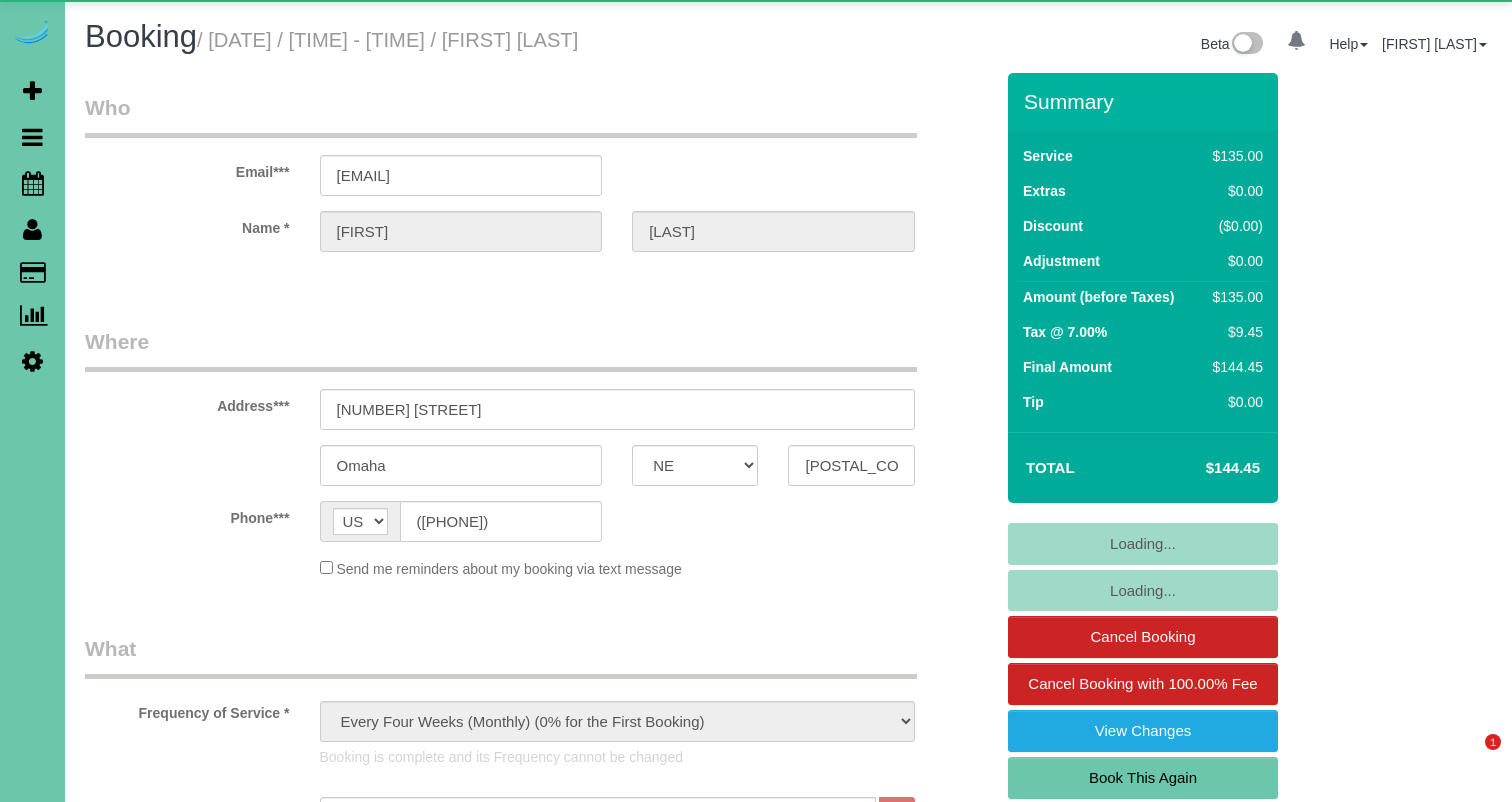 select on "NE" 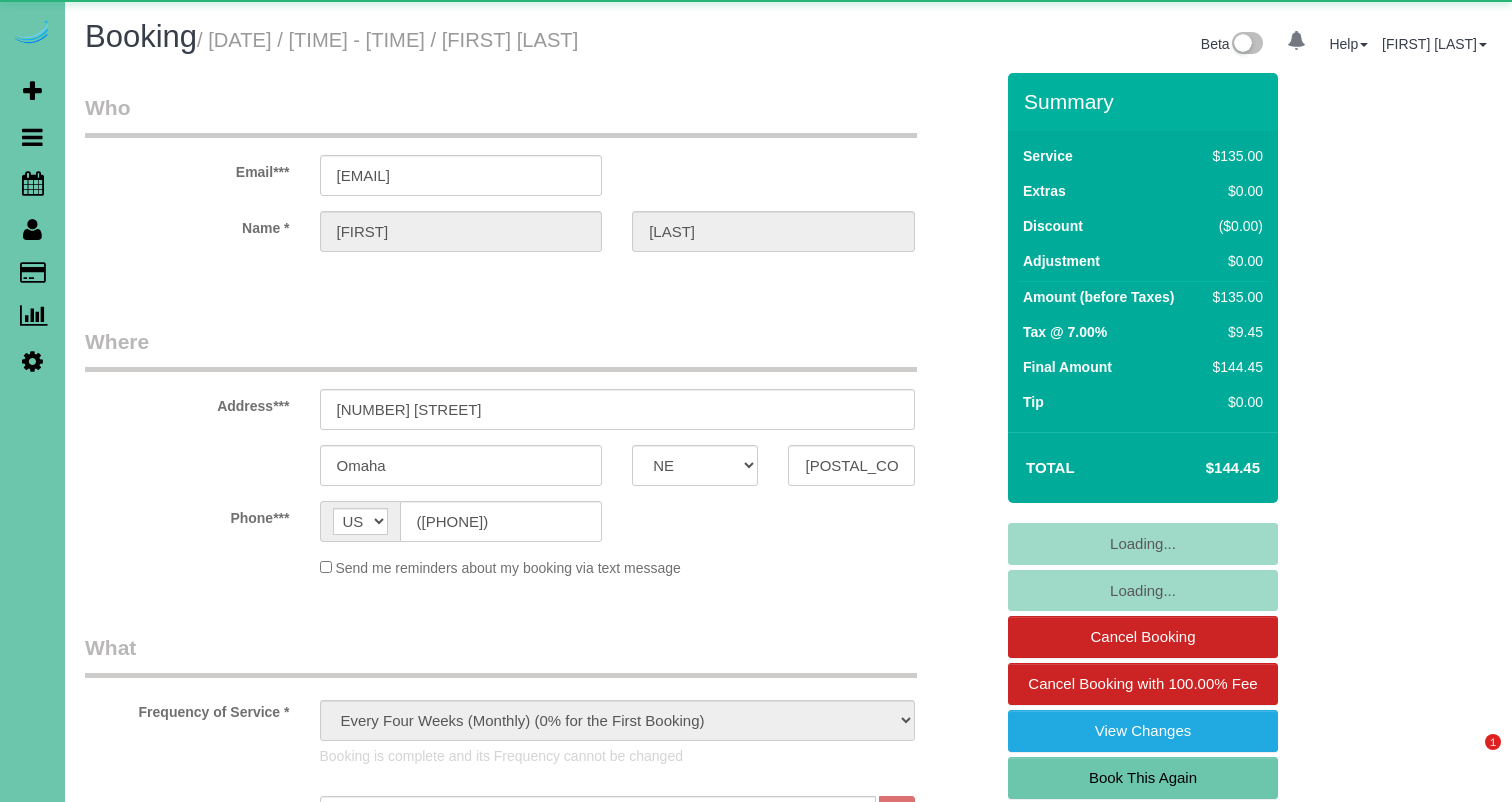 select on "object:924" 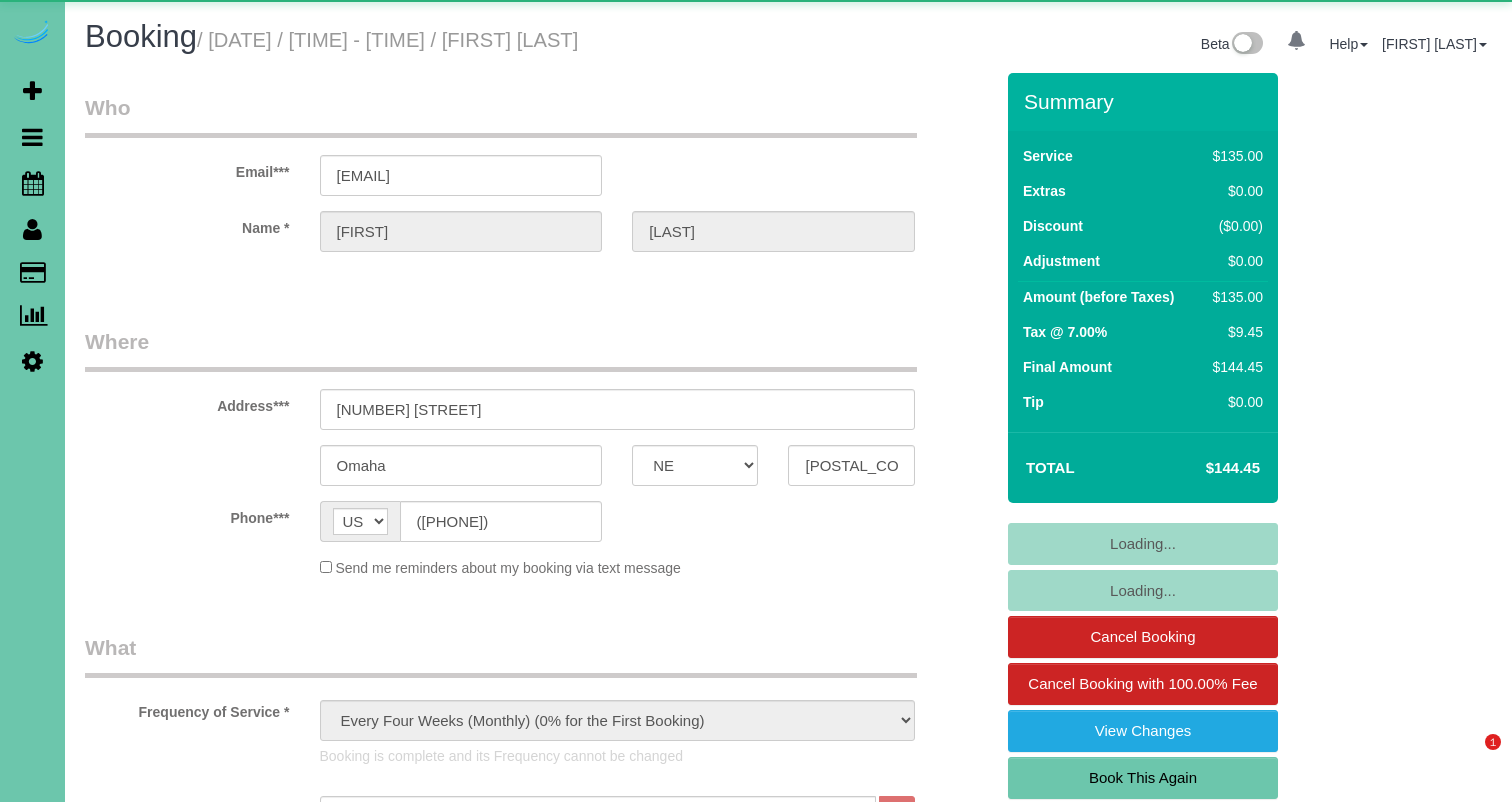 scroll, scrollTop: 0, scrollLeft: 0, axis: both 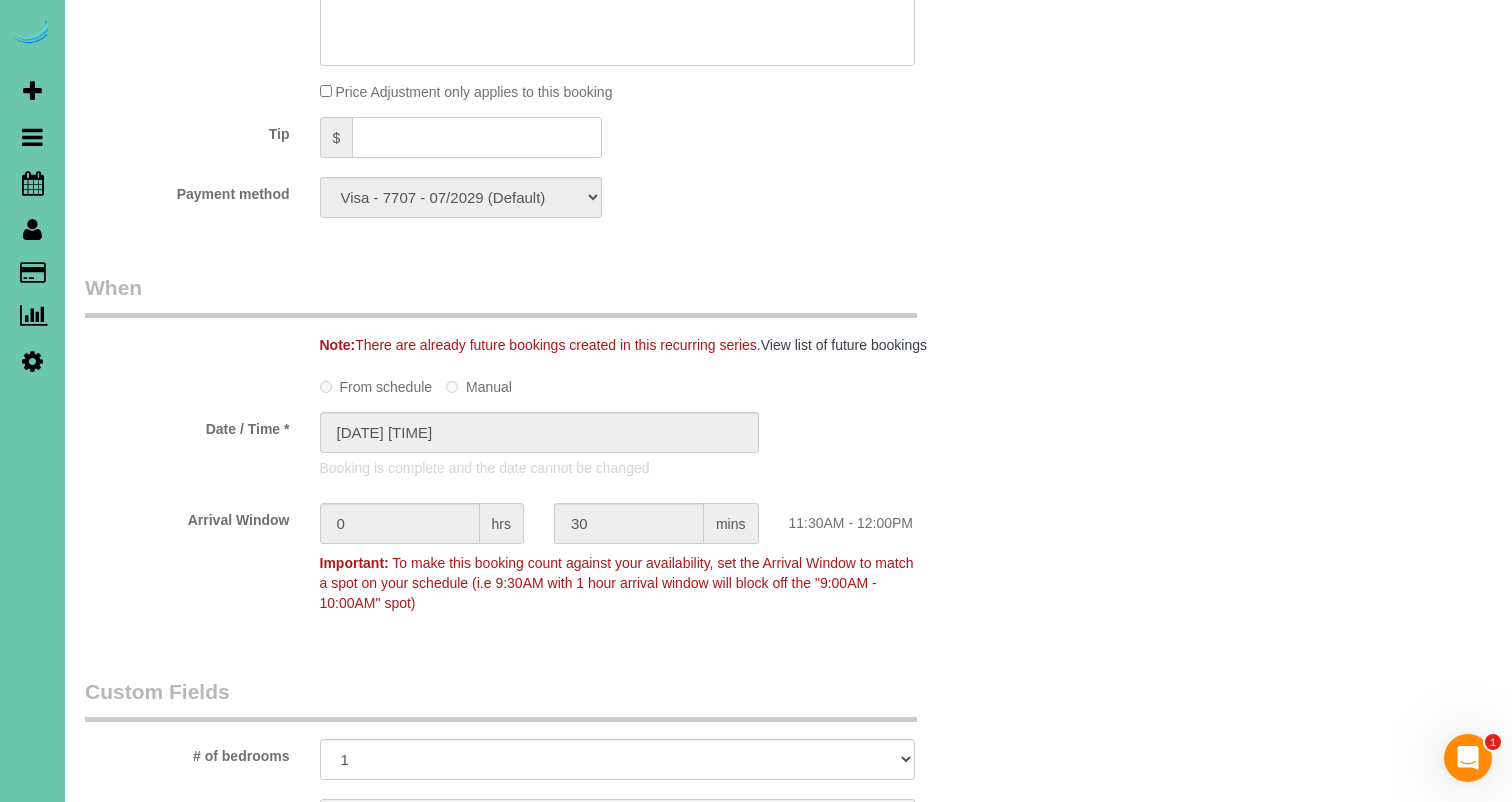 click 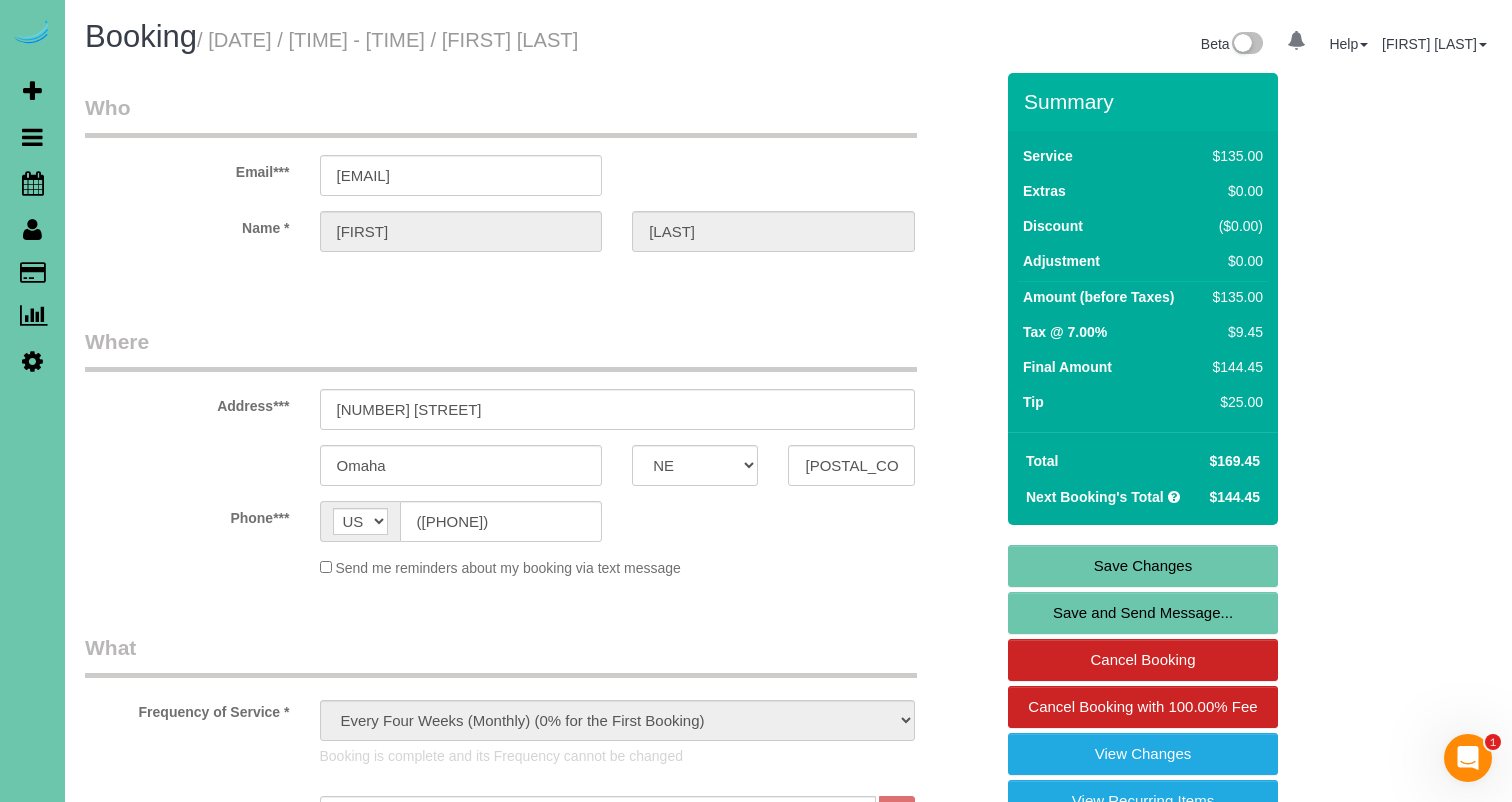 scroll, scrollTop: 0, scrollLeft: 0, axis: both 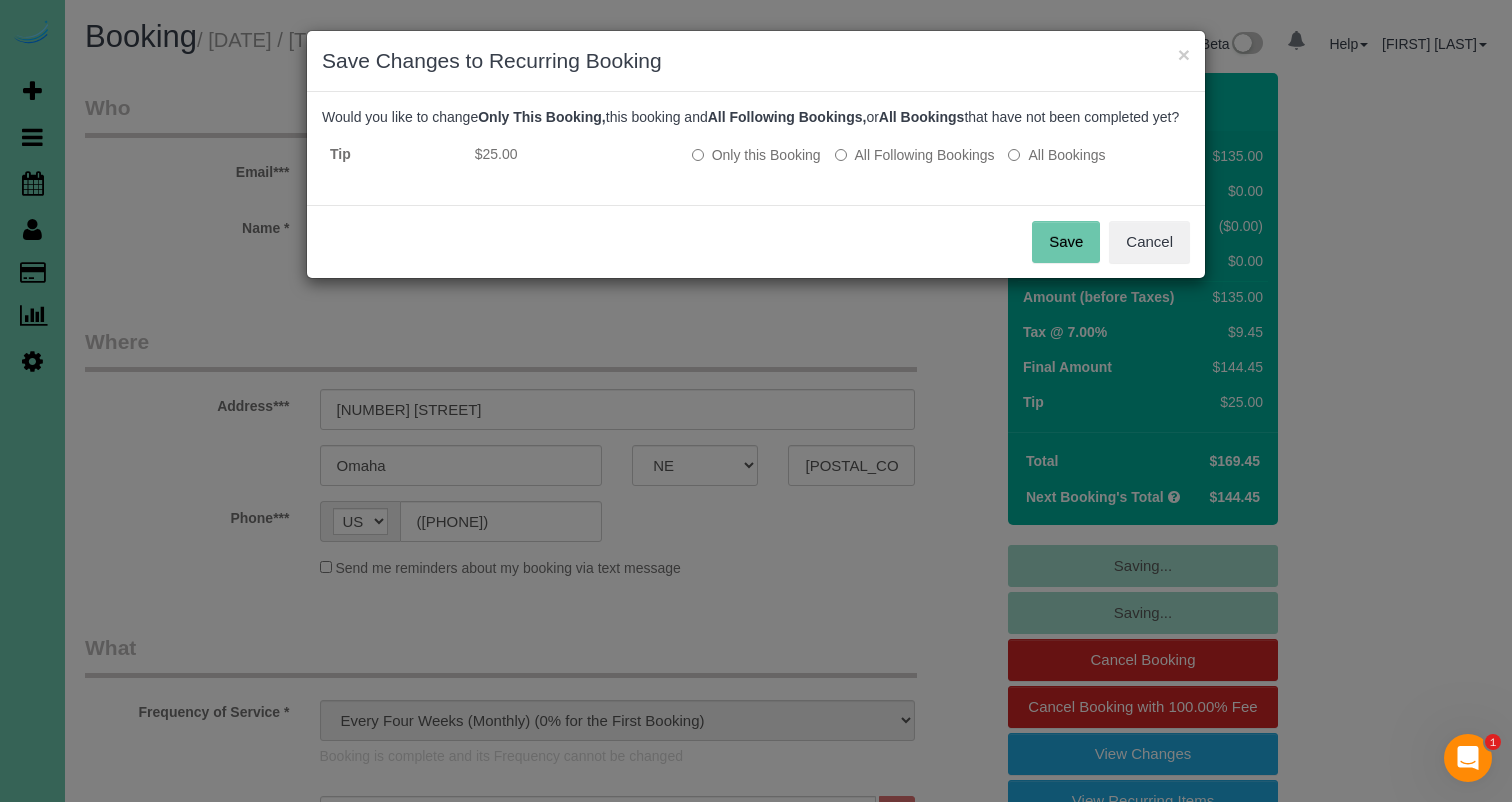click on "Save" at bounding box center (1066, 242) 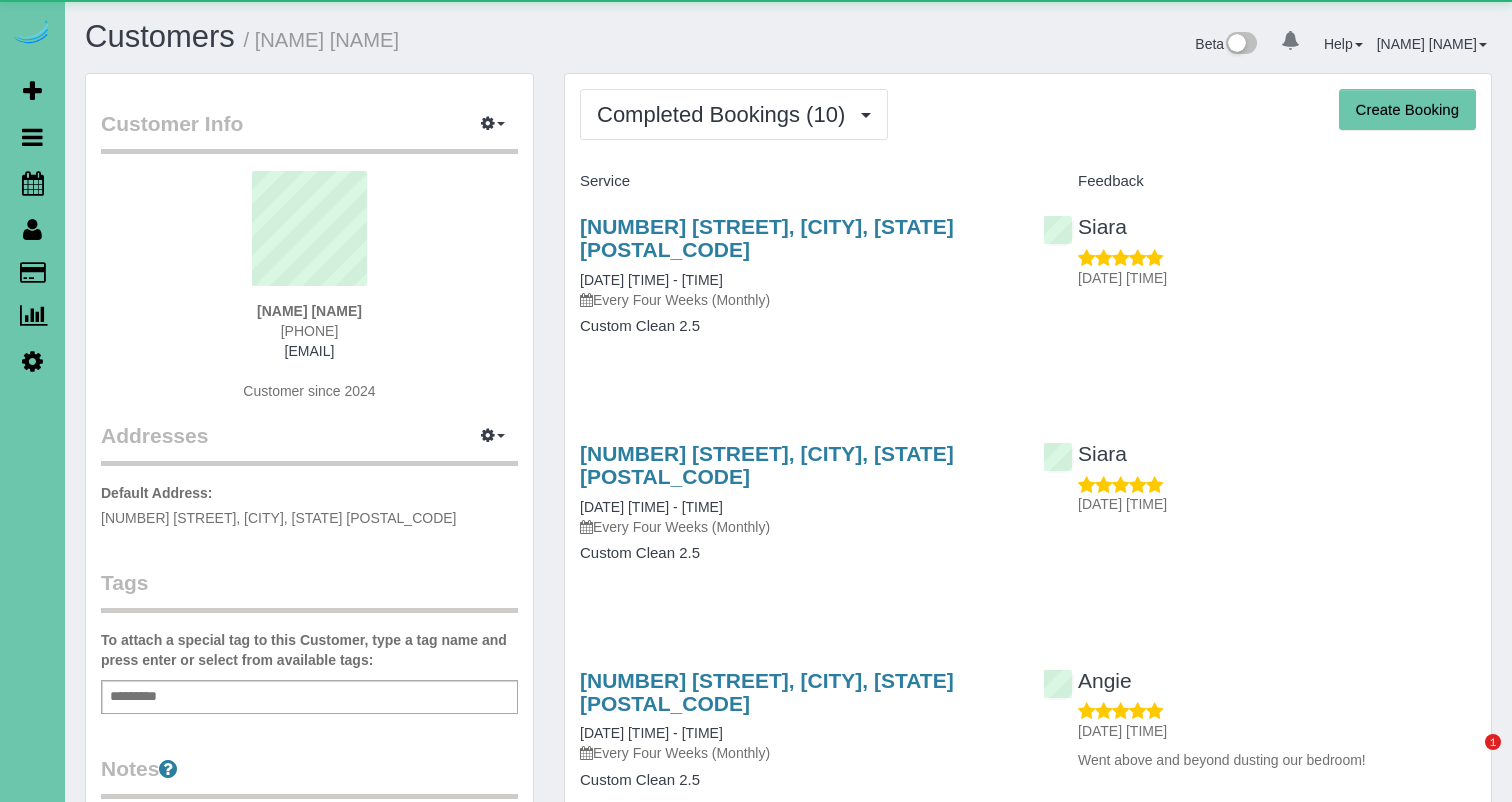 scroll, scrollTop: 0, scrollLeft: 0, axis: both 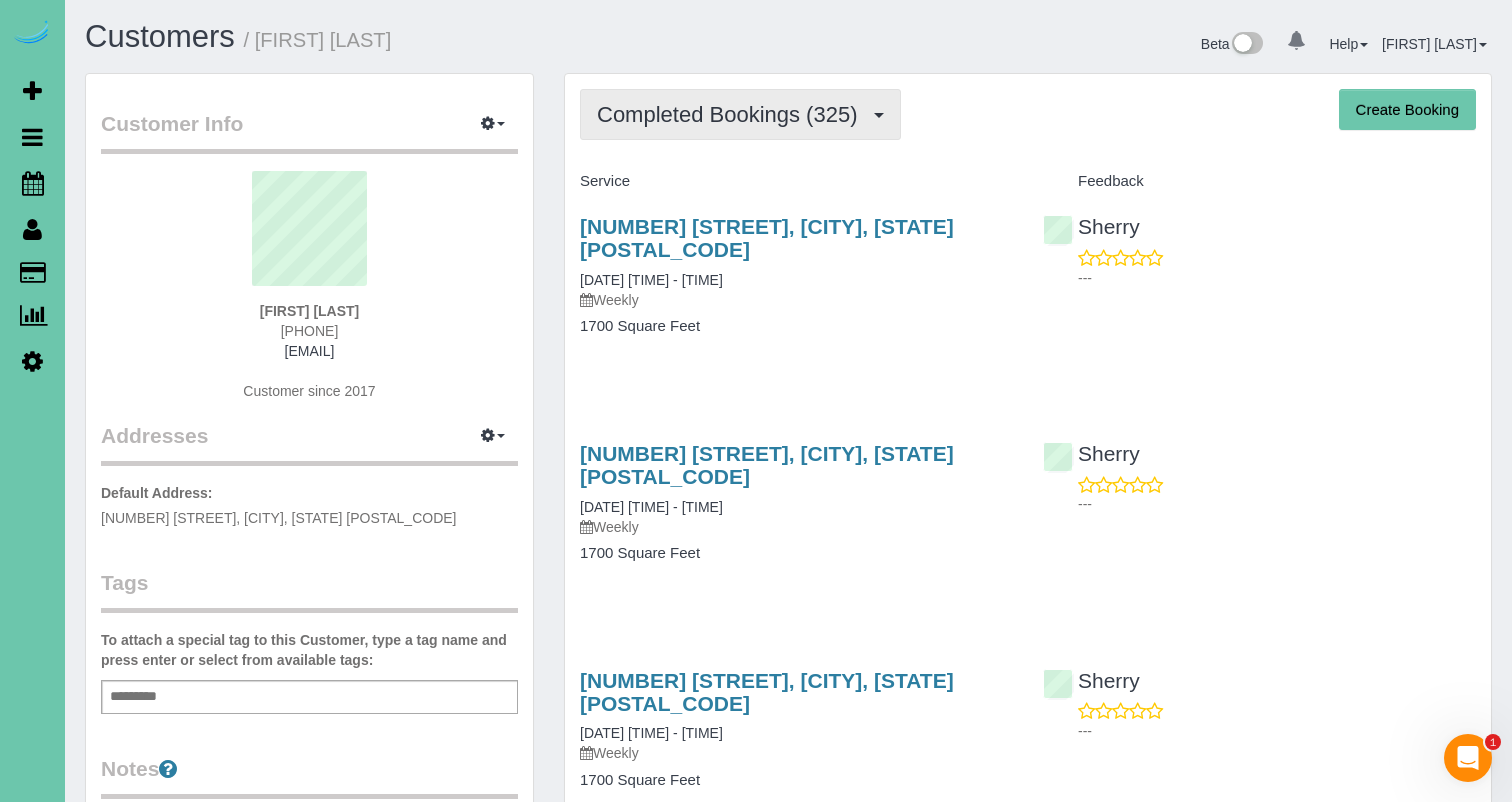 click on "Completed Bookings (325)" at bounding box center (732, 114) 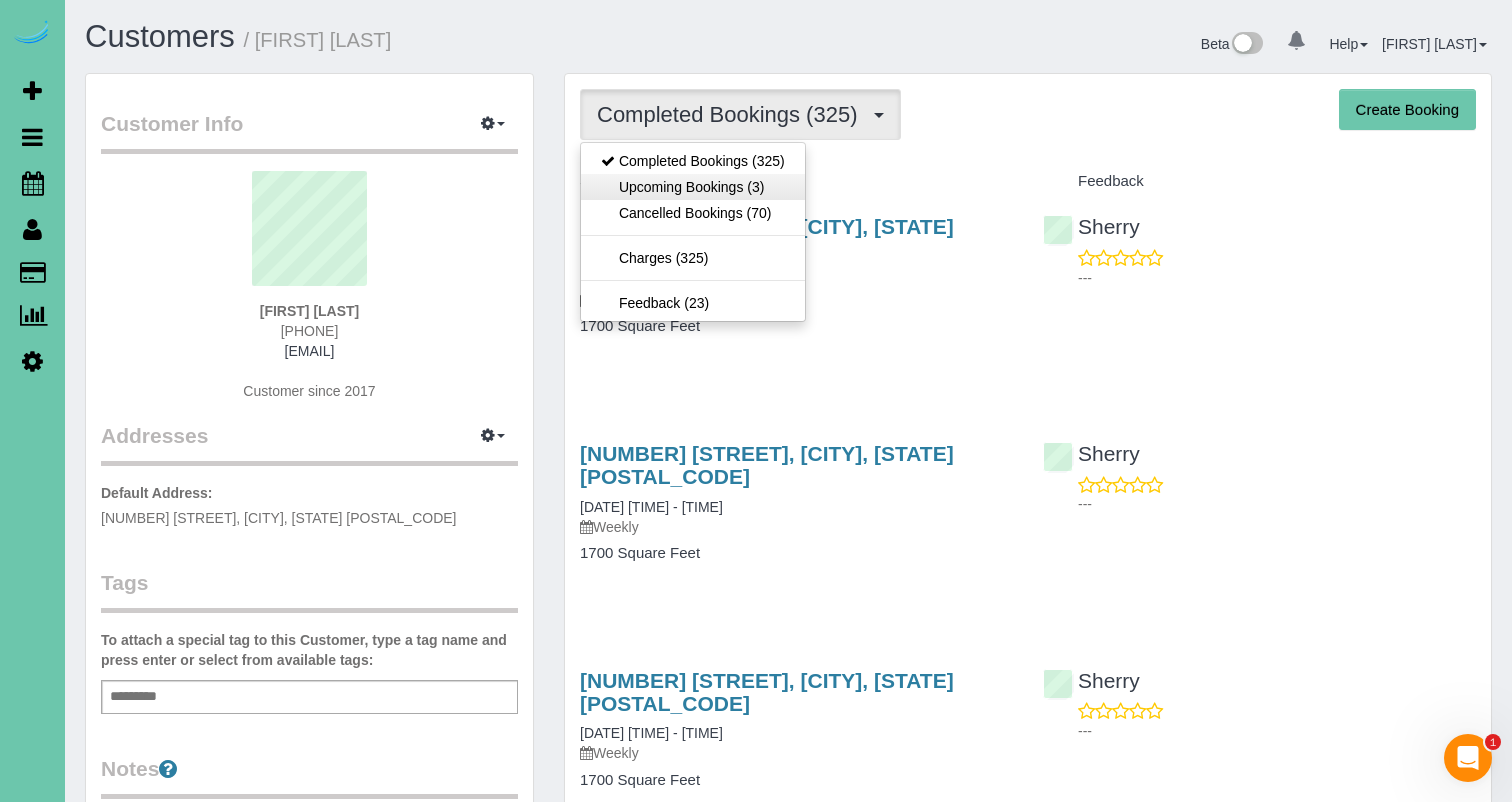 click on "Upcoming Bookings (3)" at bounding box center [693, 187] 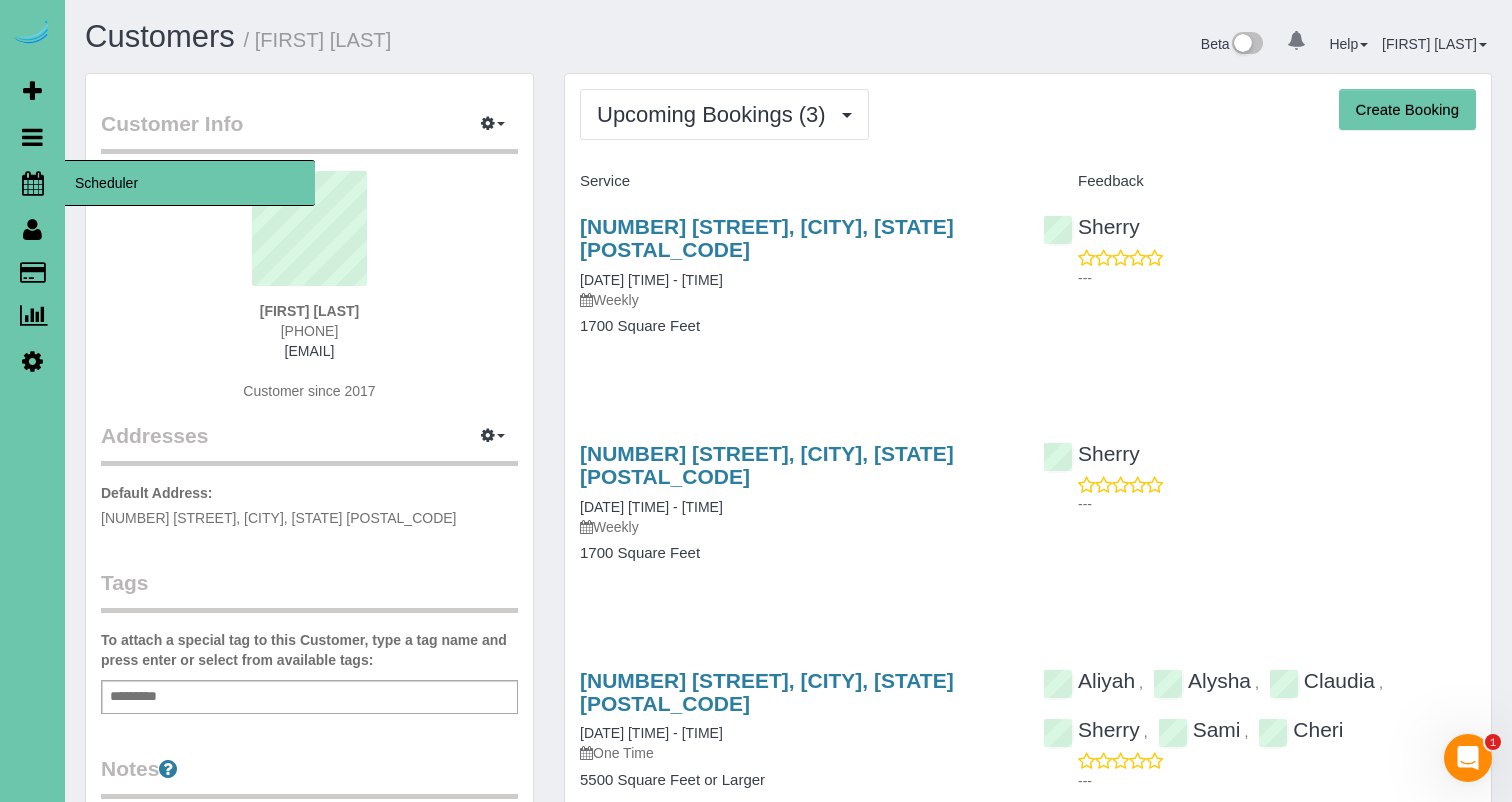 drag, startPoint x: 31, startPoint y: 176, endPoint x: 141, endPoint y: 177, distance: 110.00455 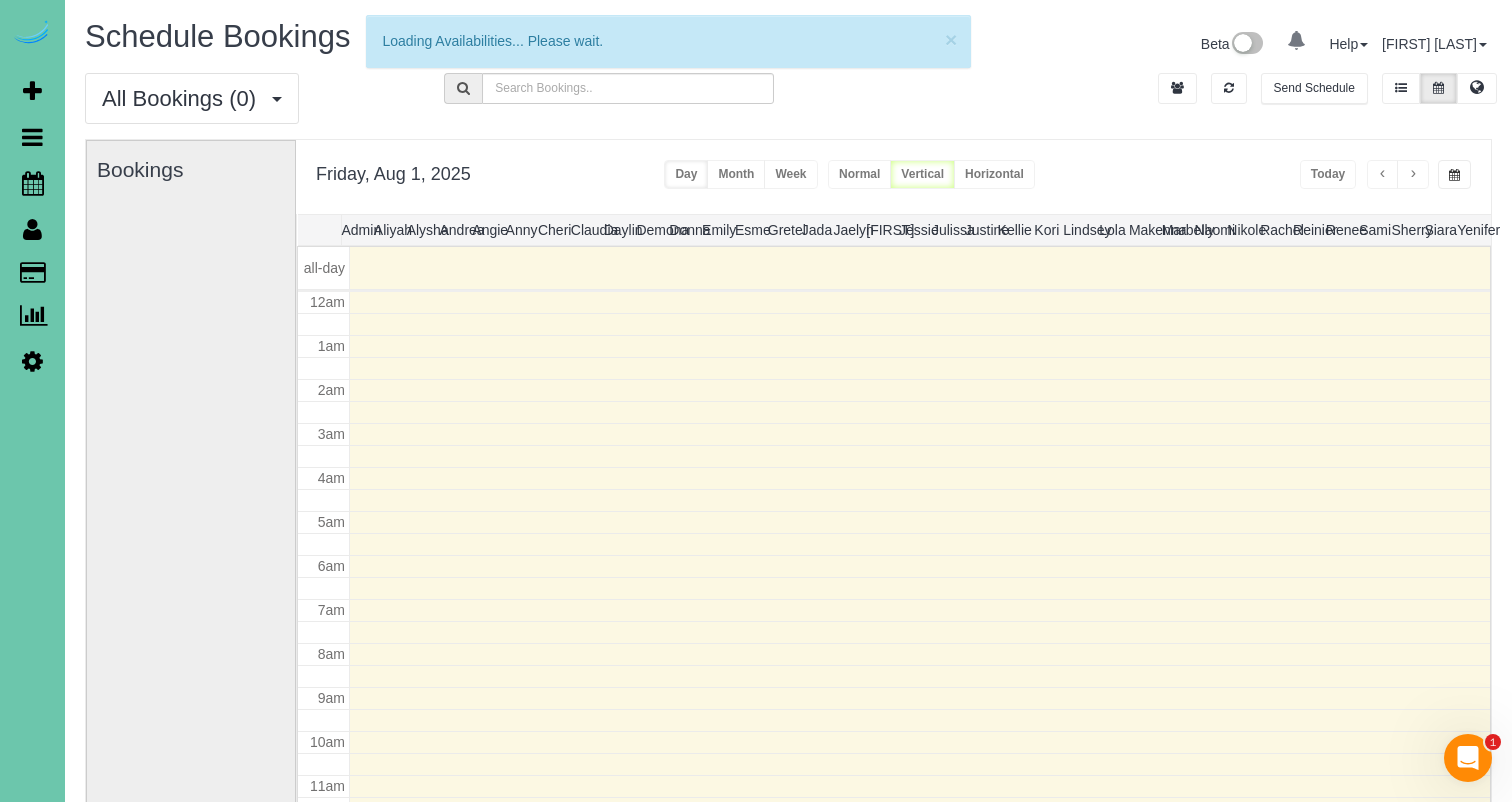 scroll, scrollTop: 265, scrollLeft: 0, axis: vertical 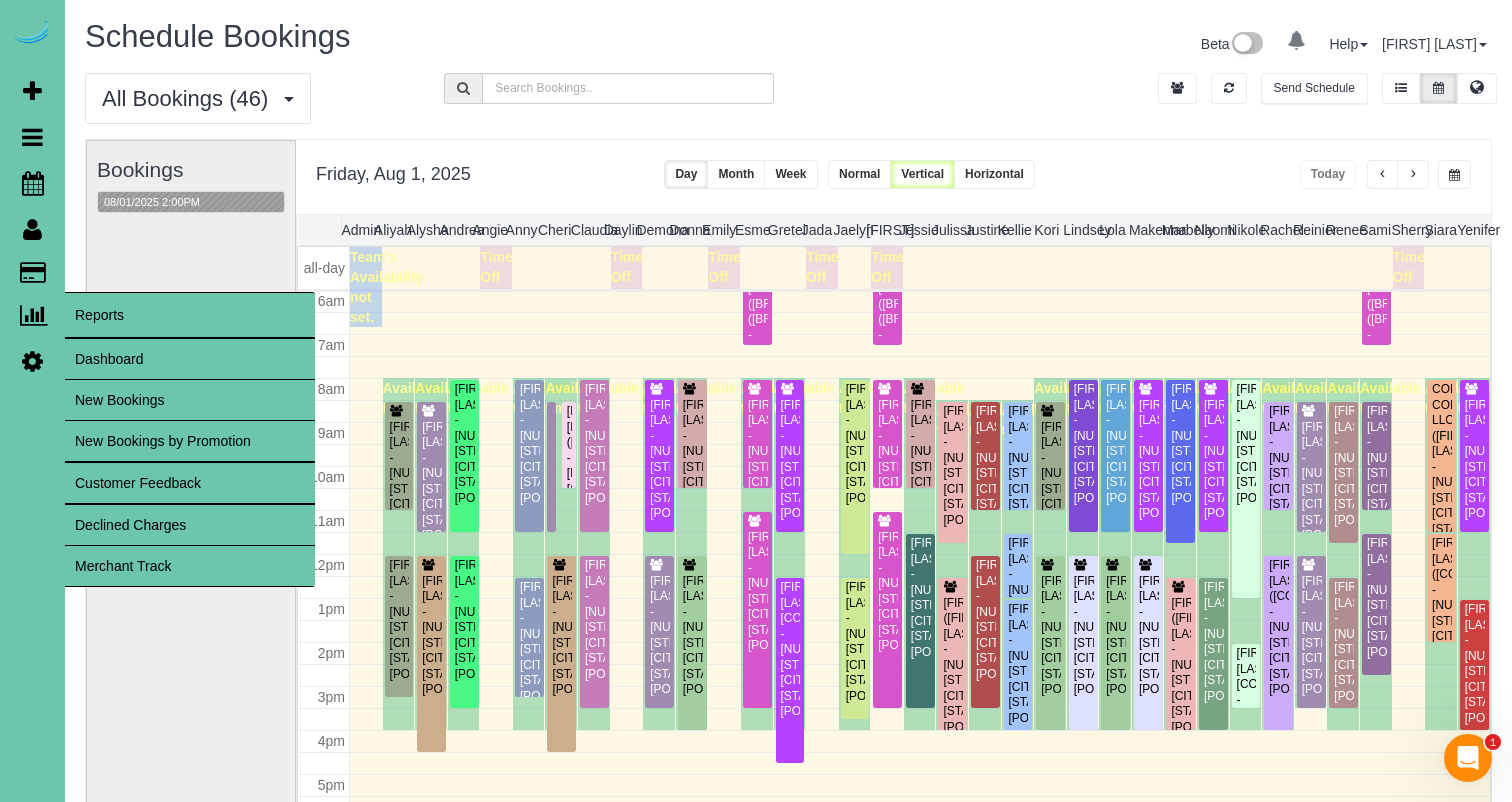 drag, startPoint x: 48, startPoint y: 350, endPoint x: 24, endPoint y: 331, distance: 30.610456 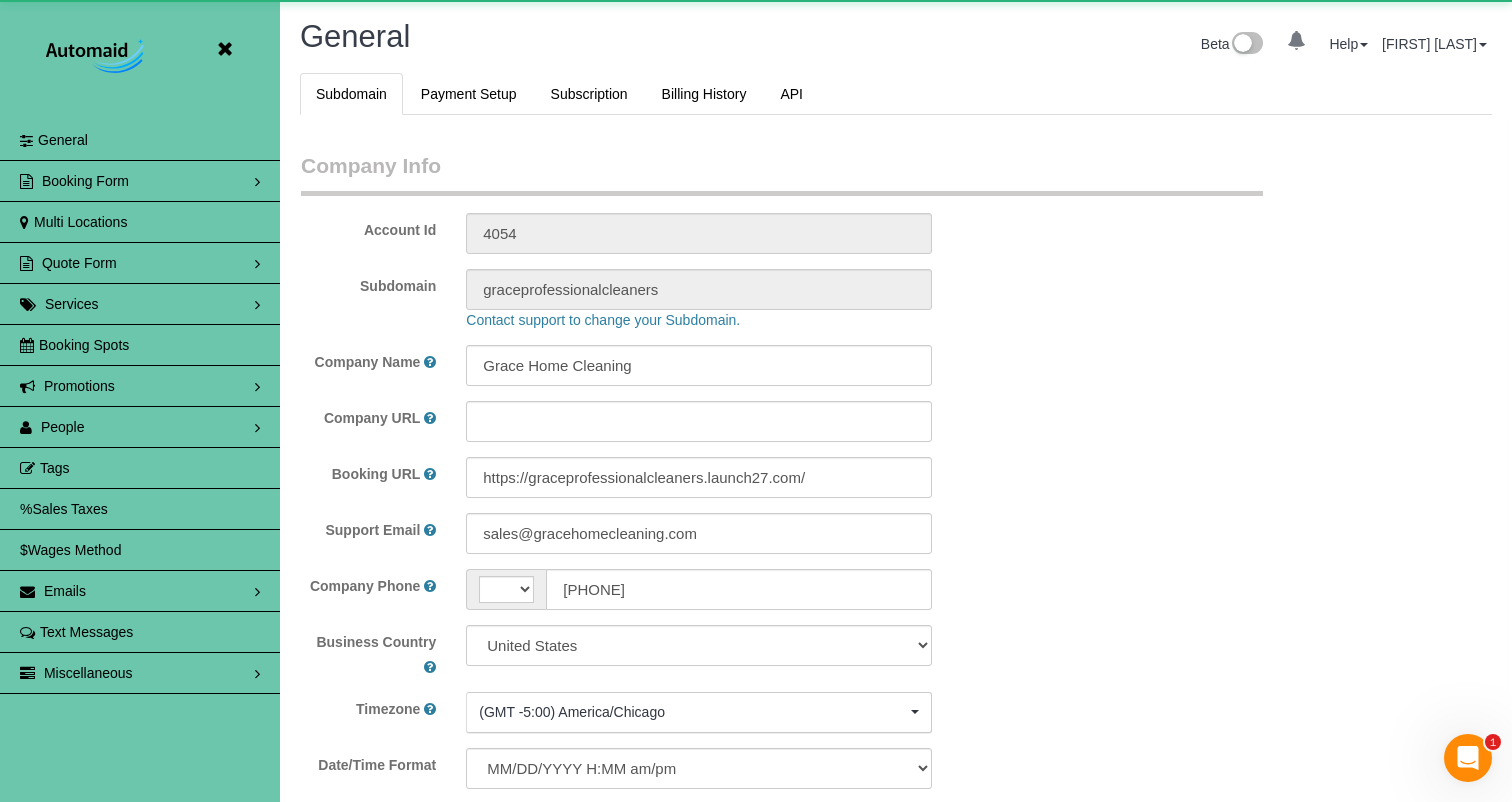 scroll, scrollTop: 95669, scrollLeft: 98488, axis: both 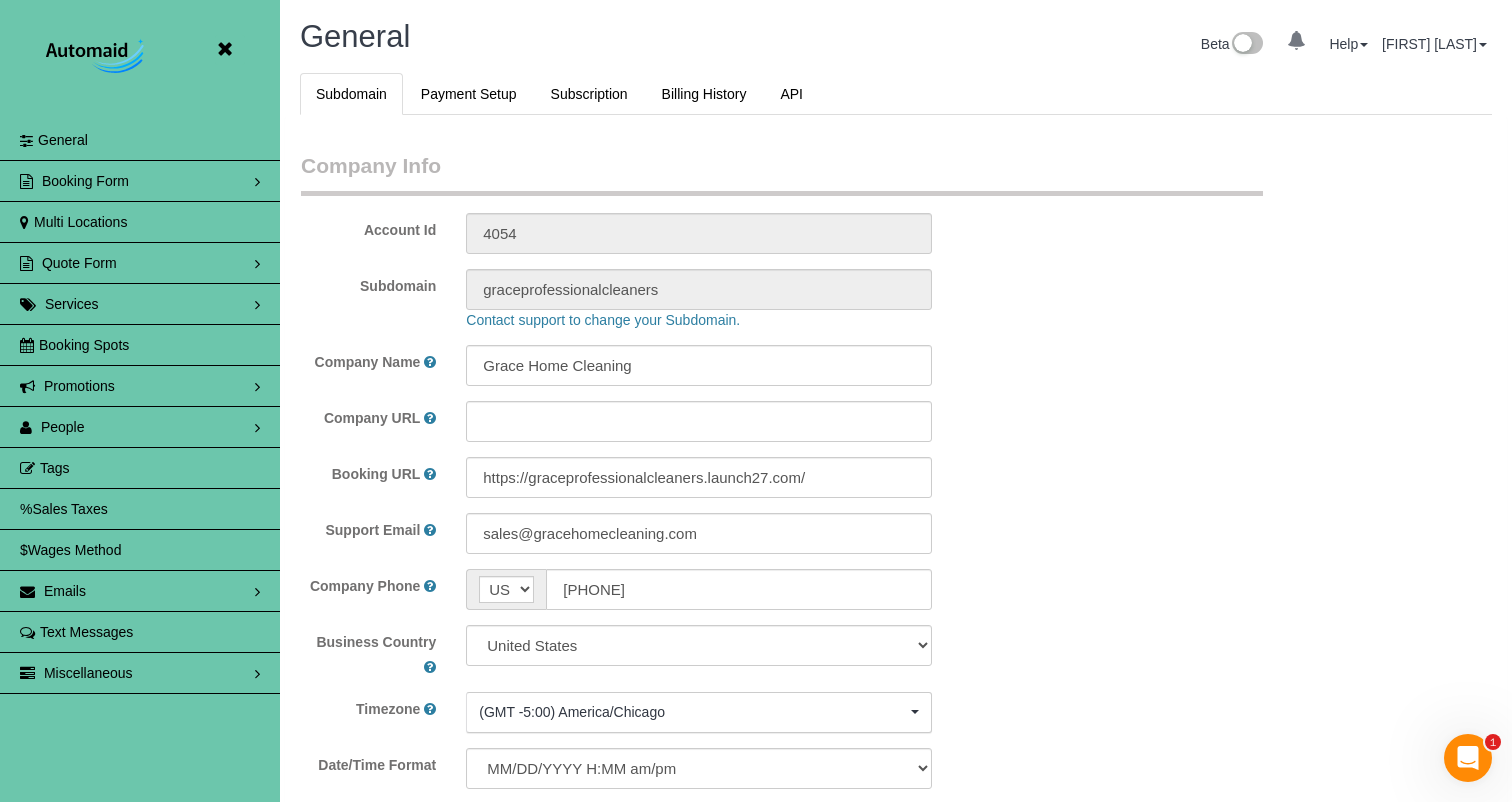 drag, startPoint x: 196, startPoint y: 634, endPoint x: 165, endPoint y: 622, distance: 33.24154 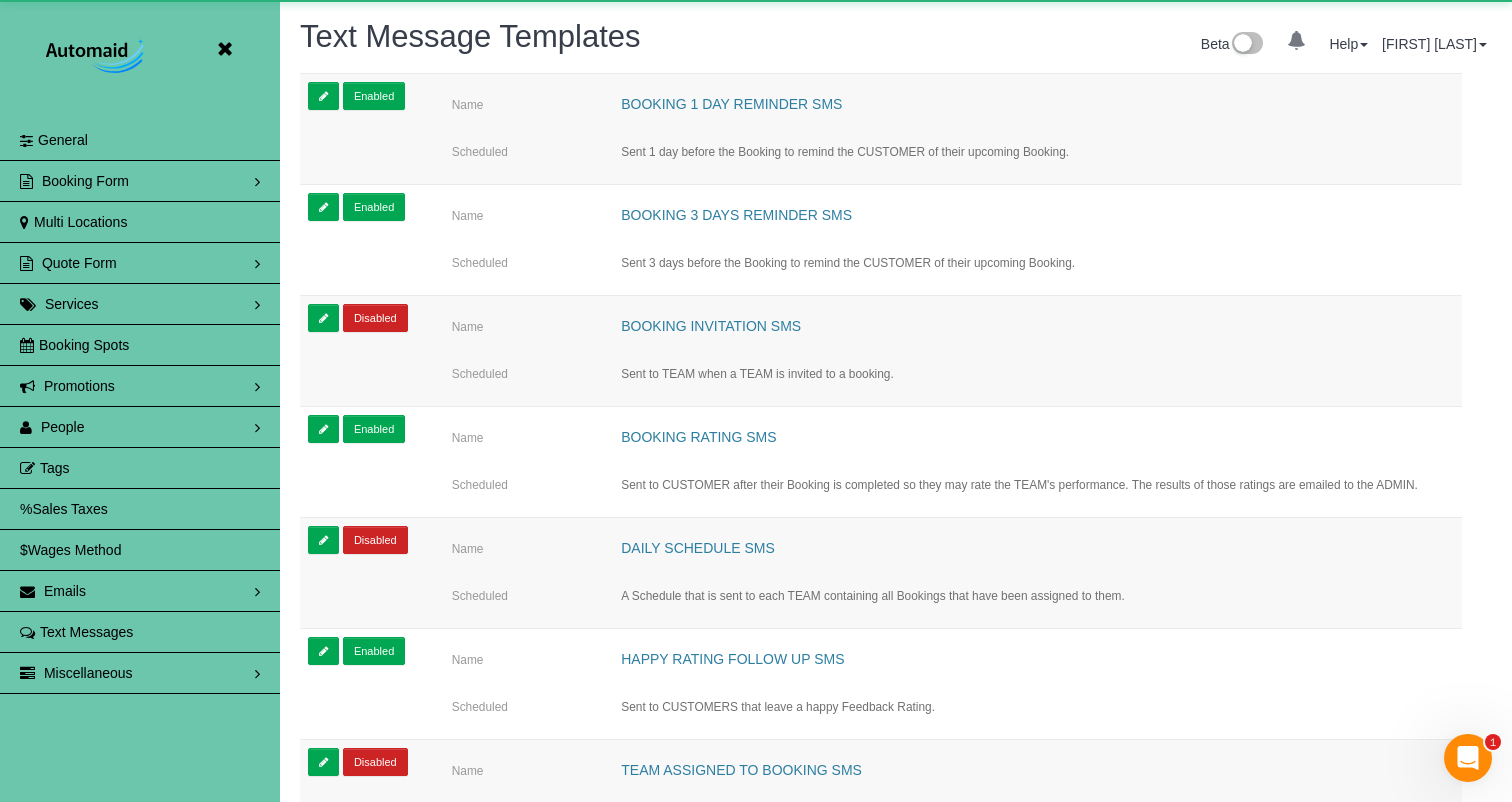 scroll, scrollTop: 98707, scrollLeft: 98488, axis: both 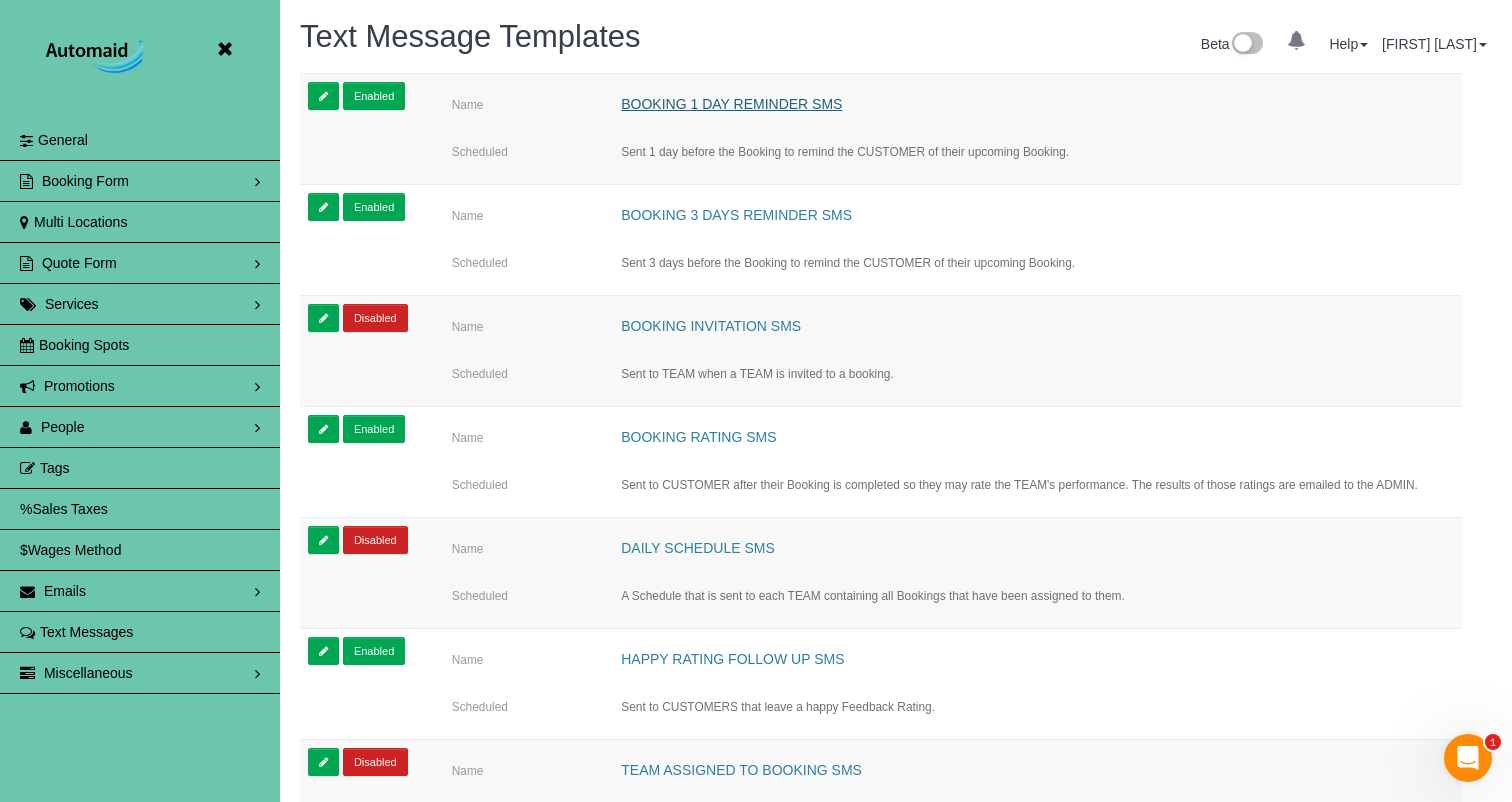 click on "Booking 1 Day Reminder SMS" at bounding box center [731, 104] 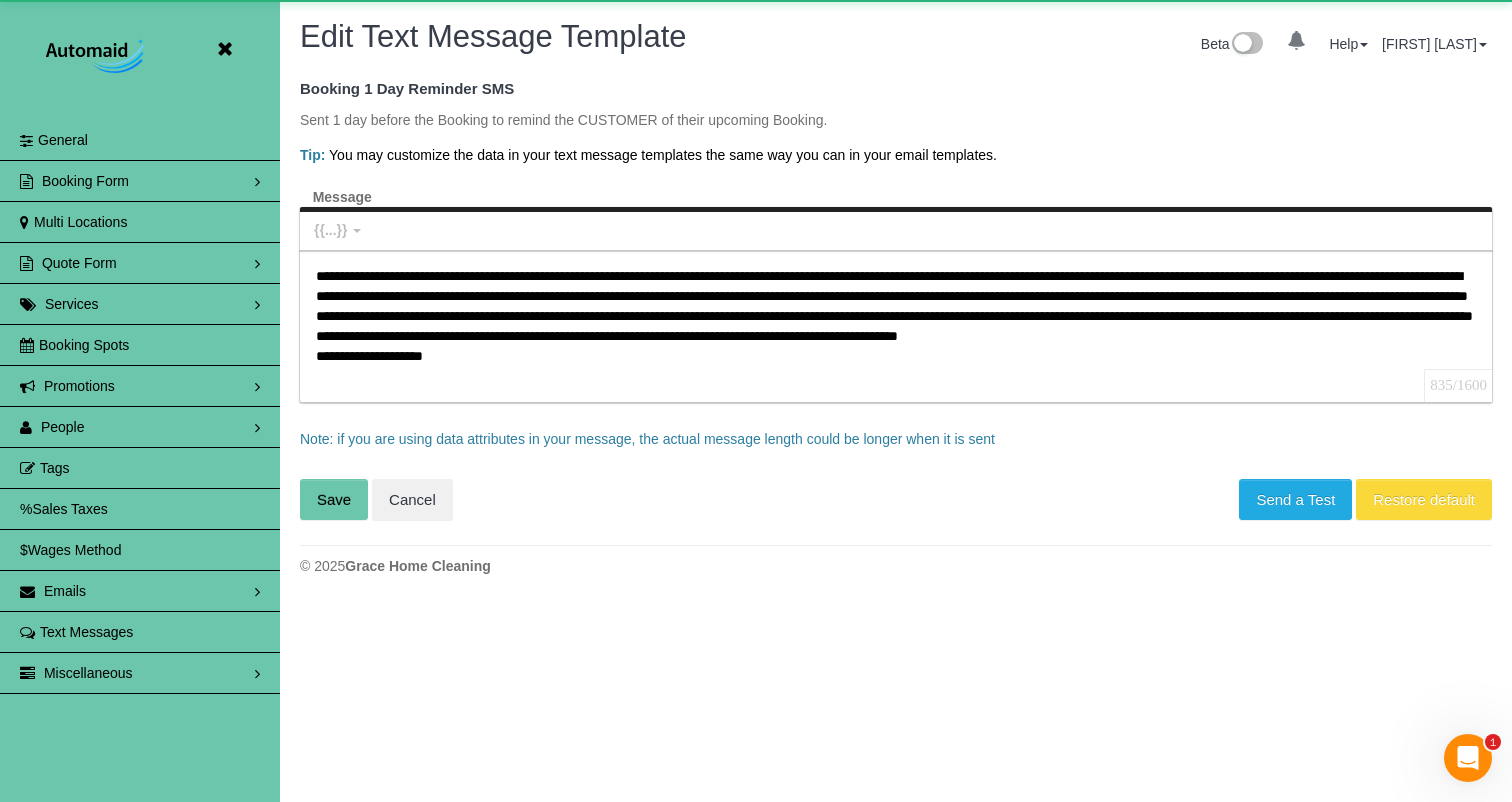scroll, scrollTop: 99396, scrollLeft: 98488, axis: both 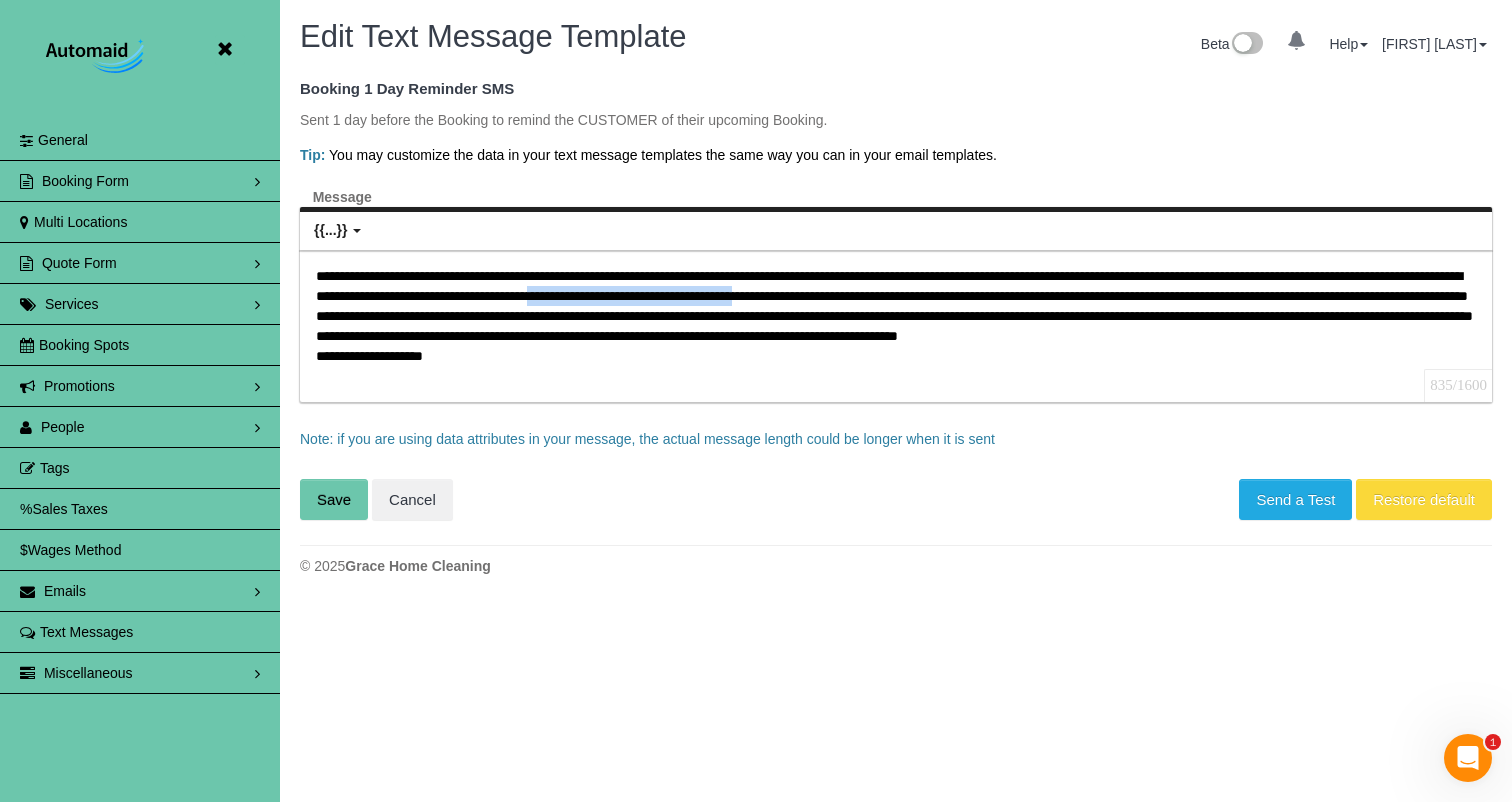 drag, startPoint x: 903, startPoint y: 294, endPoint x: 1151, endPoint y: 297, distance: 248.01814 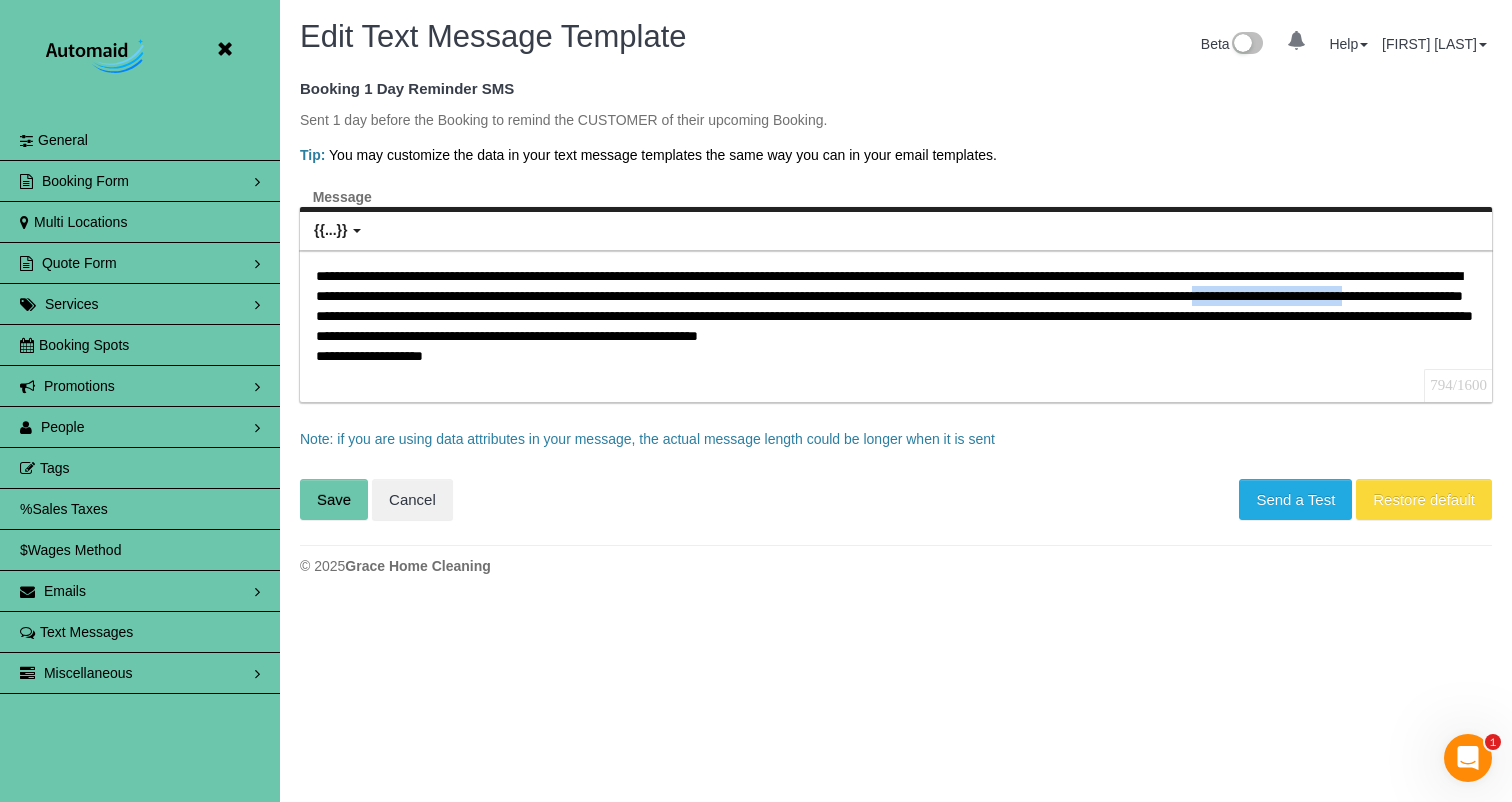 drag, startPoint x: 777, startPoint y: 316, endPoint x: 609, endPoint y: 318, distance: 168.0119 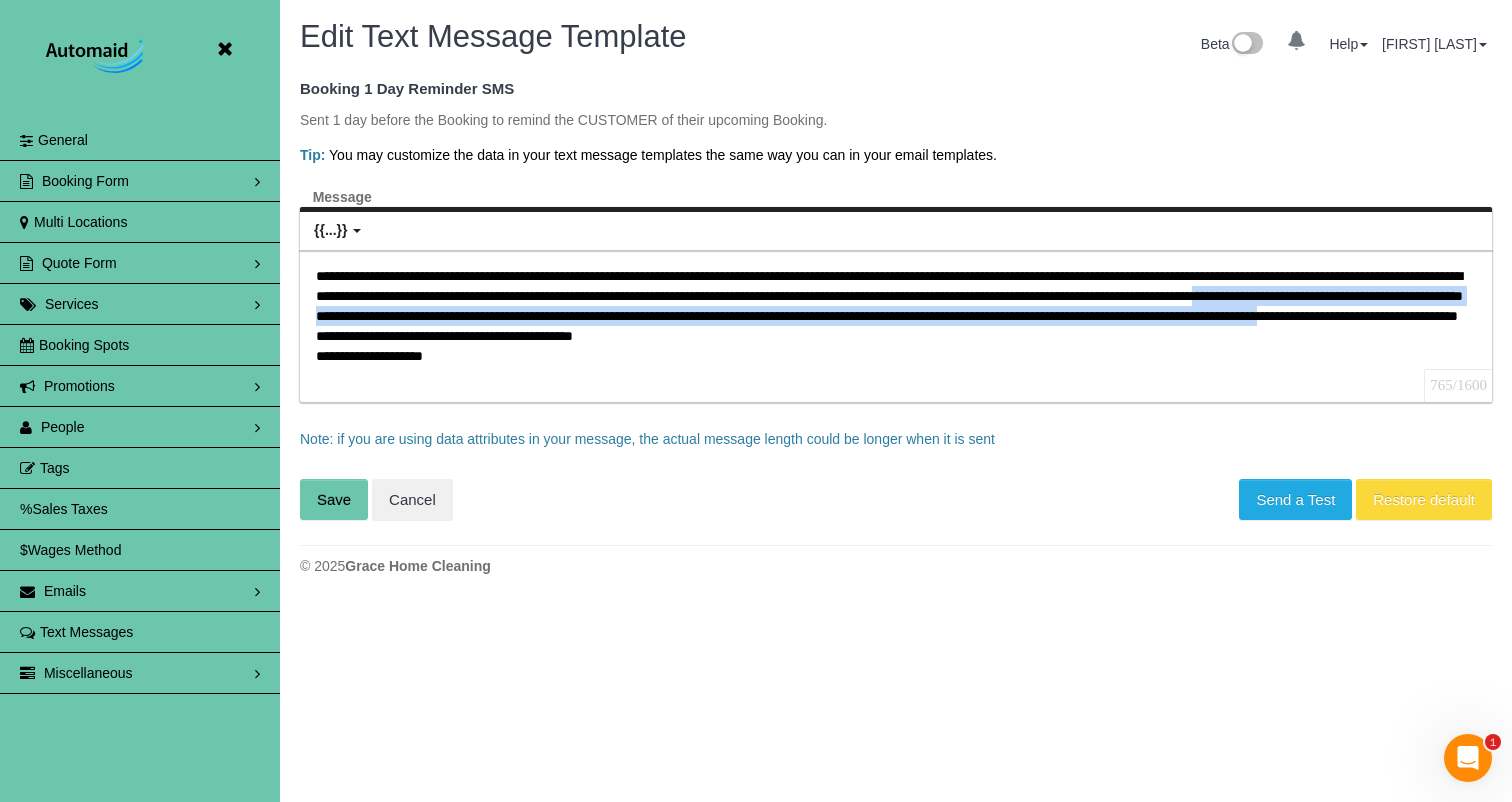 drag, startPoint x: 966, startPoint y: 336, endPoint x: 686, endPoint y: 317, distance: 280.6439 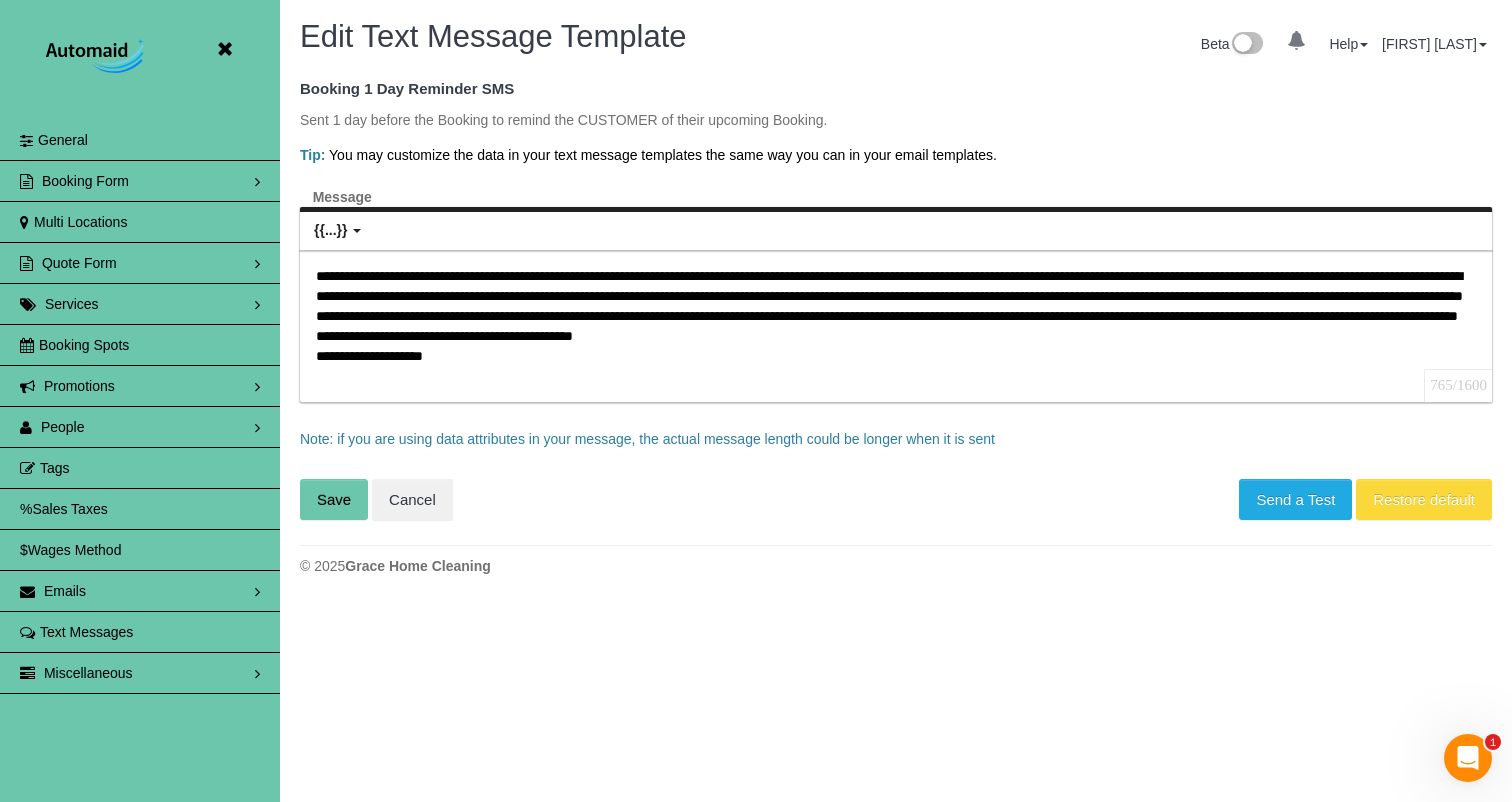 scroll, scrollTop: 564, scrollLeft: 1512, axis: both 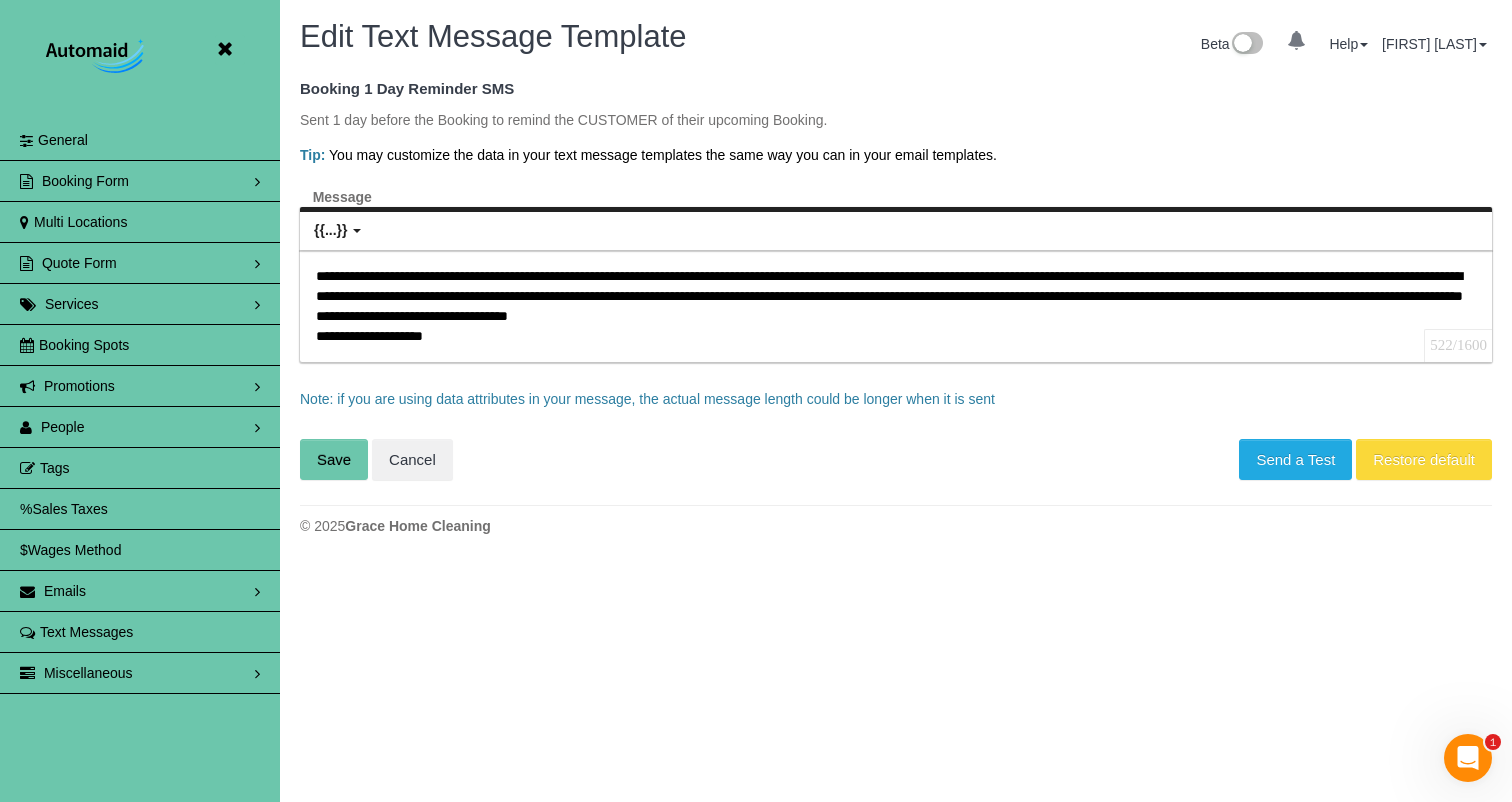 click on "**********" at bounding box center [896, 306] 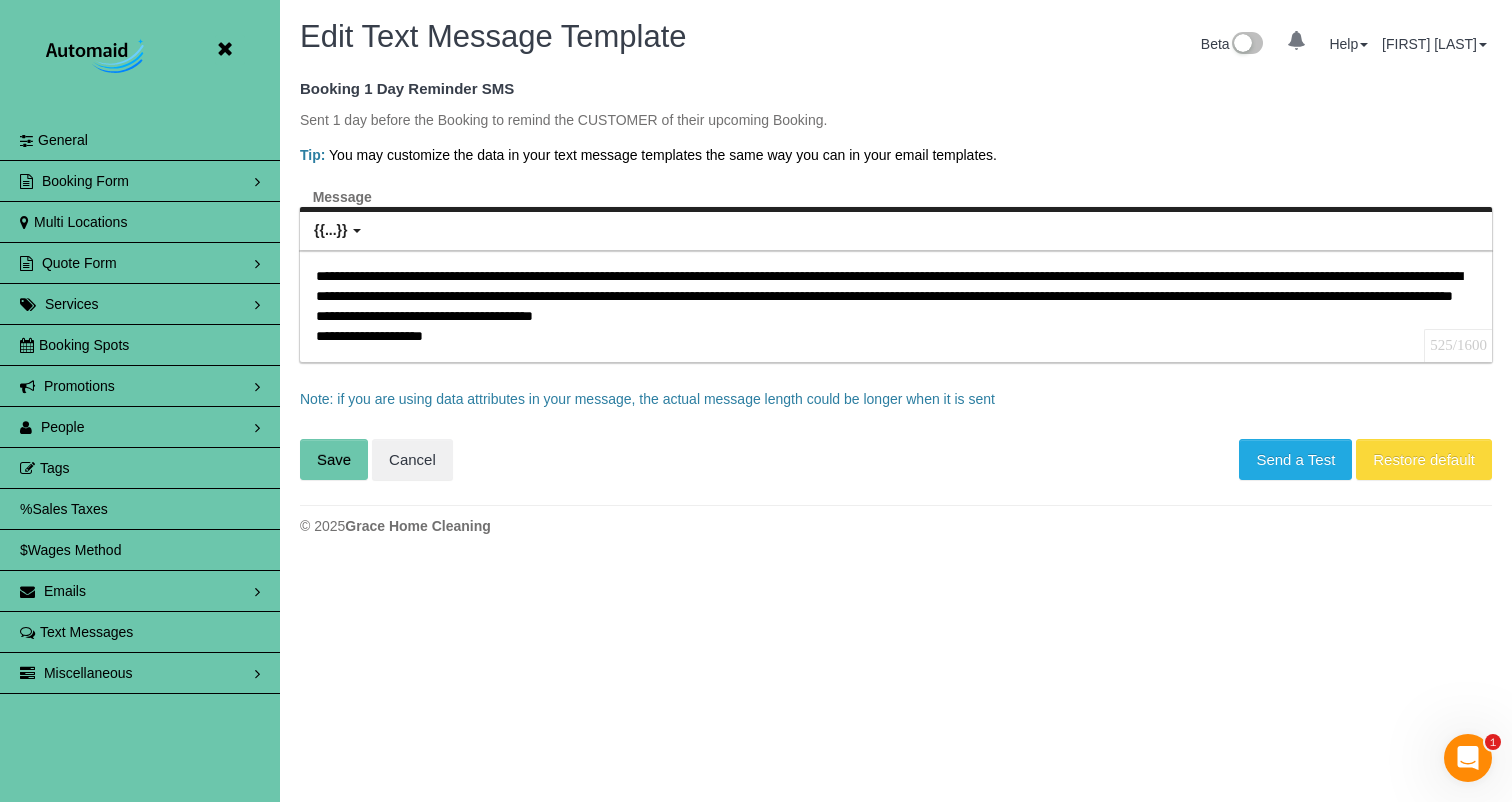 scroll, scrollTop: 99436, scrollLeft: 98488, axis: both 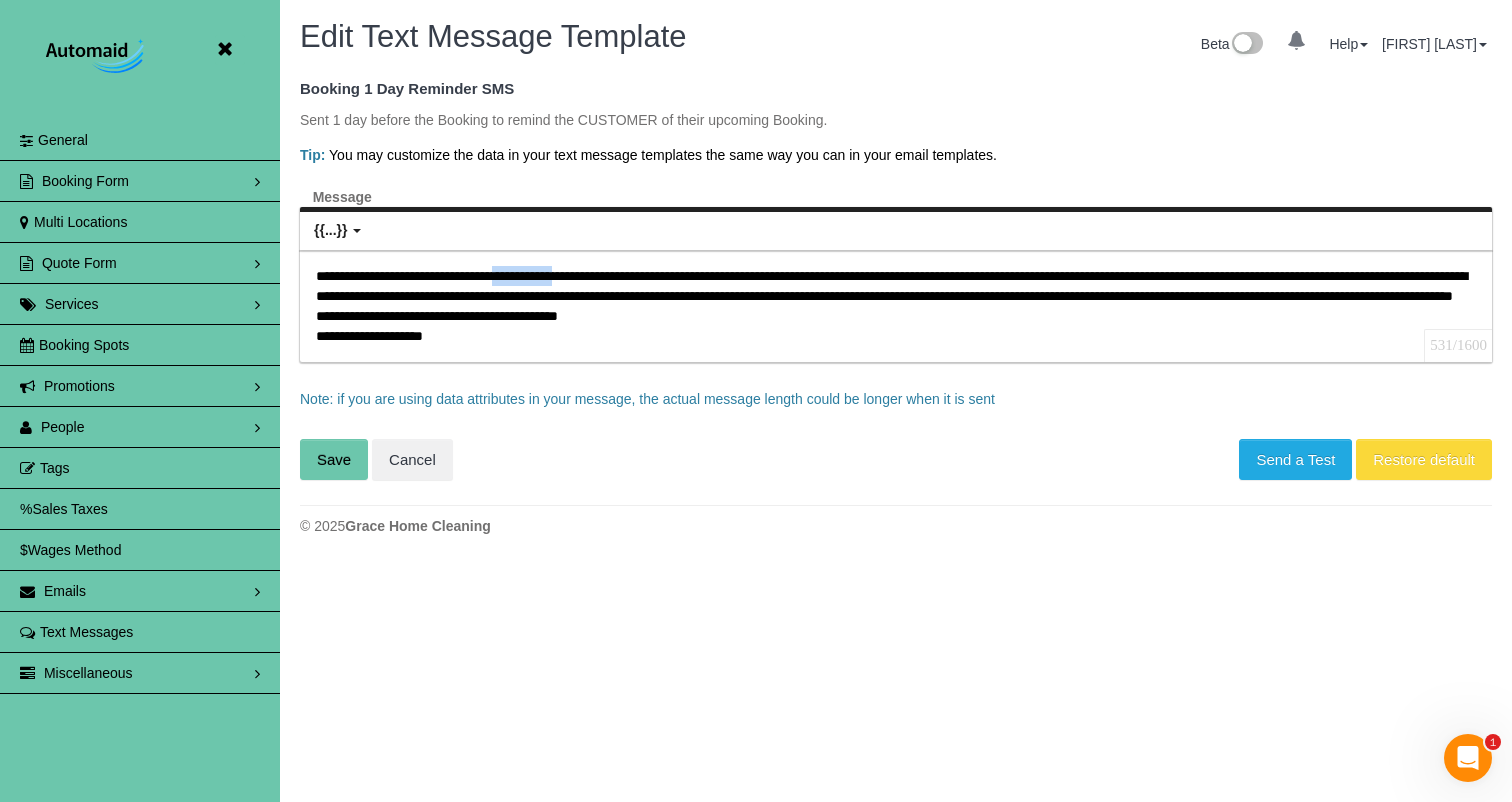 drag, startPoint x: 543, startPoint y: 276, endPoint x: 618, endPoint y: 278, distance: 75.026665 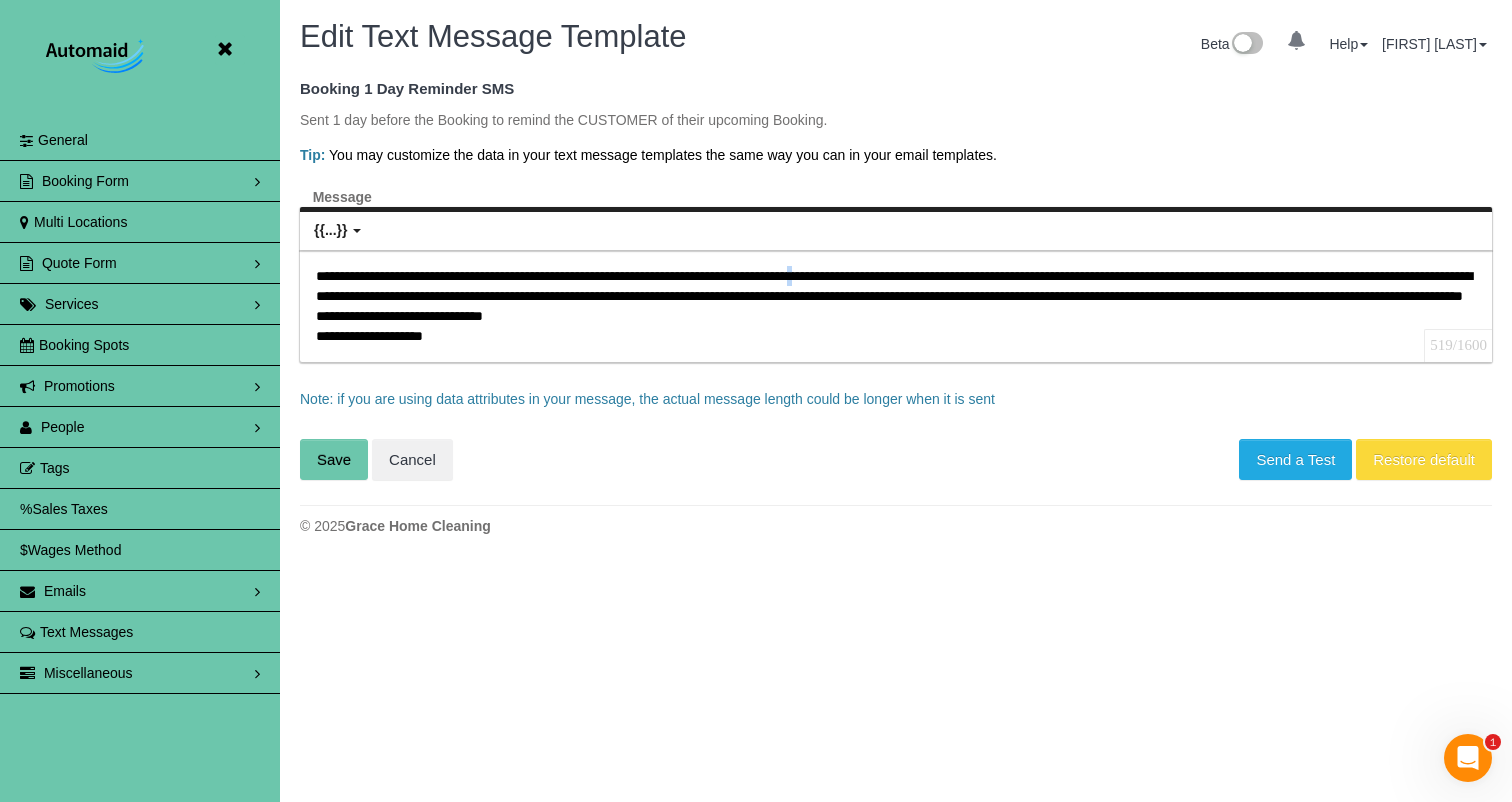 click on "**********" at bounding box center [896, 306] 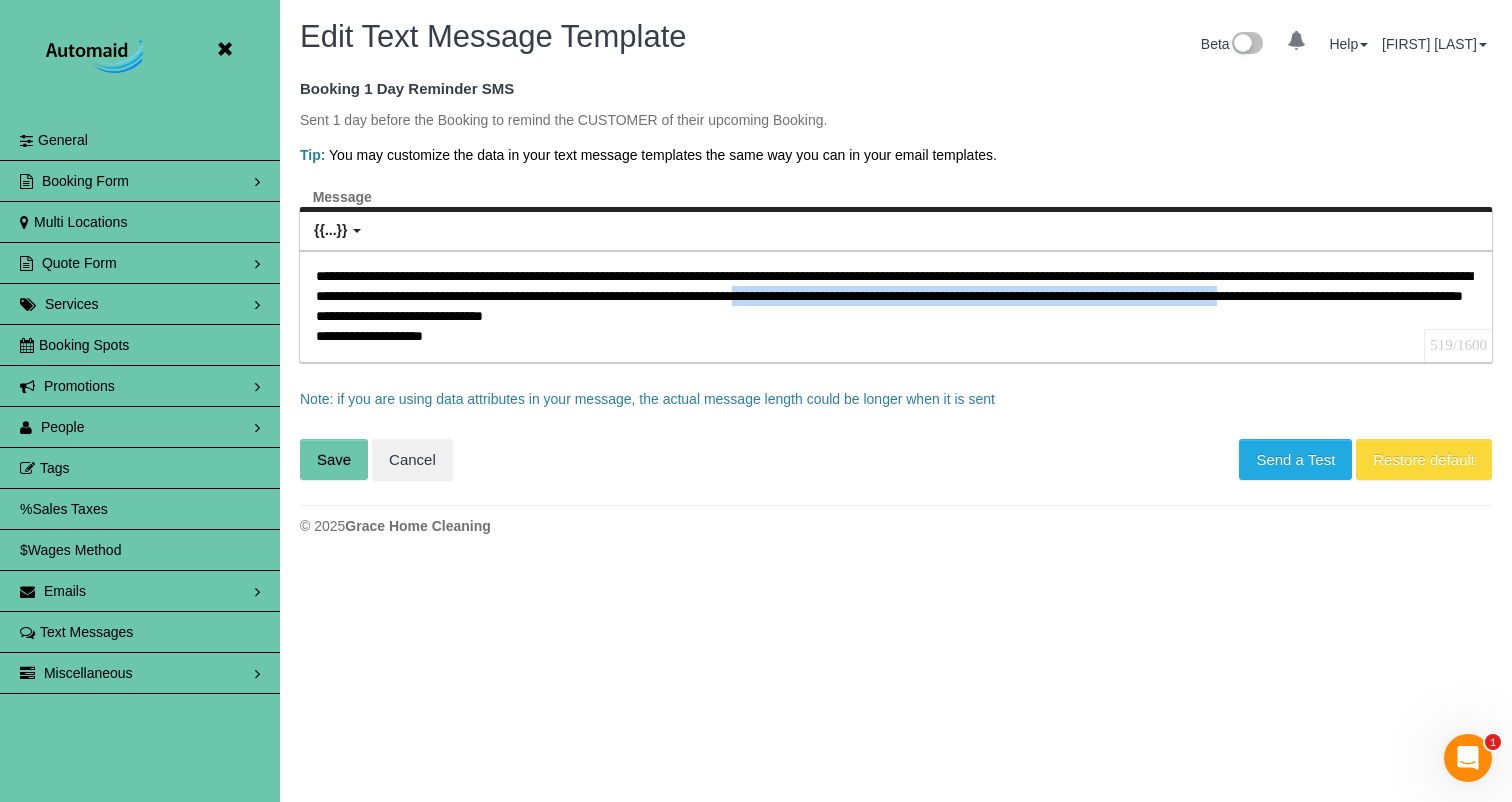 drag, startPoint x: 1176, startPoint y: 294, endPoint x: 670, endPoint y: 310, distance: 506.2529 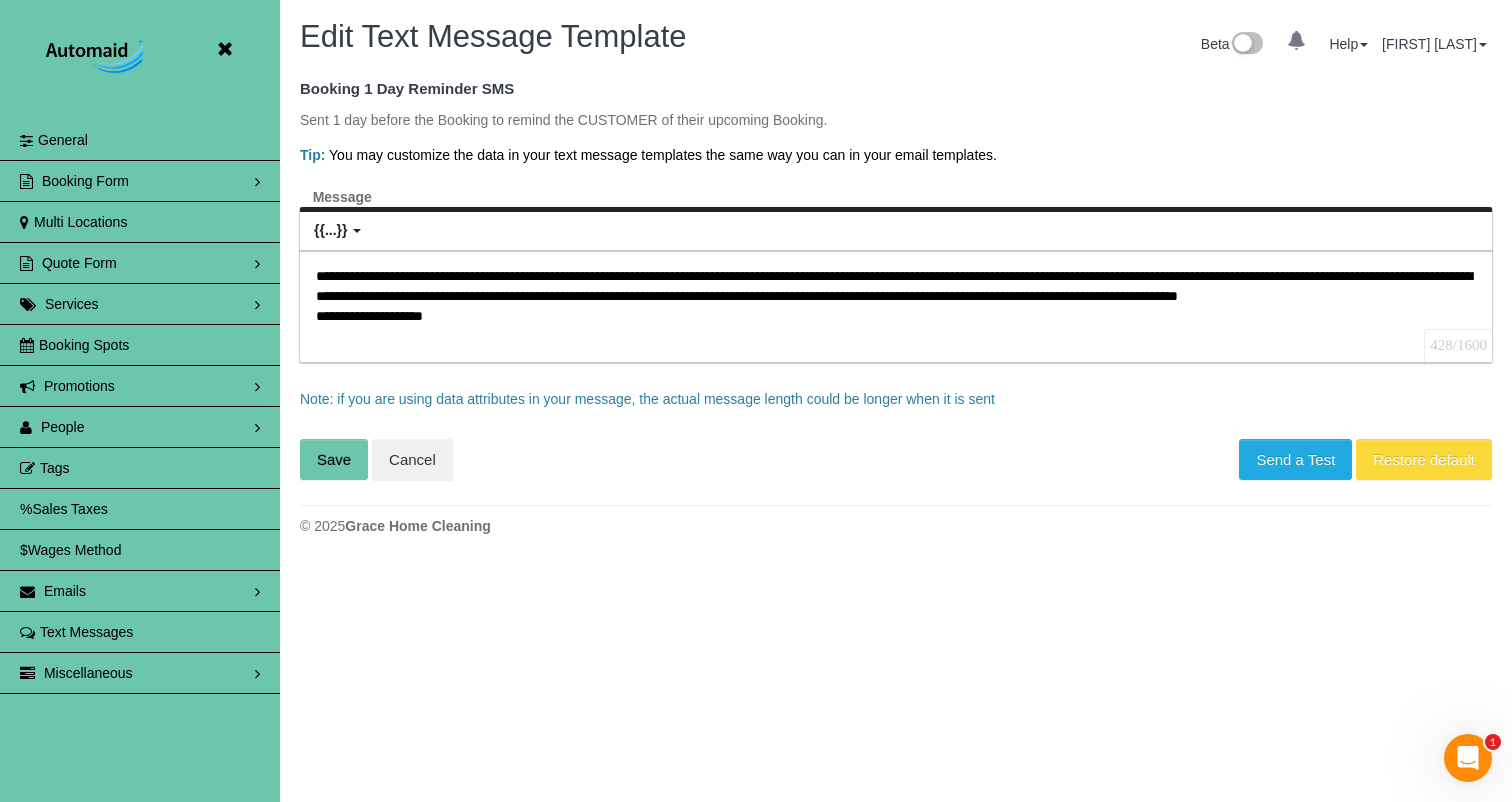 click on "**********" at bounding box center [896, 306] 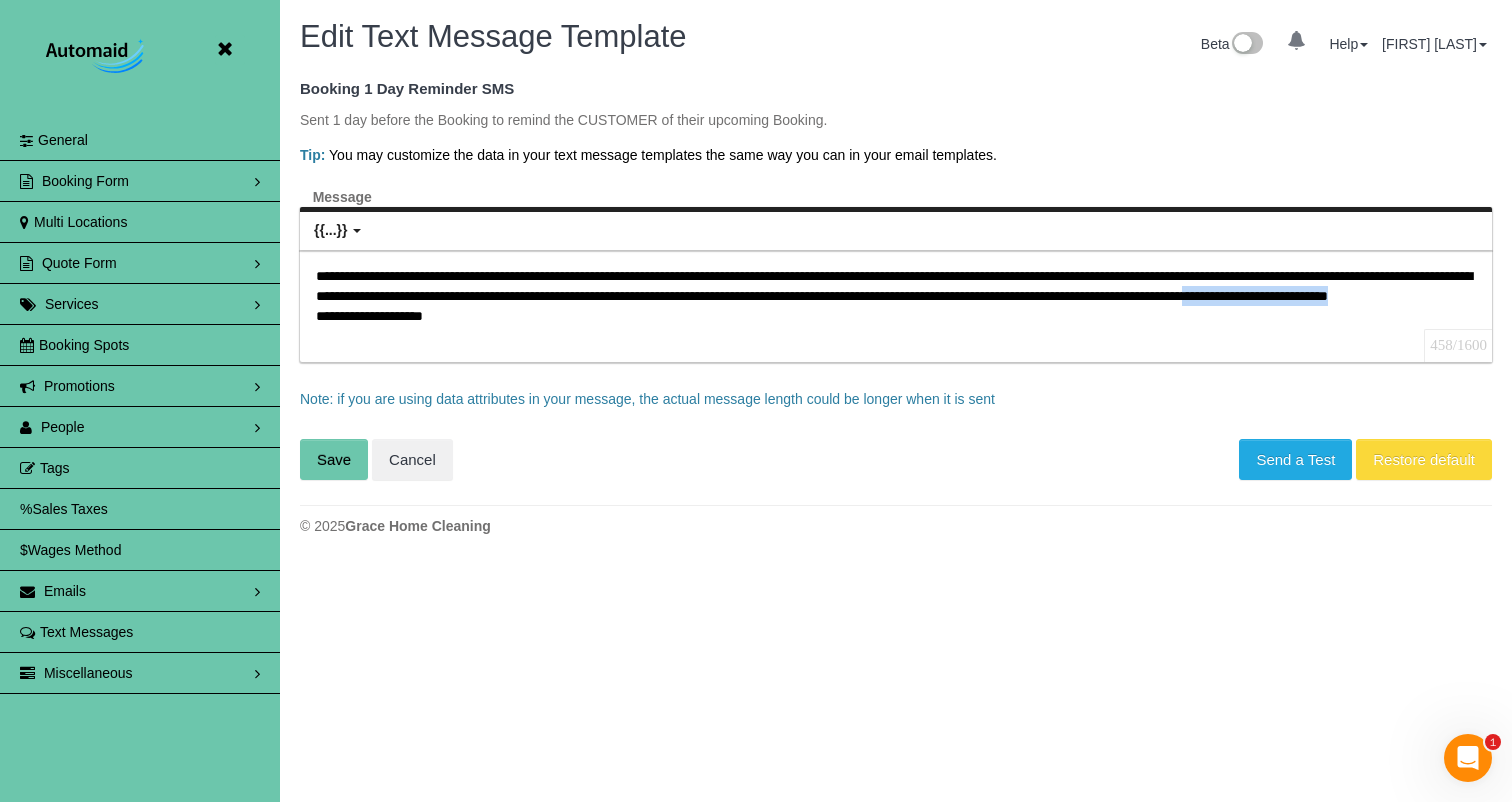 drag, startPoint x: 806, startPoint y: 311, endPoint x: 586, endPoint y: 317, distance: 220.0818 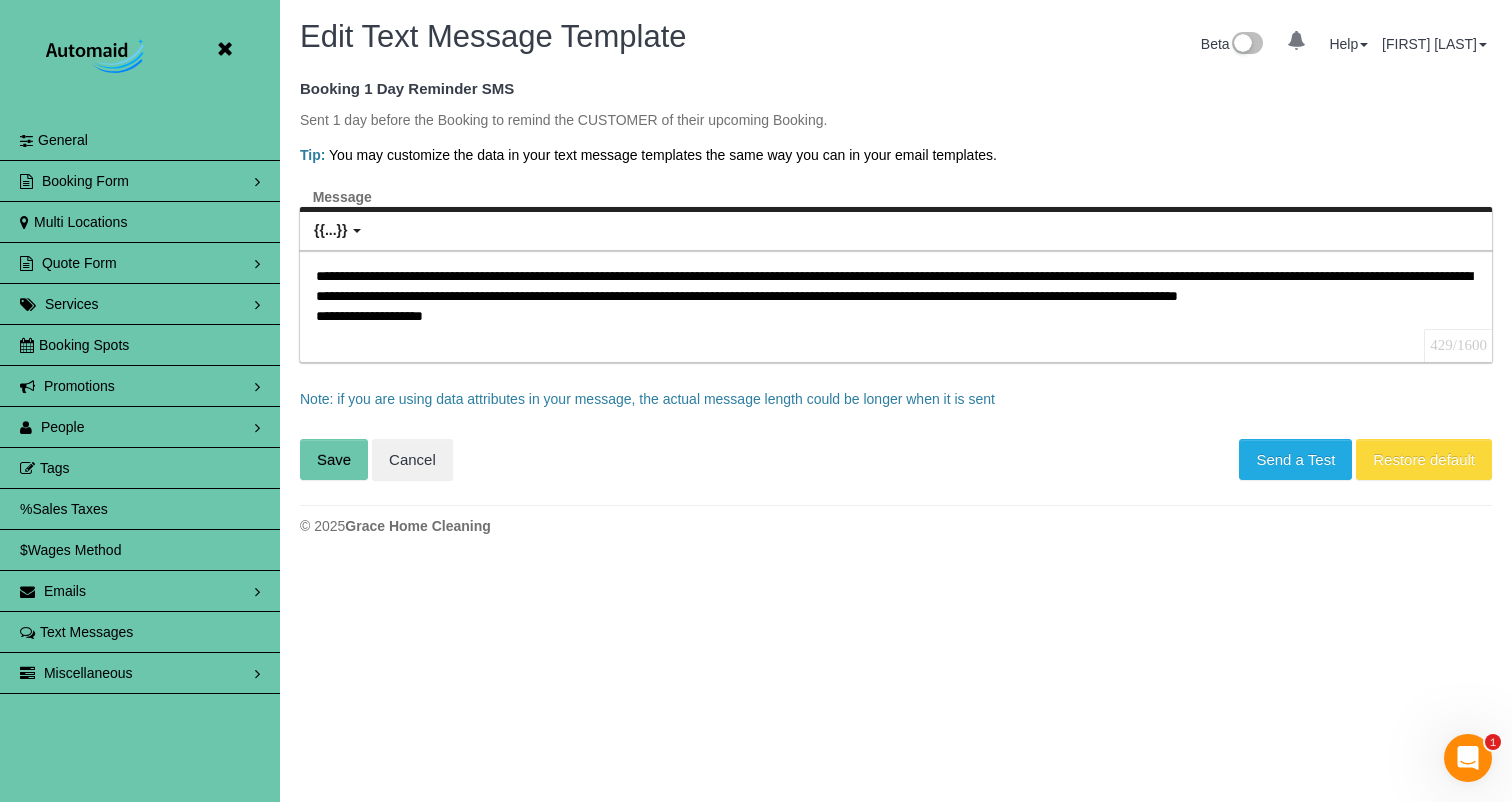 click on "Save" at bounding box center [334, 460] 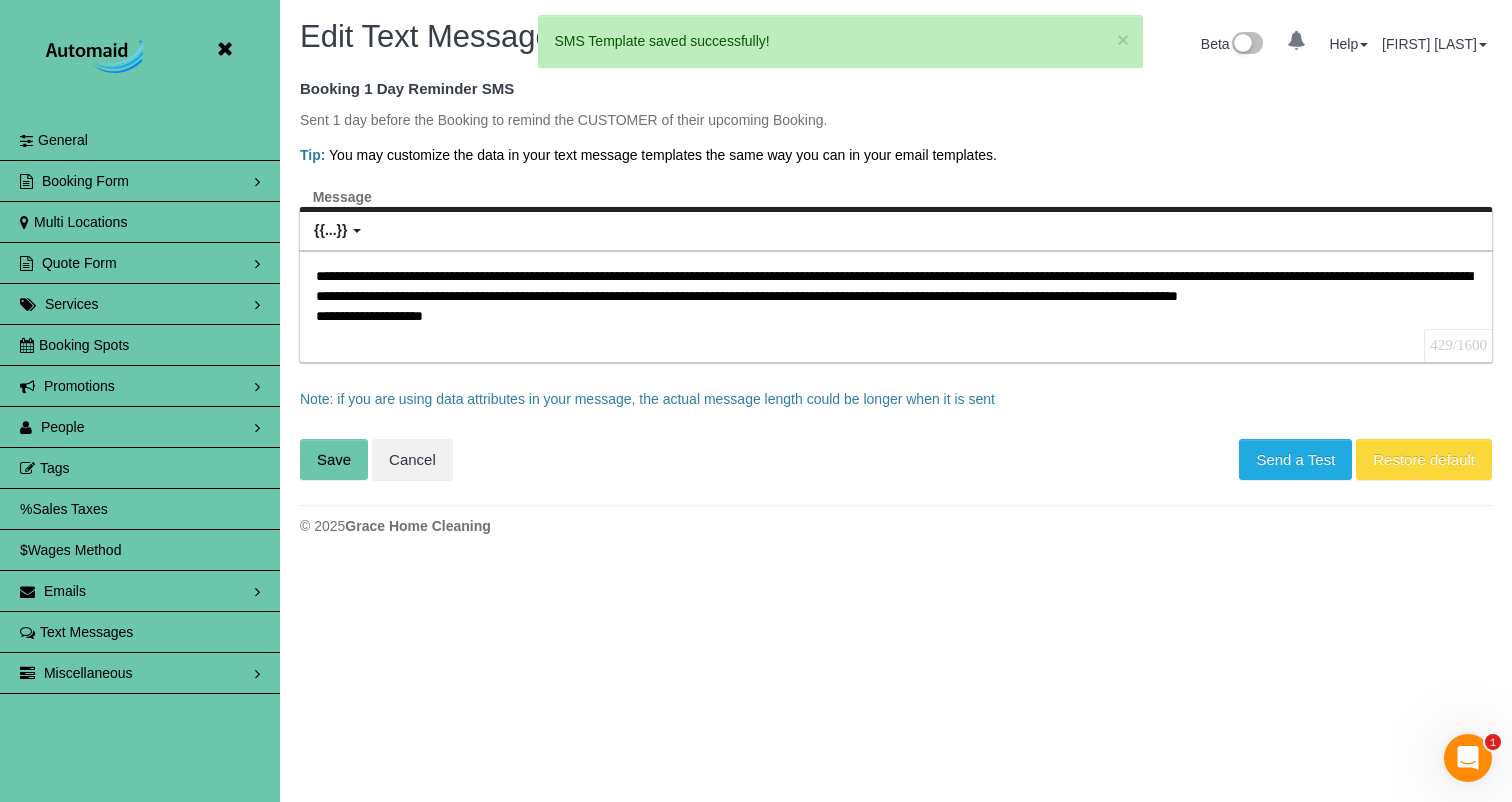 scroll, scrollTop: 98707, scrollLeft: 98488, axis: both 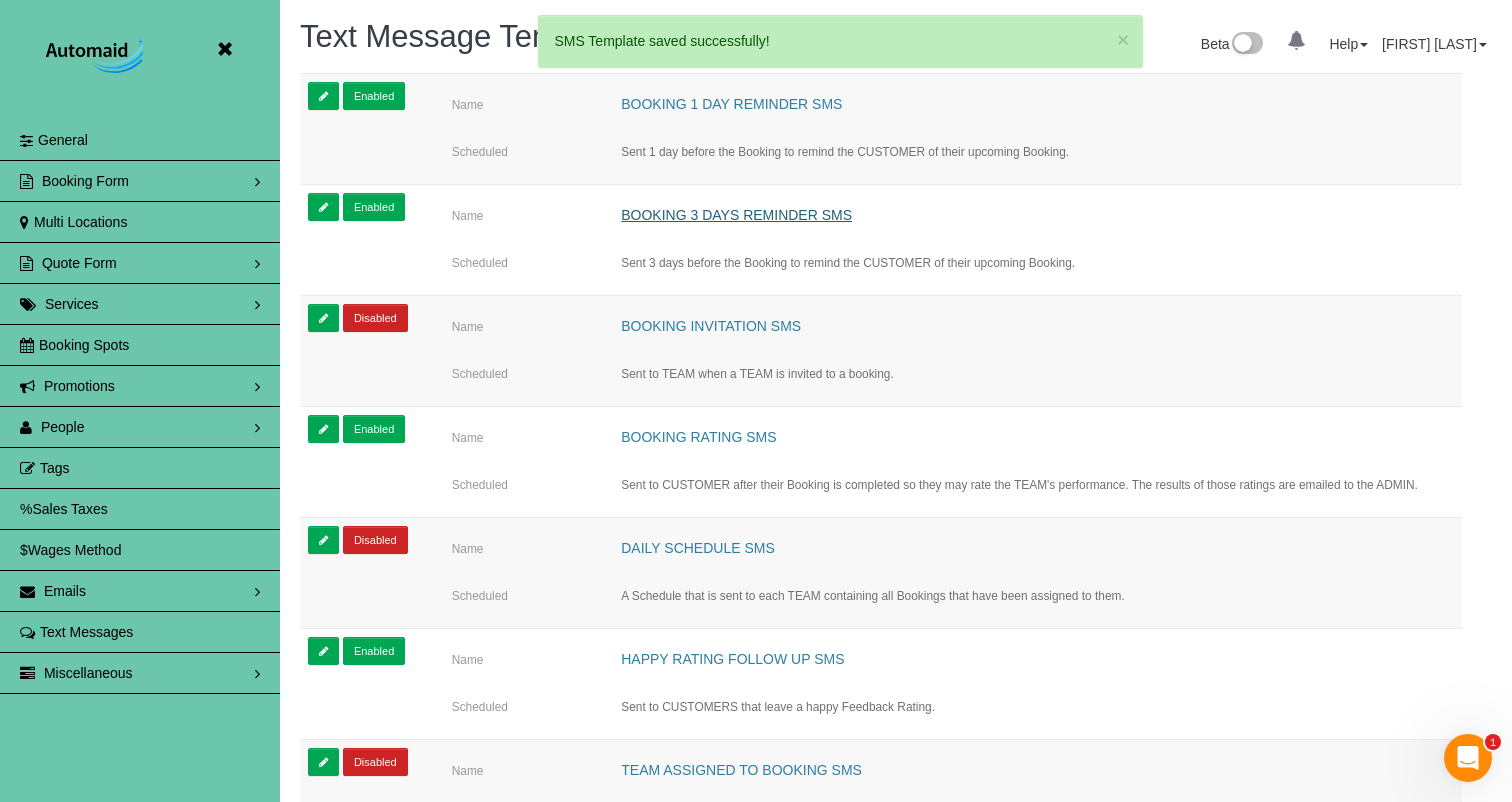 click on "Booking 3 Days Reminder SMS" at bounding box center [736, 215] 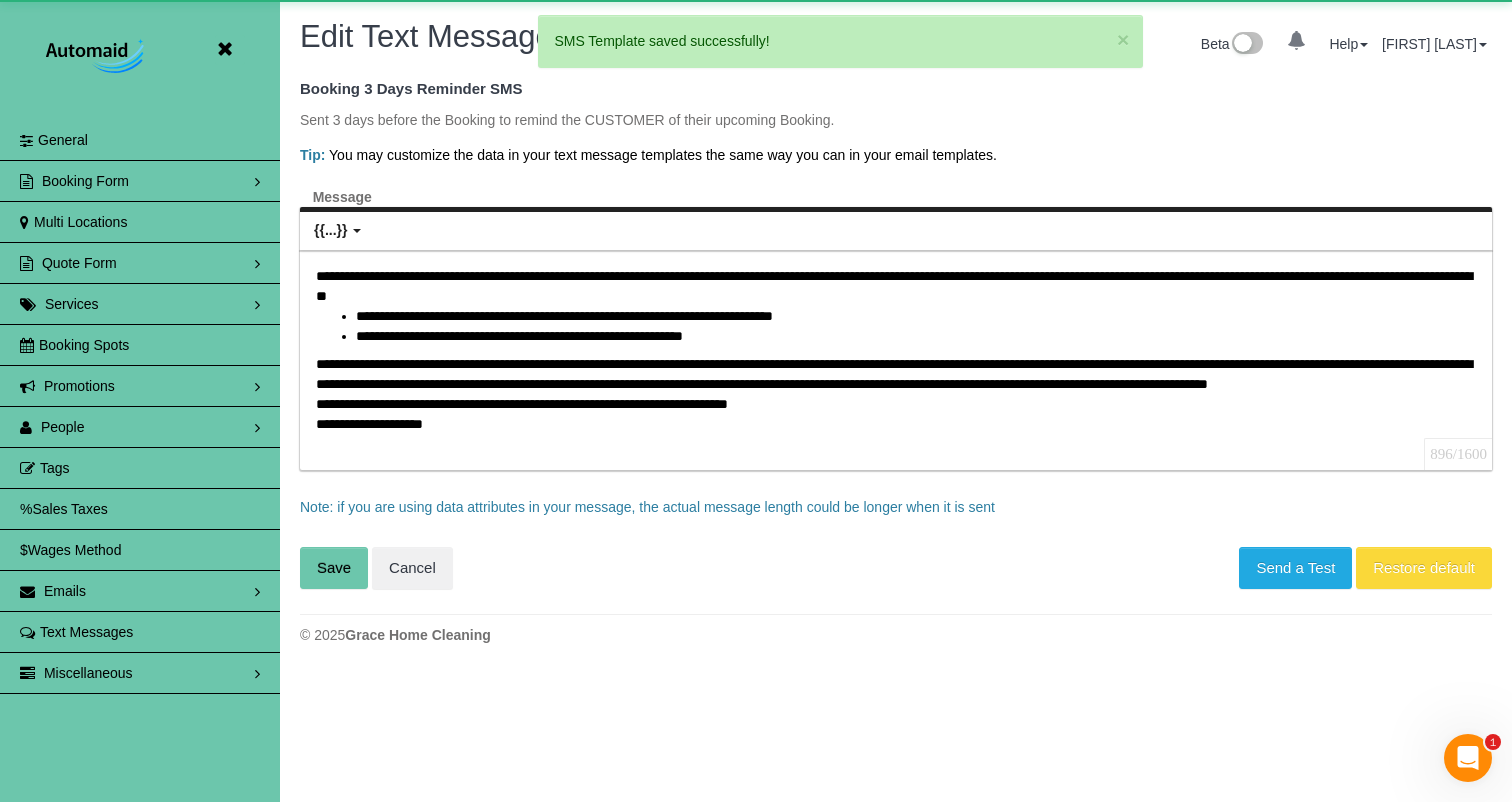 scroll, scrollTop: 99327, scrollLeft: 98488, axis: both 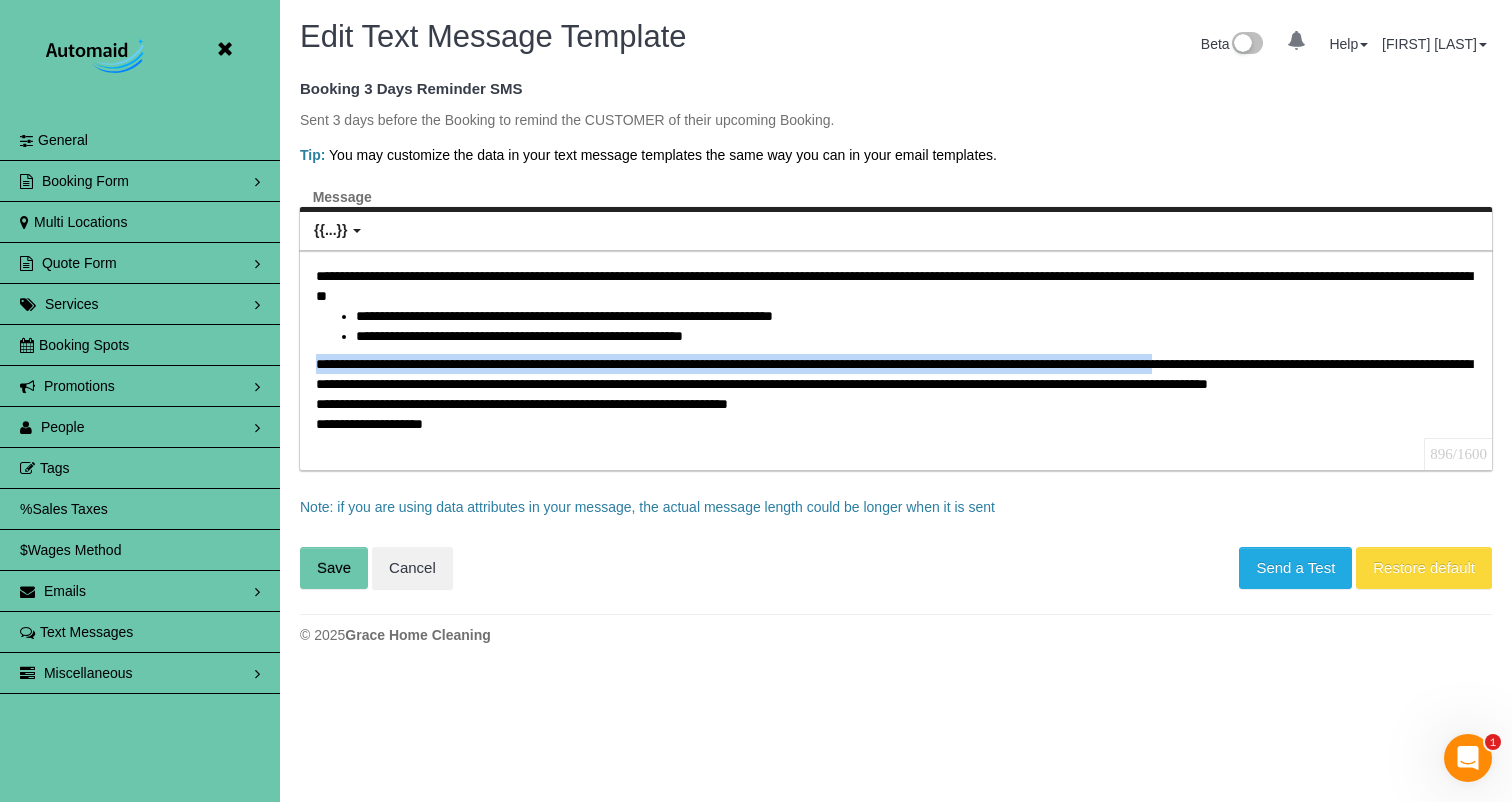 drag, startPoint x: 1338, startPoint y: 362, endPoint x: 279, endPoint y: 365, distance: 1059.0043 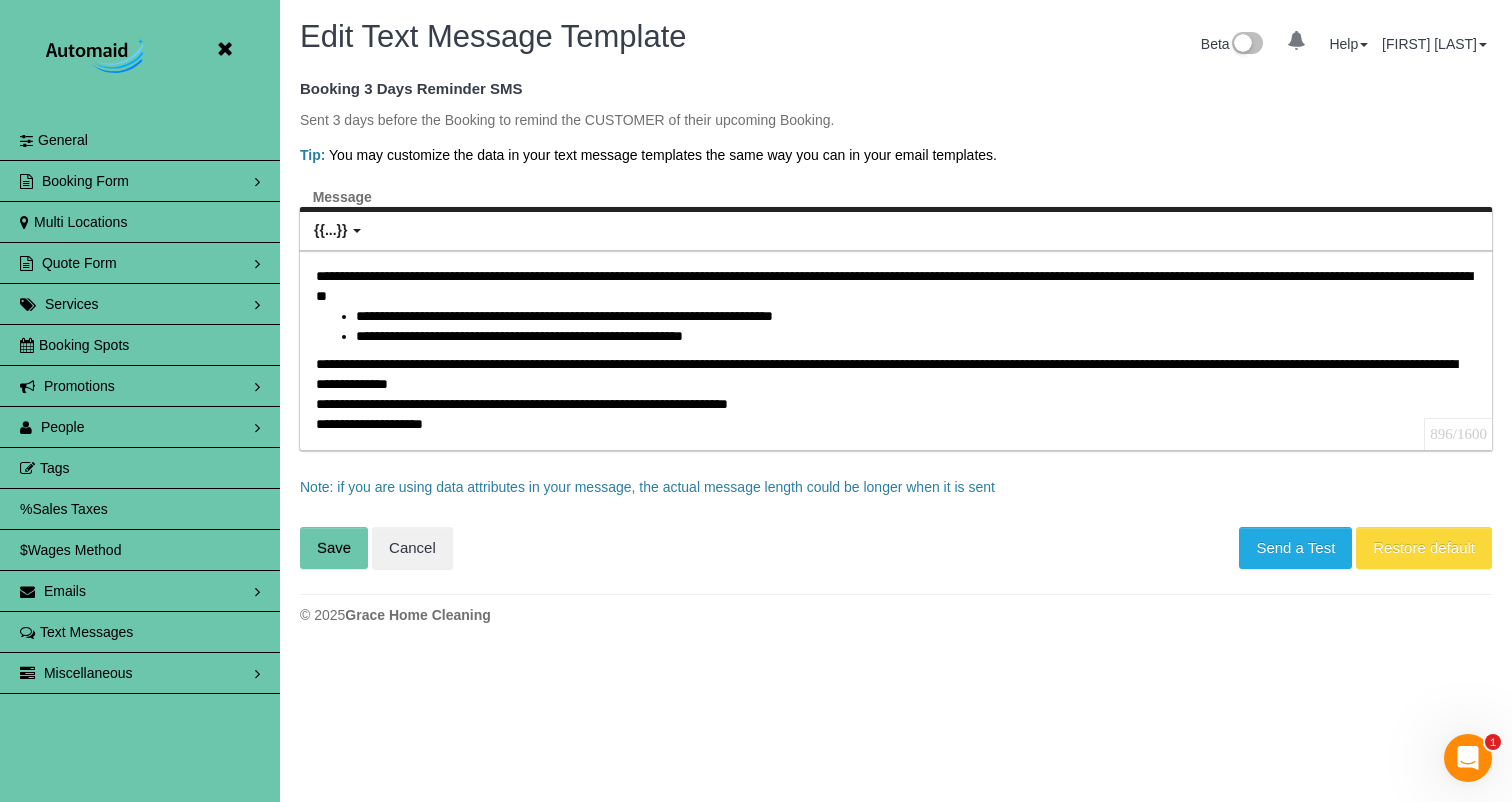 scroll, scrollTop: 652, scrollLeft: 1512, axis: both 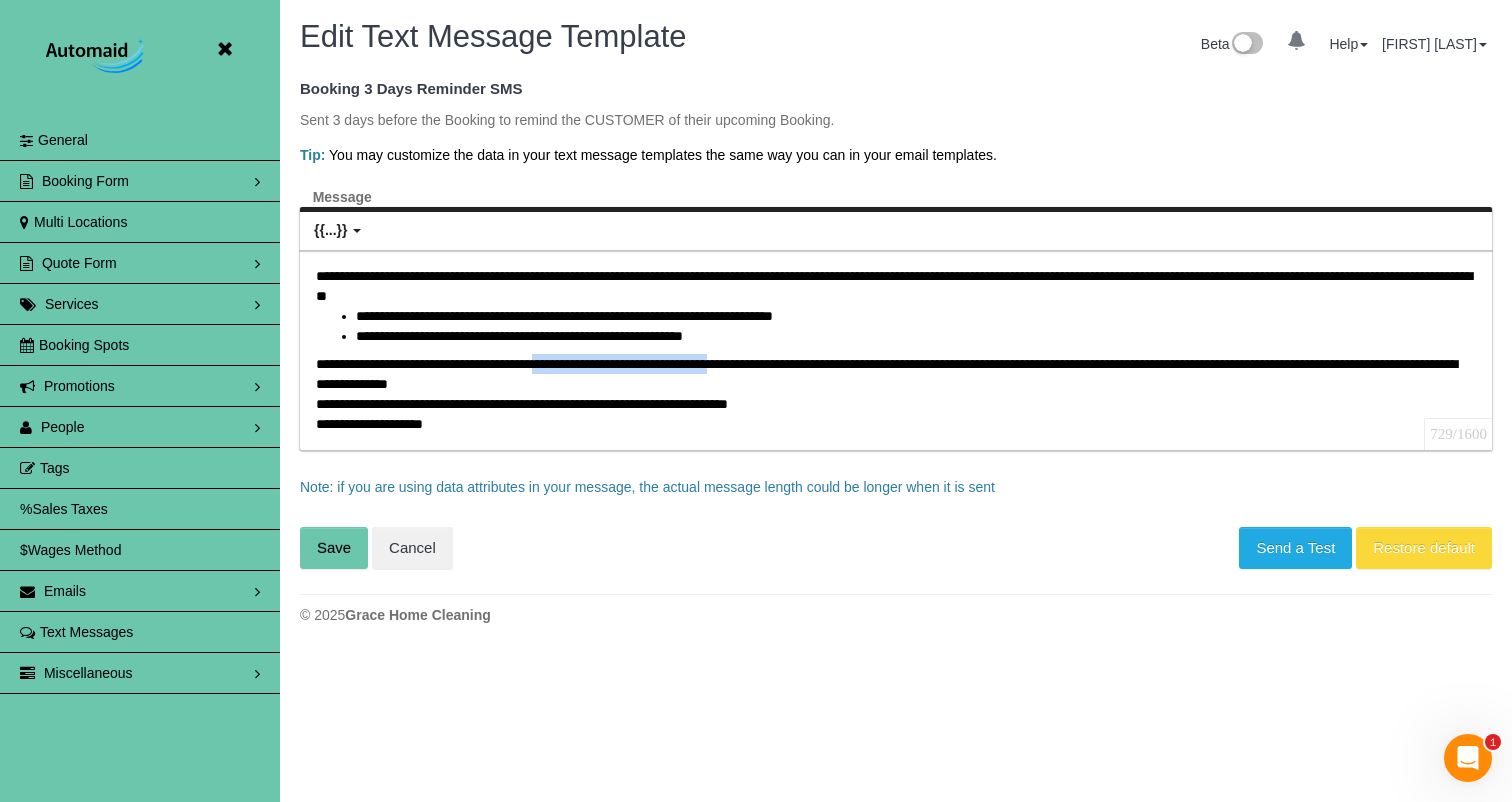 drag, startPoint x: 579, startPoint y: 364, endPoint x: 791, endPoint y: 364, distance: 212 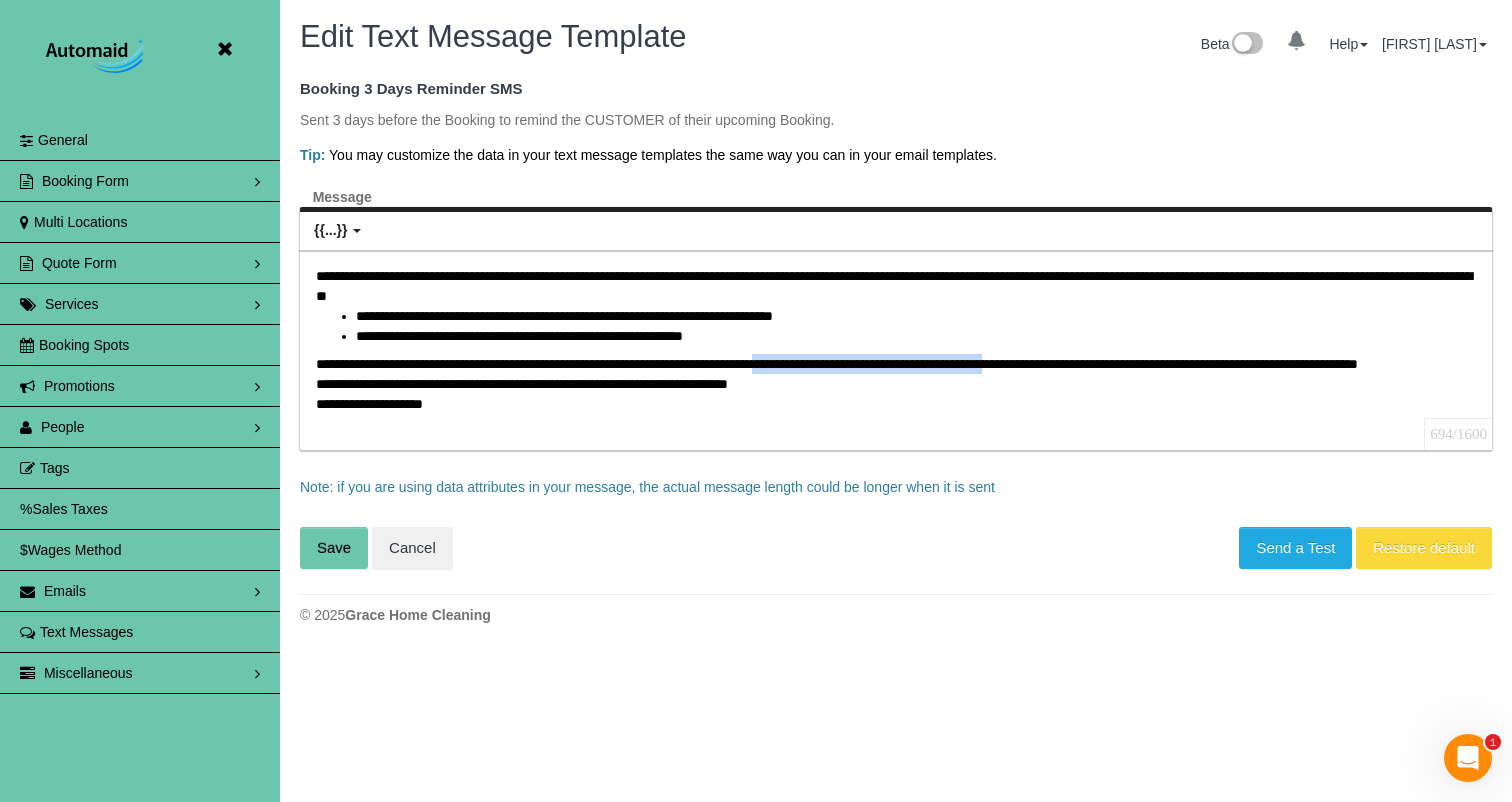drag, startPoint x: 1136, startPoint y: 364, endPoint x: 846, endPoint y: 366, distance: 290.0069 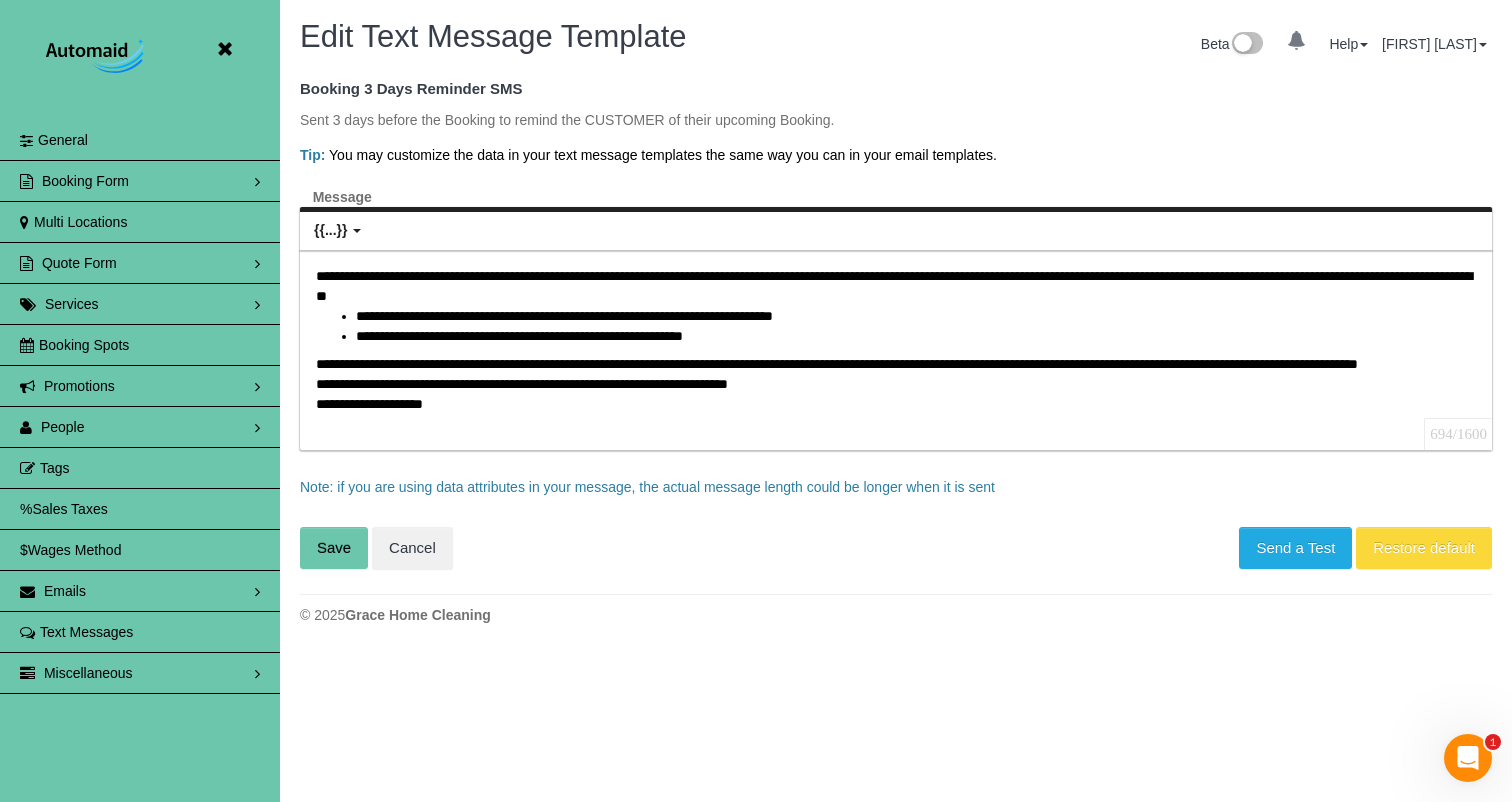 scroll, scrollTop: 632, scrollLeft: 1512, axis: both 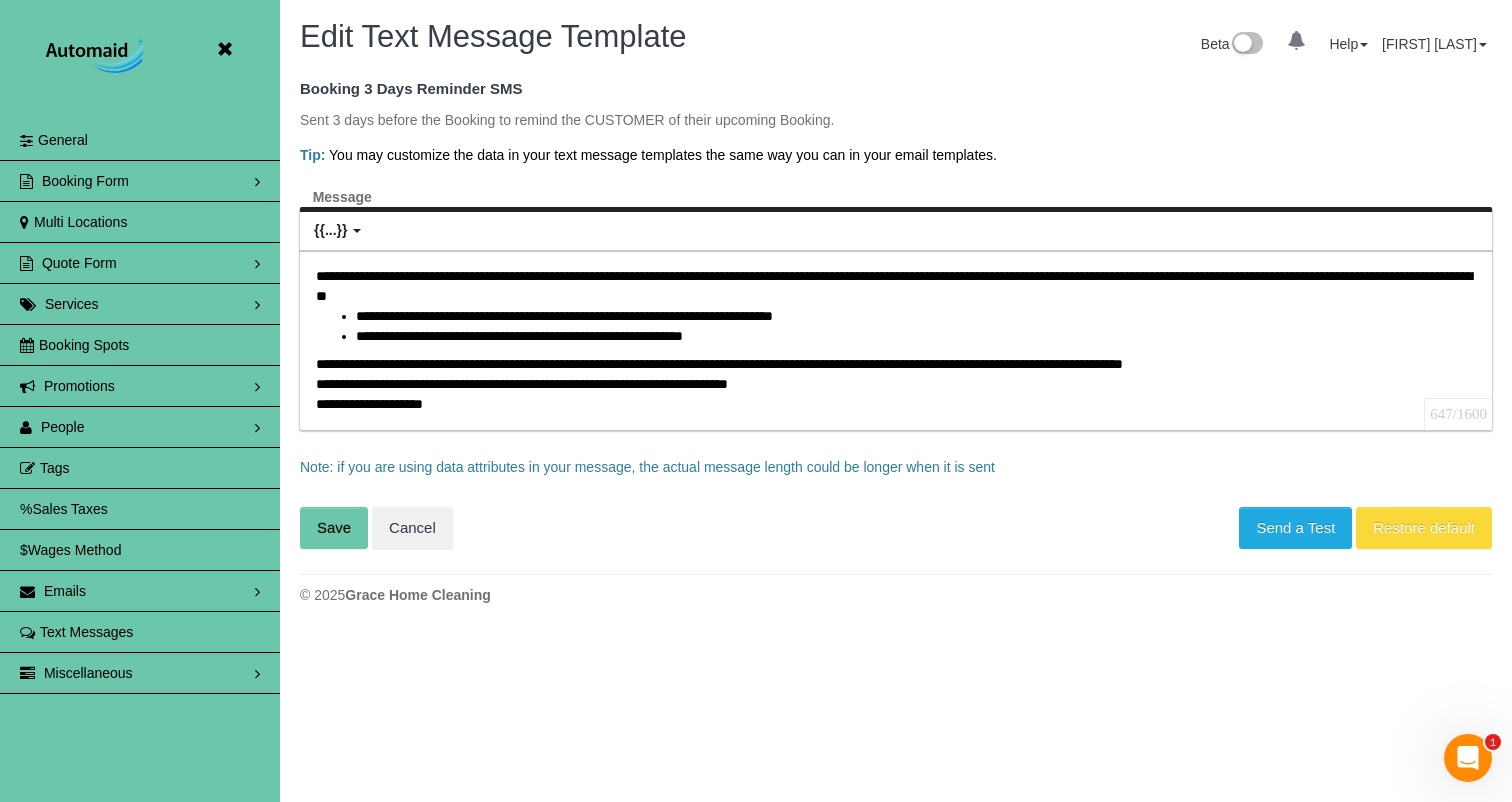 type 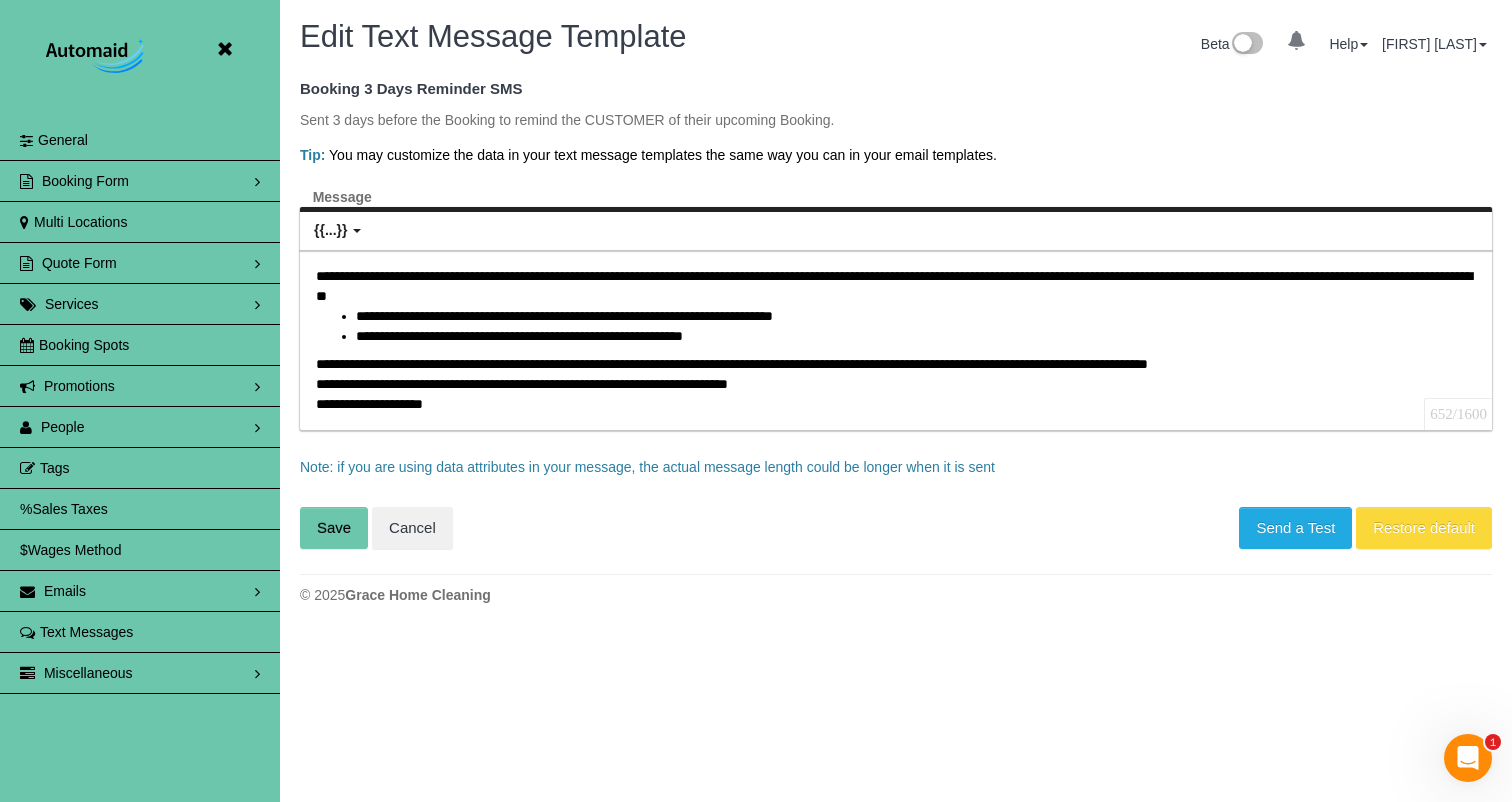 scroll, scrollTop: 99367, scrollLeft: 98488, axis: both 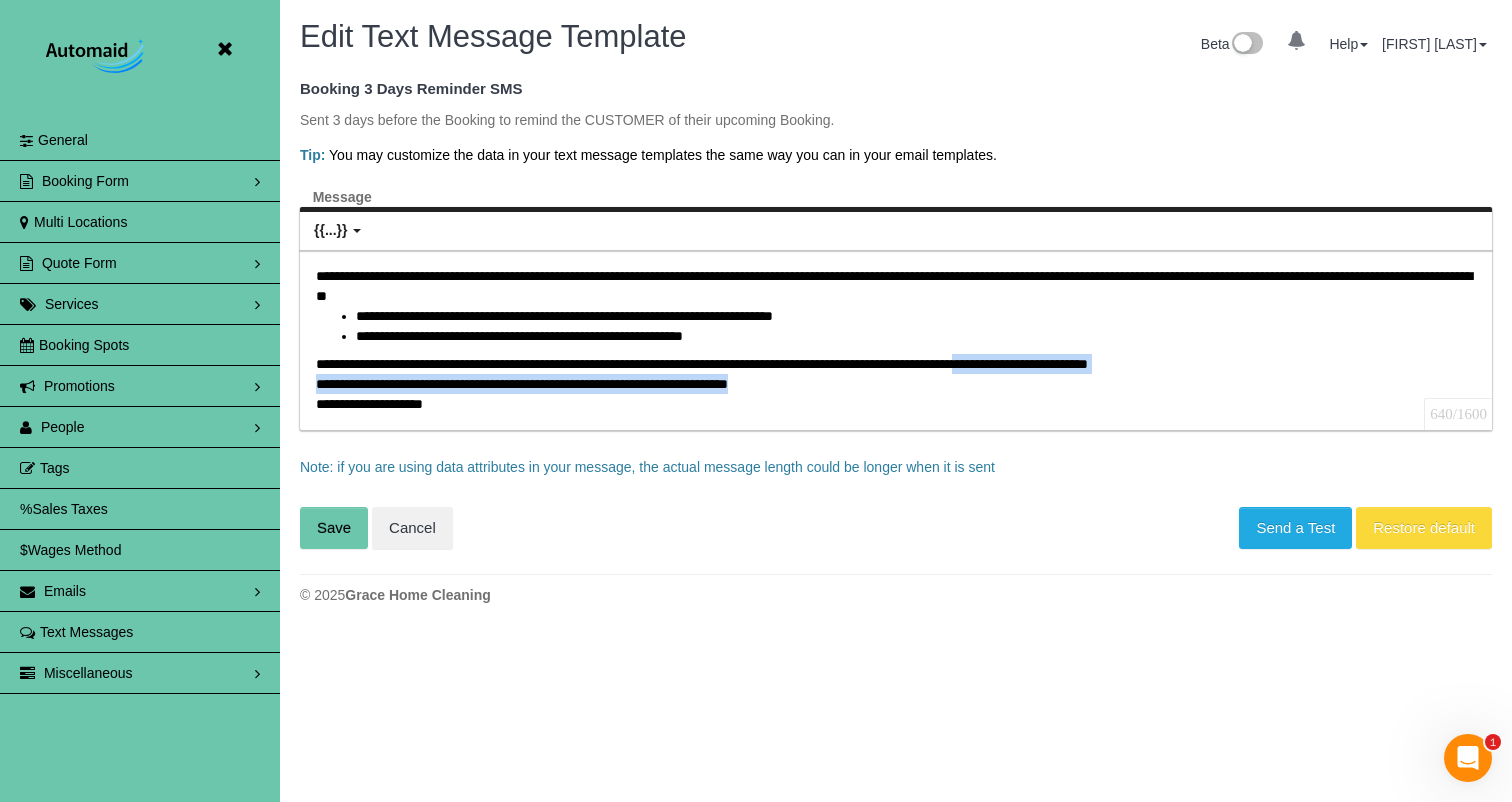 drag, startPoint x: 1104, startPoint y: 362, endPoint x: 1285, endPoint y: 373, distance: 181.33394 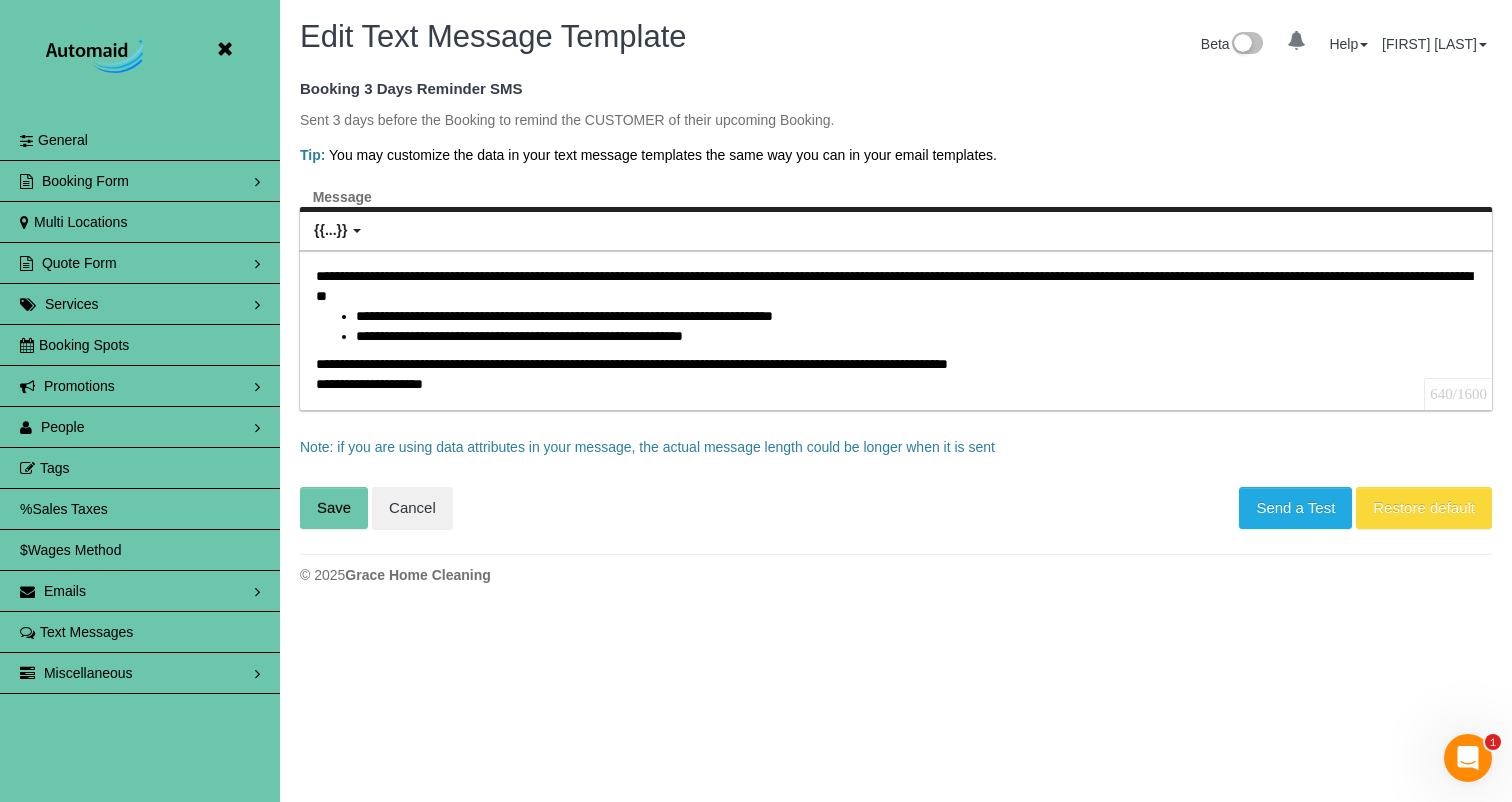 scroll, scrollTop: 612, scrollLeft: 1512, axis: both 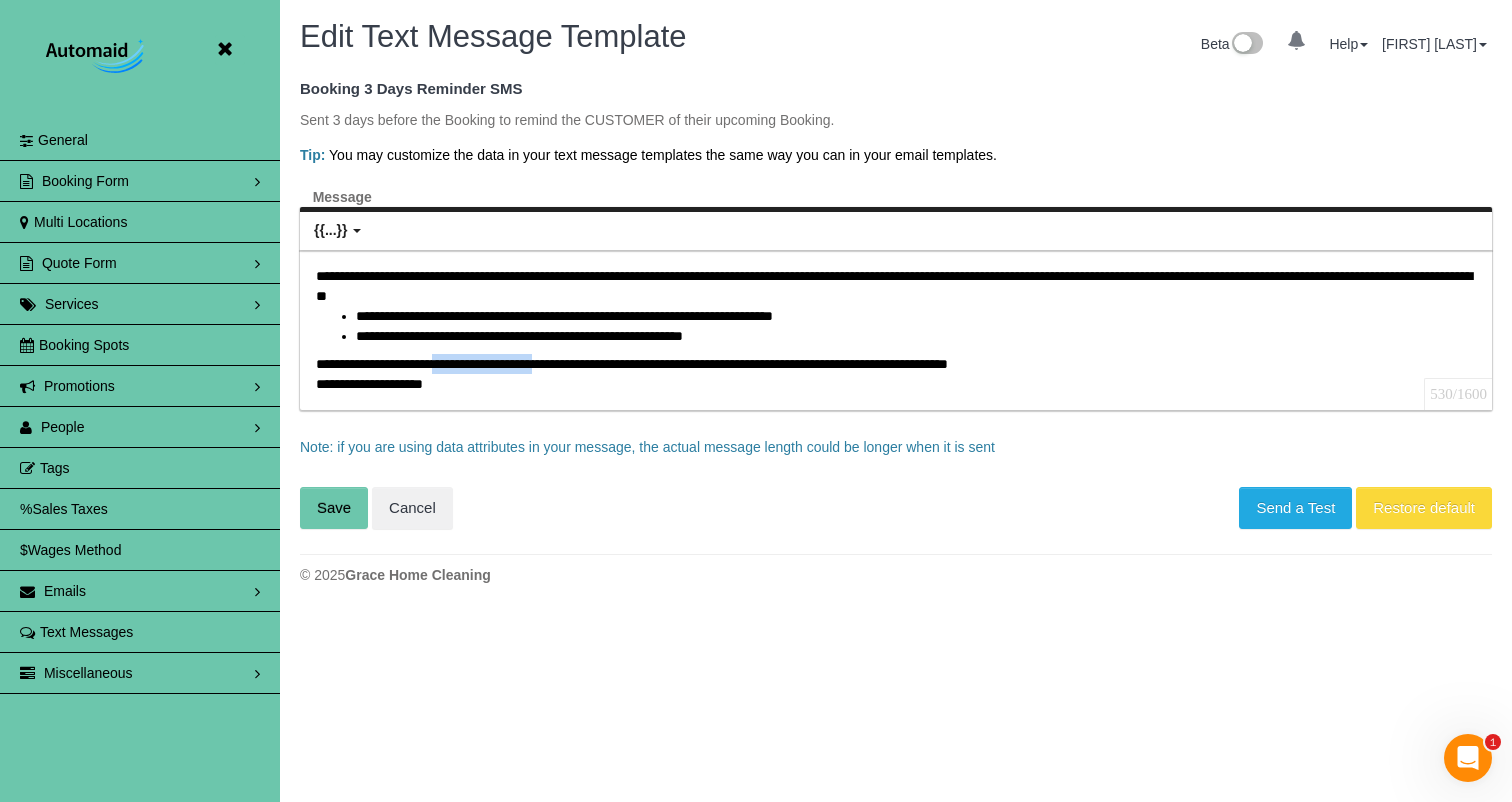 drag, startPoint x: 455, startPoint y: 365, endPoint x: 722, endPoint y: 378, distance: 267.31628 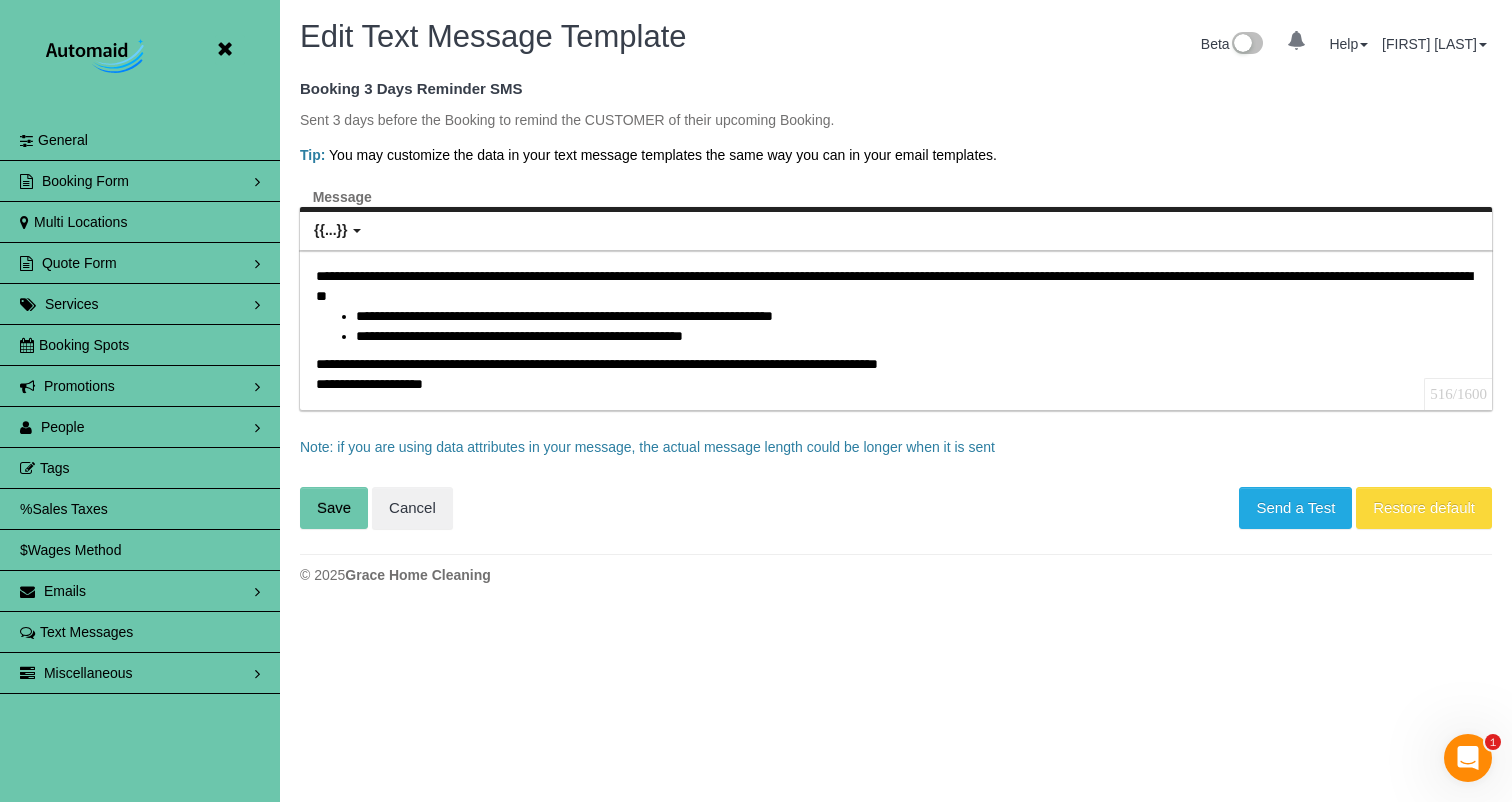 click on "**********" at bounding box center (896, 330) 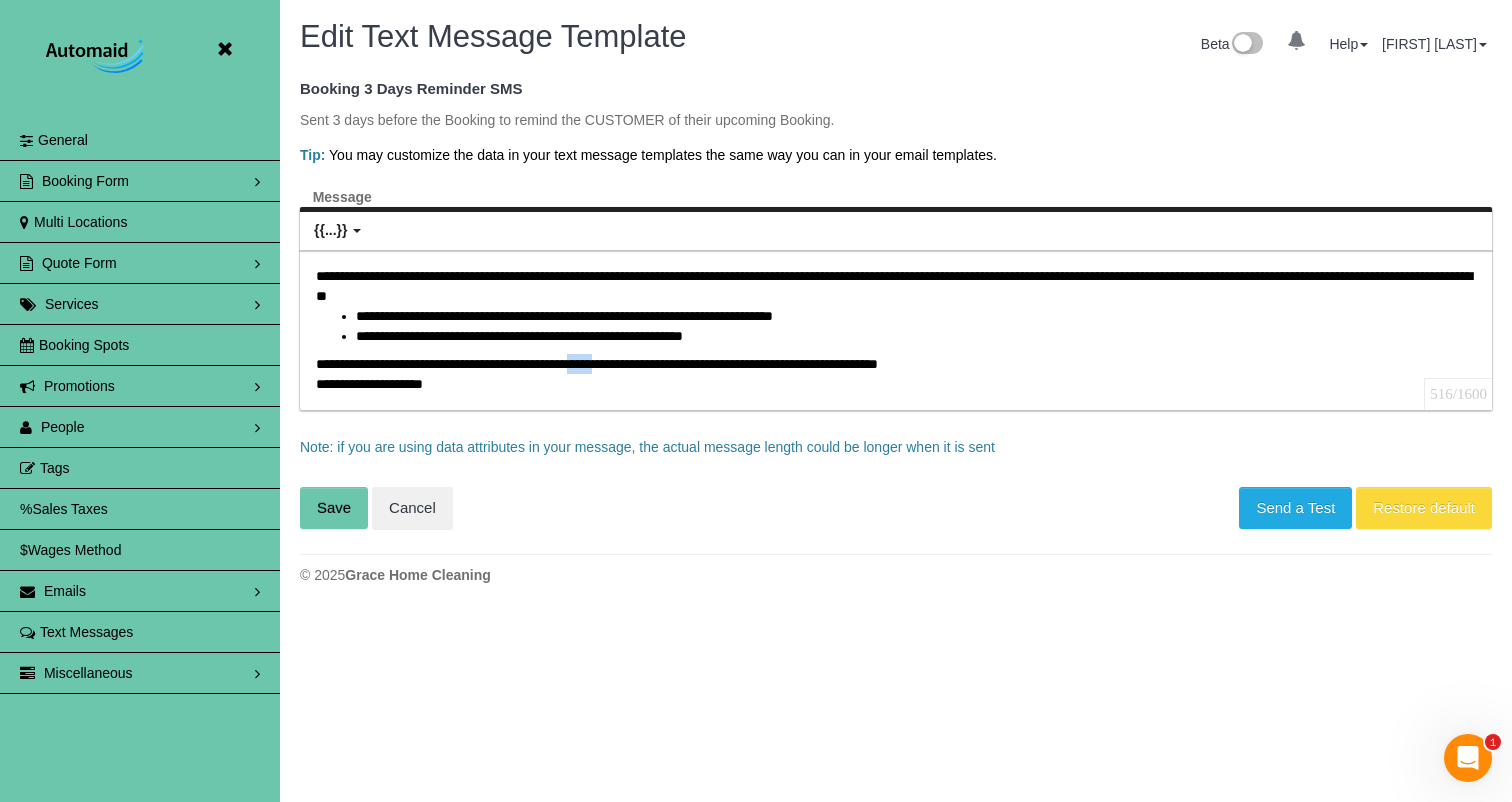 click on "**********" at bounding box center (896, 330) 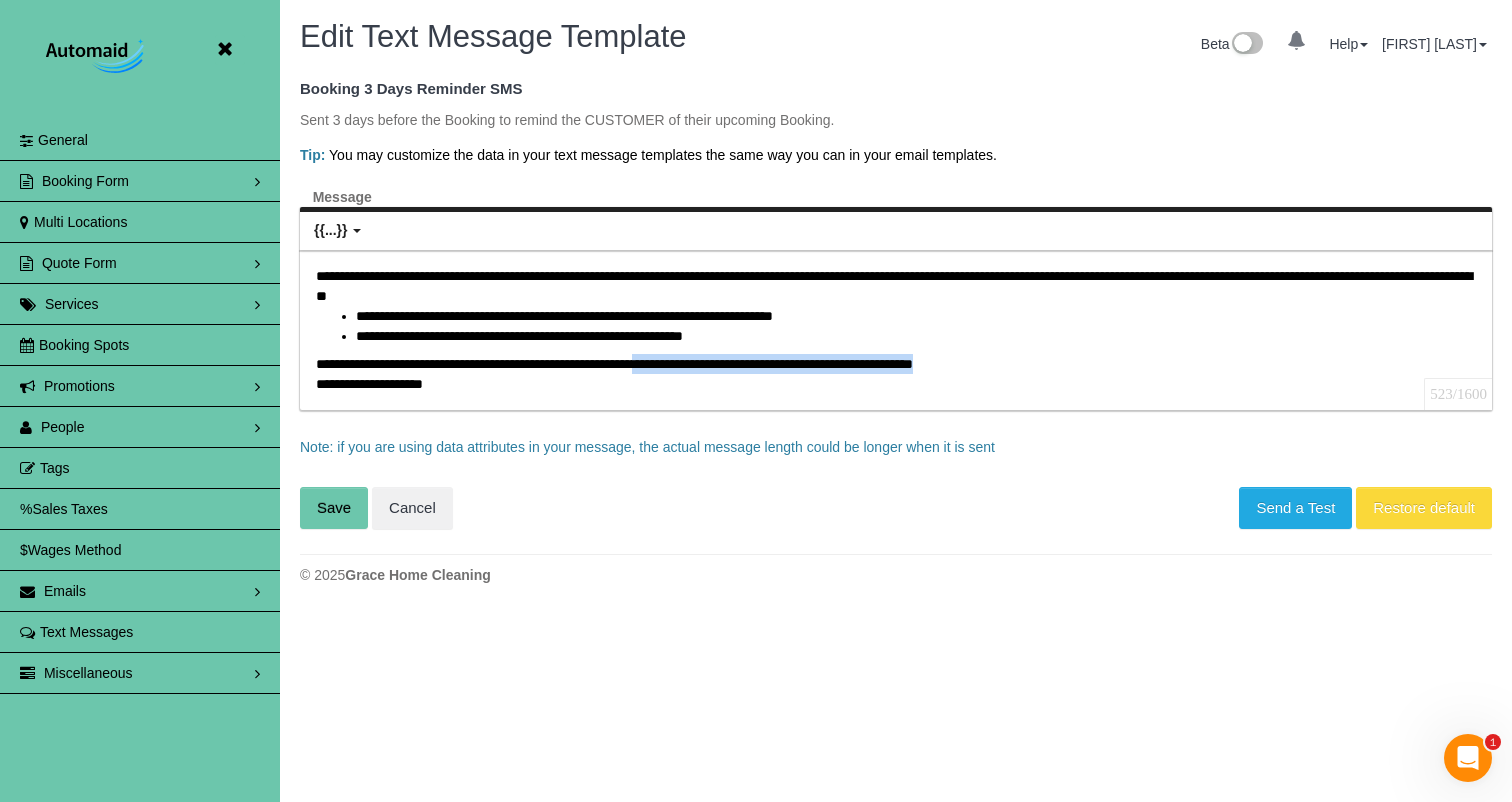 drag, startPoint x: 707, startPoint y: 364, endPoint x: 1063, endPoint y: 360, distance: 356.02246 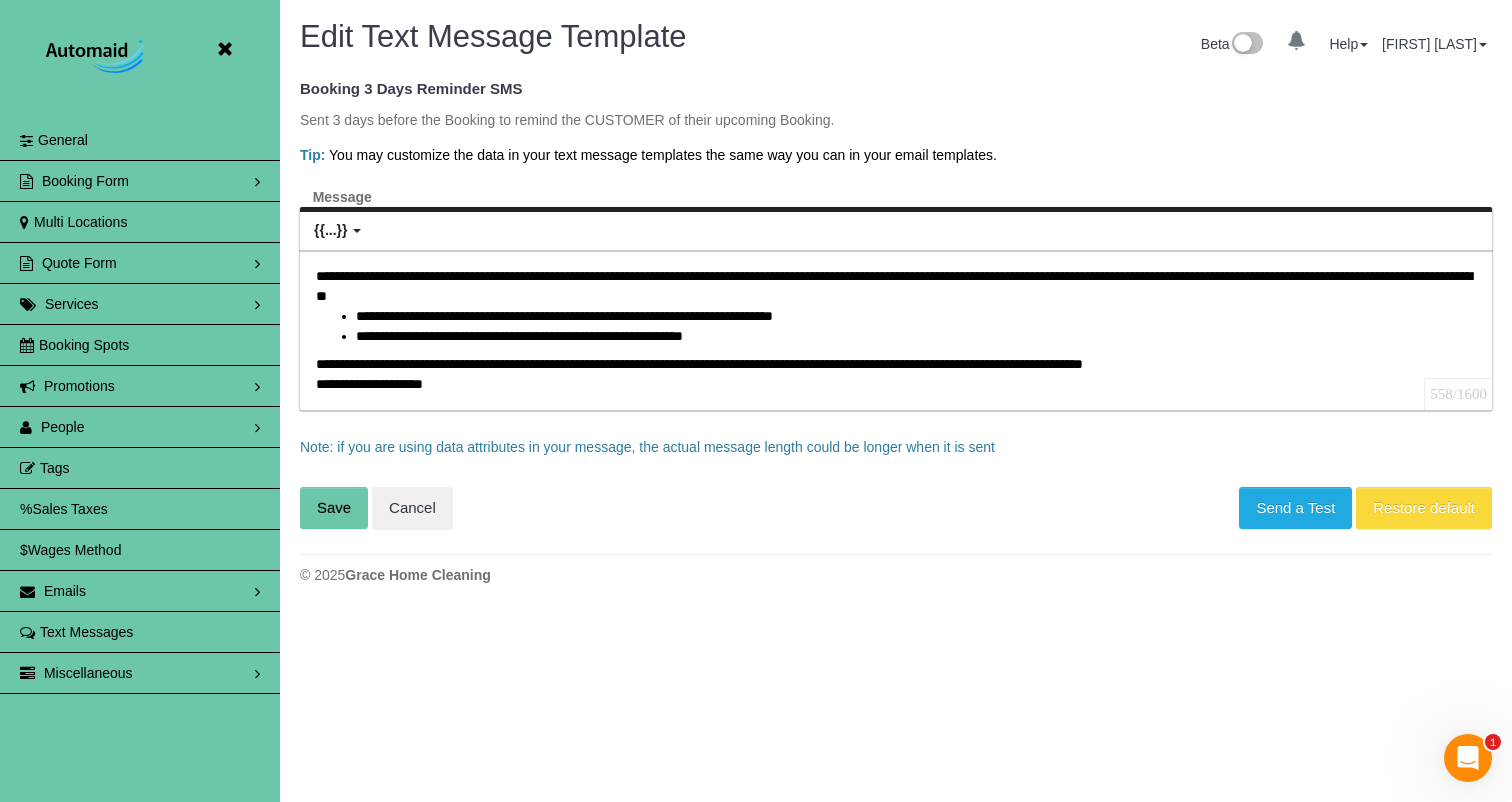 click on "Save" at bounding box center (334, 508) 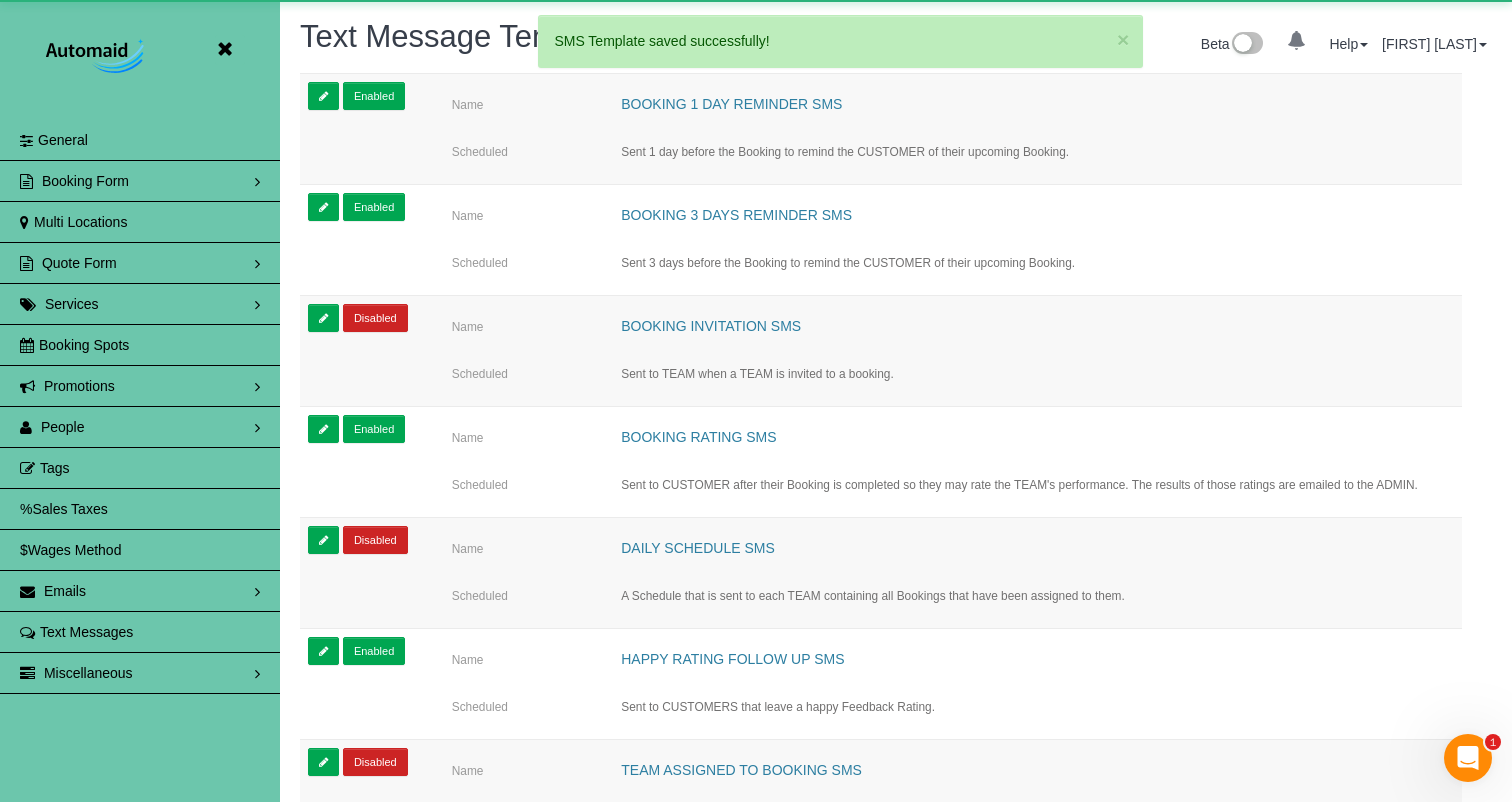 scroll, scrollTop: 98707, scrollLeft: 98488, axis: both 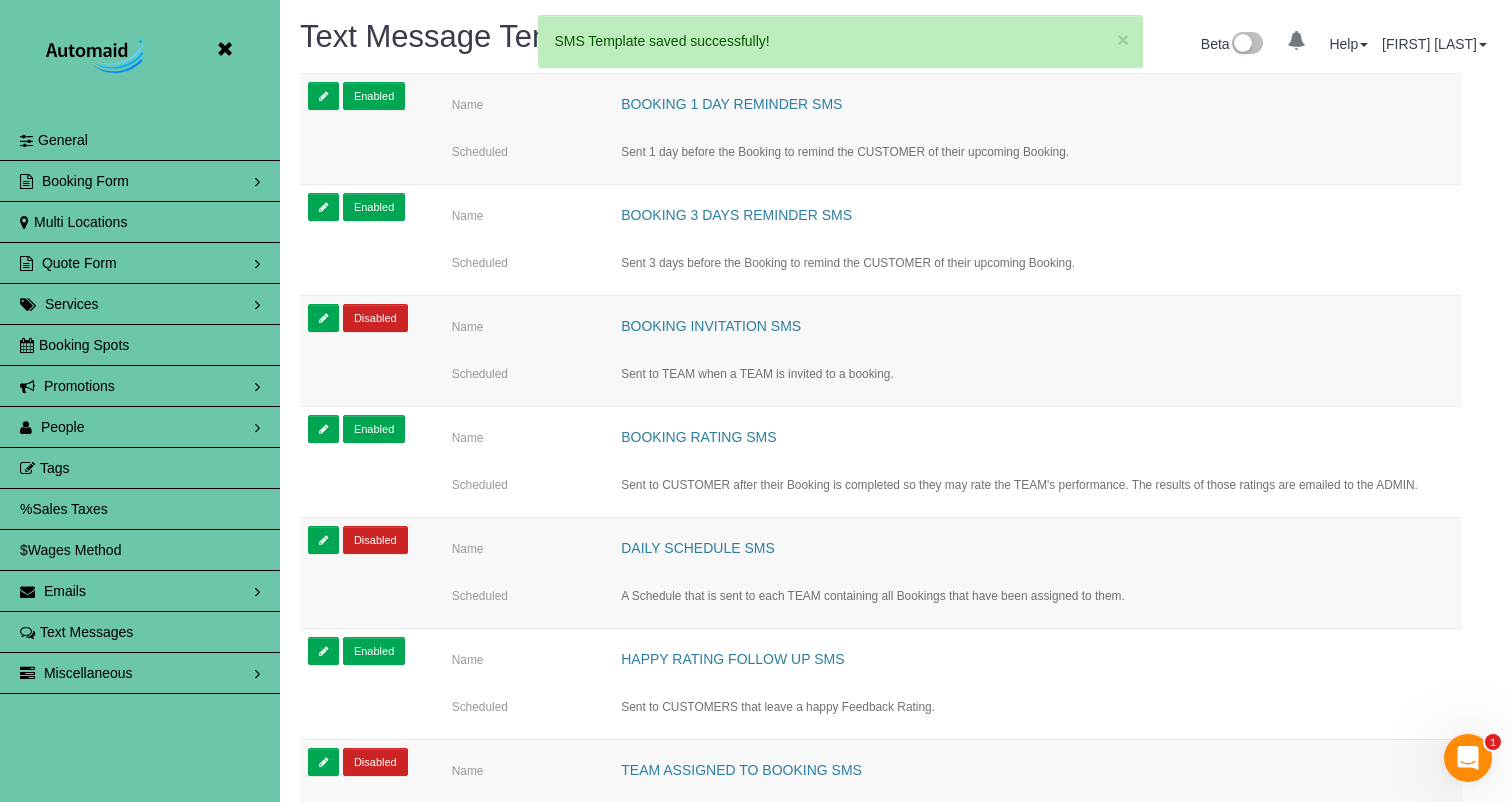 click at bounding box center [224, 49] 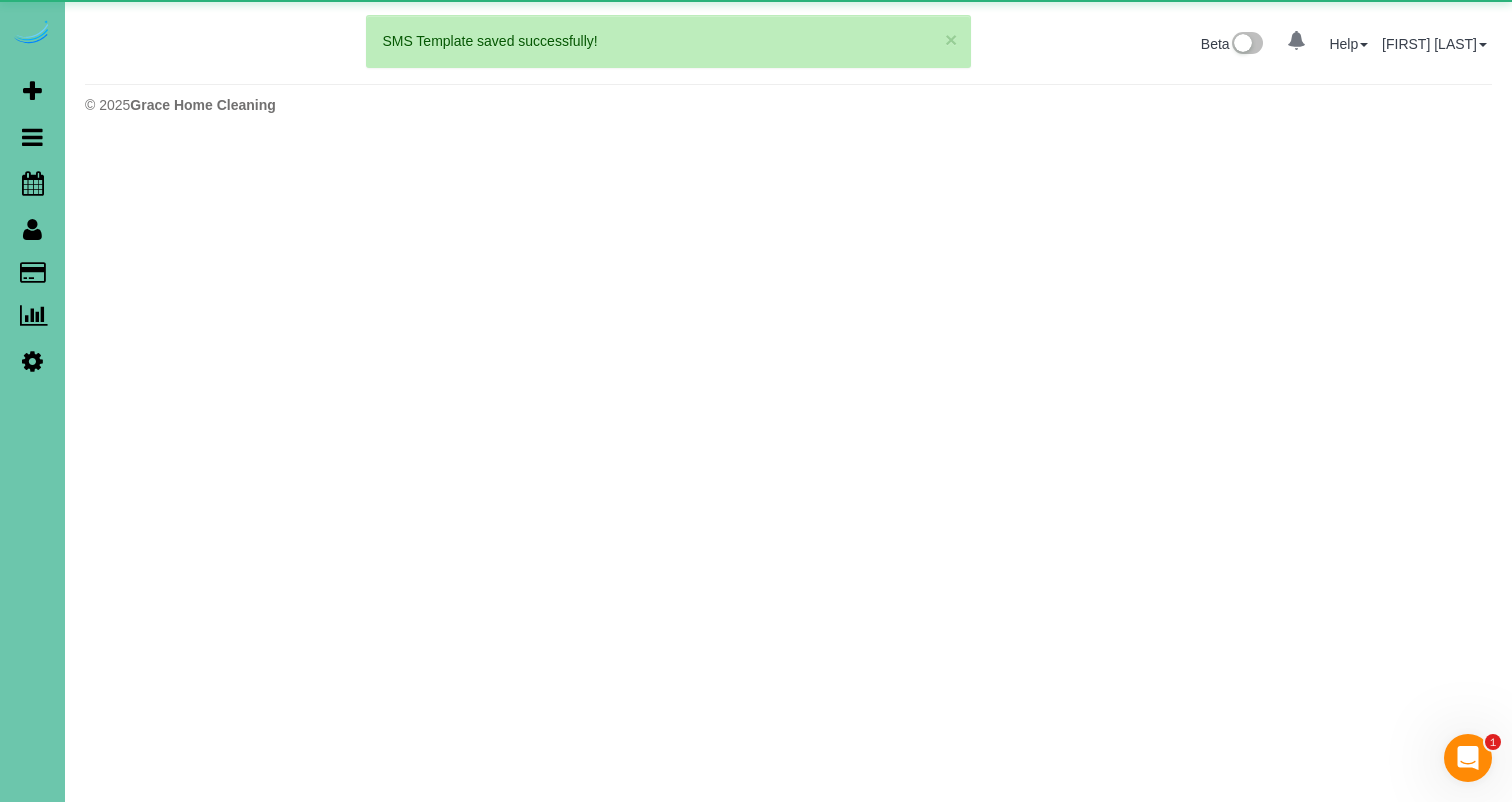 scroll, scrollTop: 143, scrollLeft: 1512, axis: both 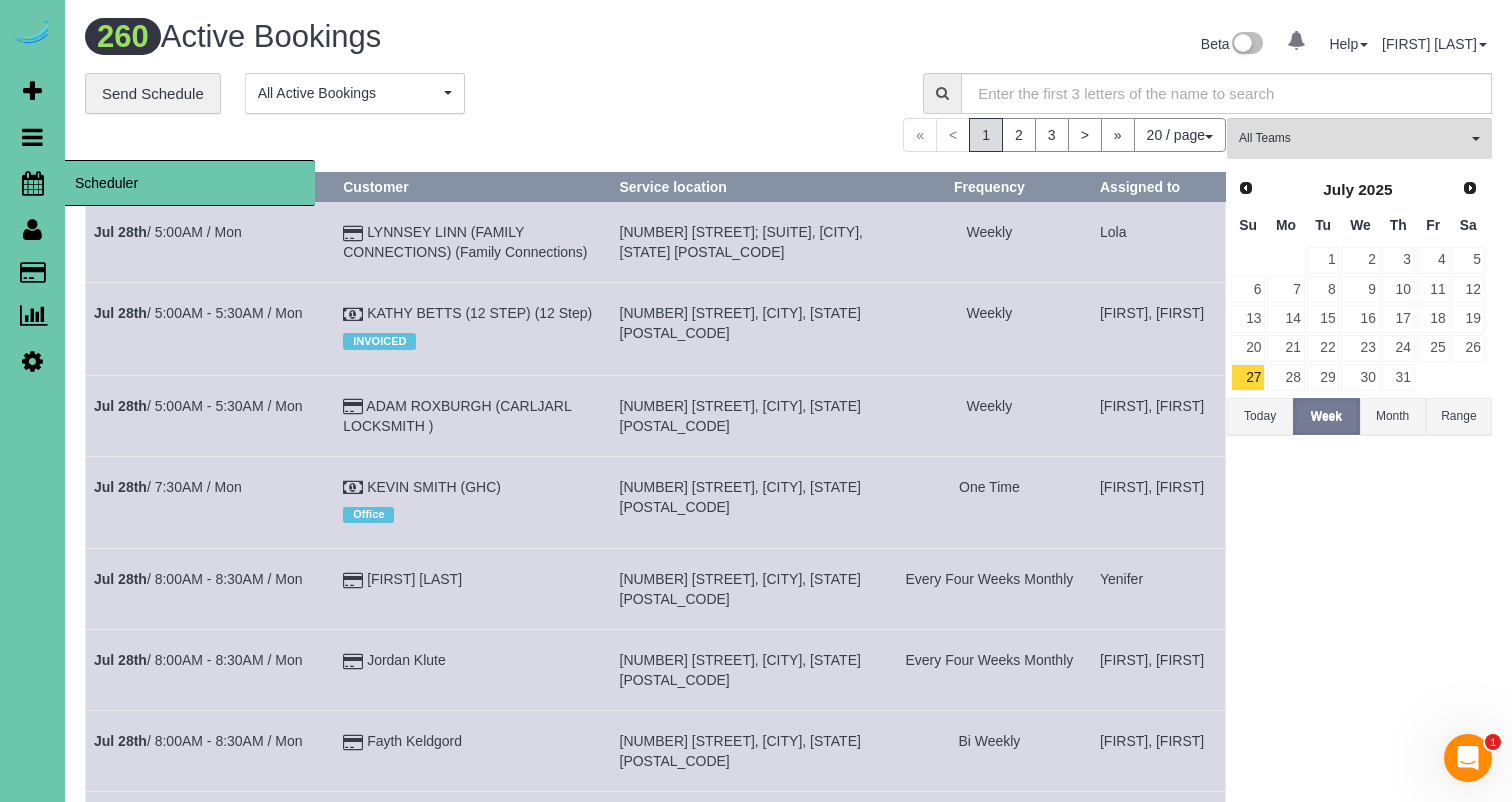 click on "Scheduler" at bounding box center [190, 183] 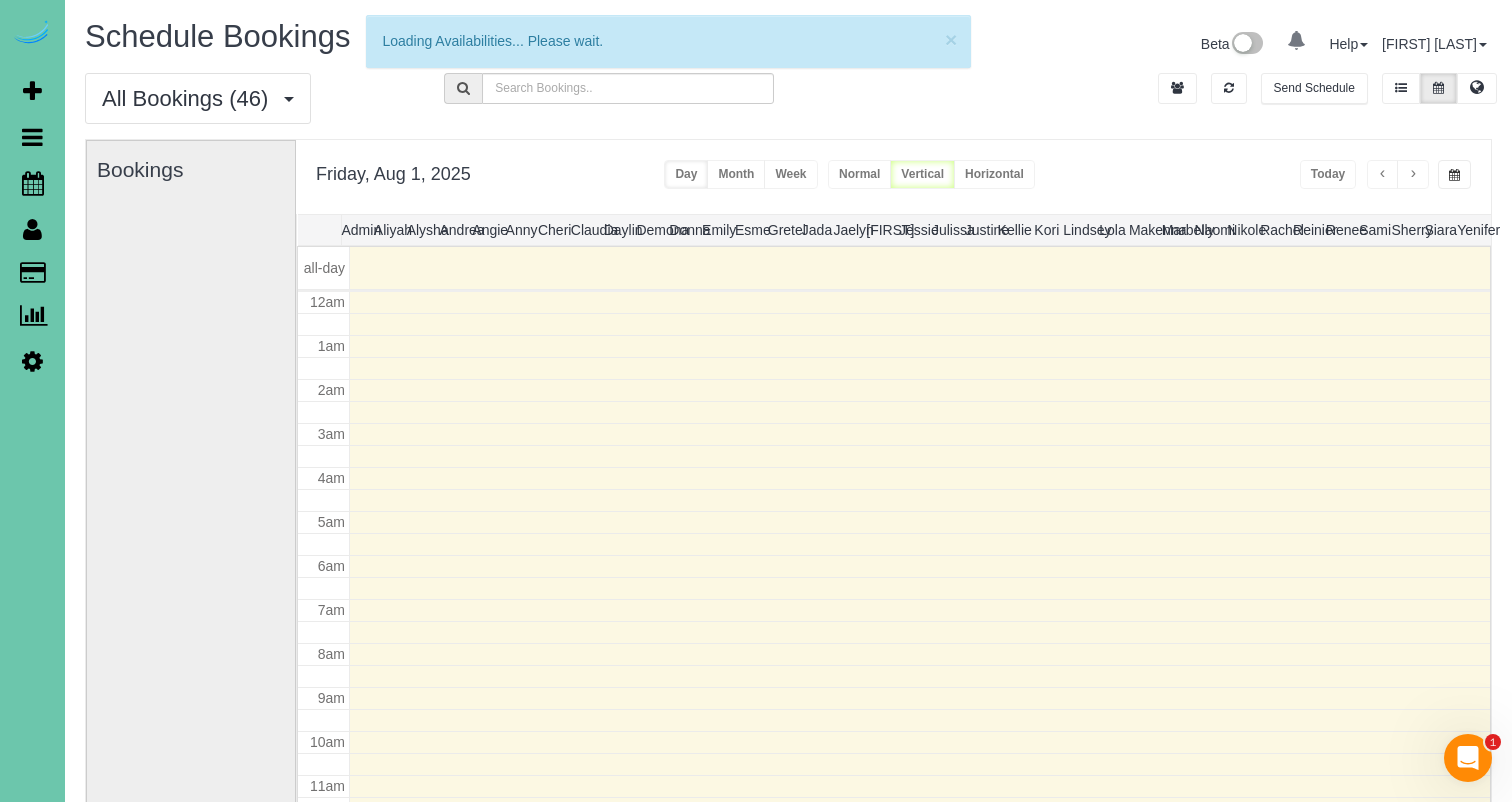 scroll, scrollTop: 265, scrollLeft: 0, axis: vertical 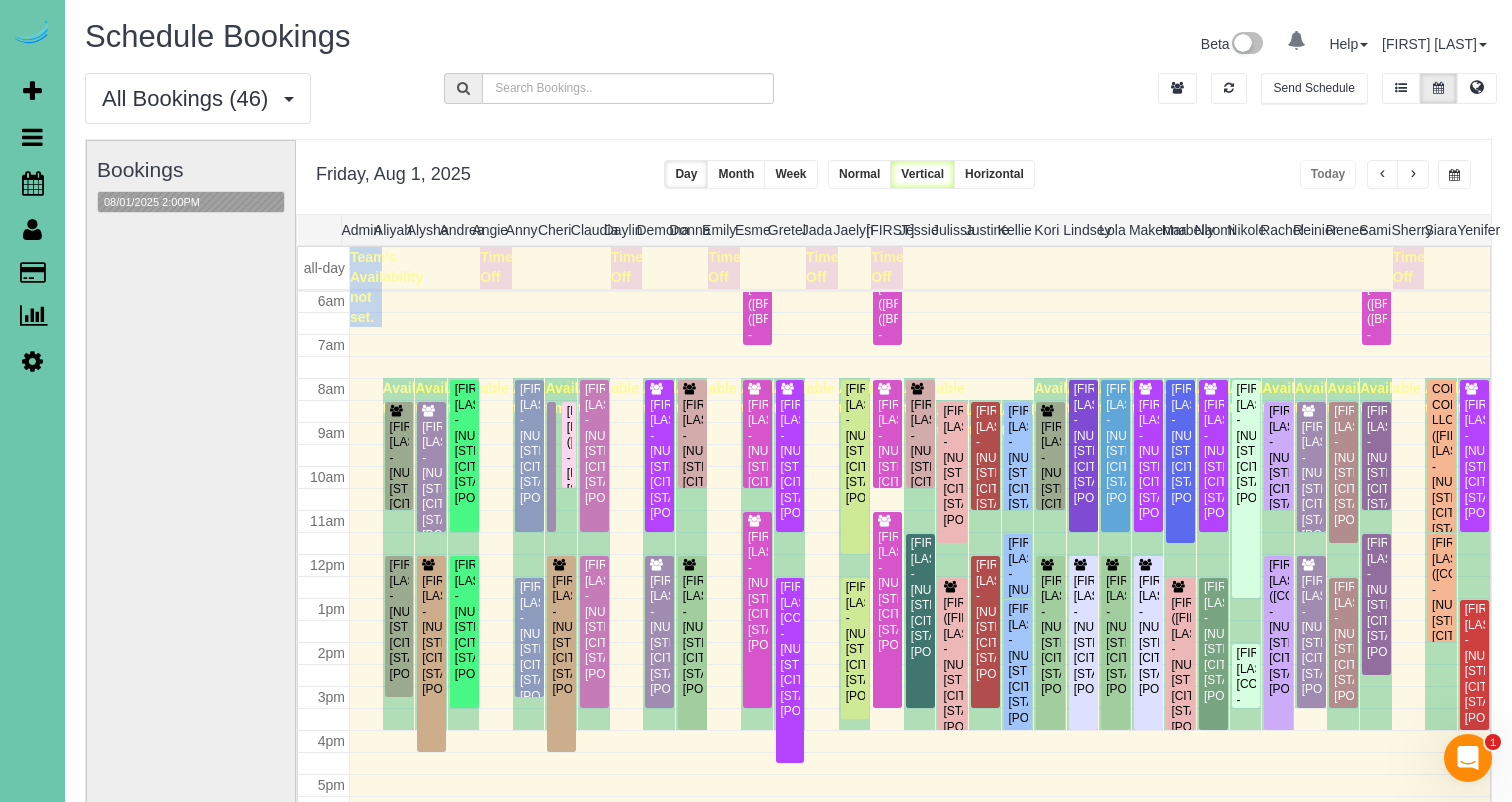 drag, startPoint x: 1458, startPoint y: 170, endPoint x: 1447, endPoint y: 182, distance: 16.27882 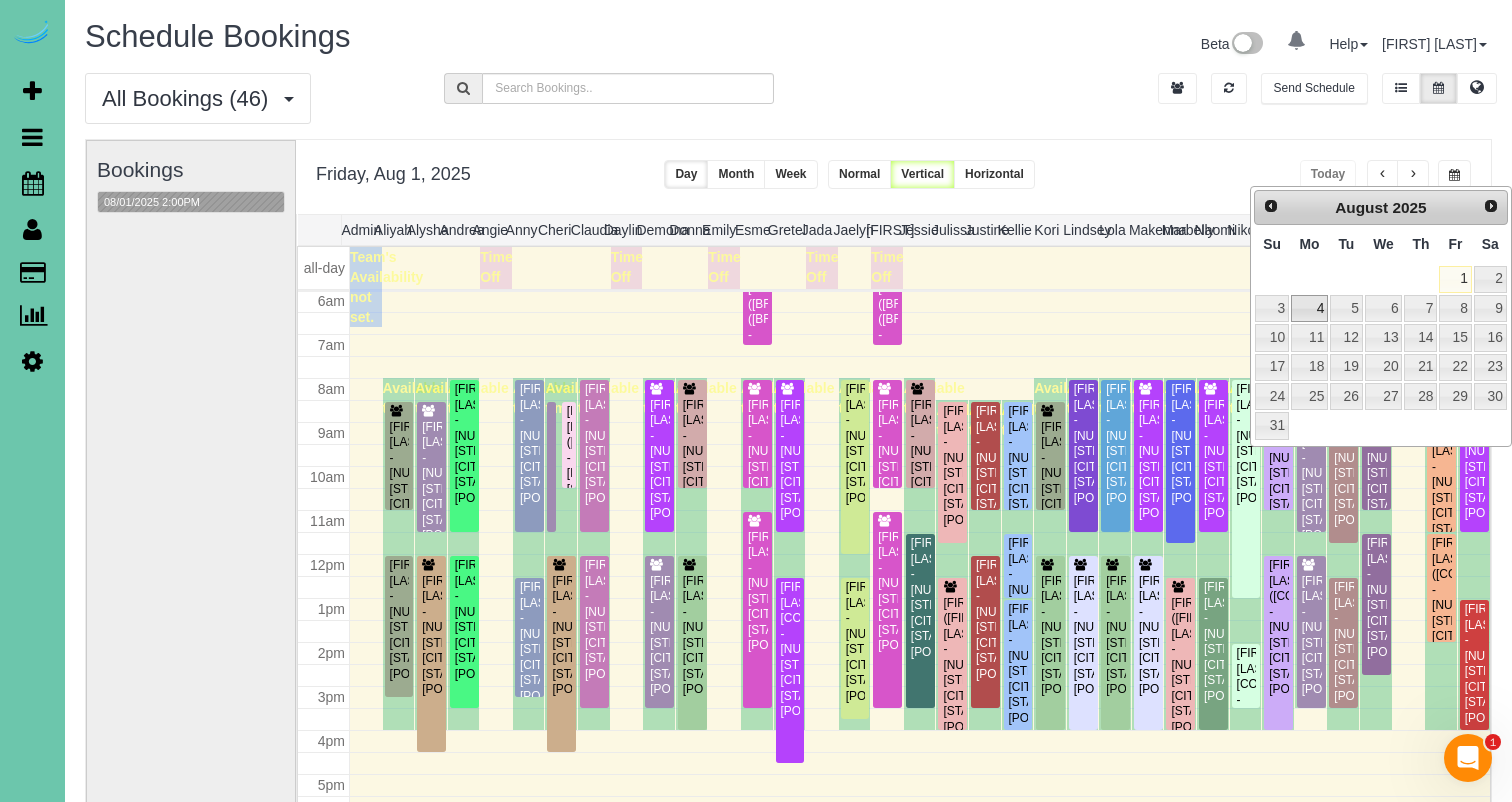 click on "4" at bounding box center (1309, 308) 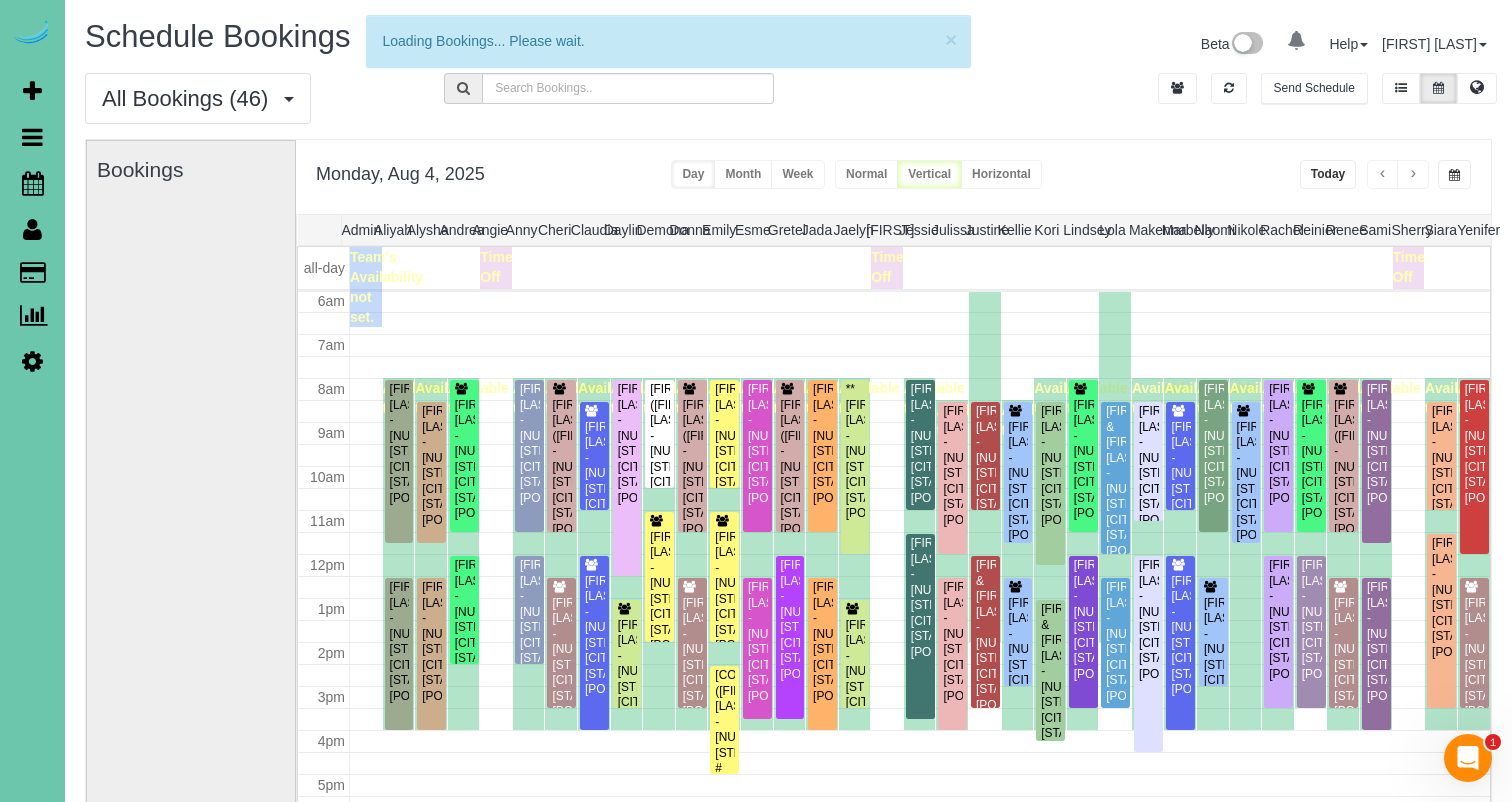 scroll, scrollTop: 265, scrollLeft: 0, axis: vertical 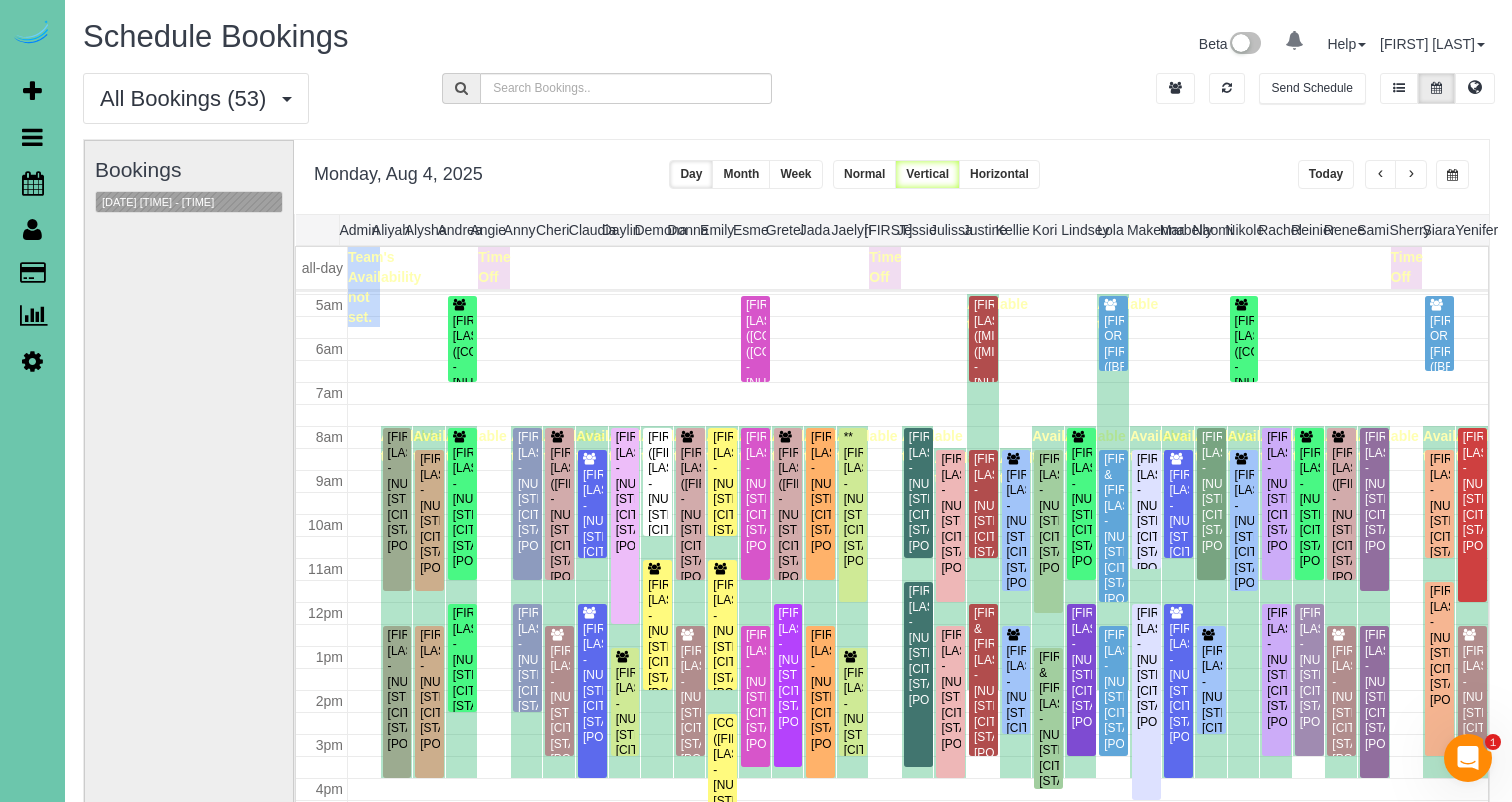click on "Today" at bounding box center [1326, 174] 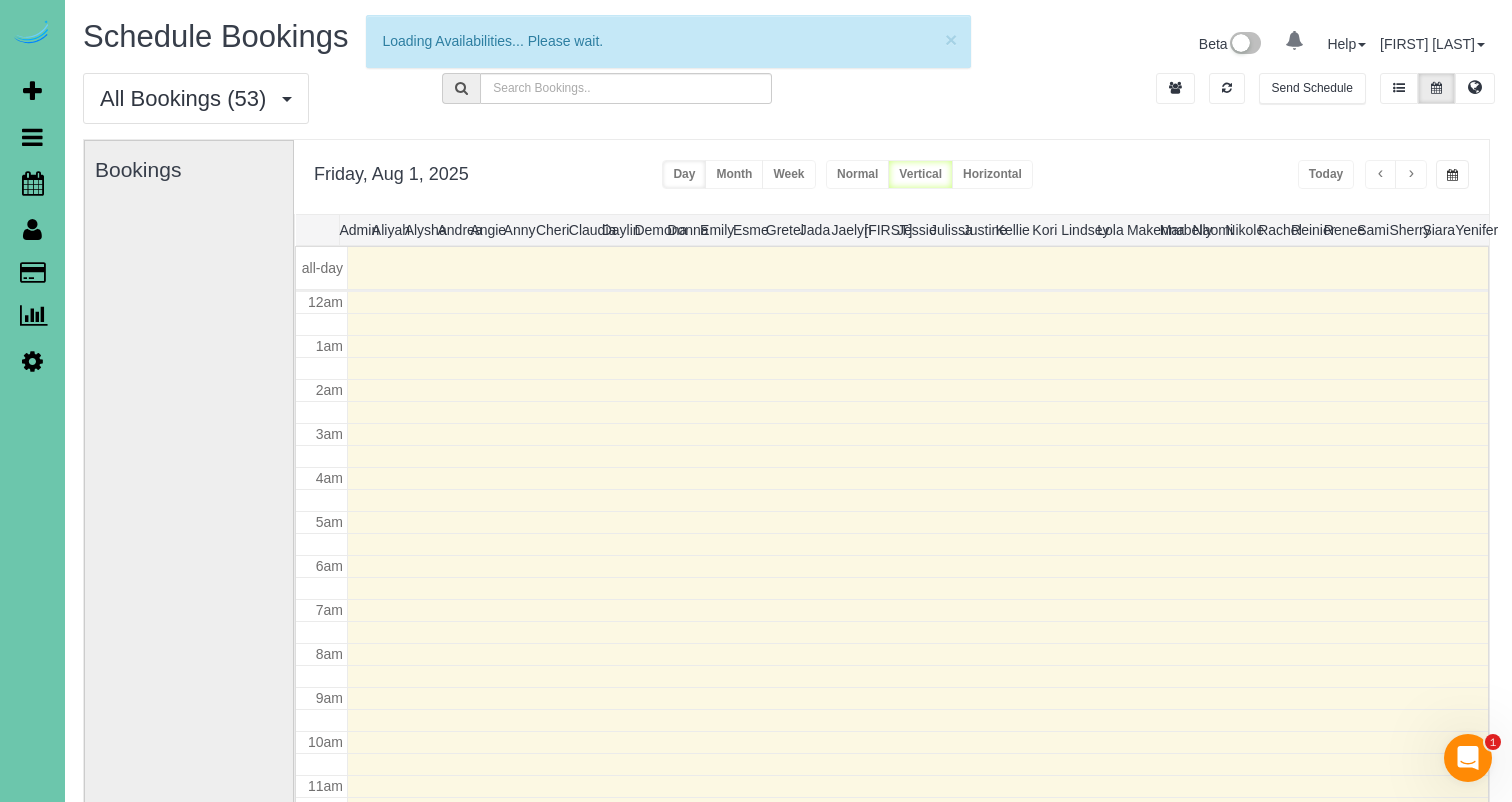 scroll, scrollTop: 265, scrollLeft: 0, axis: vertical 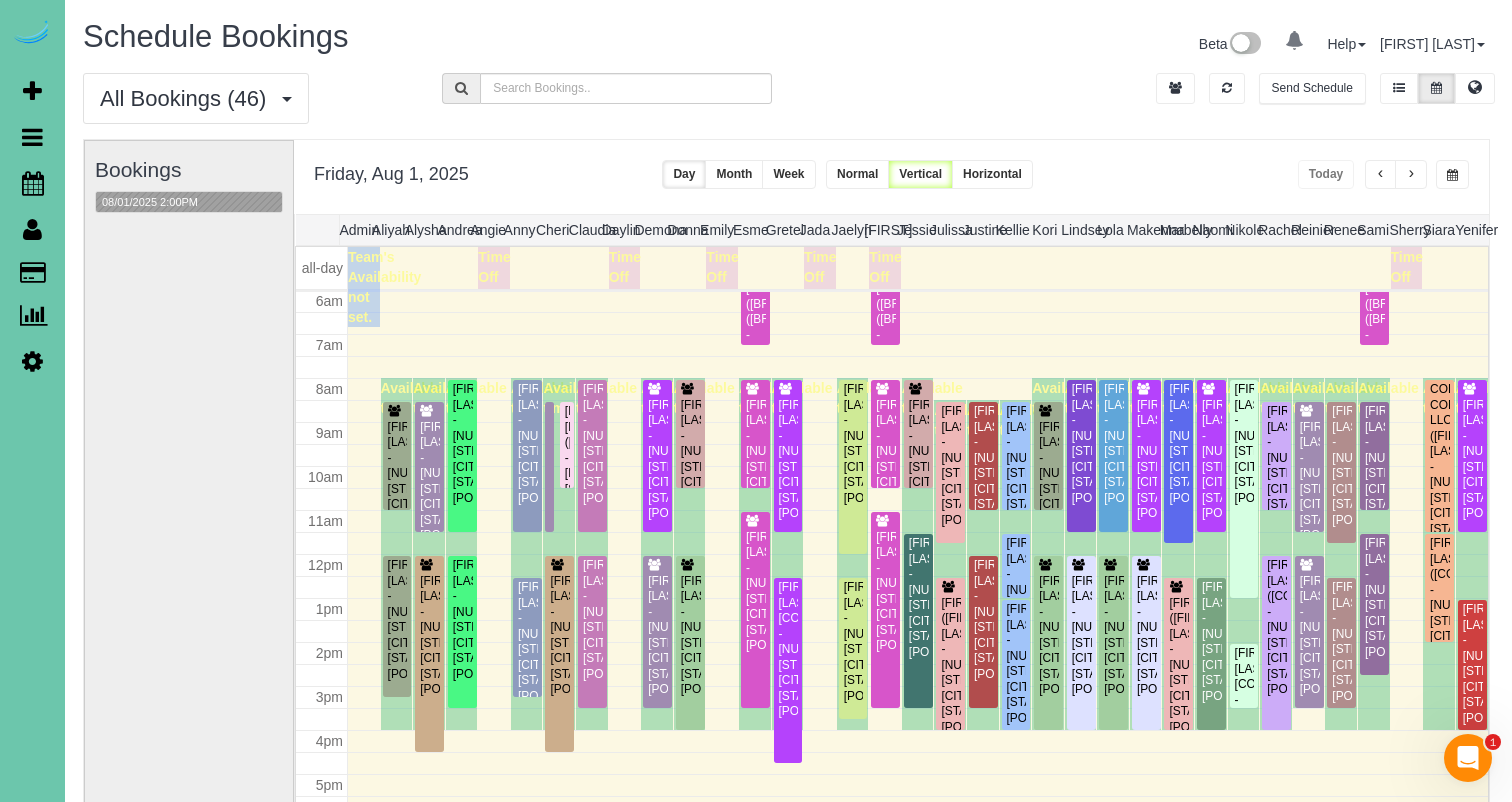 click at bounding box center (1452, 174) 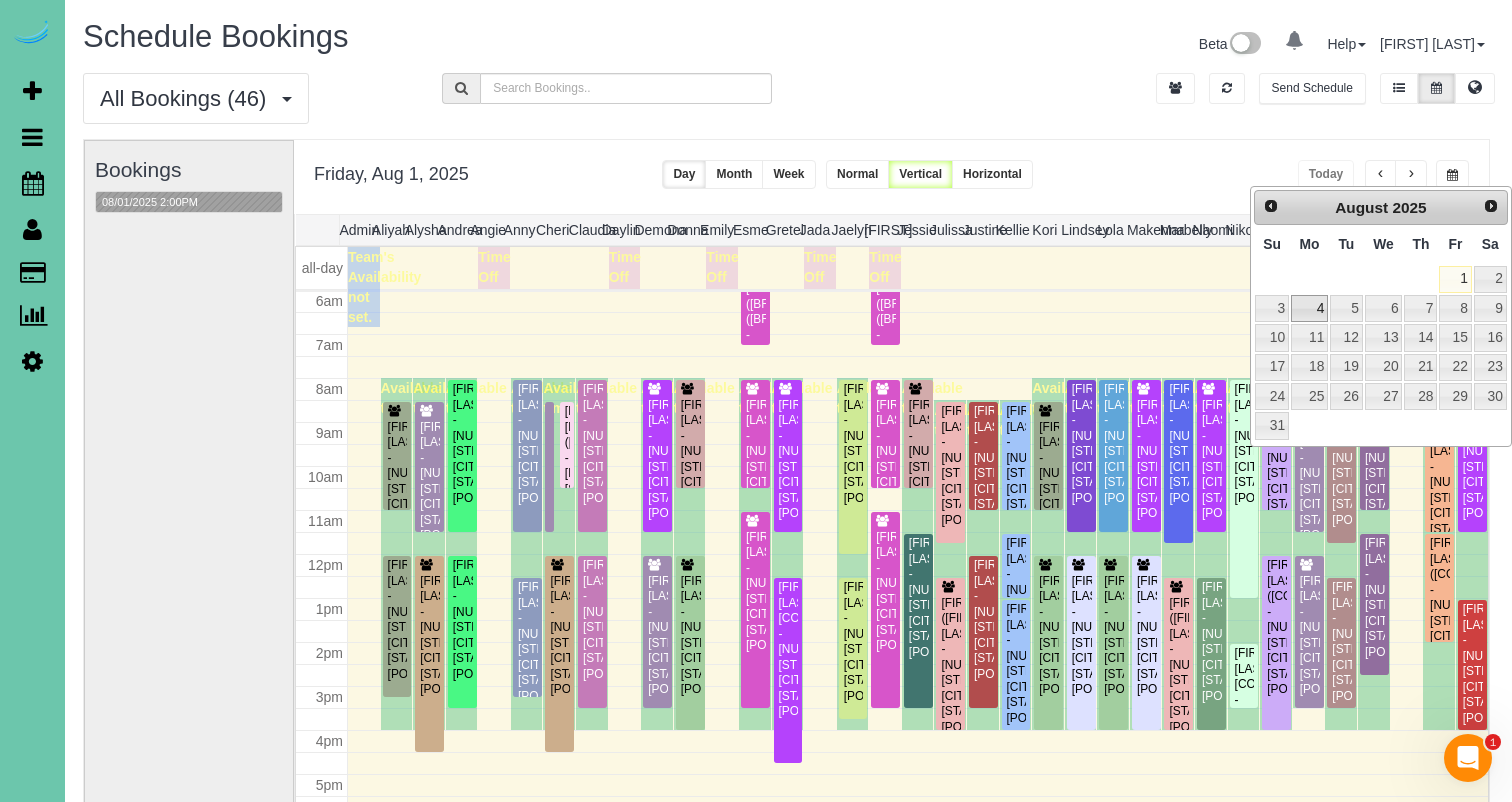 click on "4" at bounding box center [1309, 308] 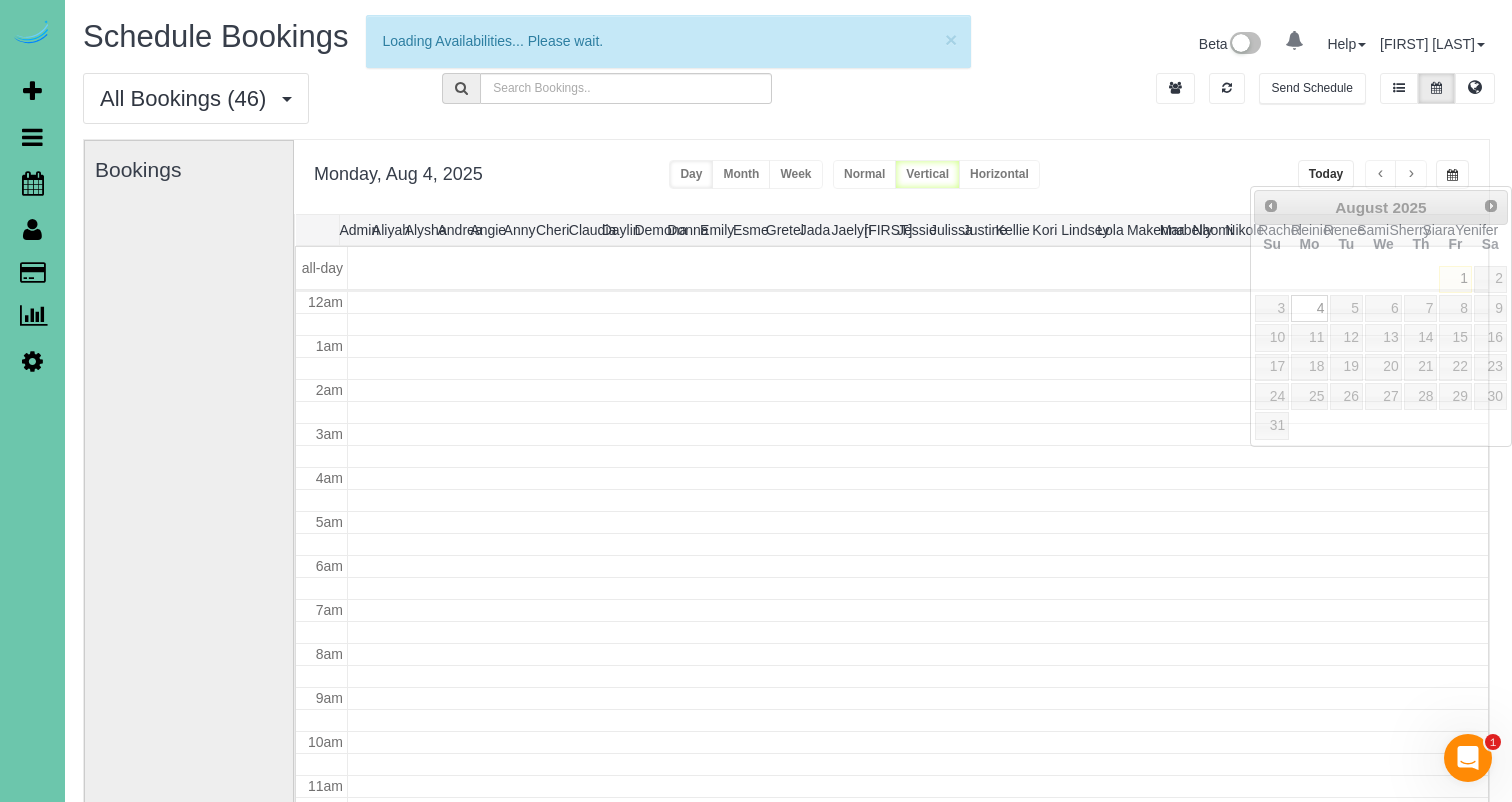 scroll, scrollTop: 0, scrollLeft: 1, axis: horizontal 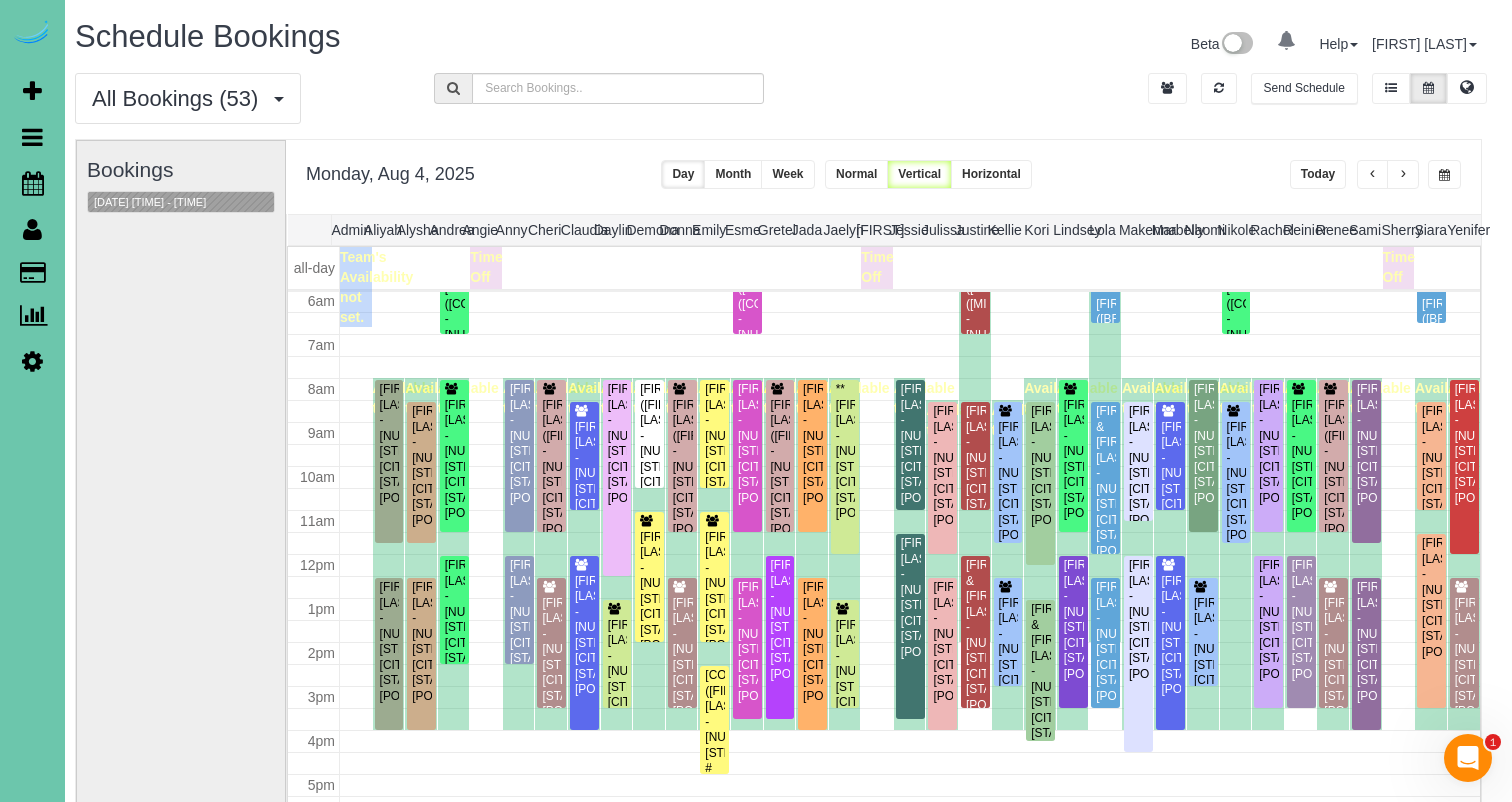 click on "Today" at bounding box center [1318, 174] 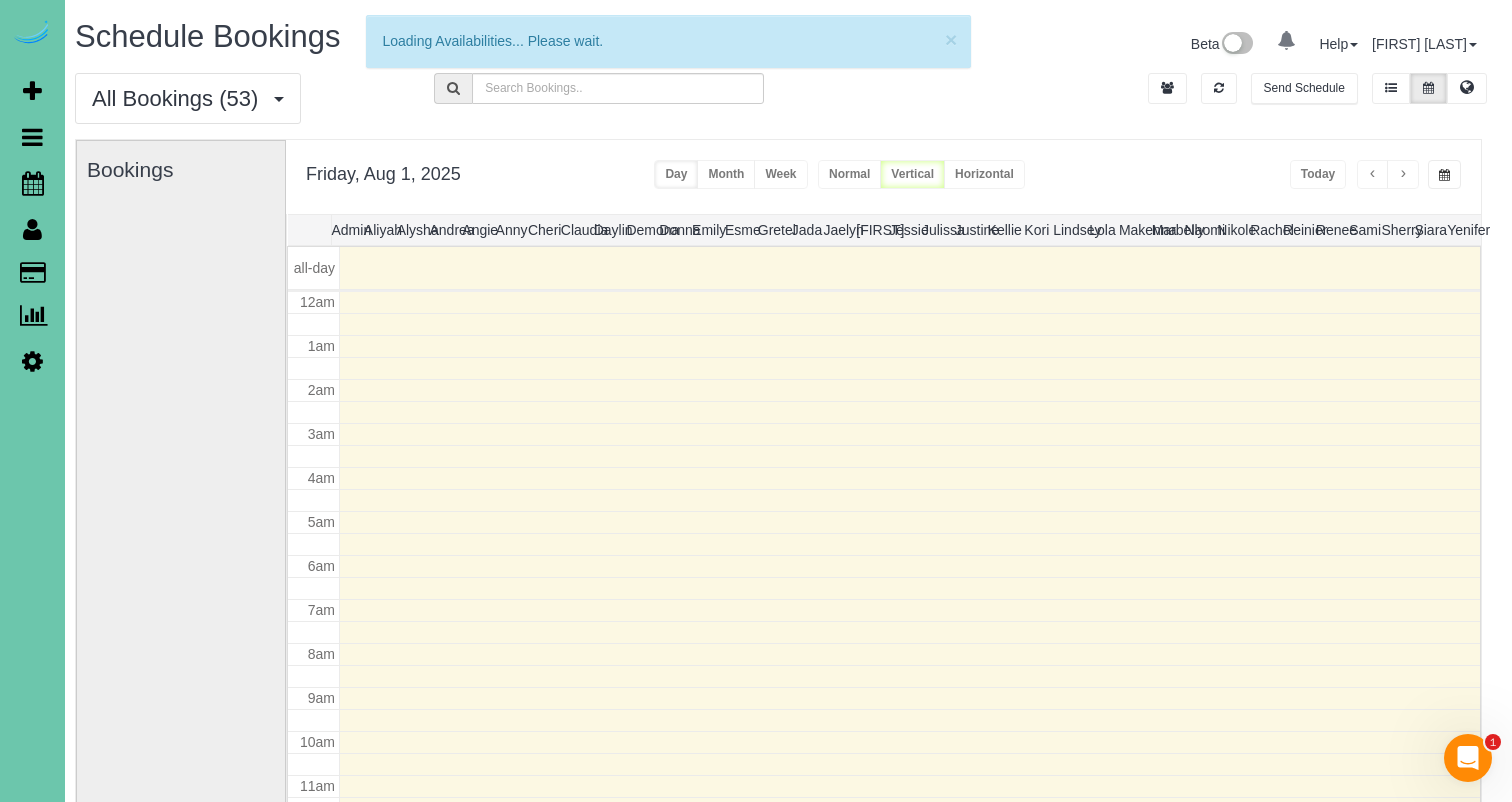 scroll, scrollTop: 0, scrollLeft: 5, axis: horizontal 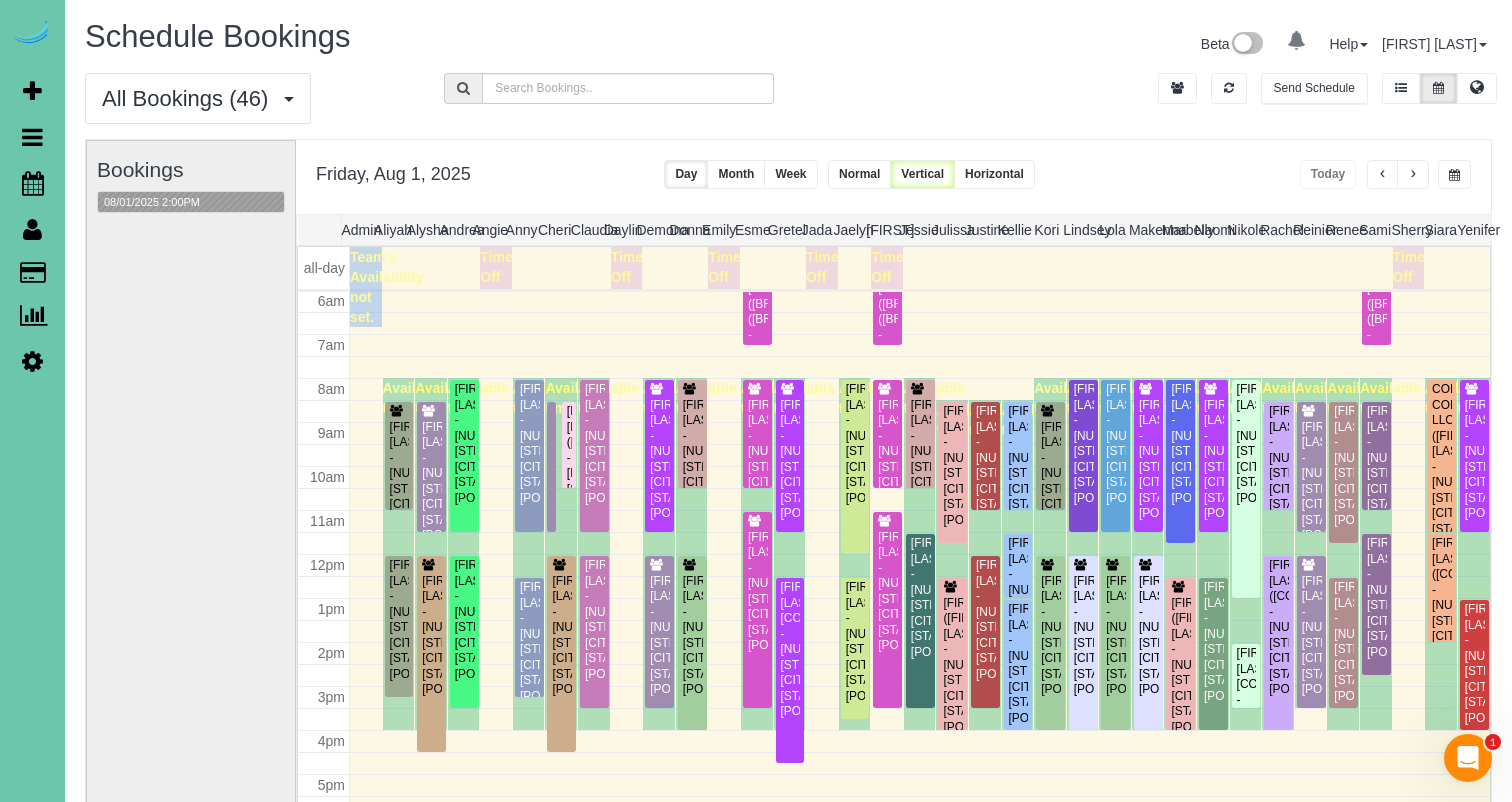 click at bounding box center [1454, 175] 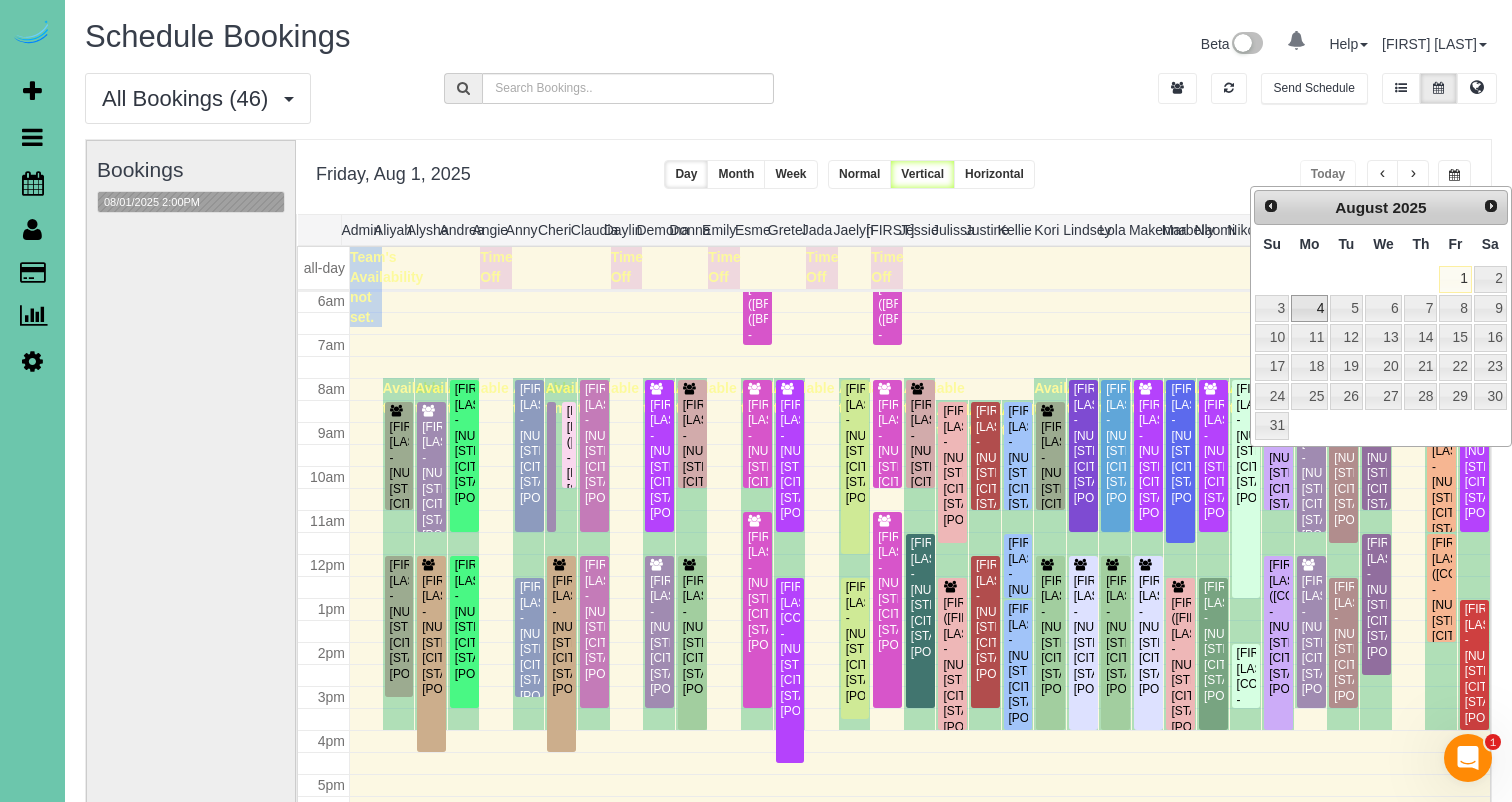 click on "4" at bounding box center (1309, 308) 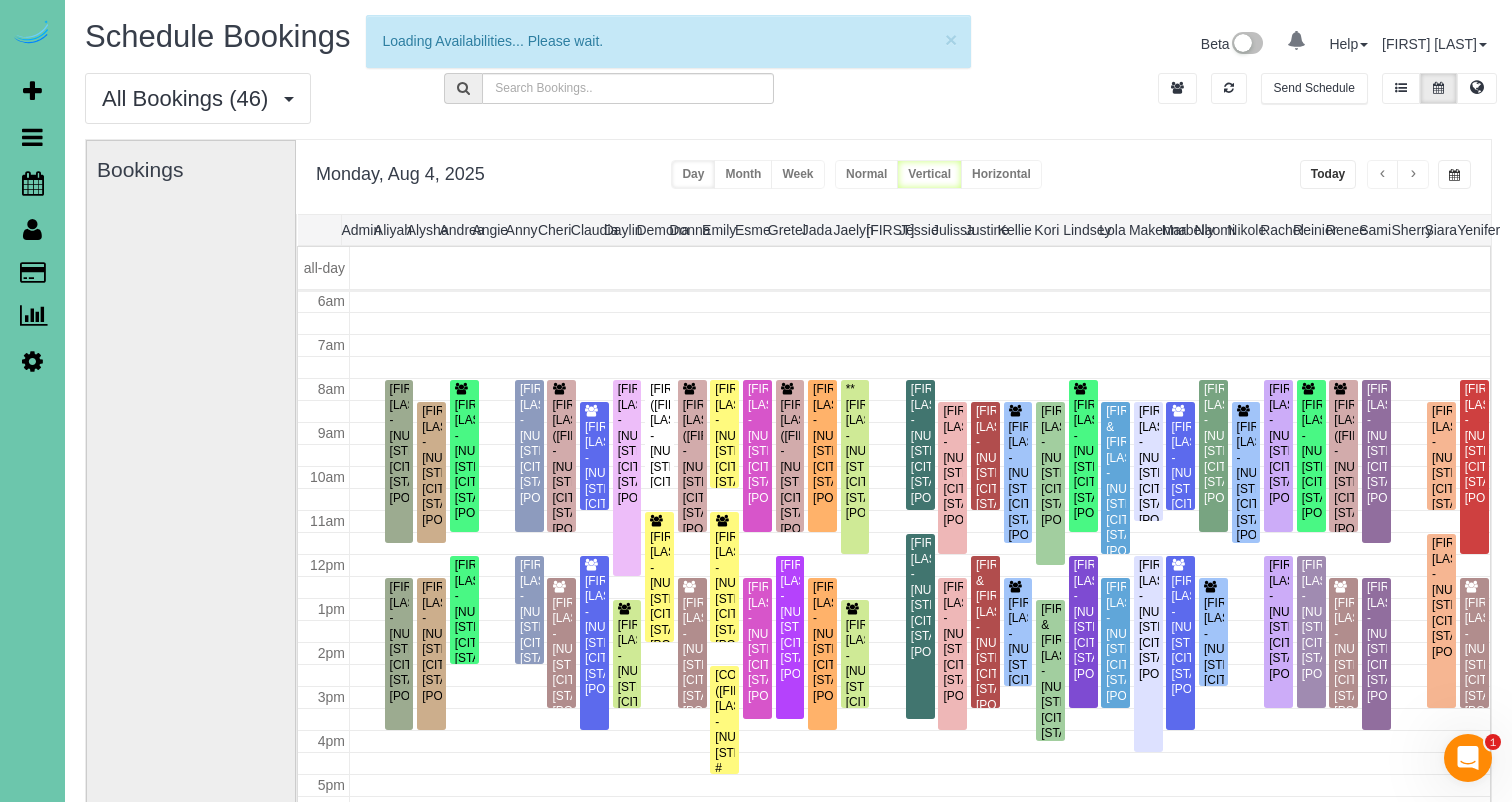 scroll, scrollTop: 265, scrollLeft: 0, axis: vertical 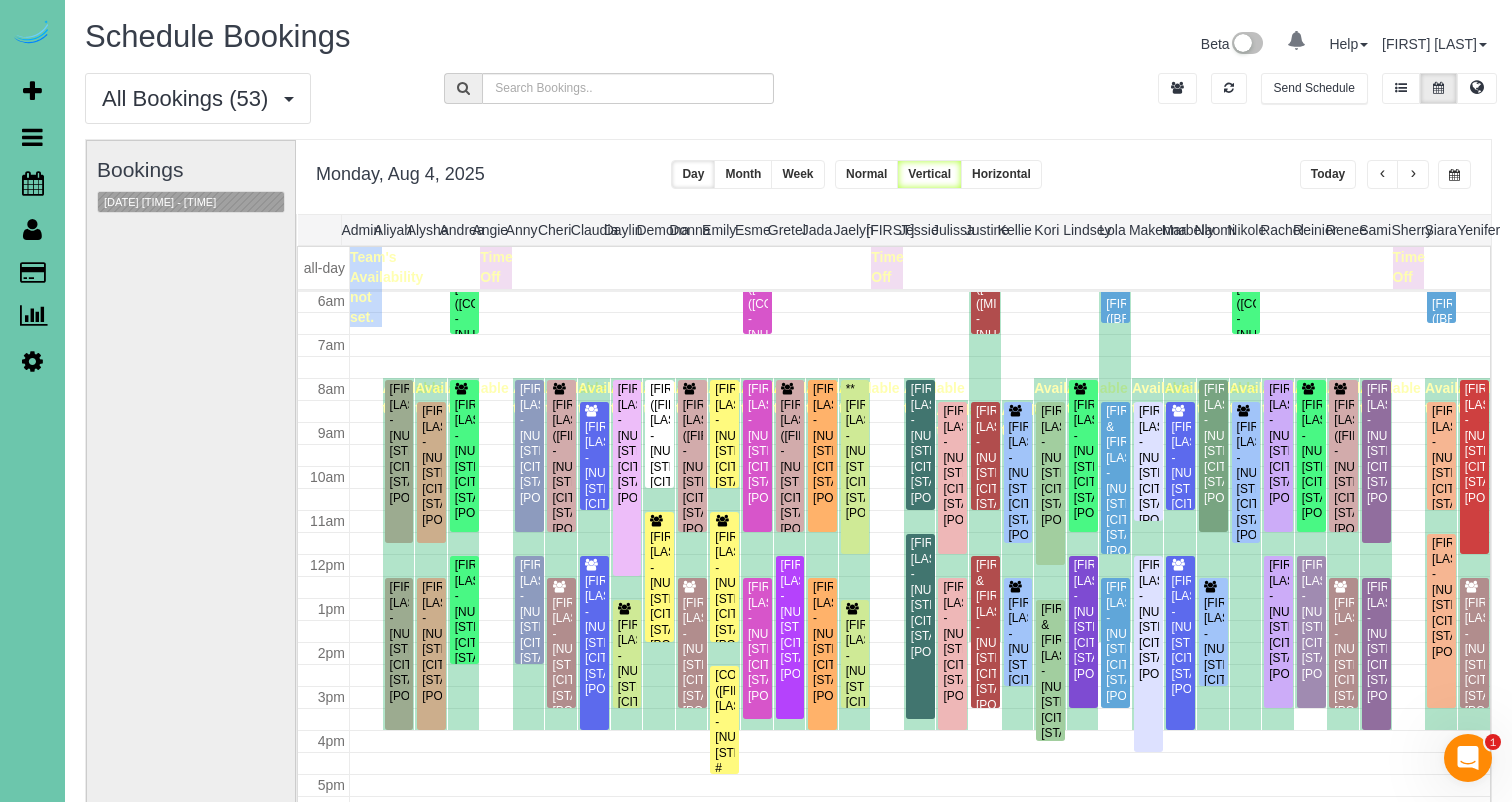 click at bounding box center [1082, 174] 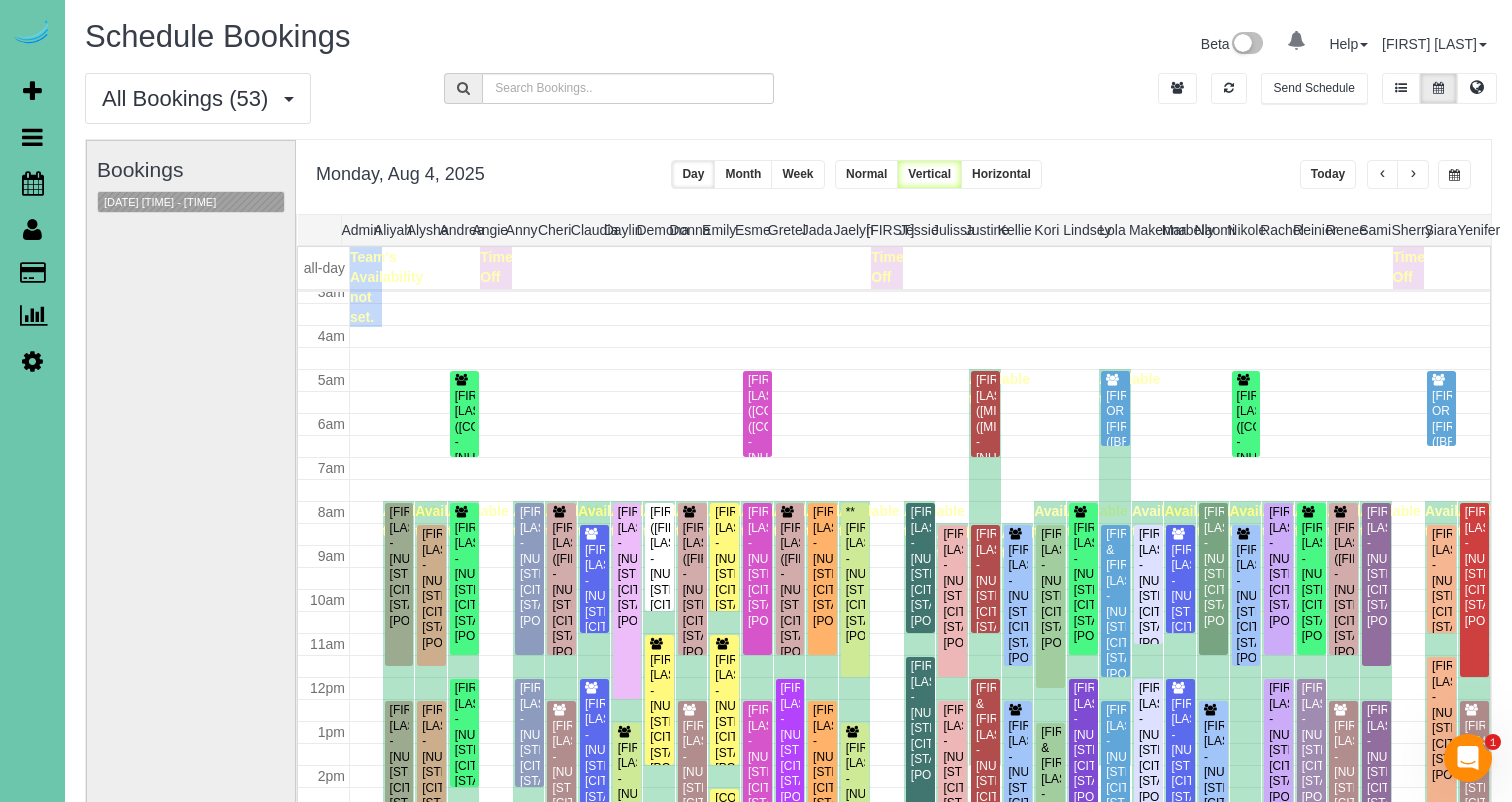 scroll, scrollTop: 140, scrollLeft: 0, axis: vertical 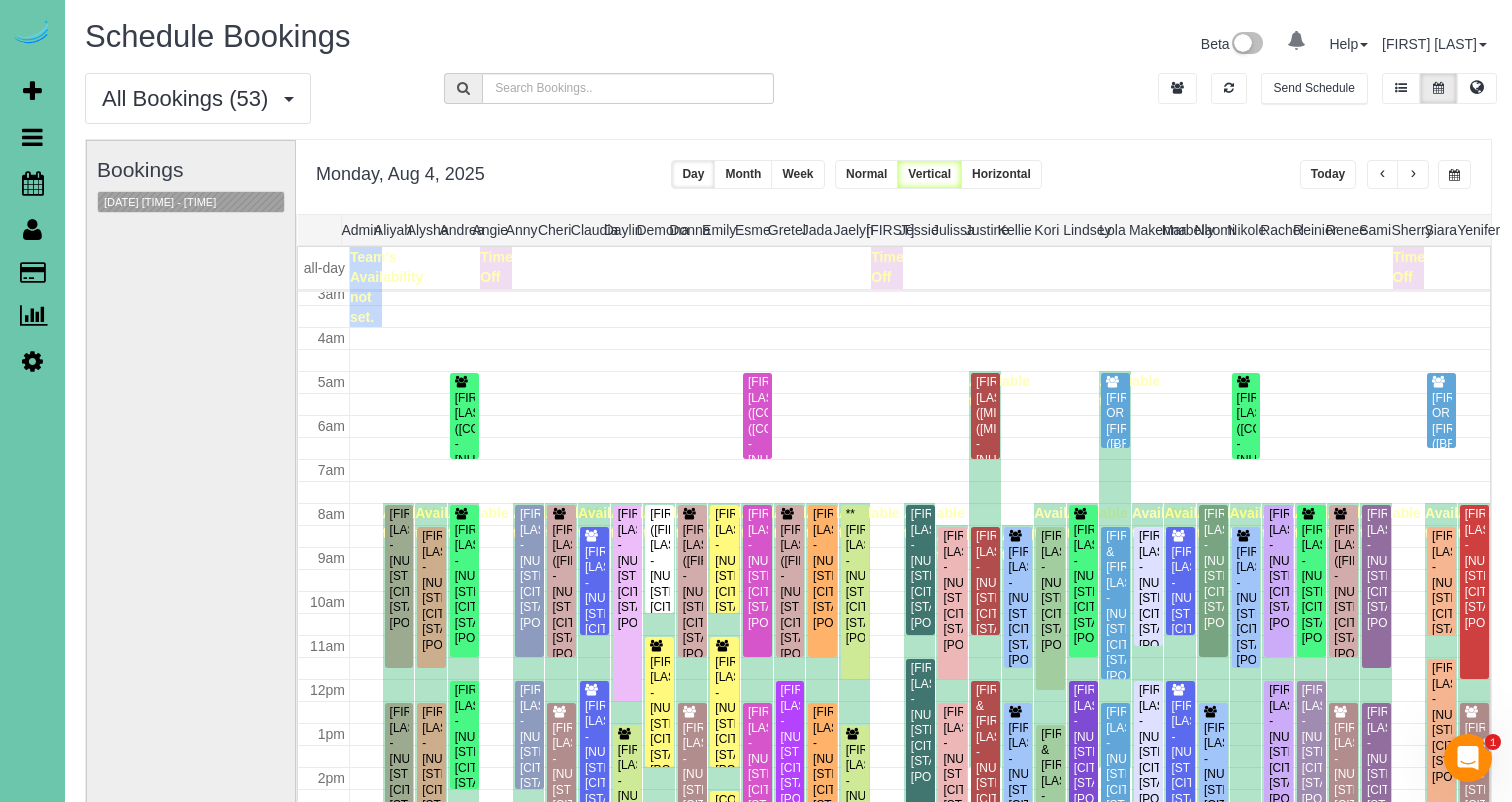 click on "[FIRST] OR [FIRST] ([COMPANY]) - [NUMBER] [STREET], [CITY], [STATE] [POSTAL_CODE]" at bounding box center (1115, 468) 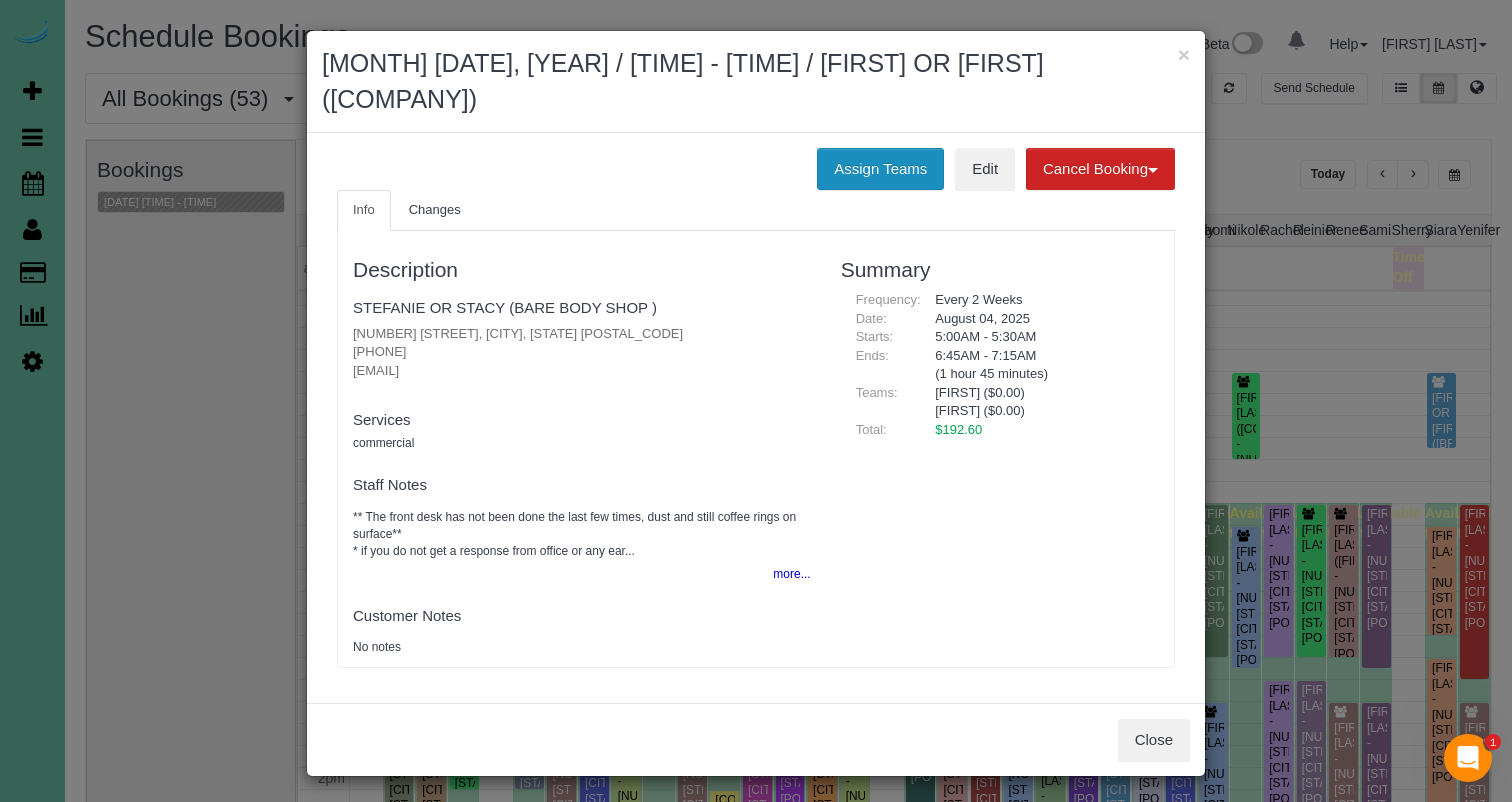 click on "Assign Teams" at bounding box center [880, 169] 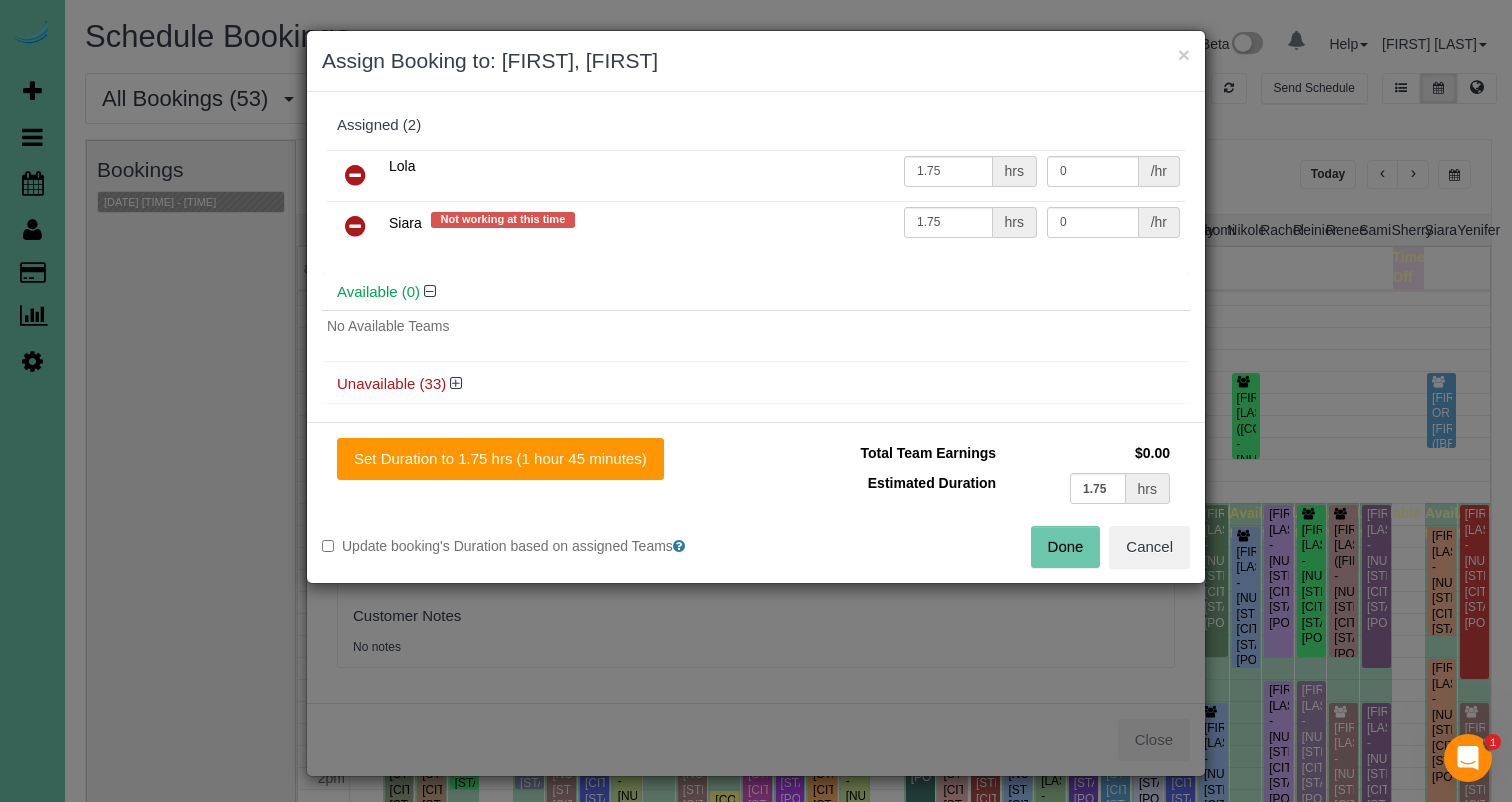 click at bounding box center (355, 226) 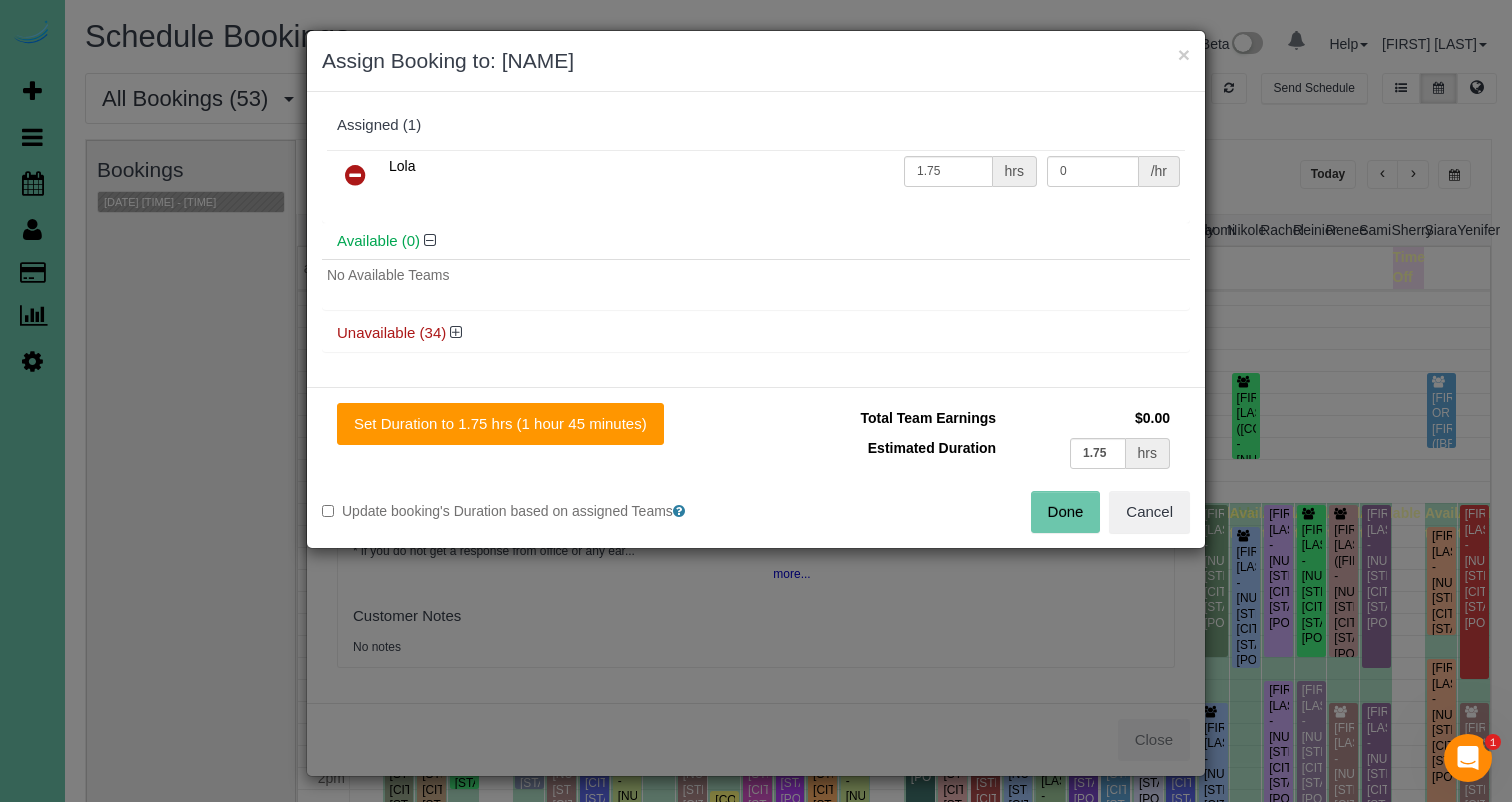 drag, startPoint x: 457, startPoint y: 333, endPoint x: 392, endPoint y: 272, distance: 89.140335 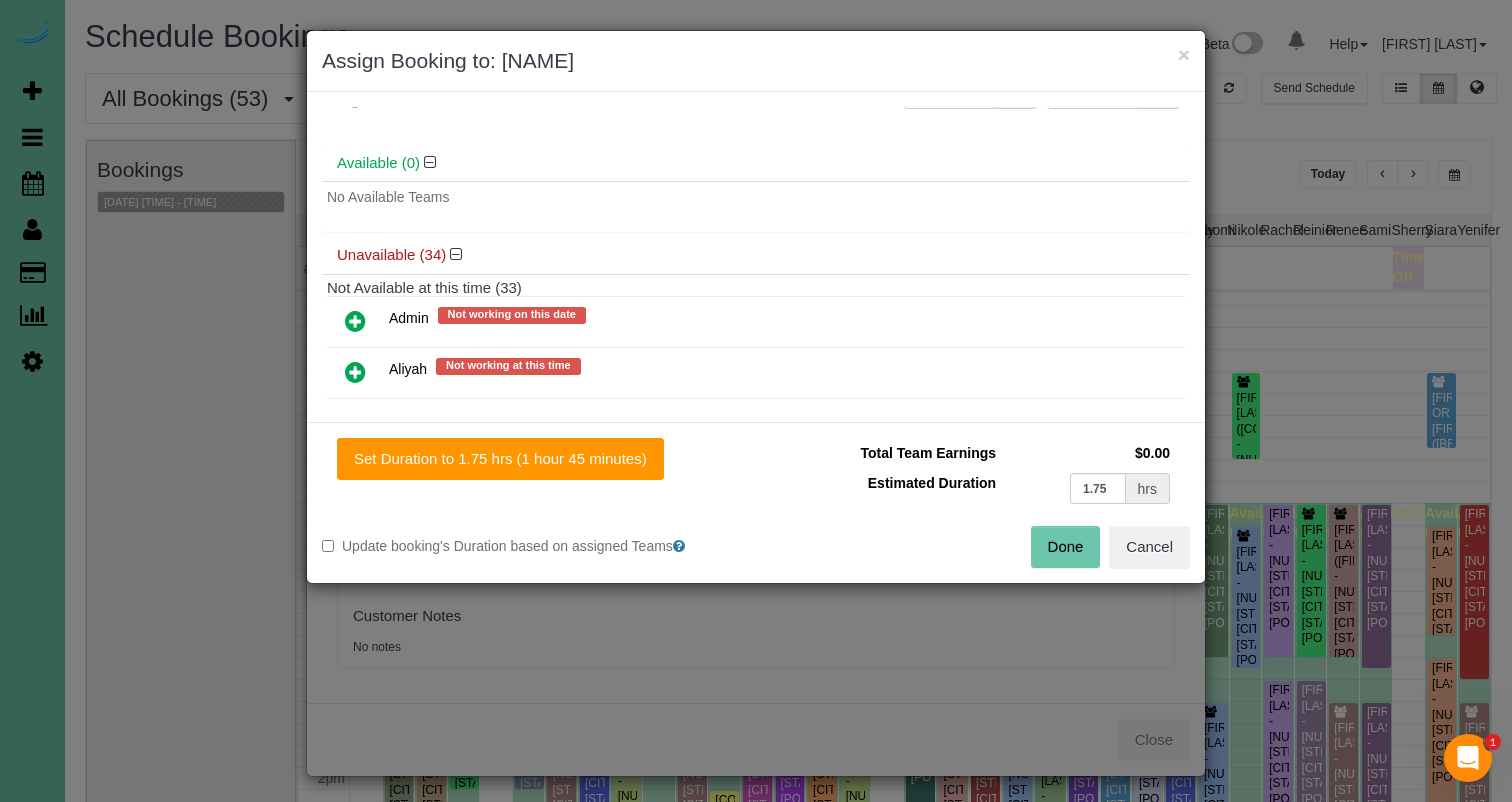 scroll, scrollTop: 158, scrollLeft: 0, axis: vertical 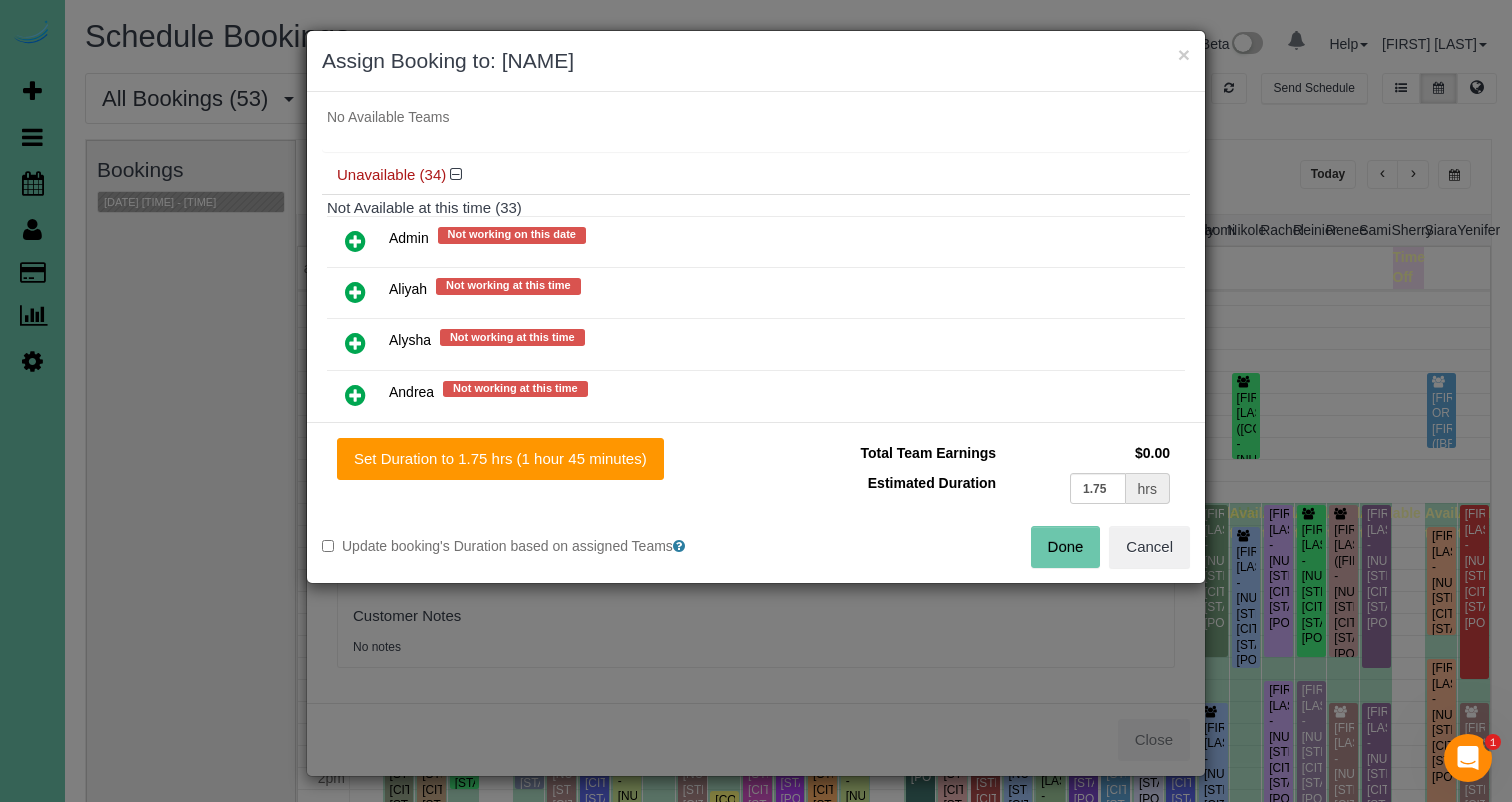 drag, startPoint x: 349, startPoint y: 239, endPoint x: 460, endPoint y: 376, distance: 176.32356 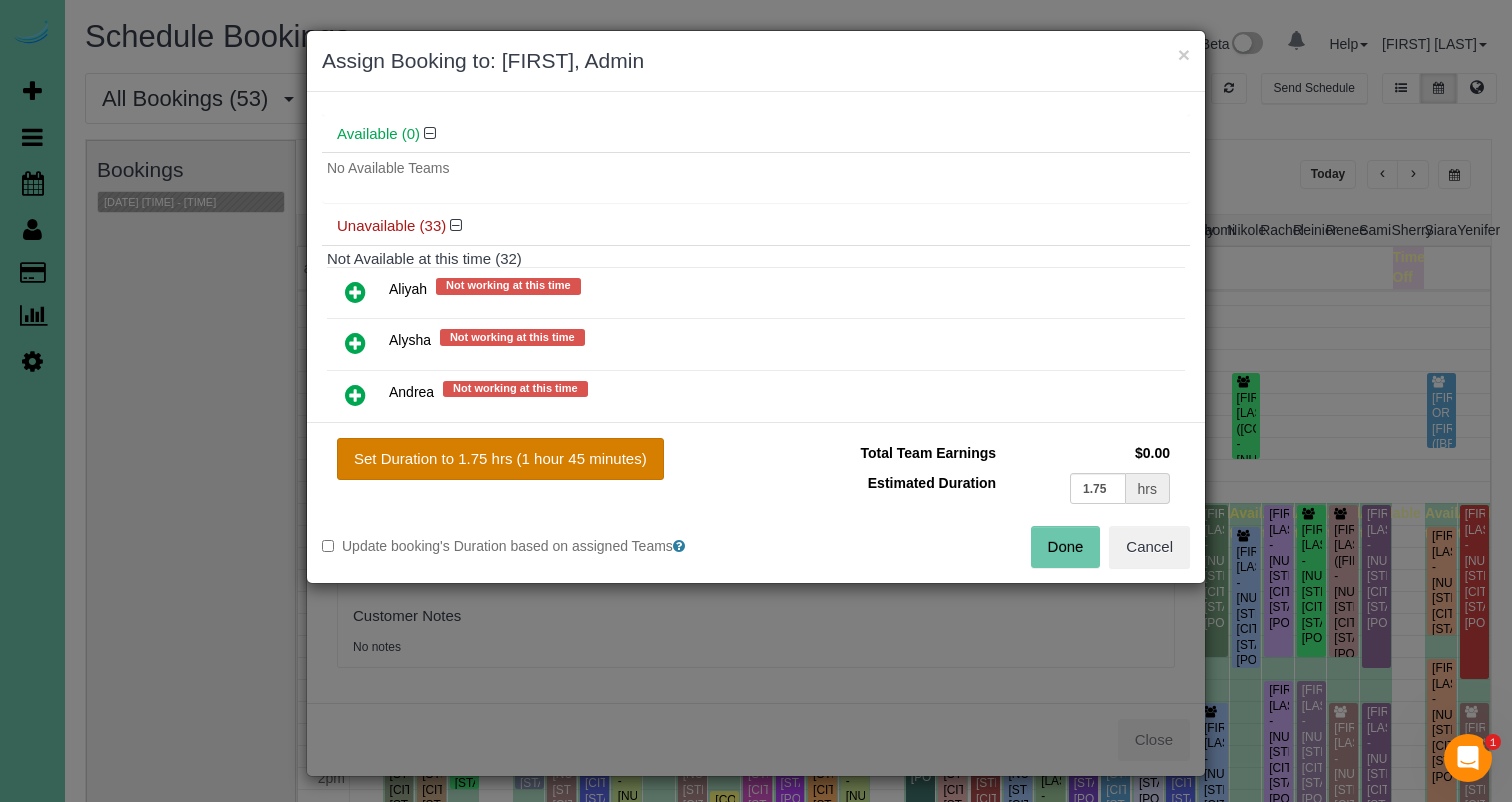 drag, startPoint x: 628, startPoint y: 467, endPoint x: 643, endPoint y: 466, distance: 15.033297 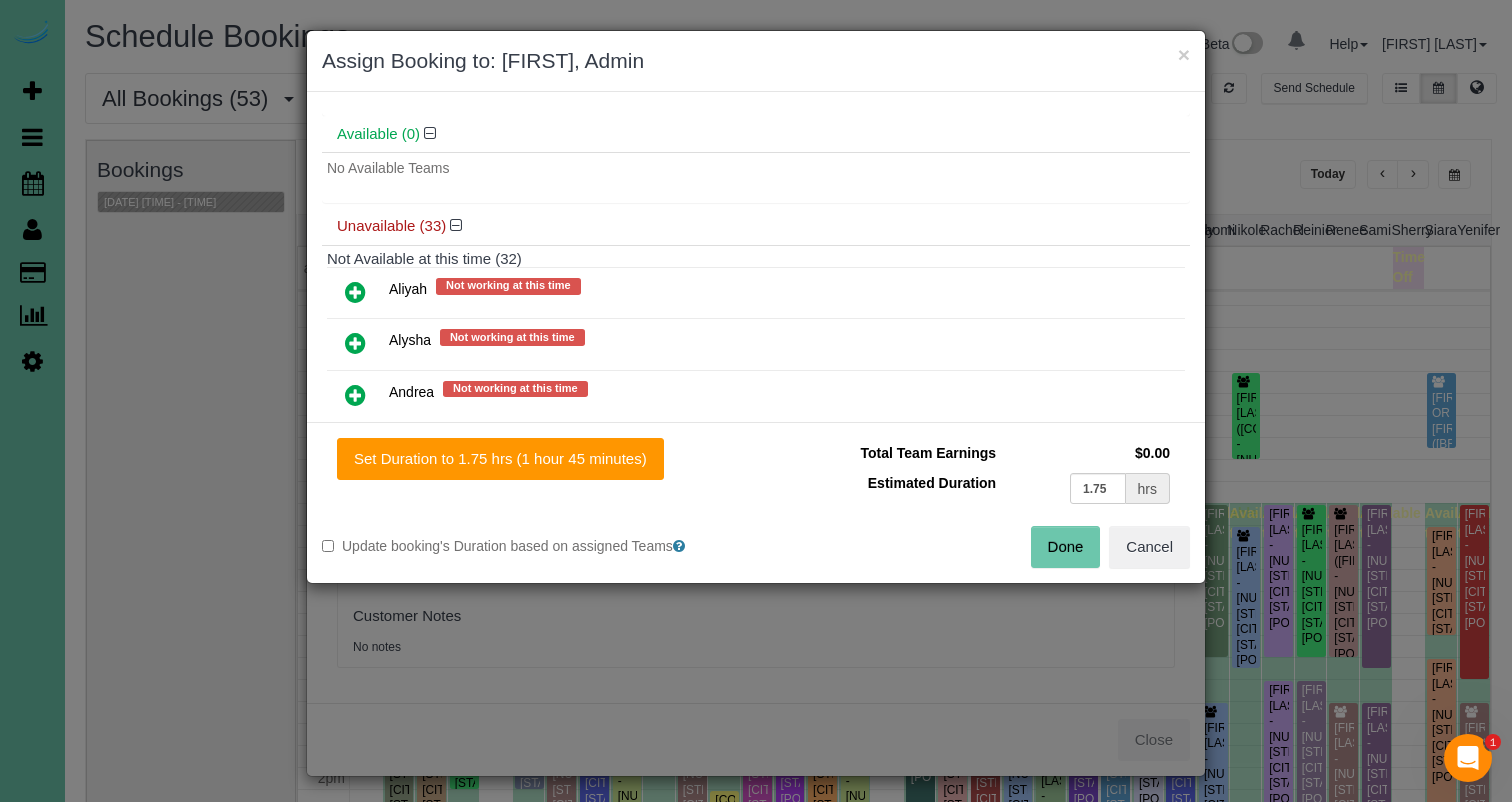 drag, startPoint x: 1052, startPoint y: 540, endPoint x: 1037, endPoint y: 539, distance: 15.033297 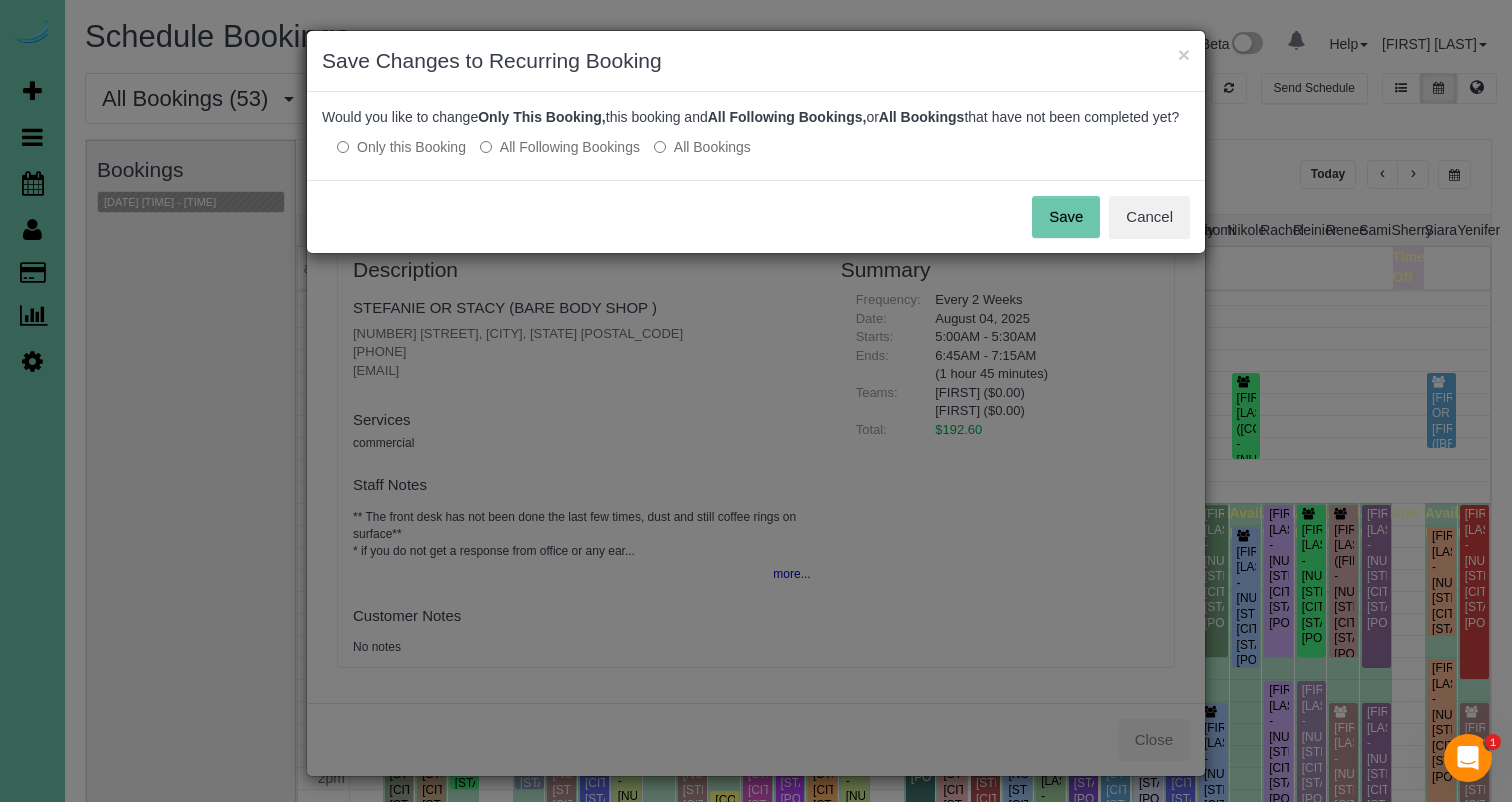 click on "Save" at bounding box center (1066, 217) 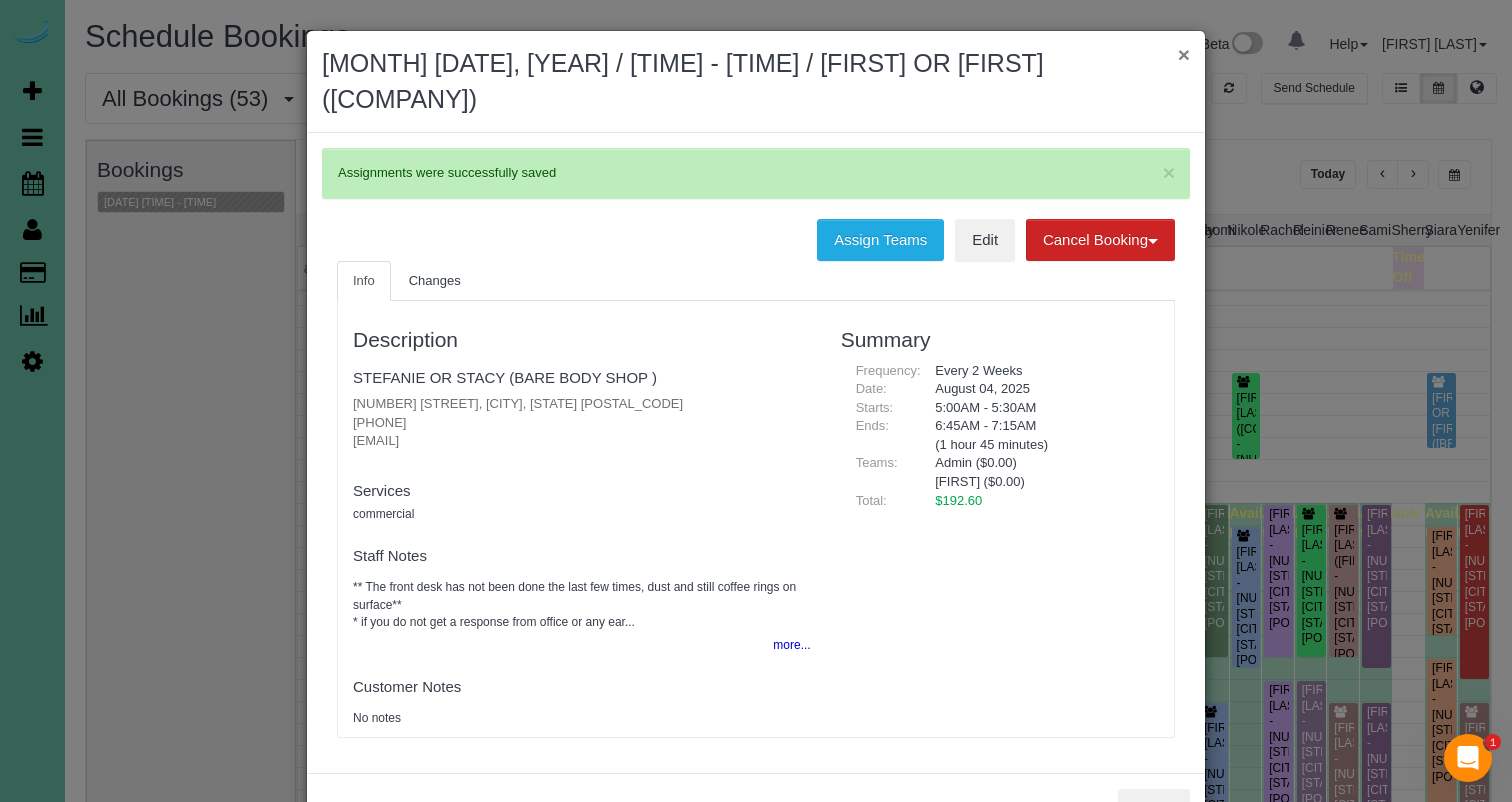 click on "×" at bounding box center (1184, 54) 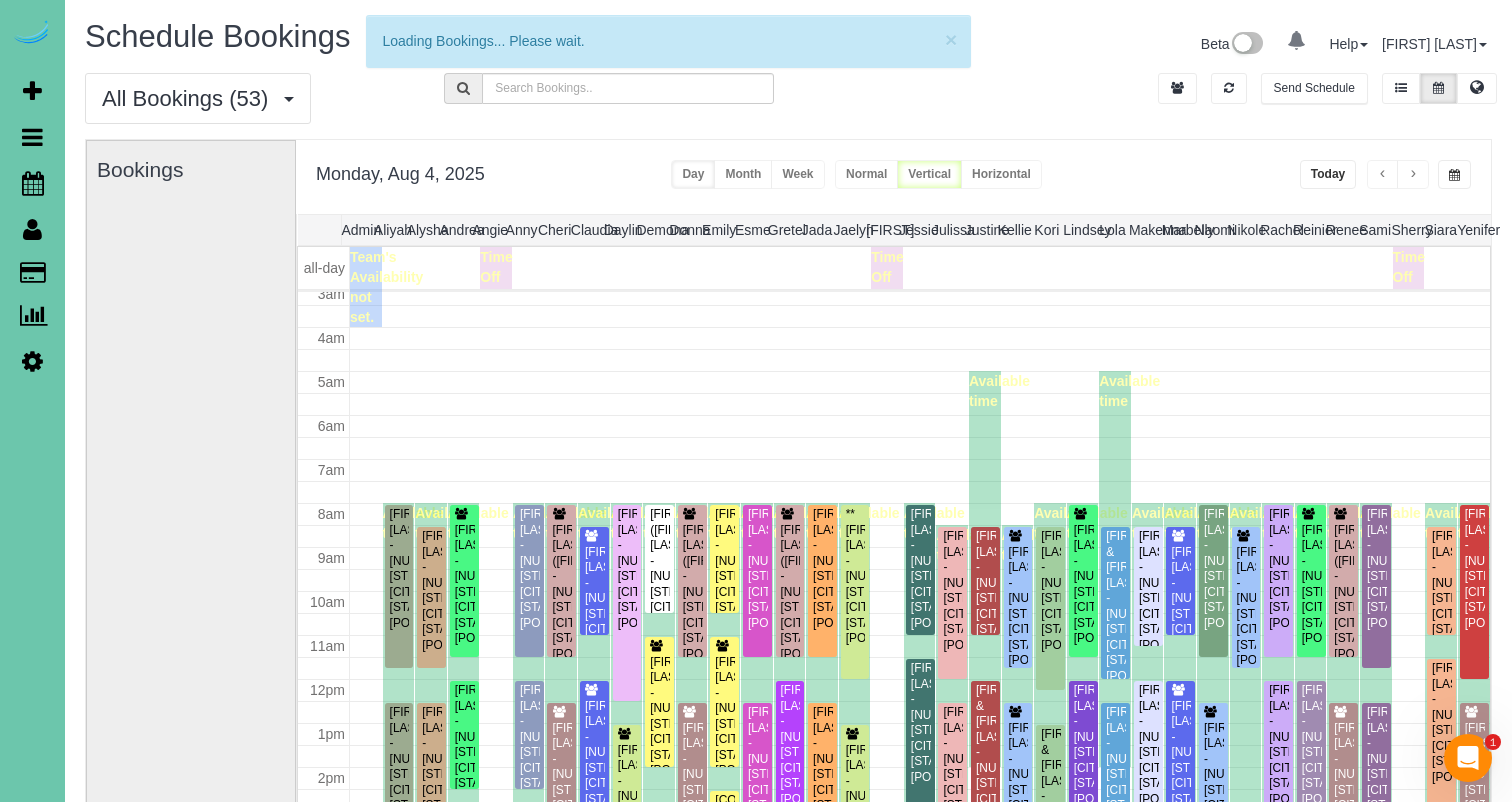 scroll, scrollTop: 140, scrollLeft: 0, axis: vertical 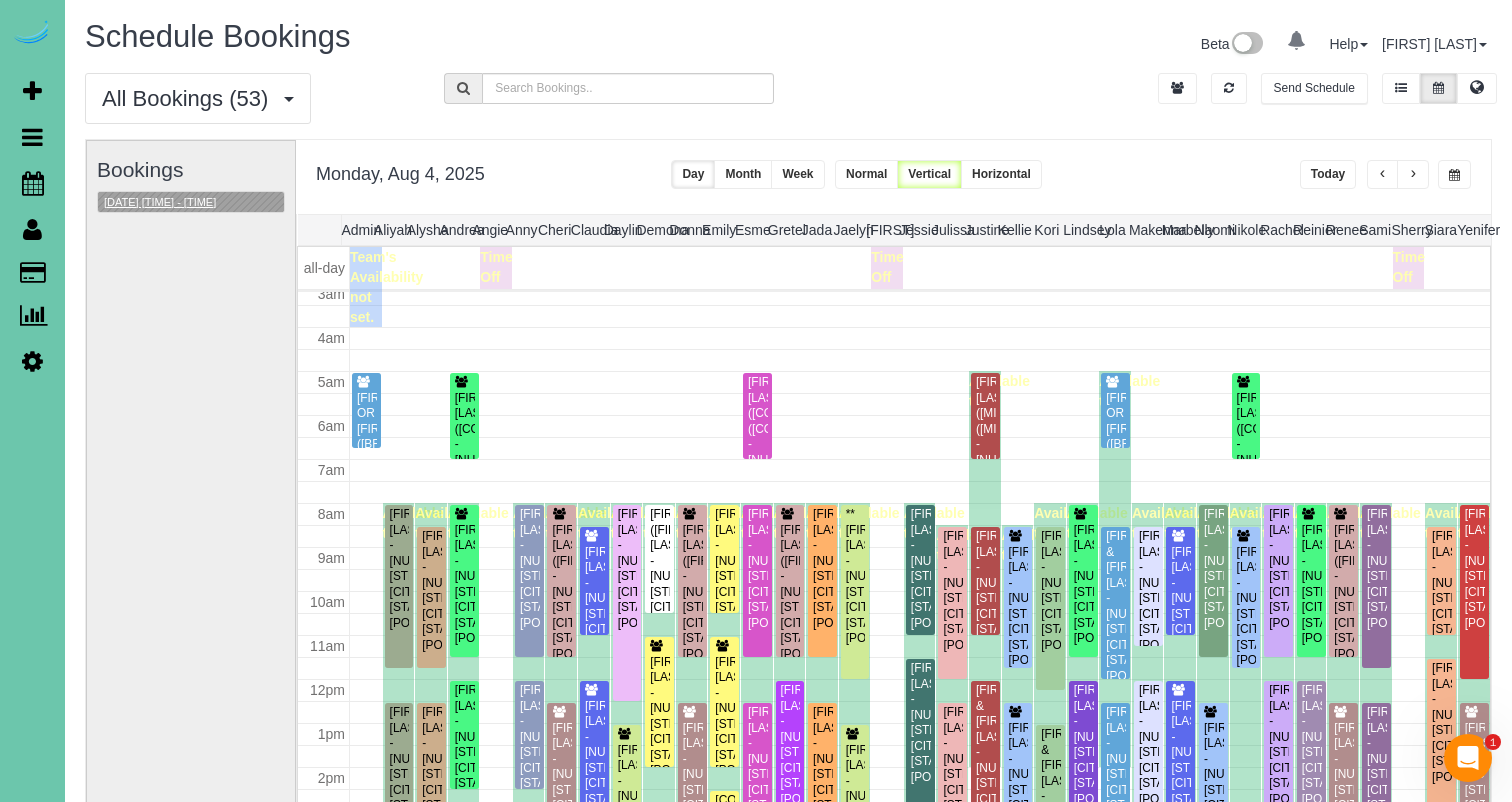 click on "08/04/2025 5:00AM - 6:00AM" at bounding box center (160, 202) 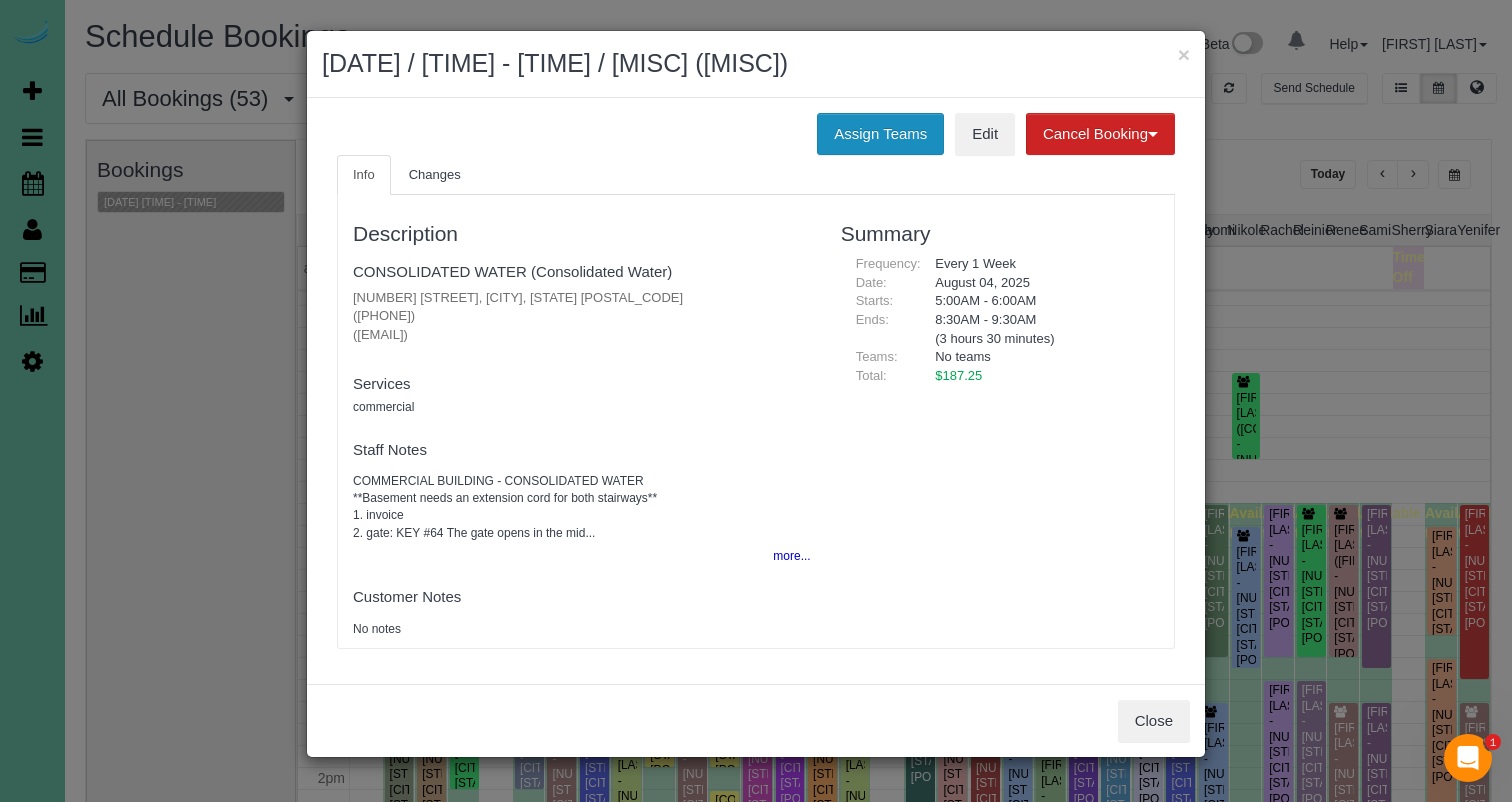 click on "Assign Teams" at bounding box center [880, 134] 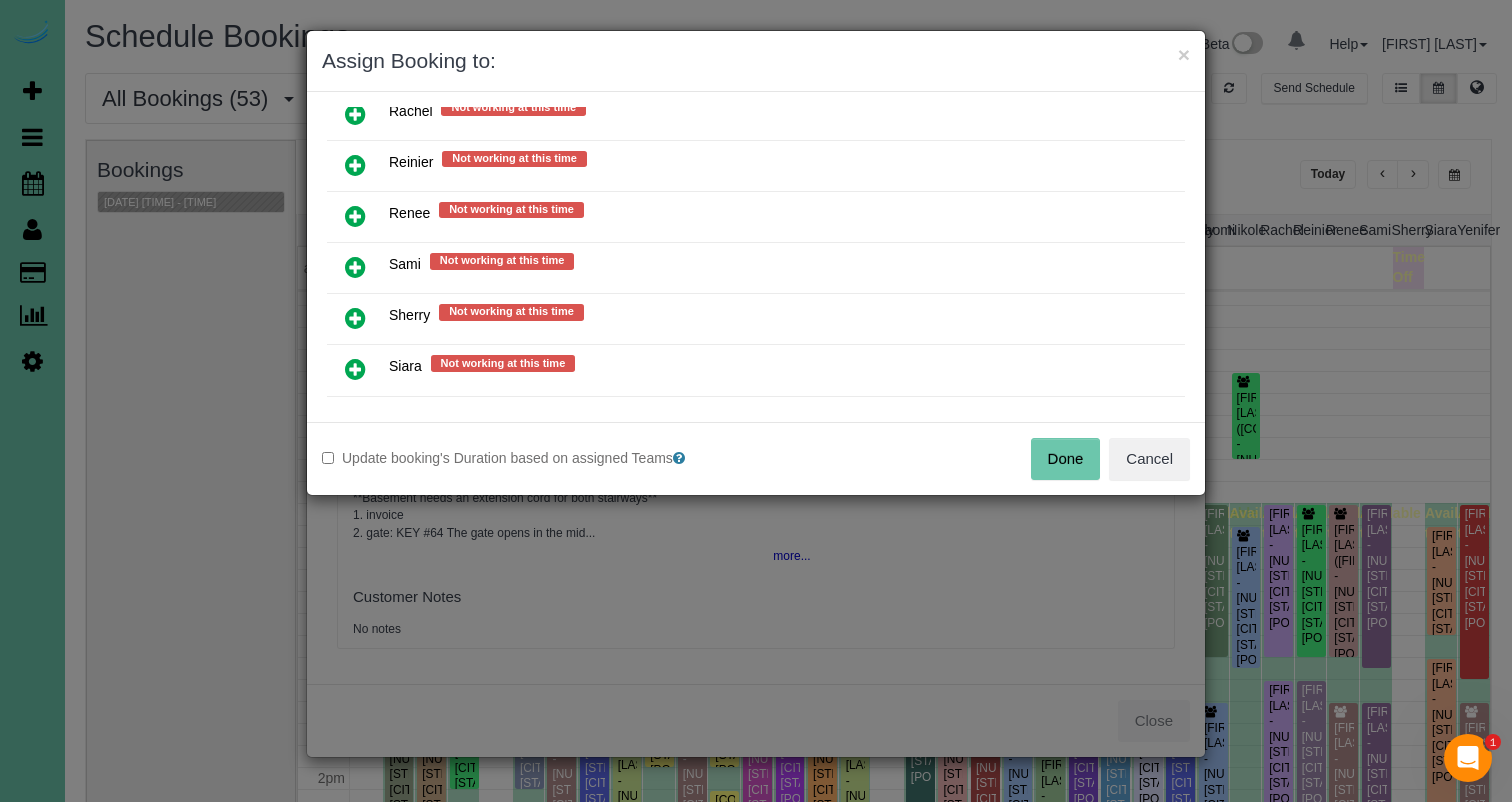 scroll, scrollTop: 1591, scrollLeft: 0, axis: vertical 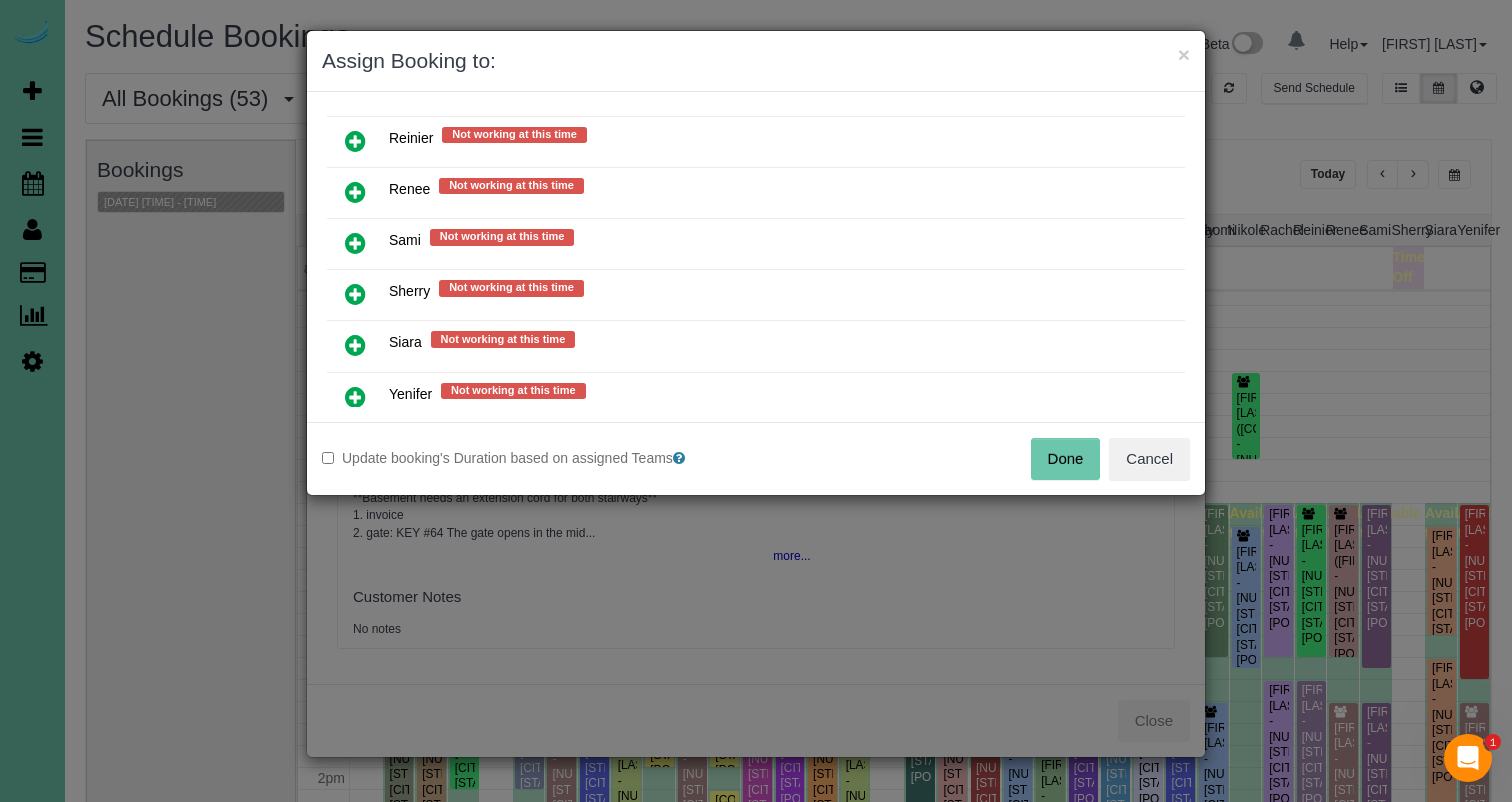 click at bounding box center (355, 346) 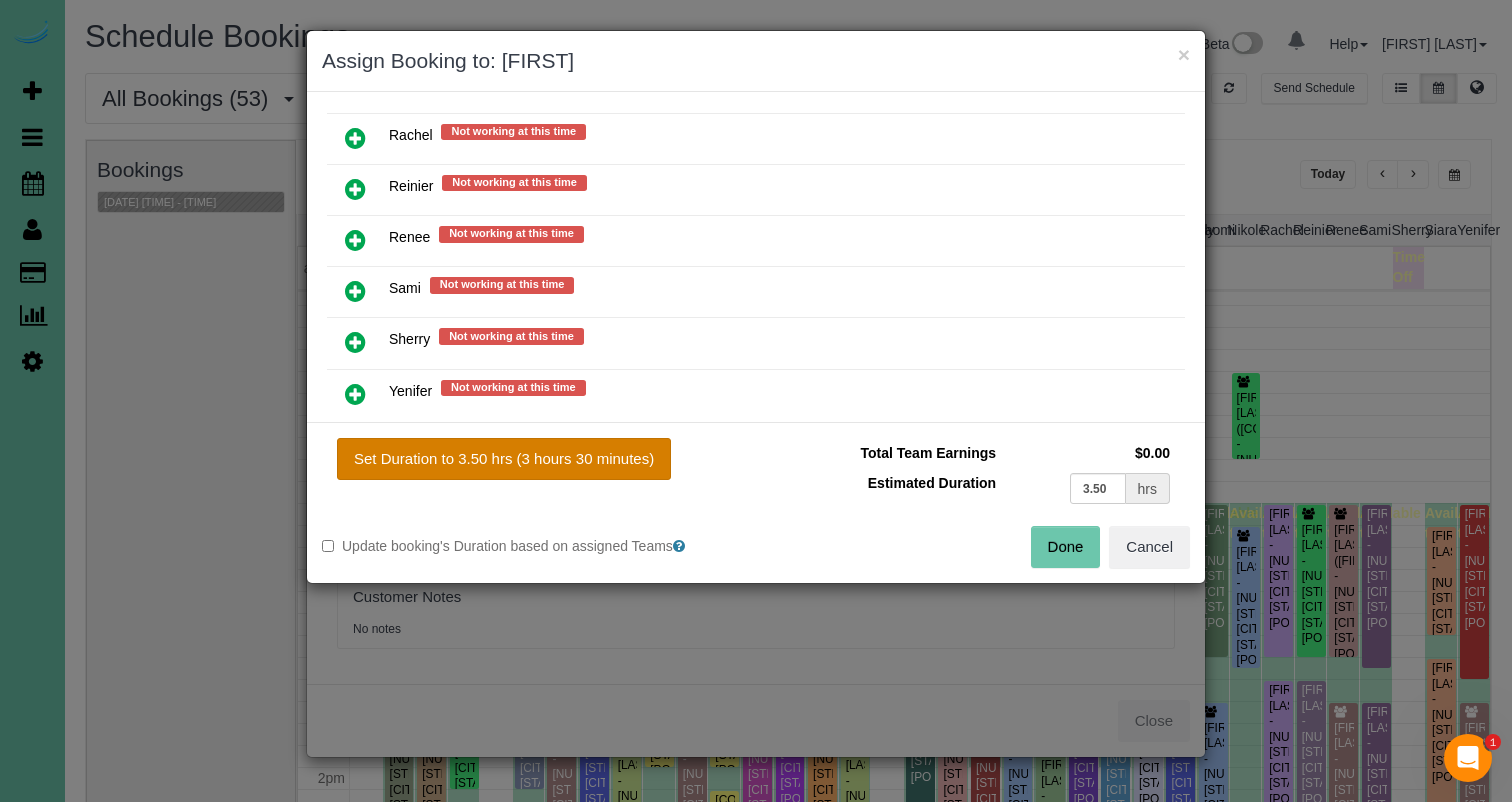 click on "Set Duration to 3.50 hrs (3 hours 30 minutes)" at bounding box center (504, 459) 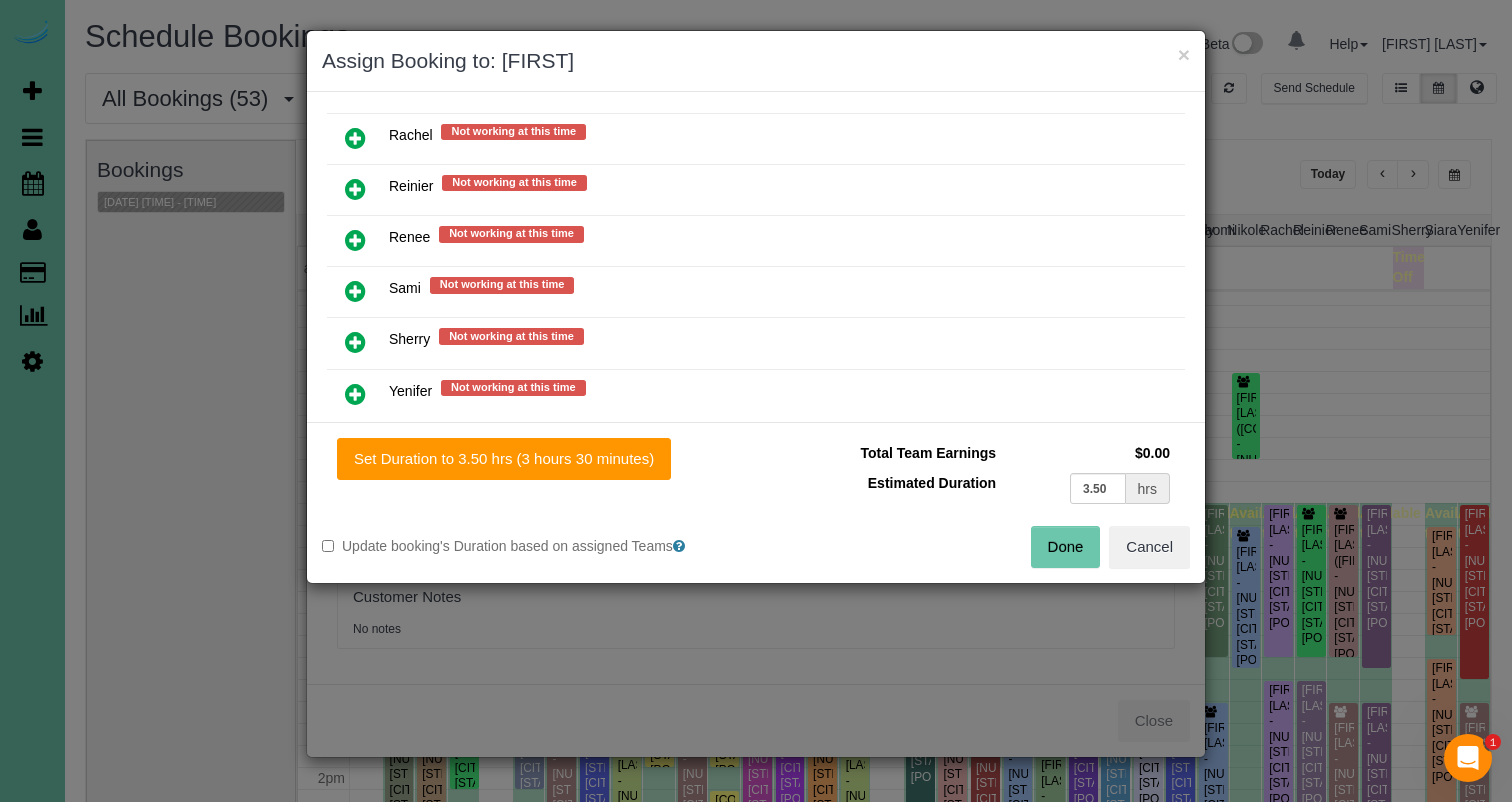 drag, startPoint x: 1064, startPoint y: 538, endPoint x: 1047, endPoint y: 534, distance: 17.464249 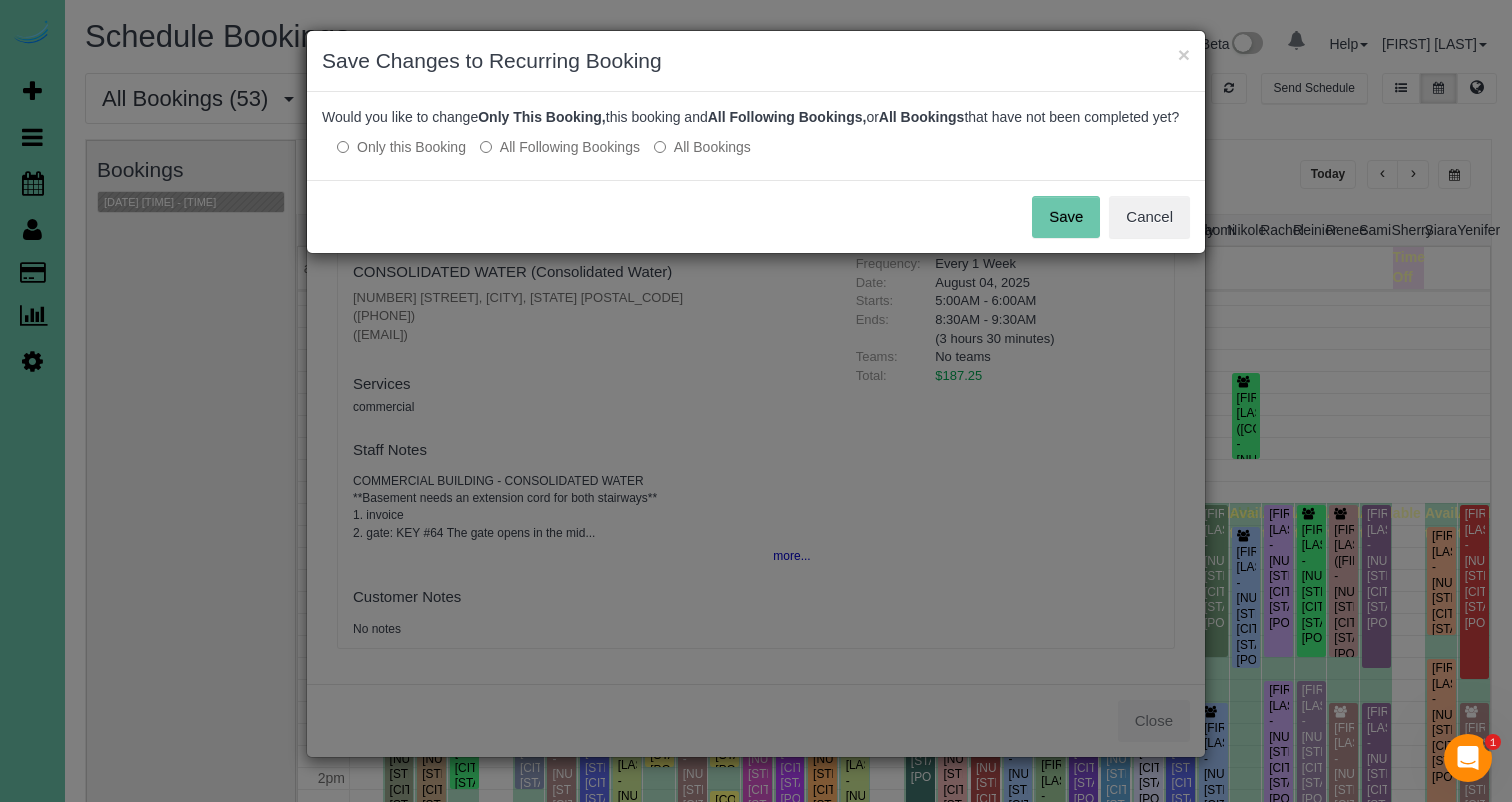 click on "Save" at bounding box center (1066, 217) 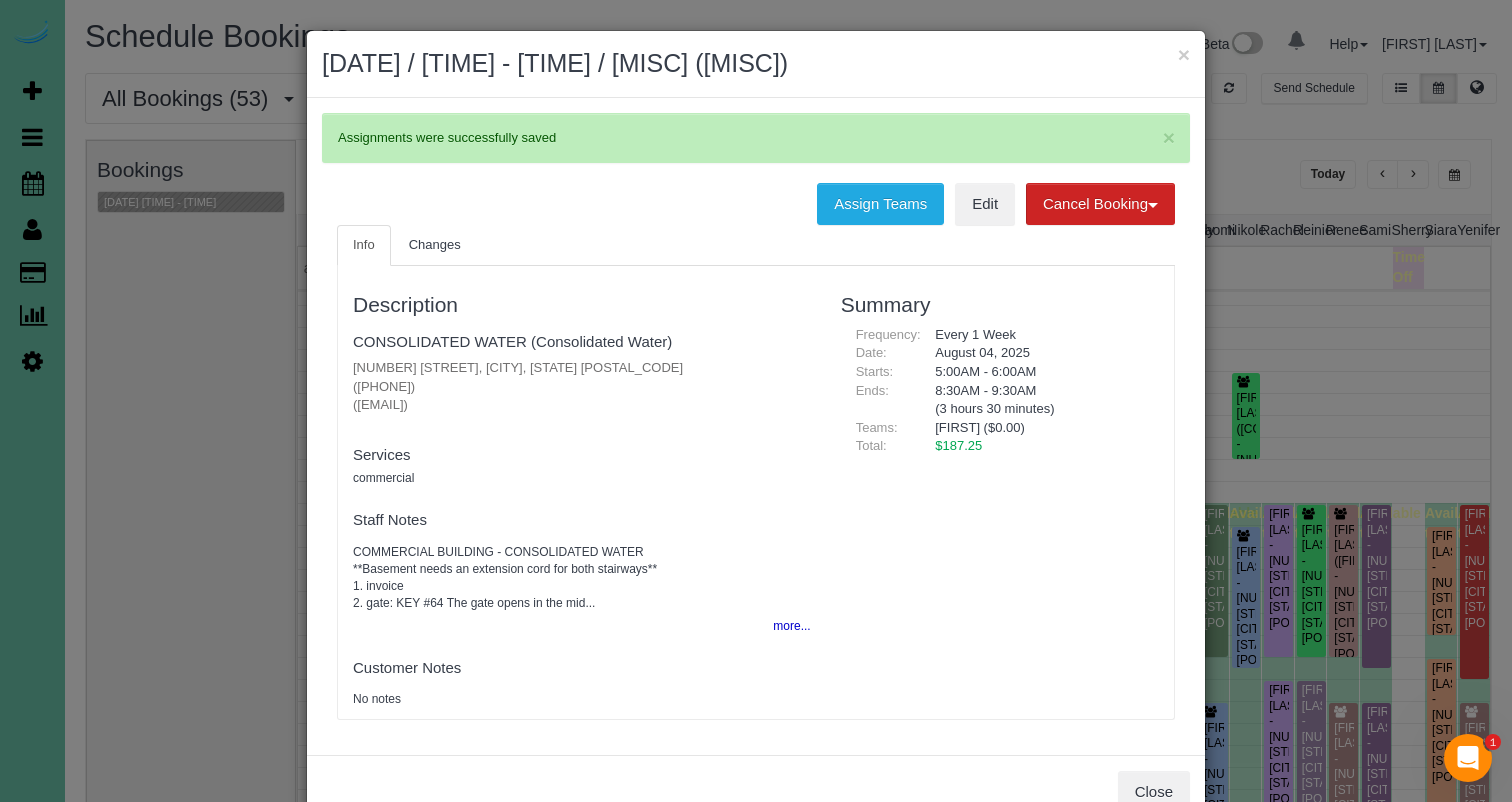 drag, startPoint x: 1005, startPoint y: 89, endPoint x: 1015, endPoint y: 92, distance: 10.440307 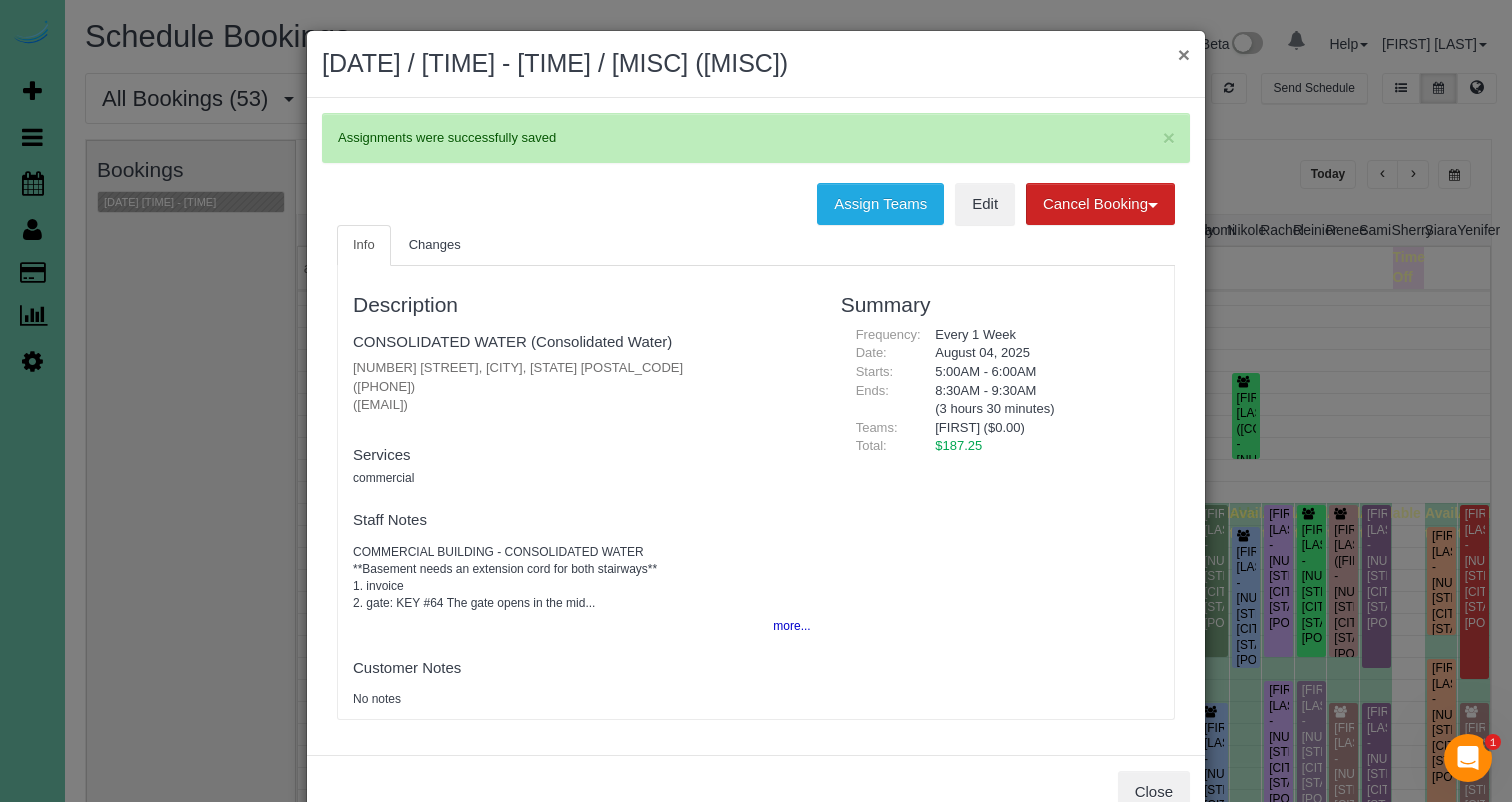 click on "×" at bounding box center [1184, 54] 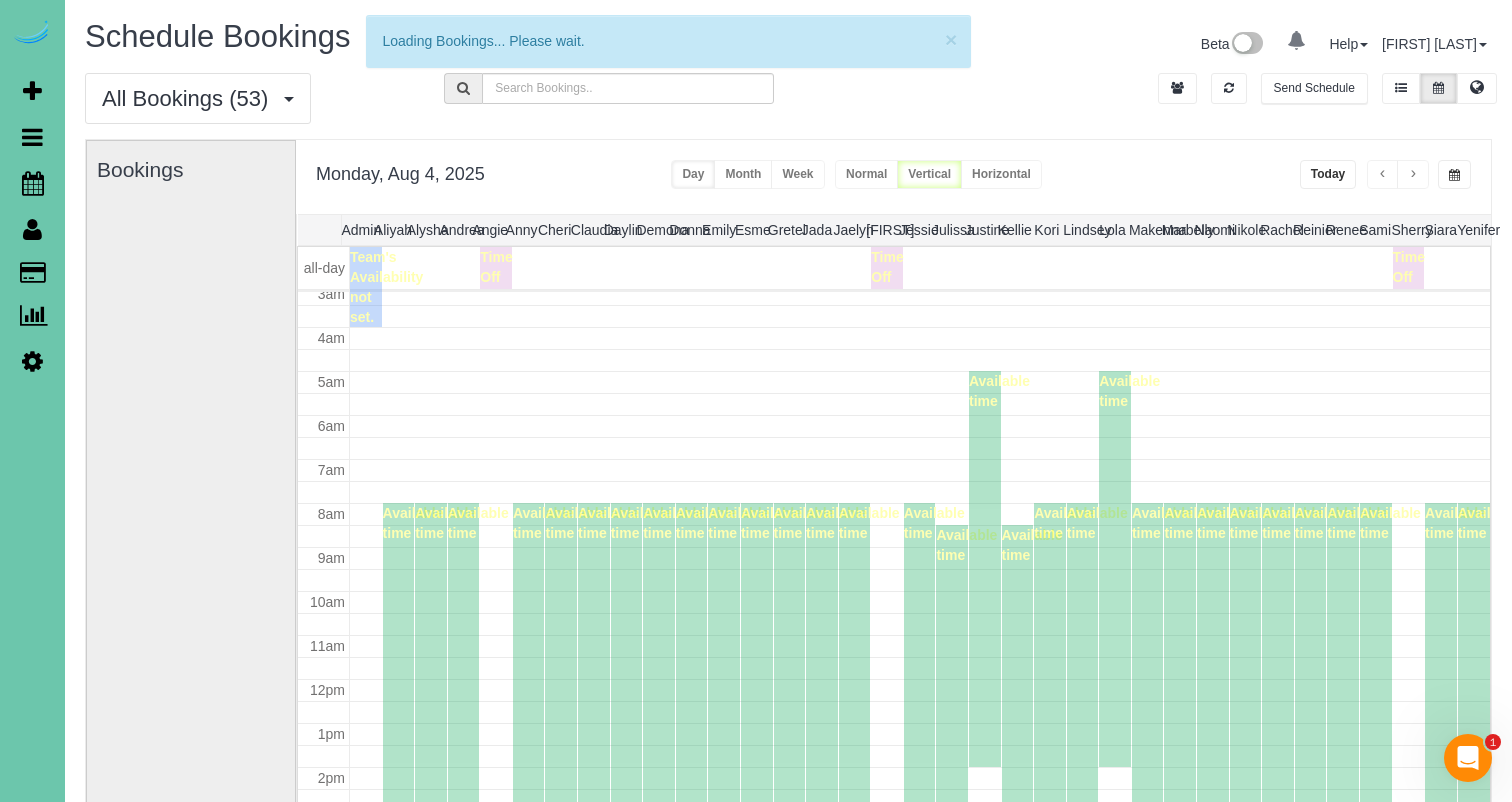 scroll, scrollTop: 137, scrollLeft: 0, axis: vertical 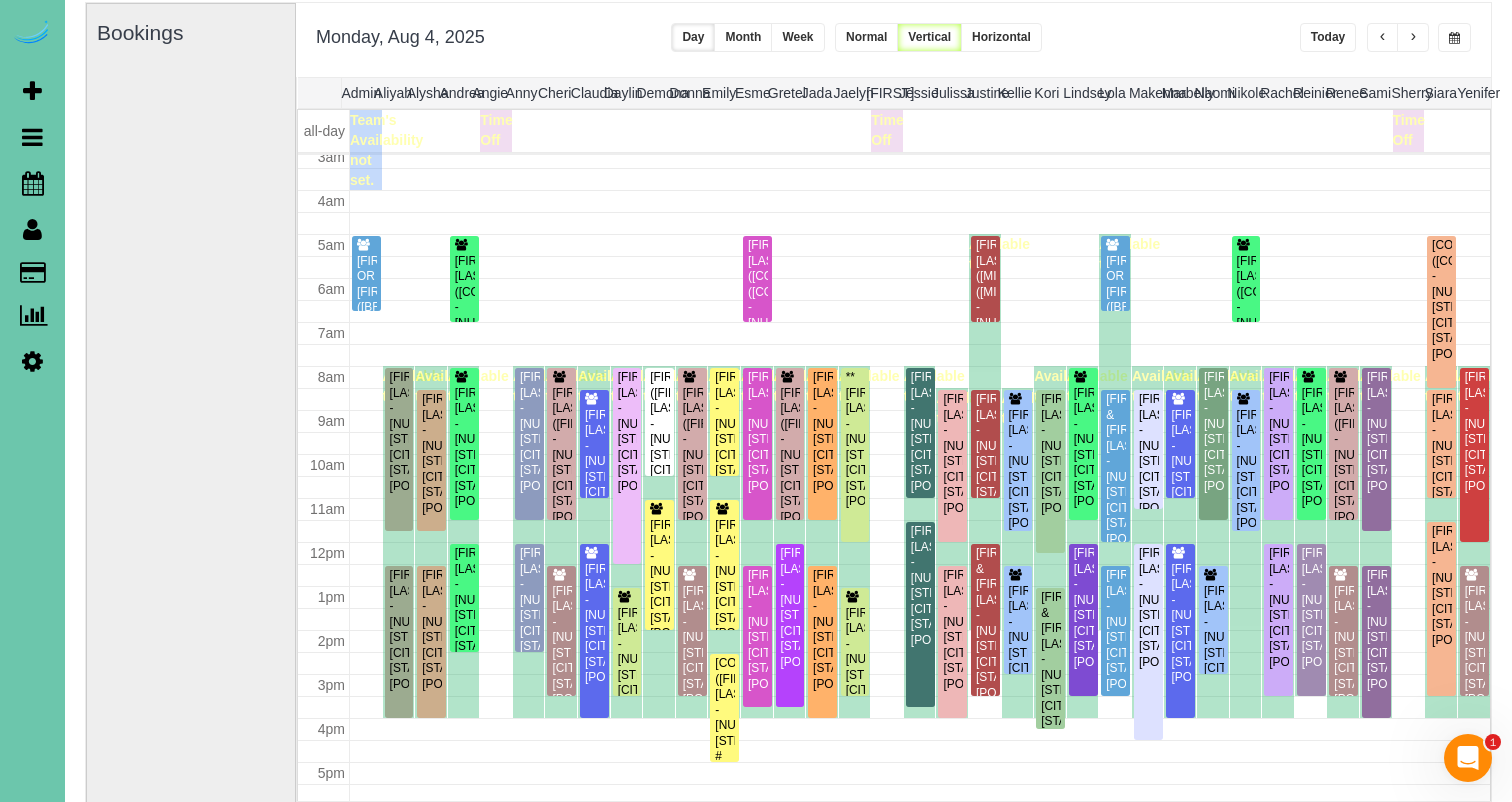 click at bounding box center (1454, 37) 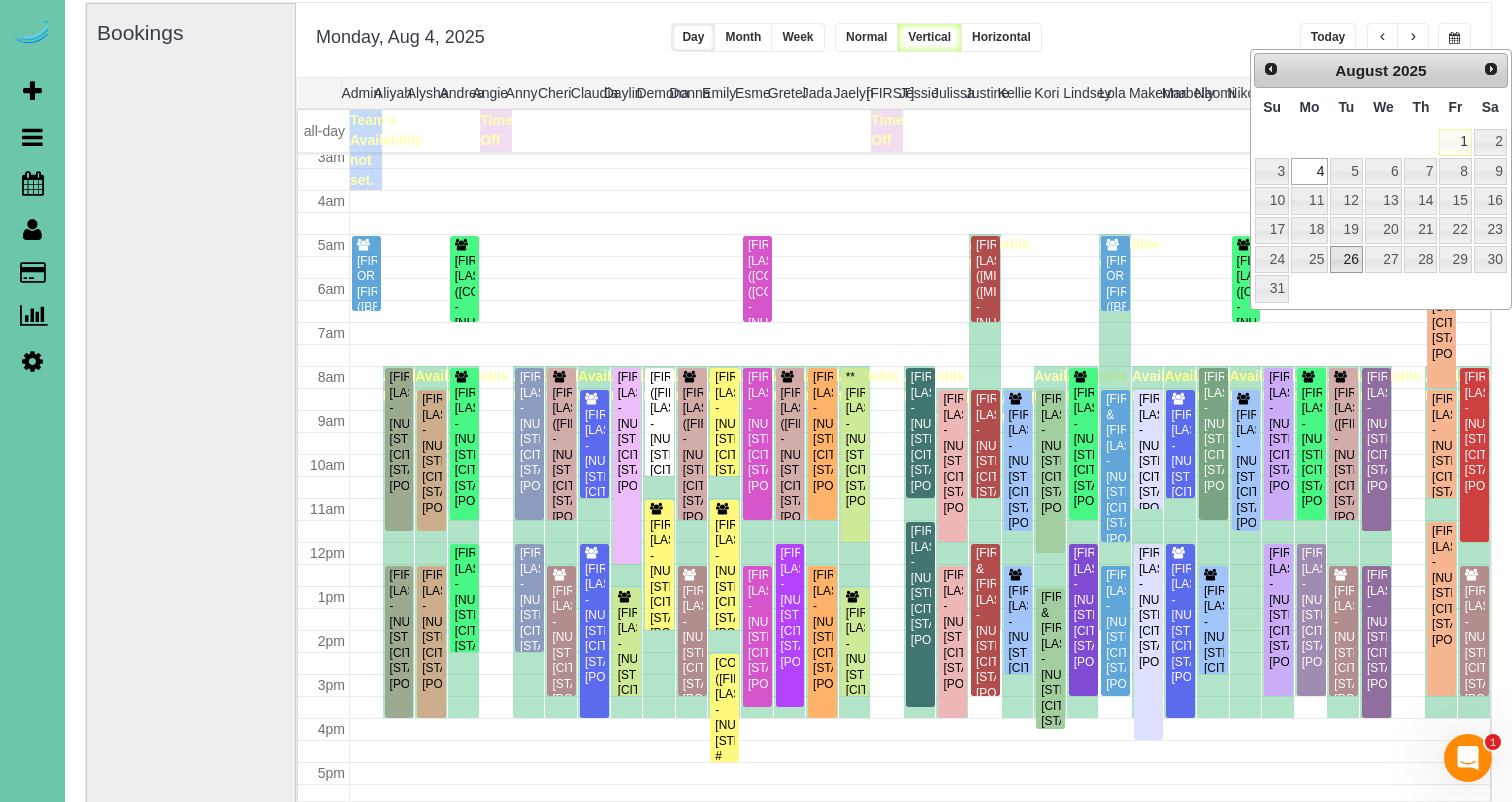 click on "26" at bounding box center (1346, 259) 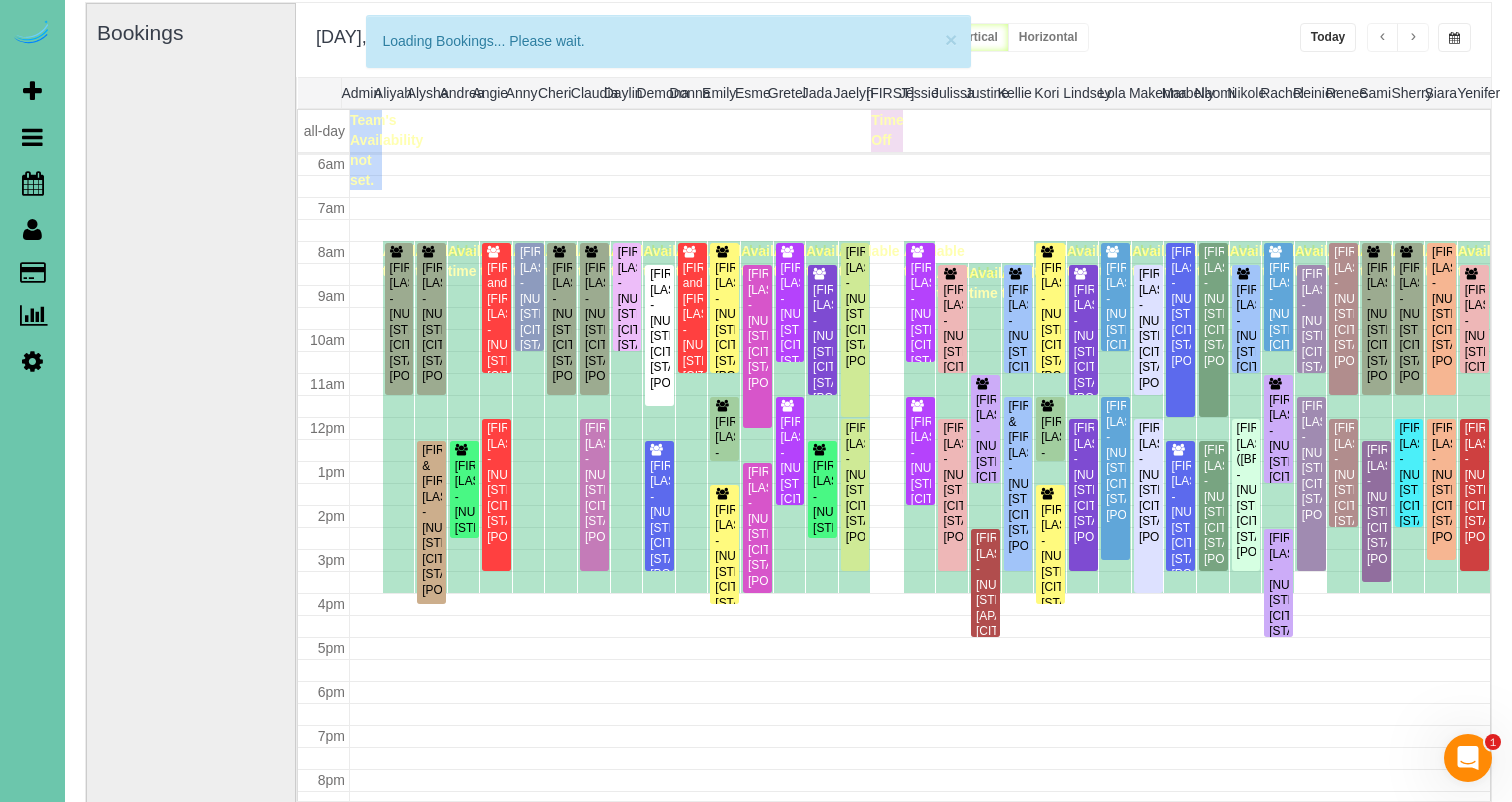 scroll, scrollTop: 265, scrollLeft: 0, axis: vertical 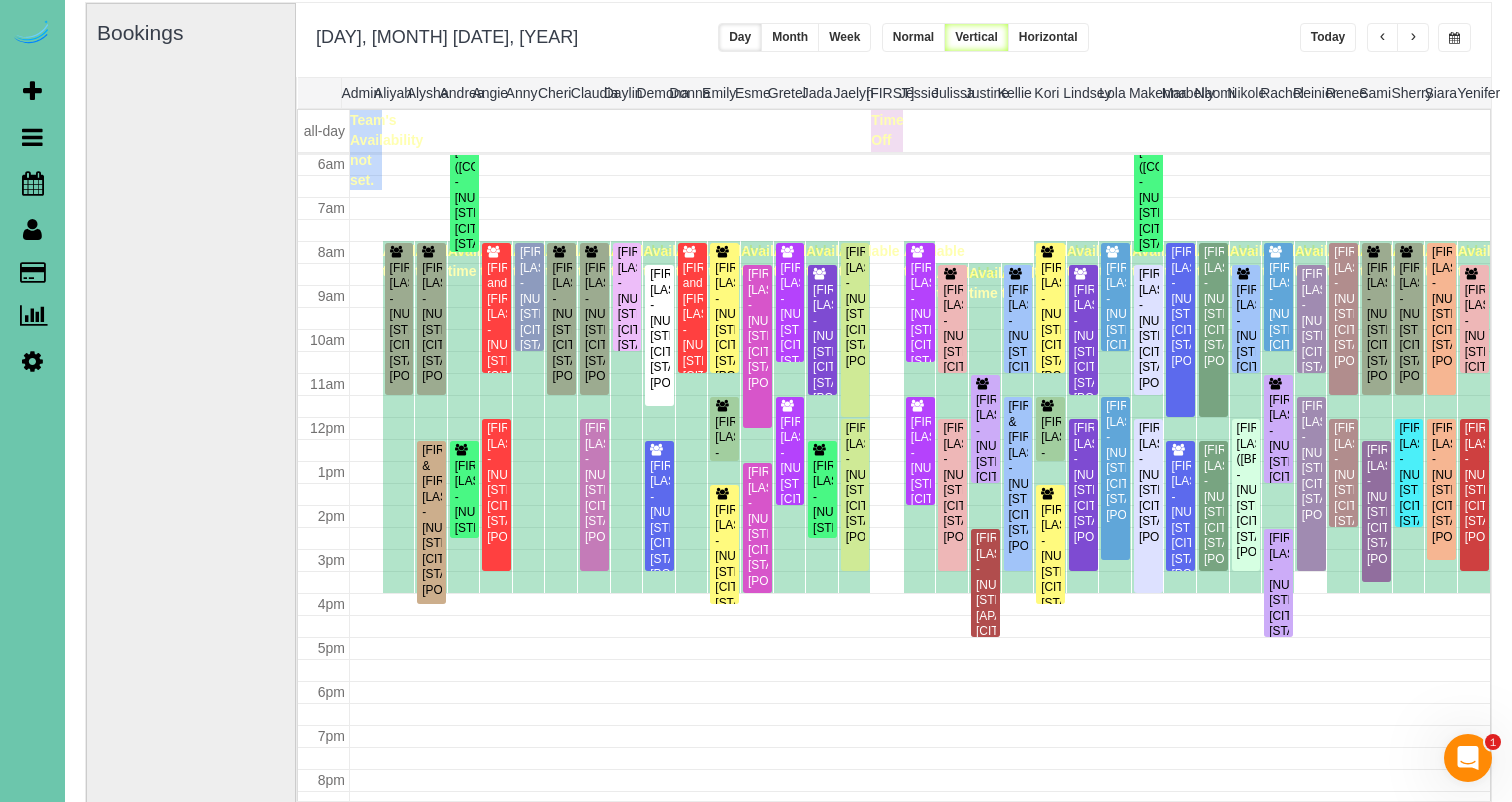 click at bounding box center (32, 361) 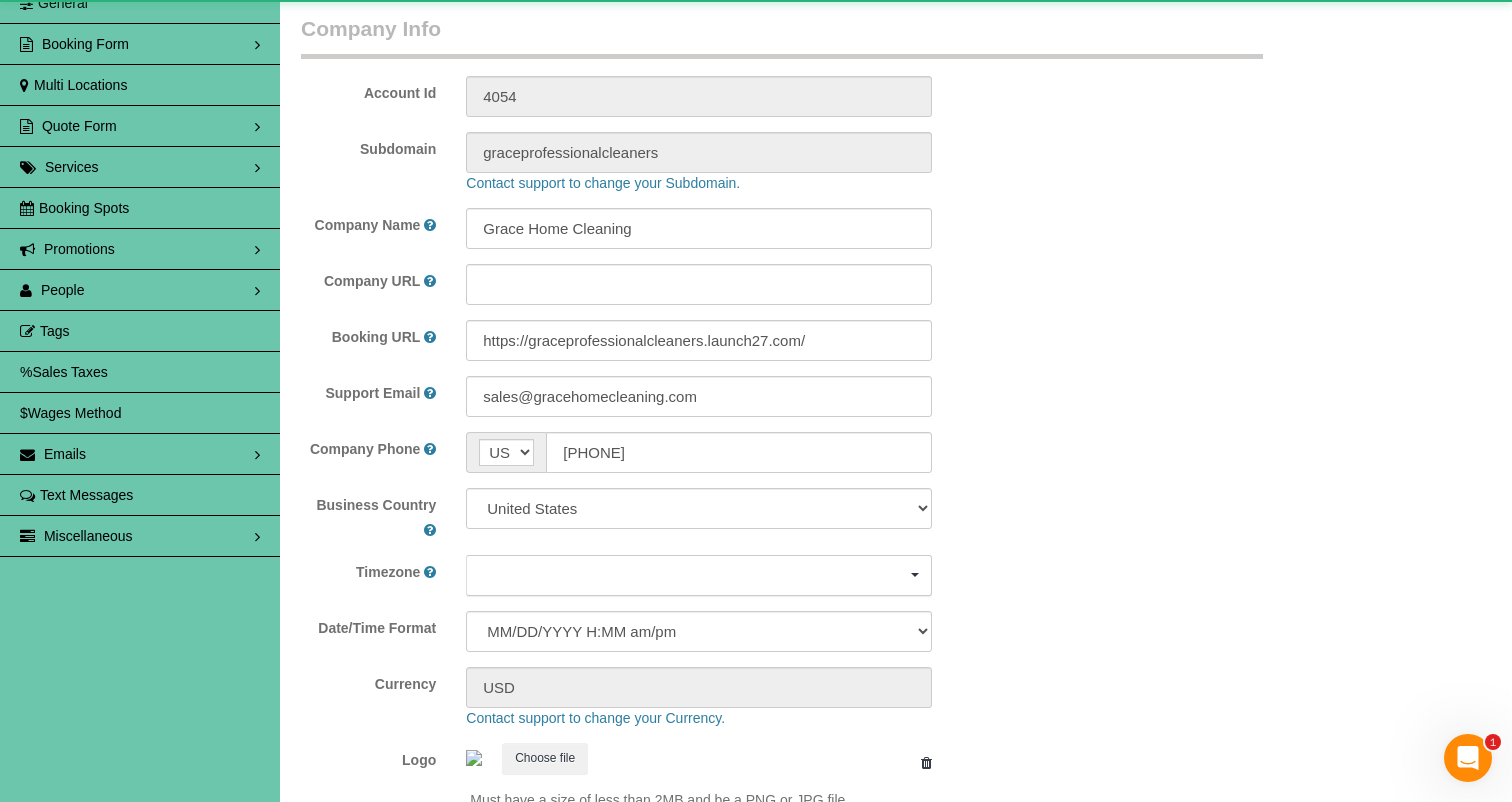 scroll, scrollTop: 0, scrollLeft: 0, axis: both 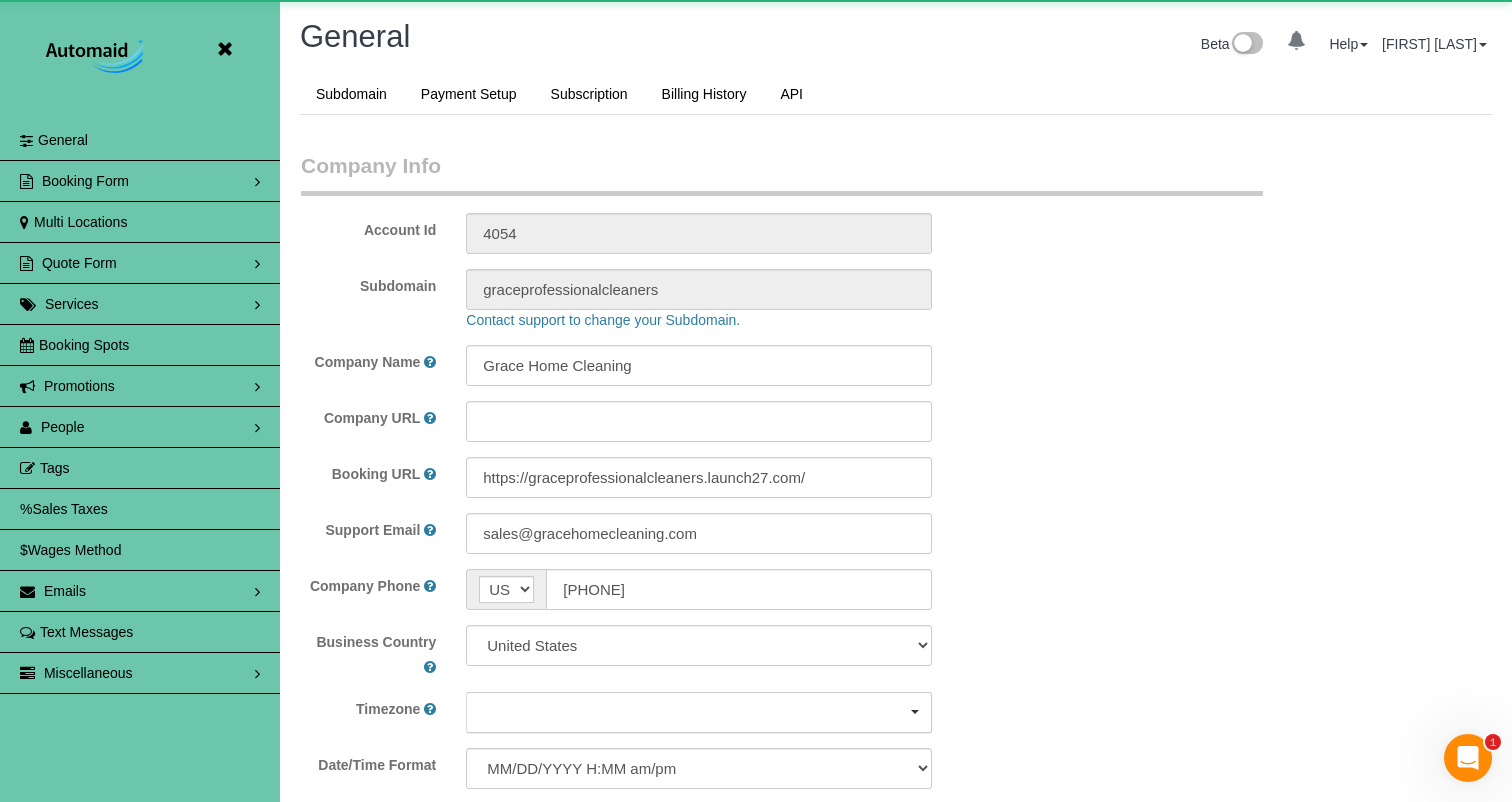 select on "5796" 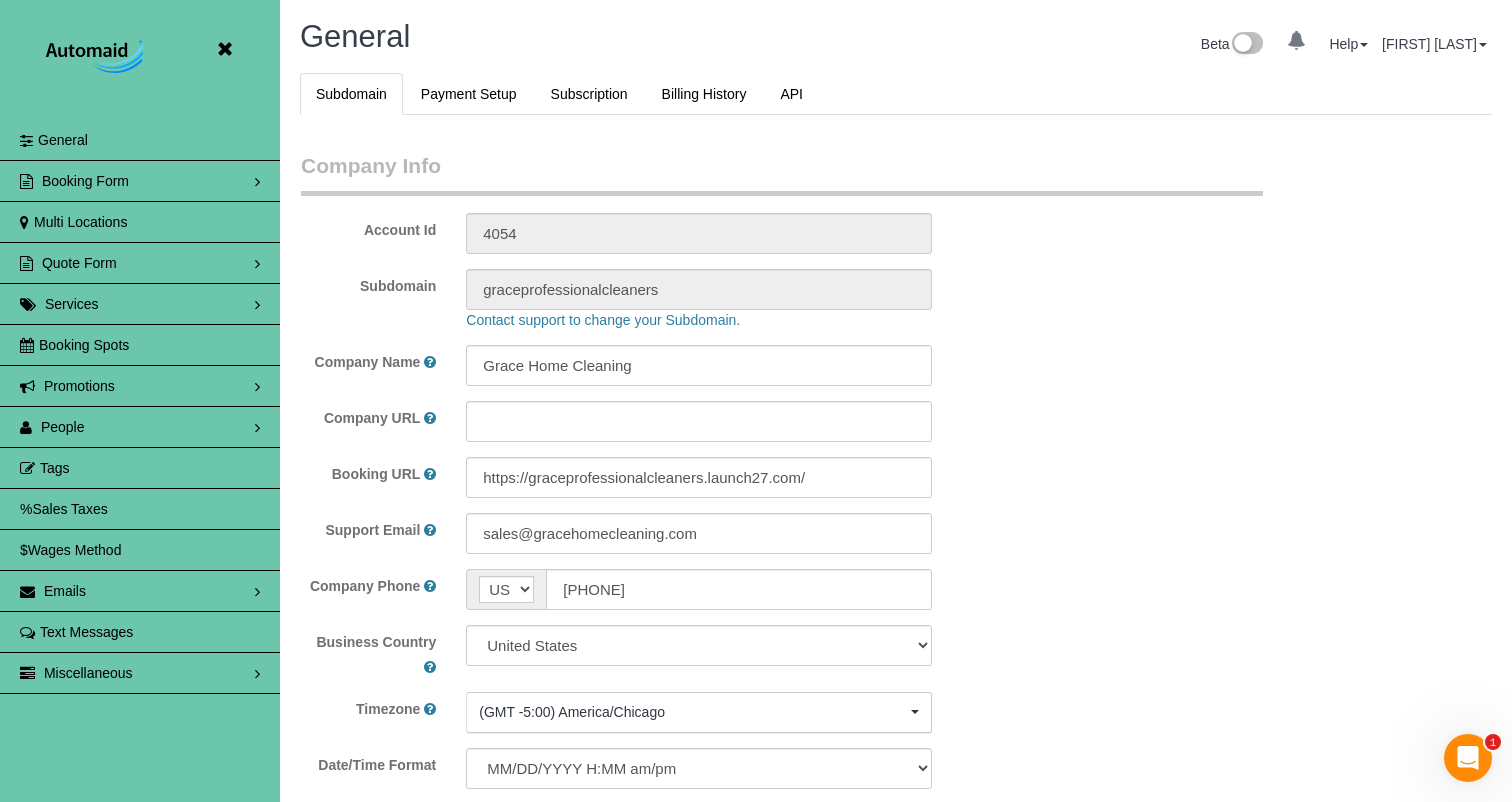 click on "People" at bounding box center [140, 427] 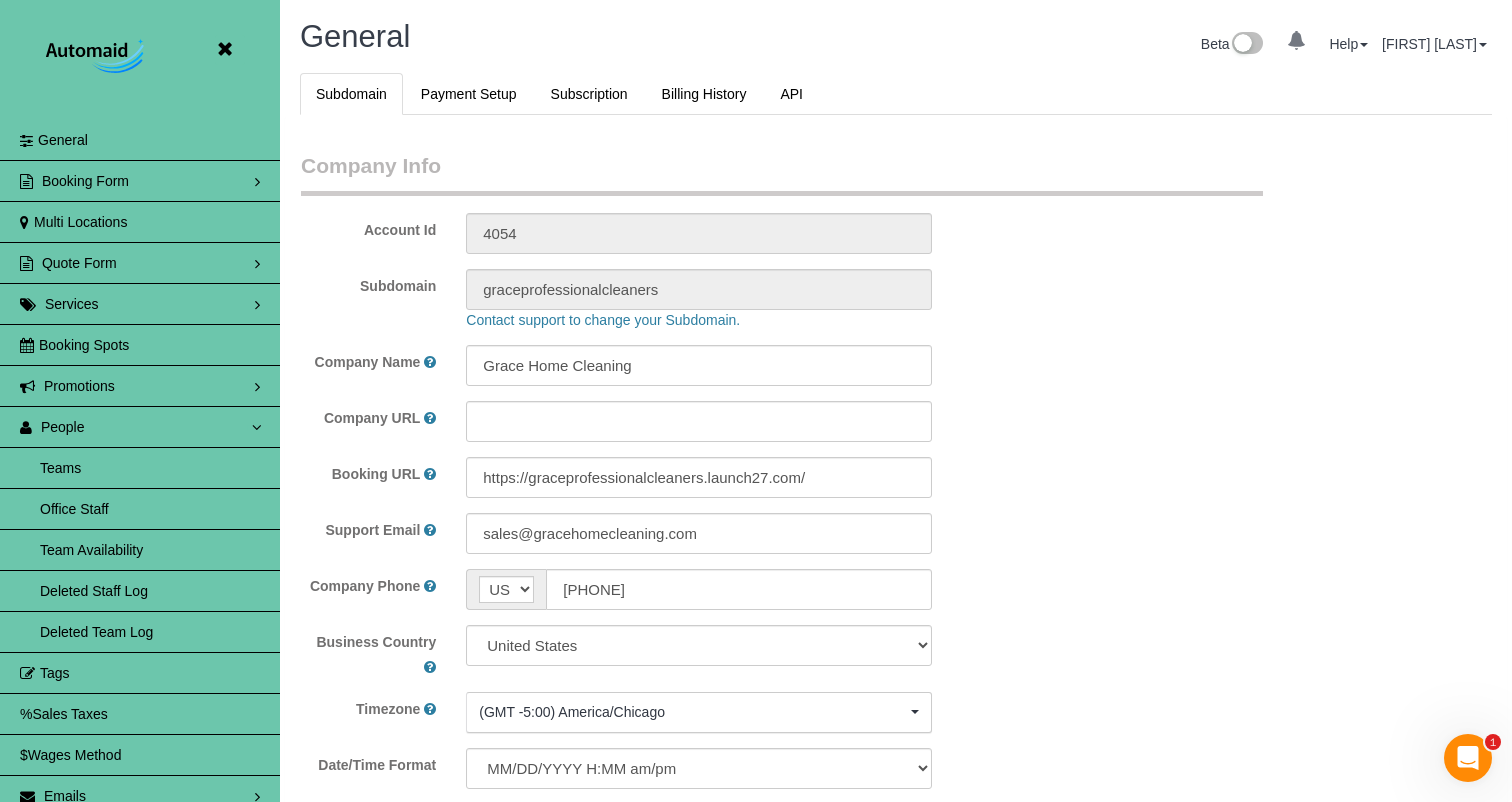 click on "Team Availability" at bounding box center [140, 550] 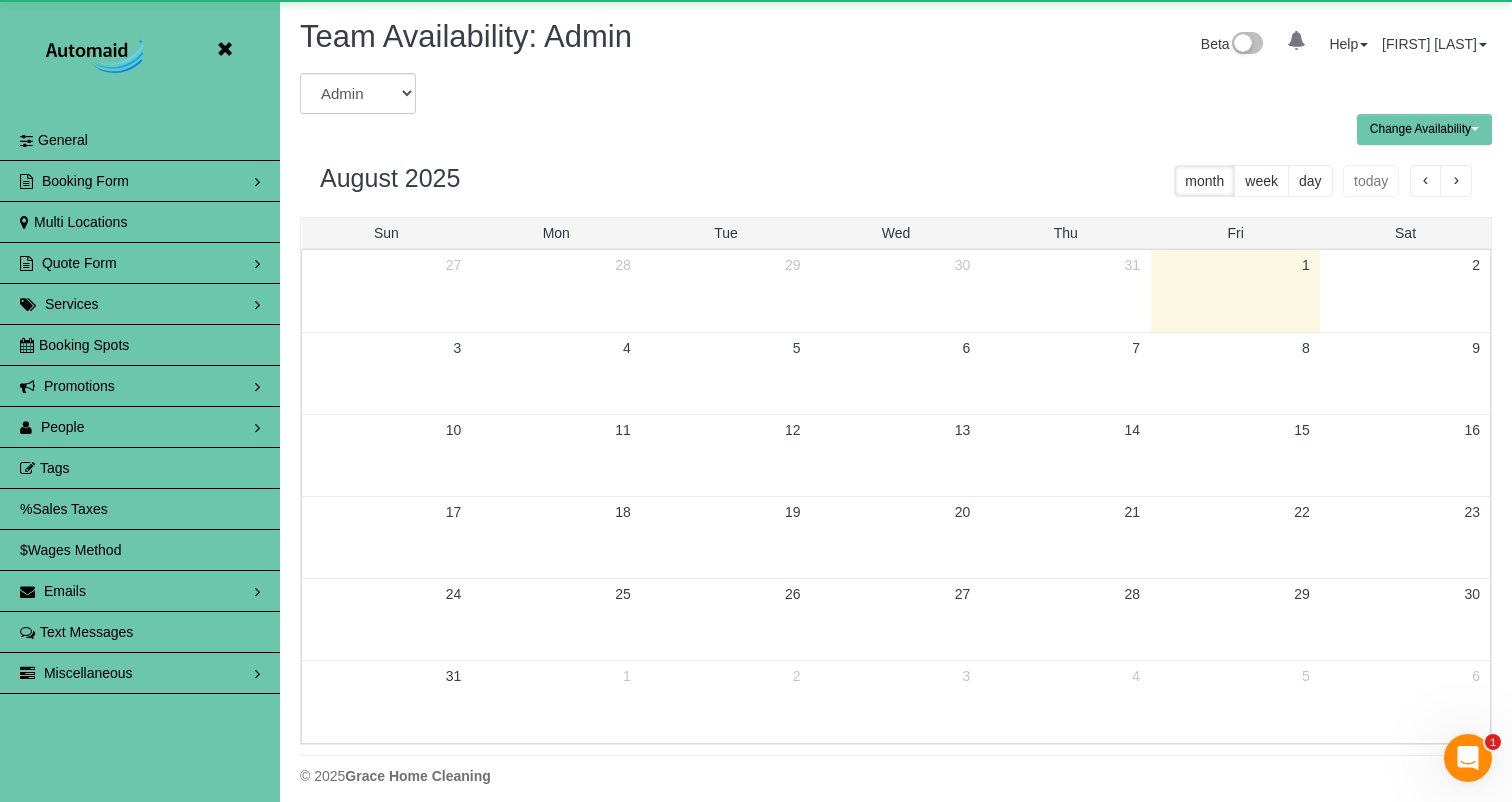 scroll, scrollTop: 99185, scrollLeft: 98488, axis: both 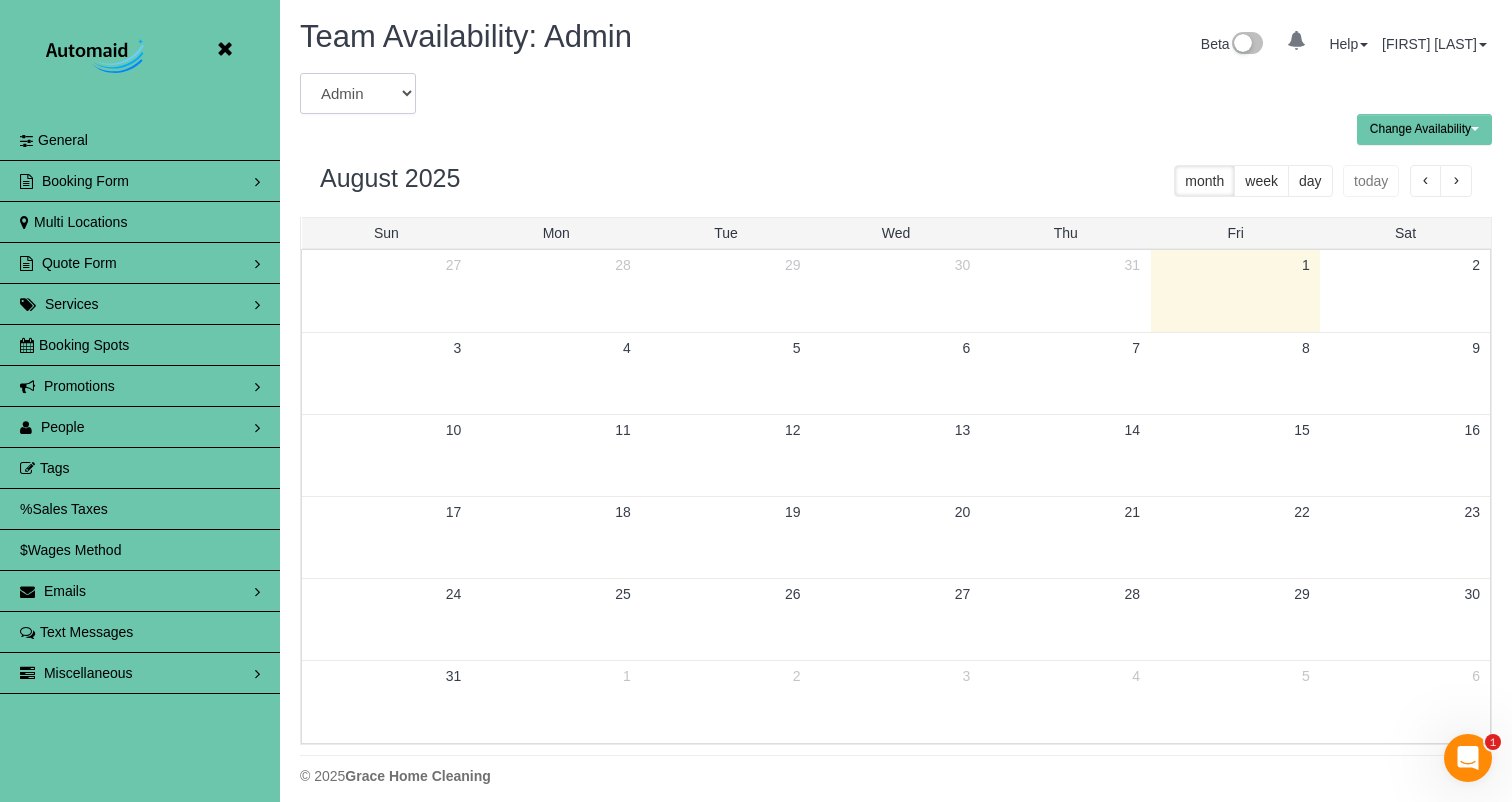 select on "number:3820" 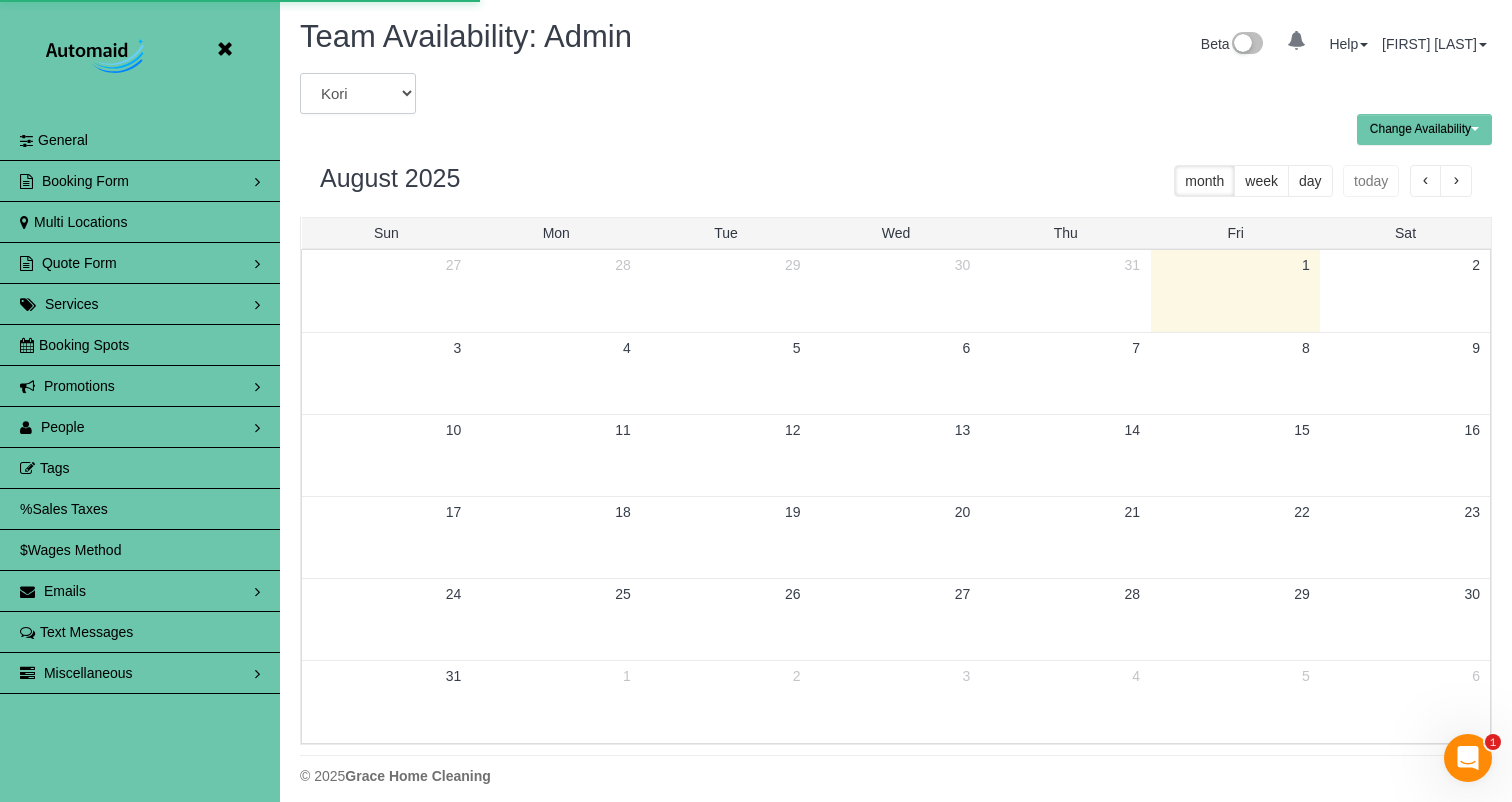 scroll, scrollTop: 99185, scrollLeft: 98488, axis: both 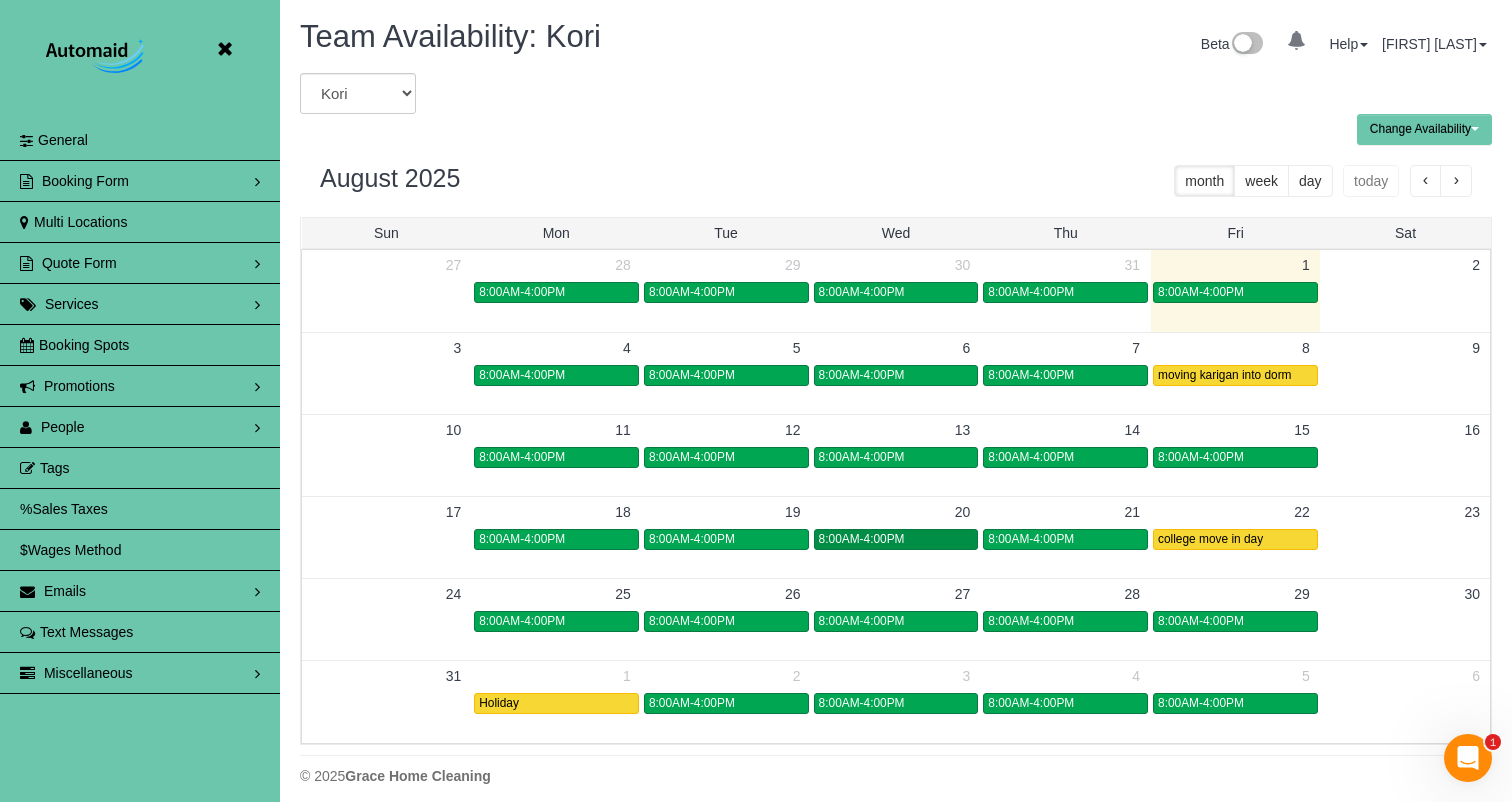 click on "8:00AM-4:00PM" at bounding box center [862, 539] 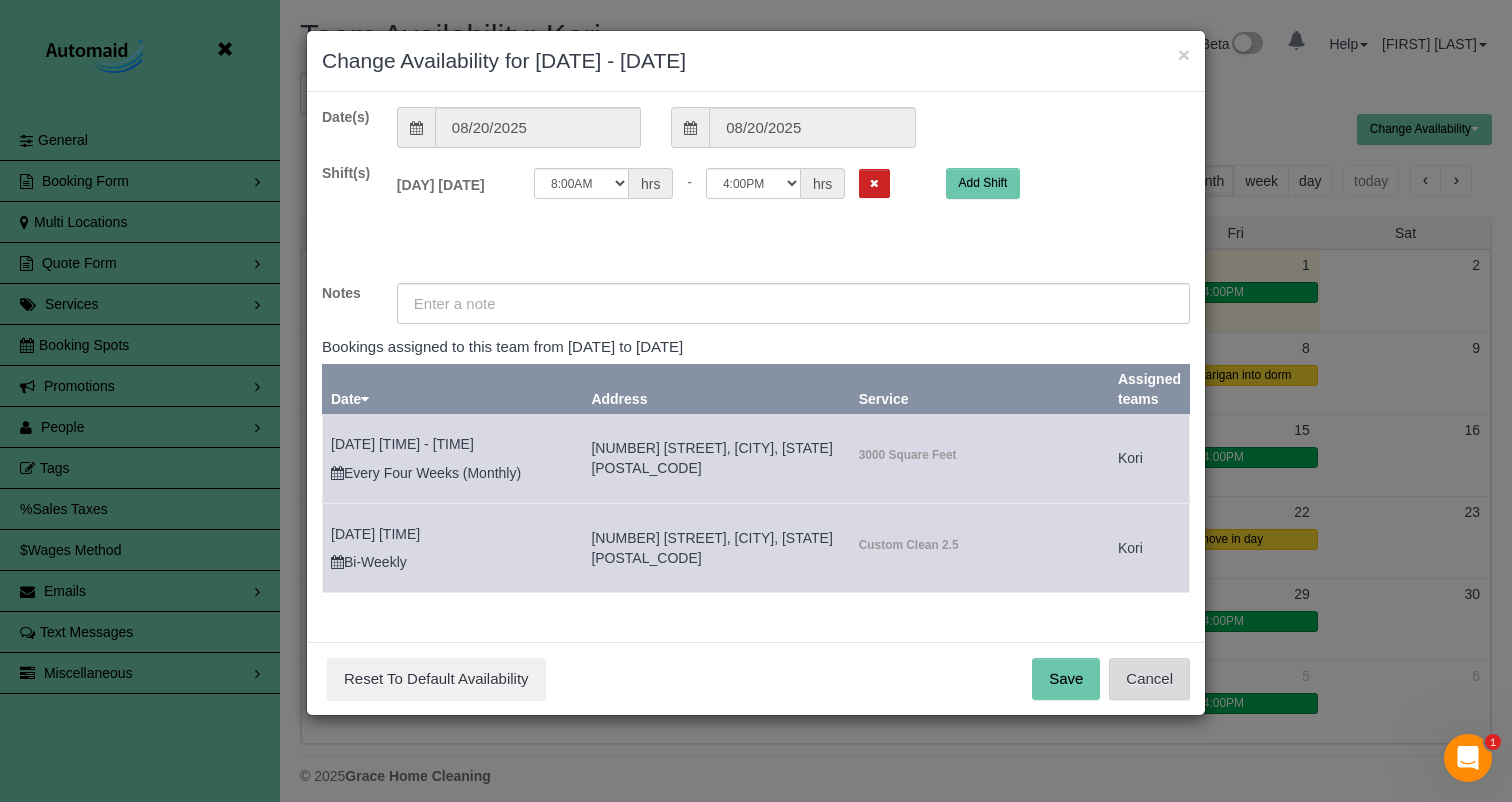 click on "Cancel" at bounding box center (1149, 679) 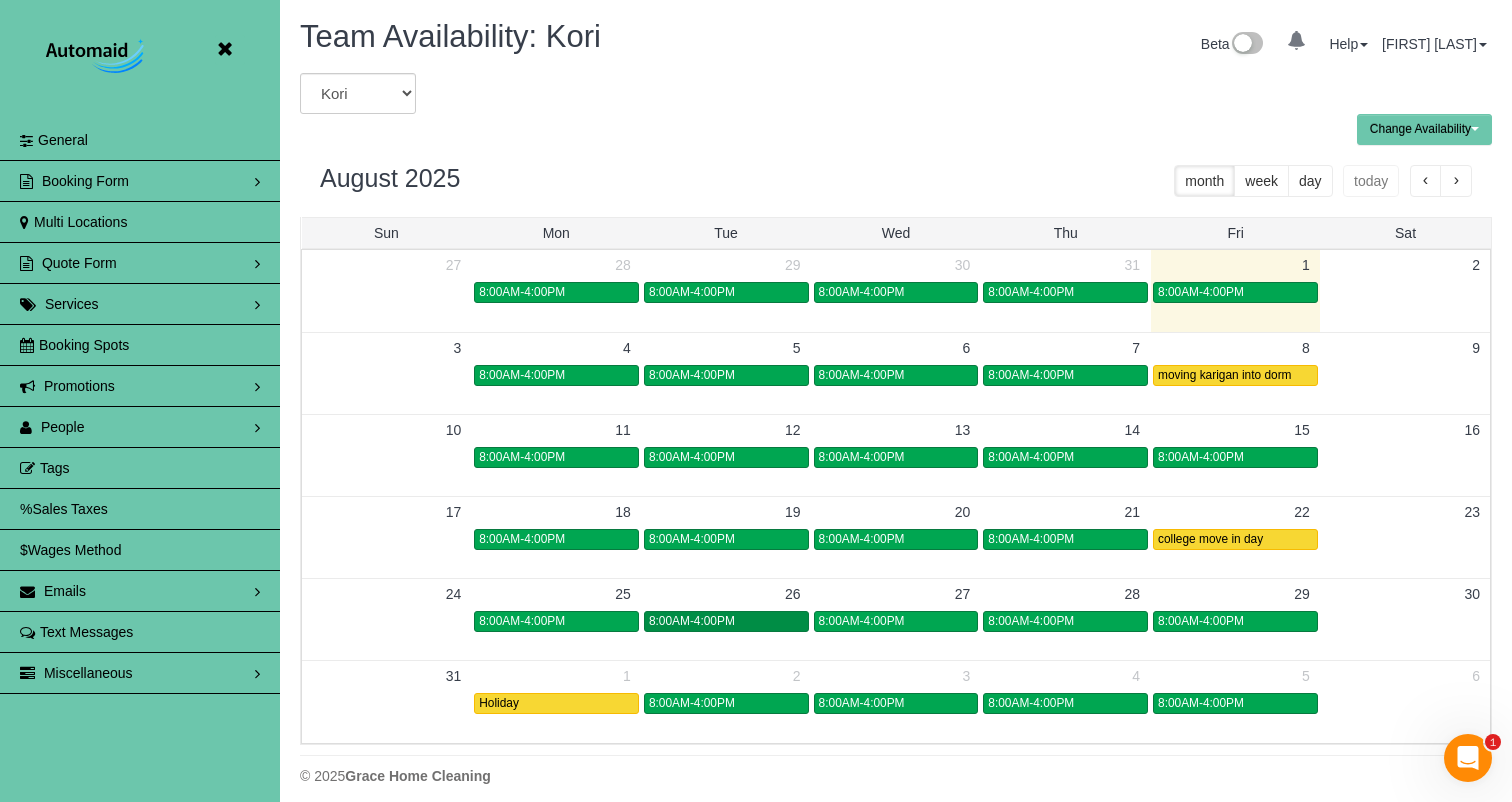 click on "8:00AM-4:00PM" at bounding box center (692, 621) 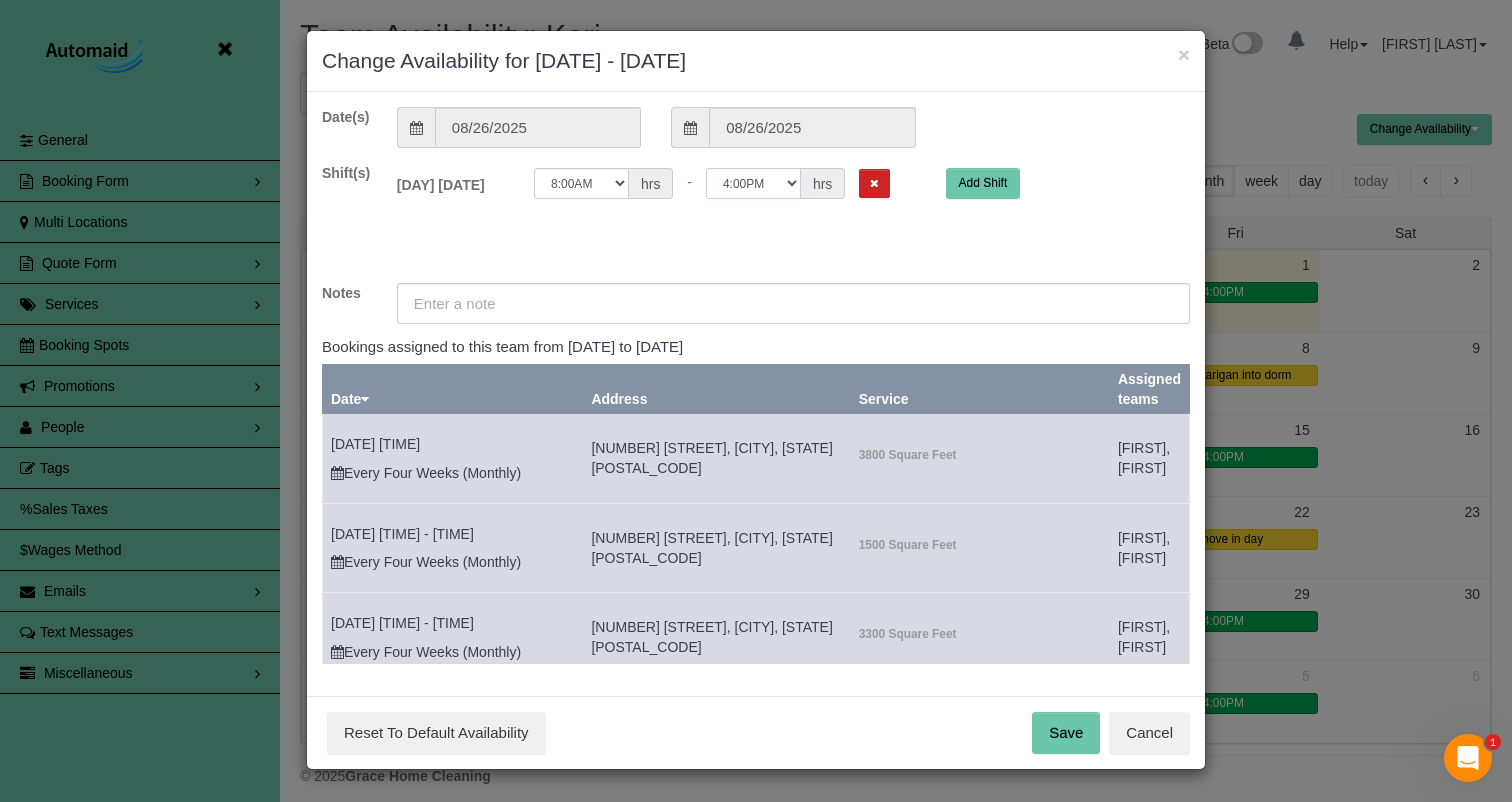select on "string:12:00" 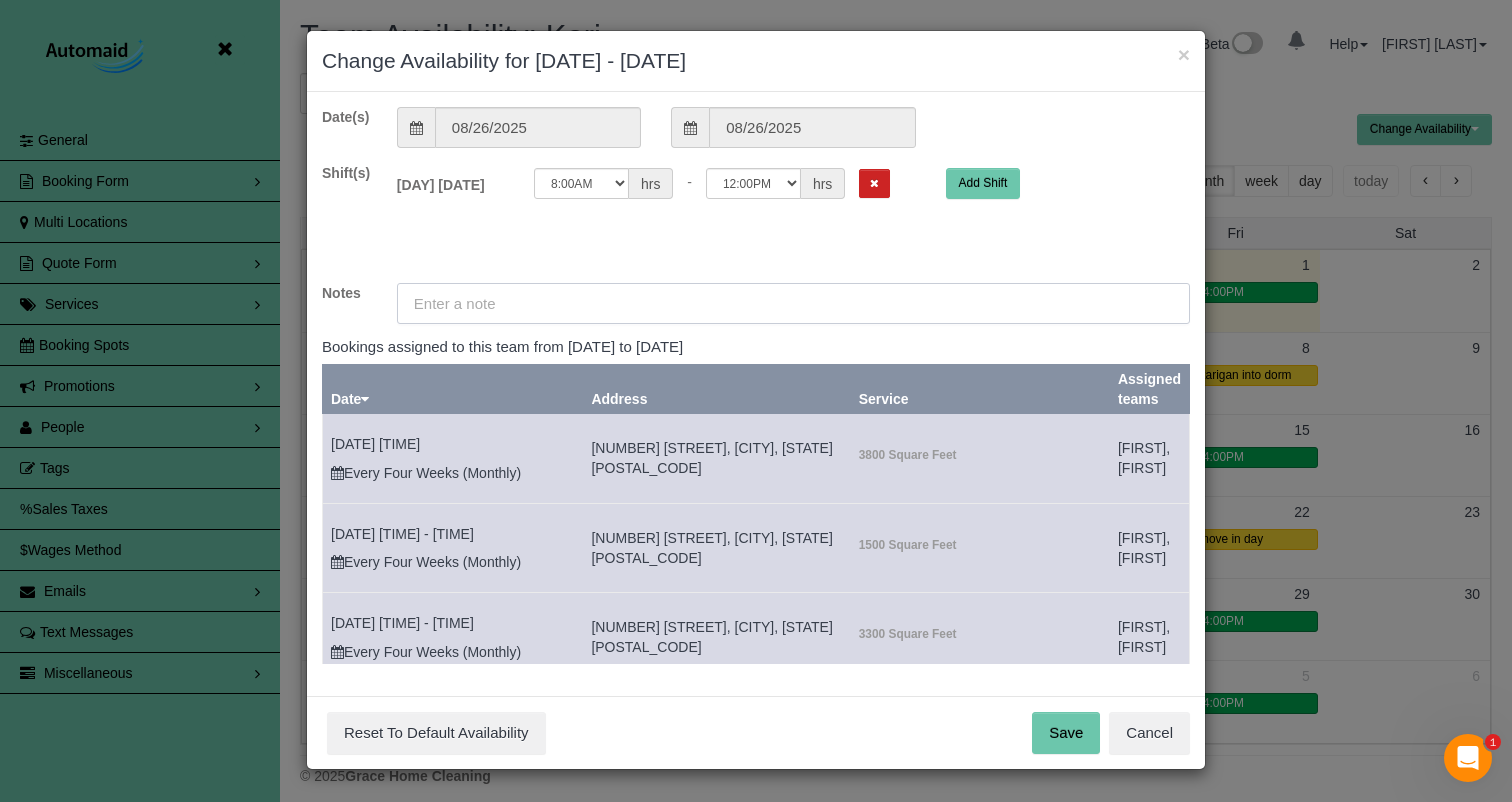 click at bounding box center [793, 303] 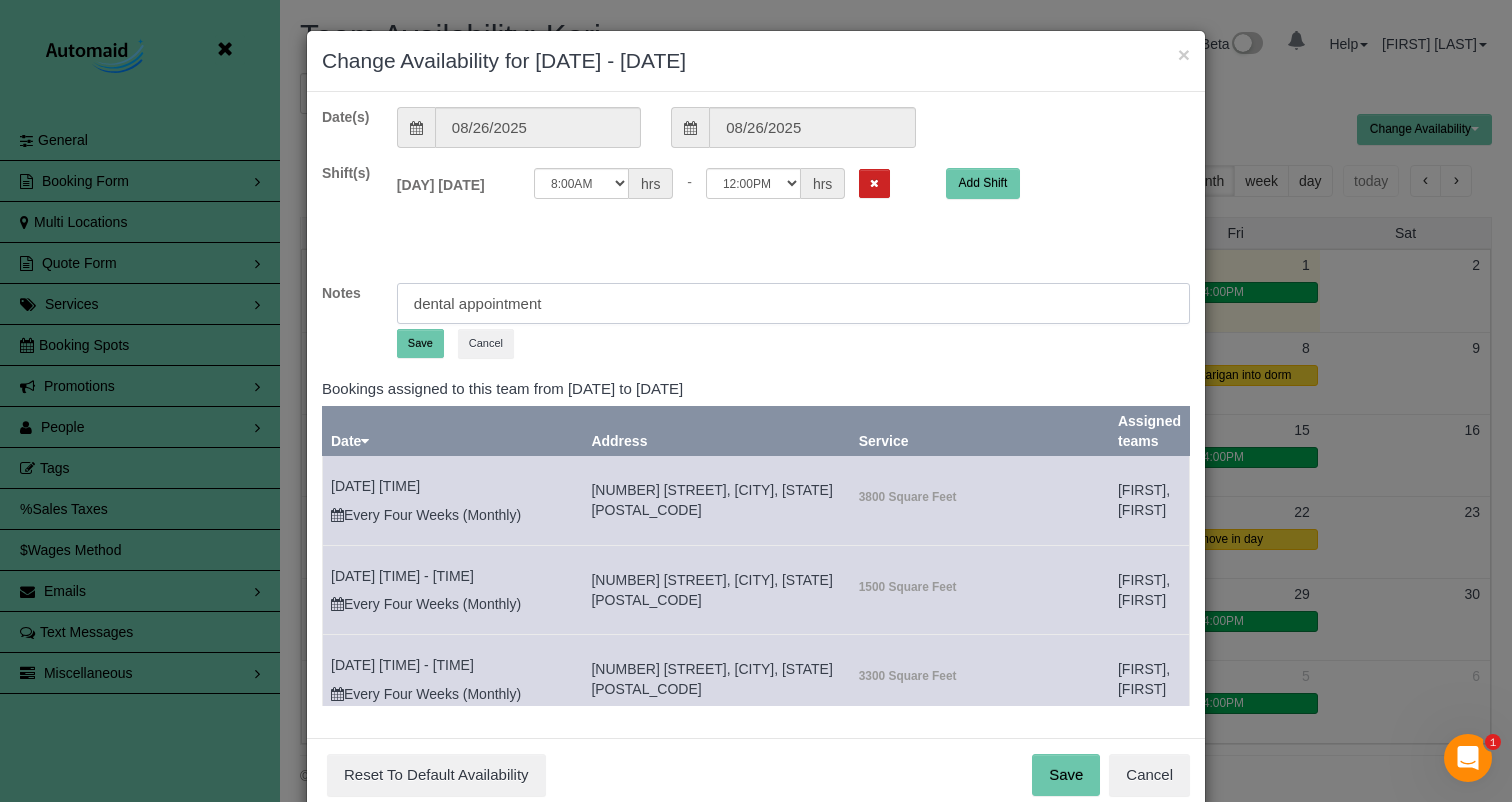 type on "dental appointment" 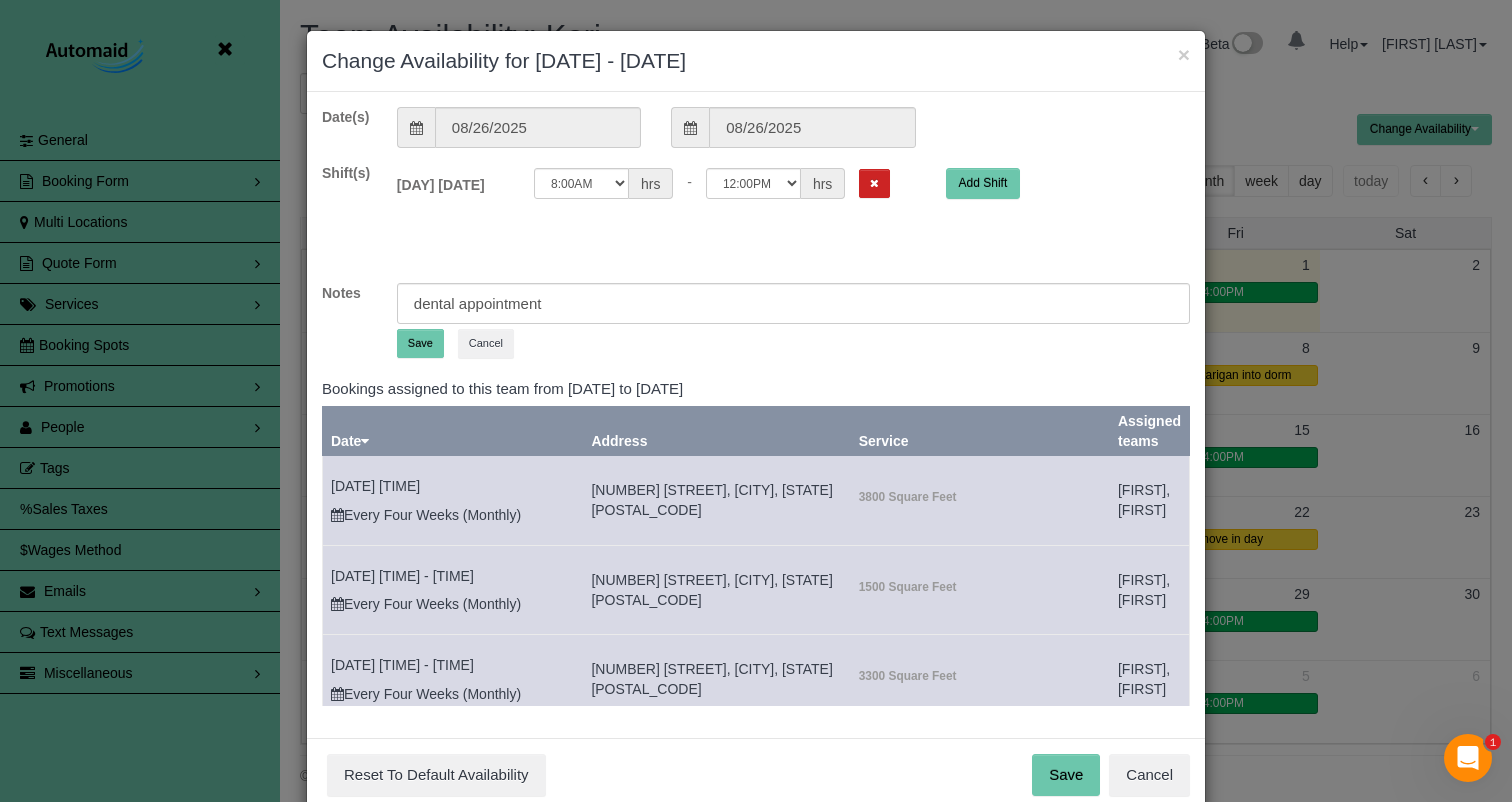 click on "Save" at bounding box center (420, 343) 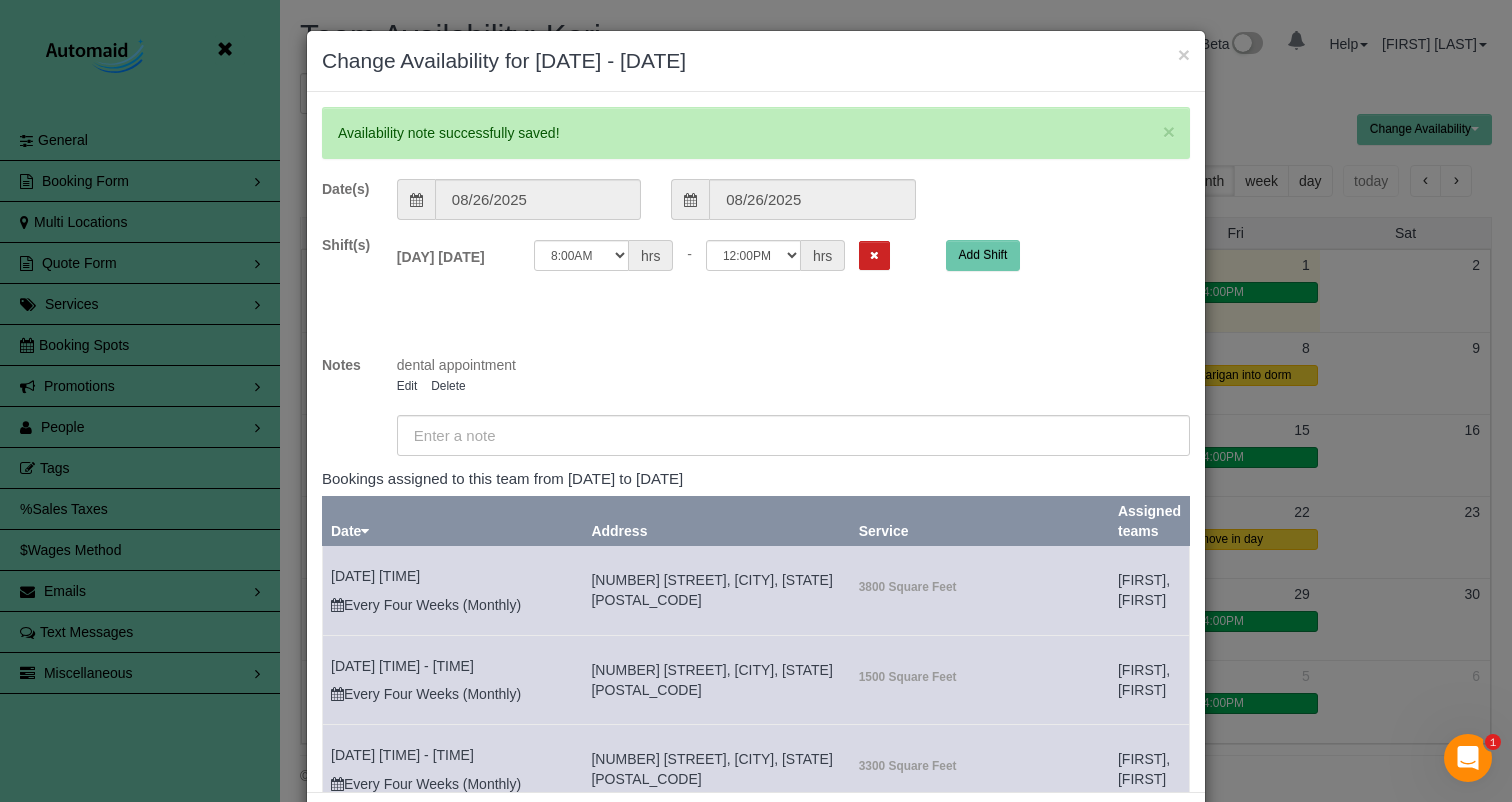 scroll, scrollTop: 1, scrollLeft: 0, axis: vertical 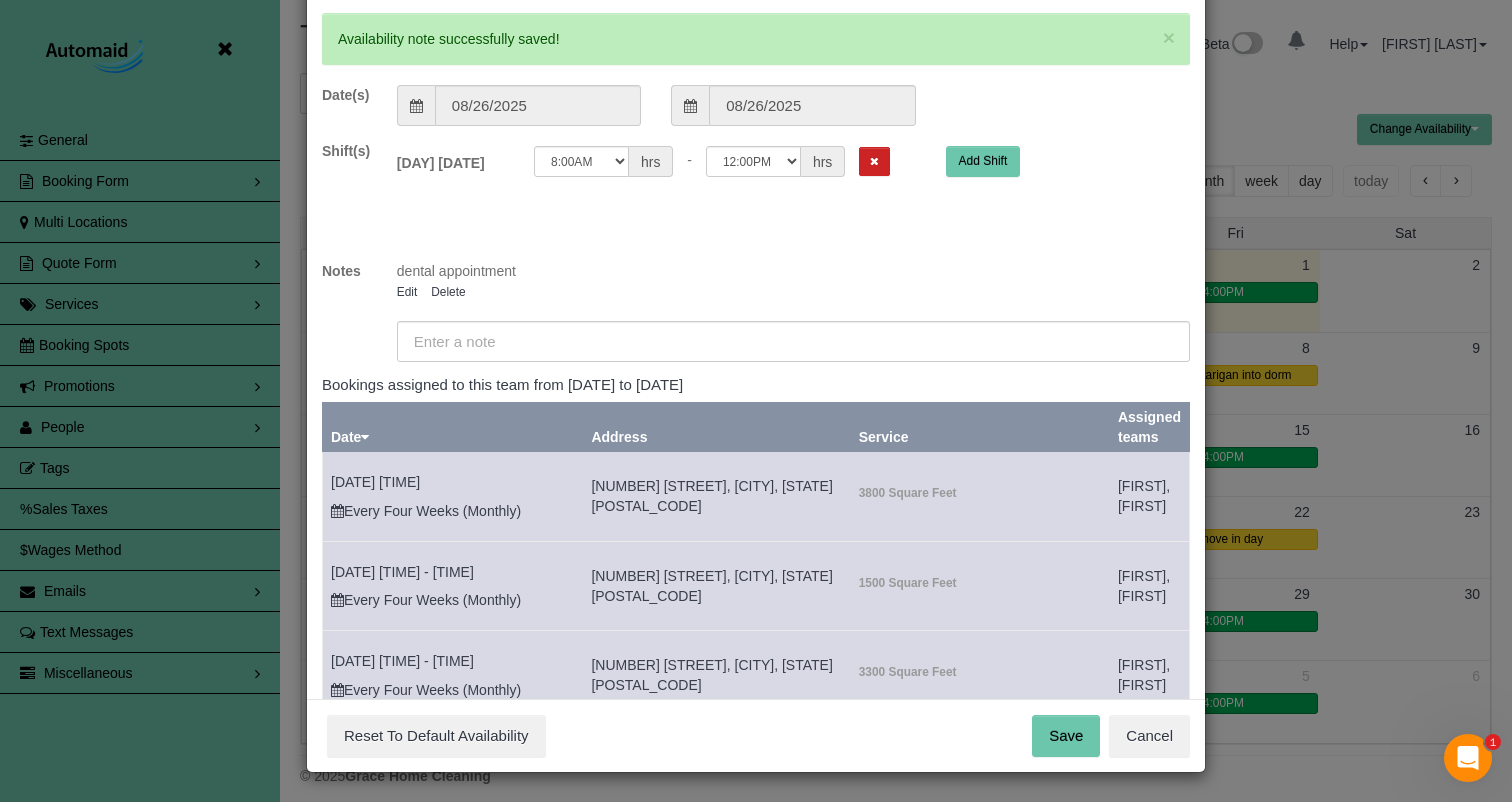 click on "Save" at bounding box center (1066, 736) 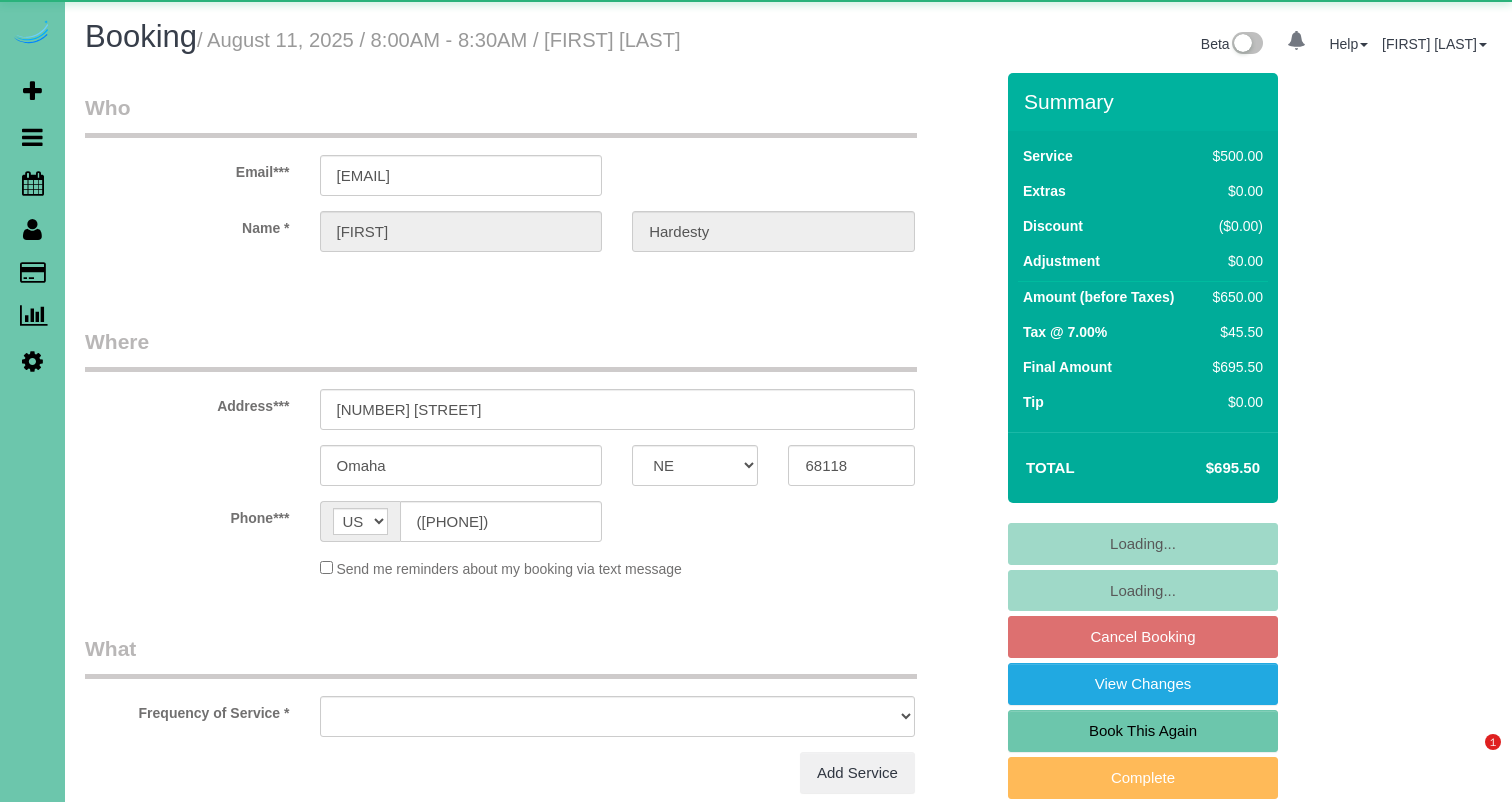select on "NE" 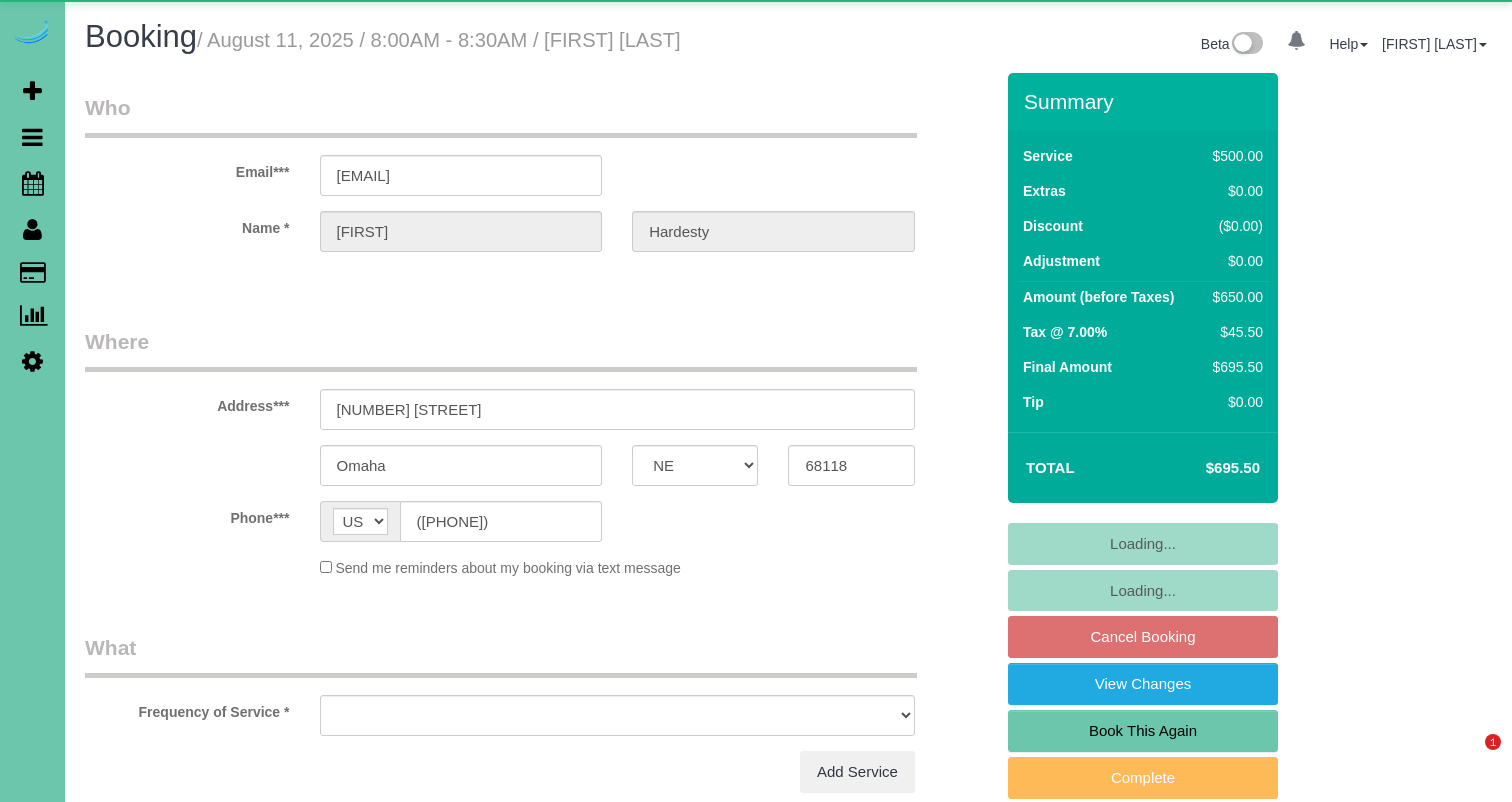 scroll, scrollTop: 0, scrollLeft: 0, axis: both 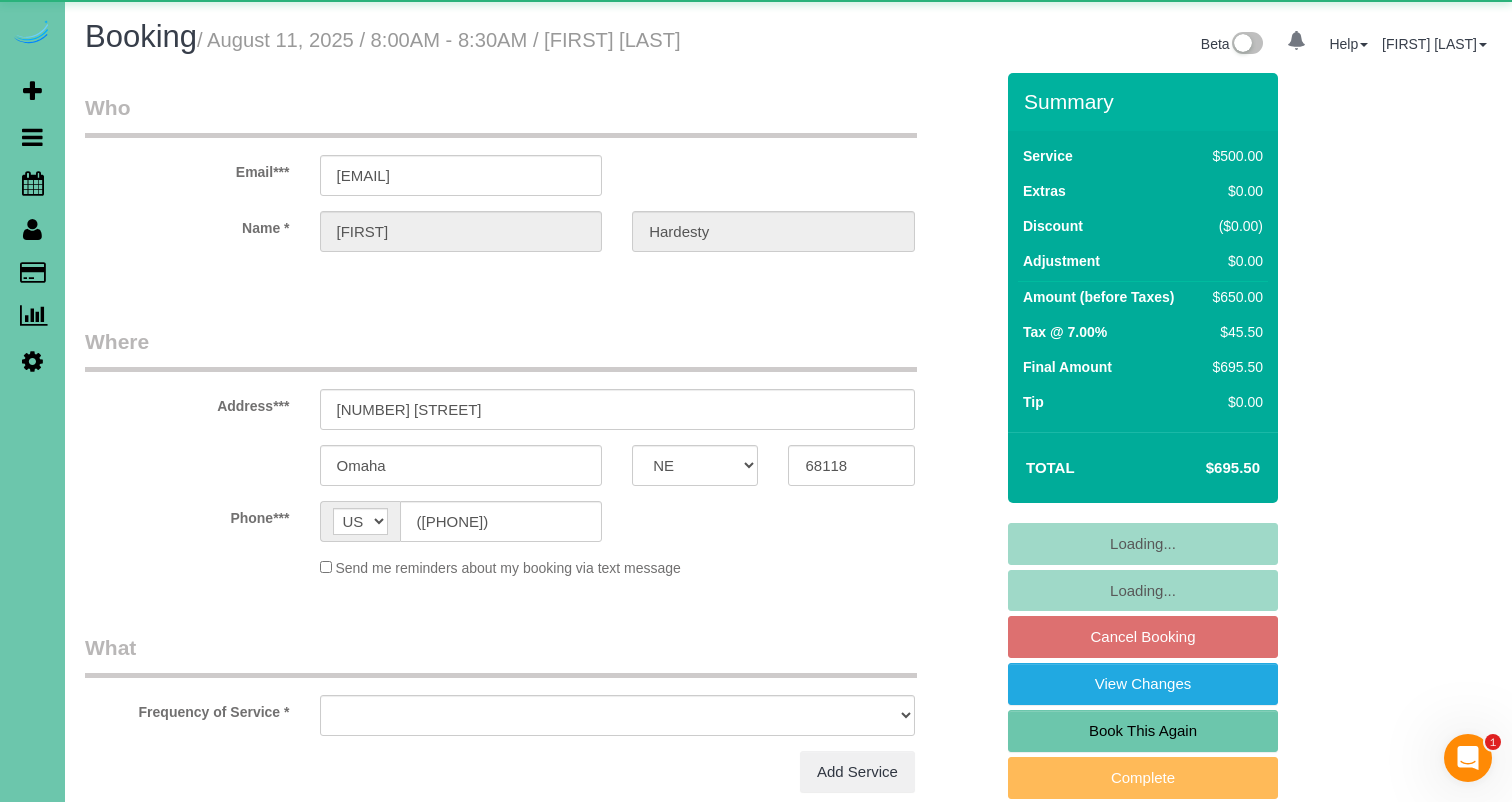 select on "object:668" 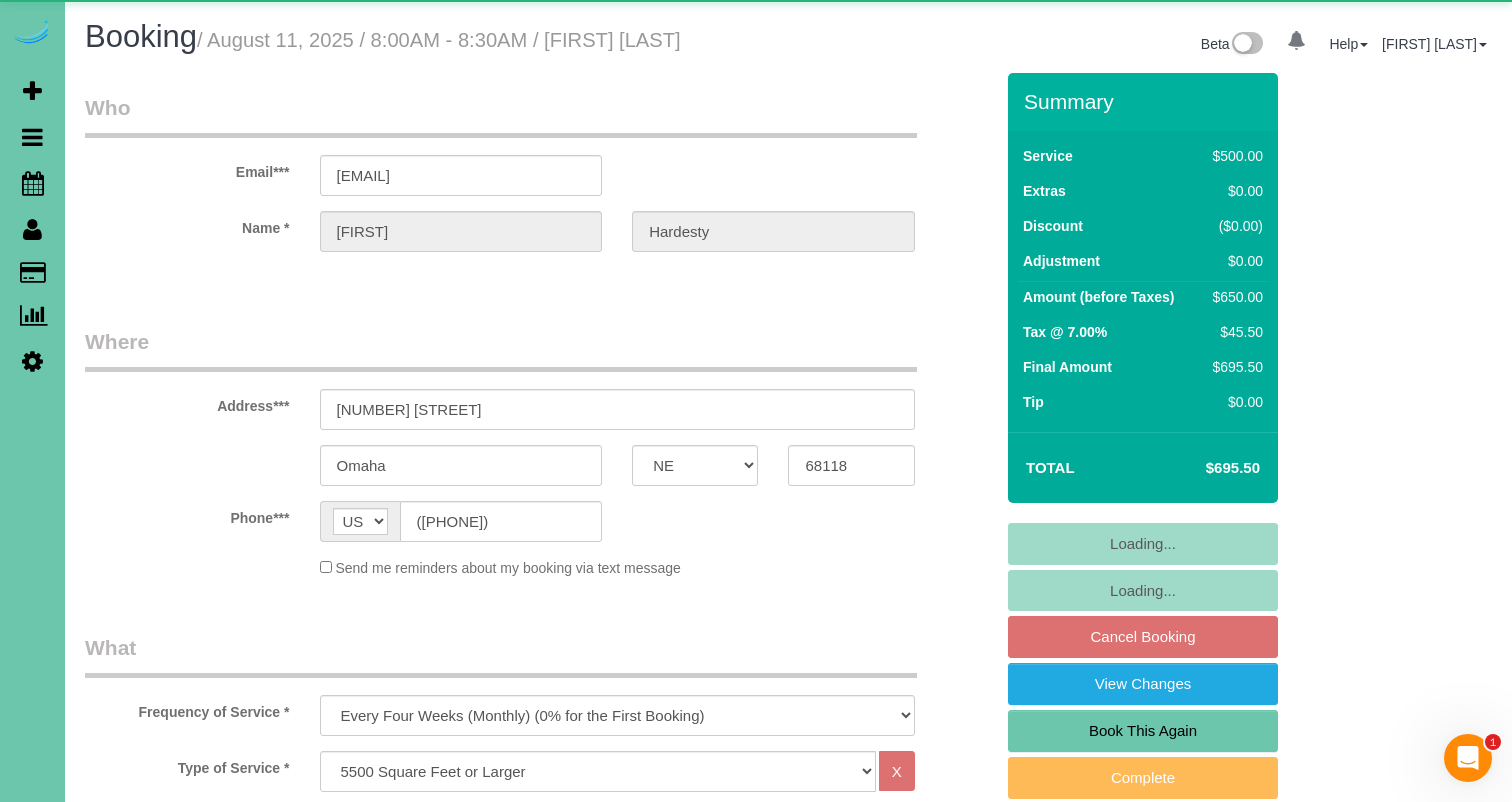 select on "object:916" 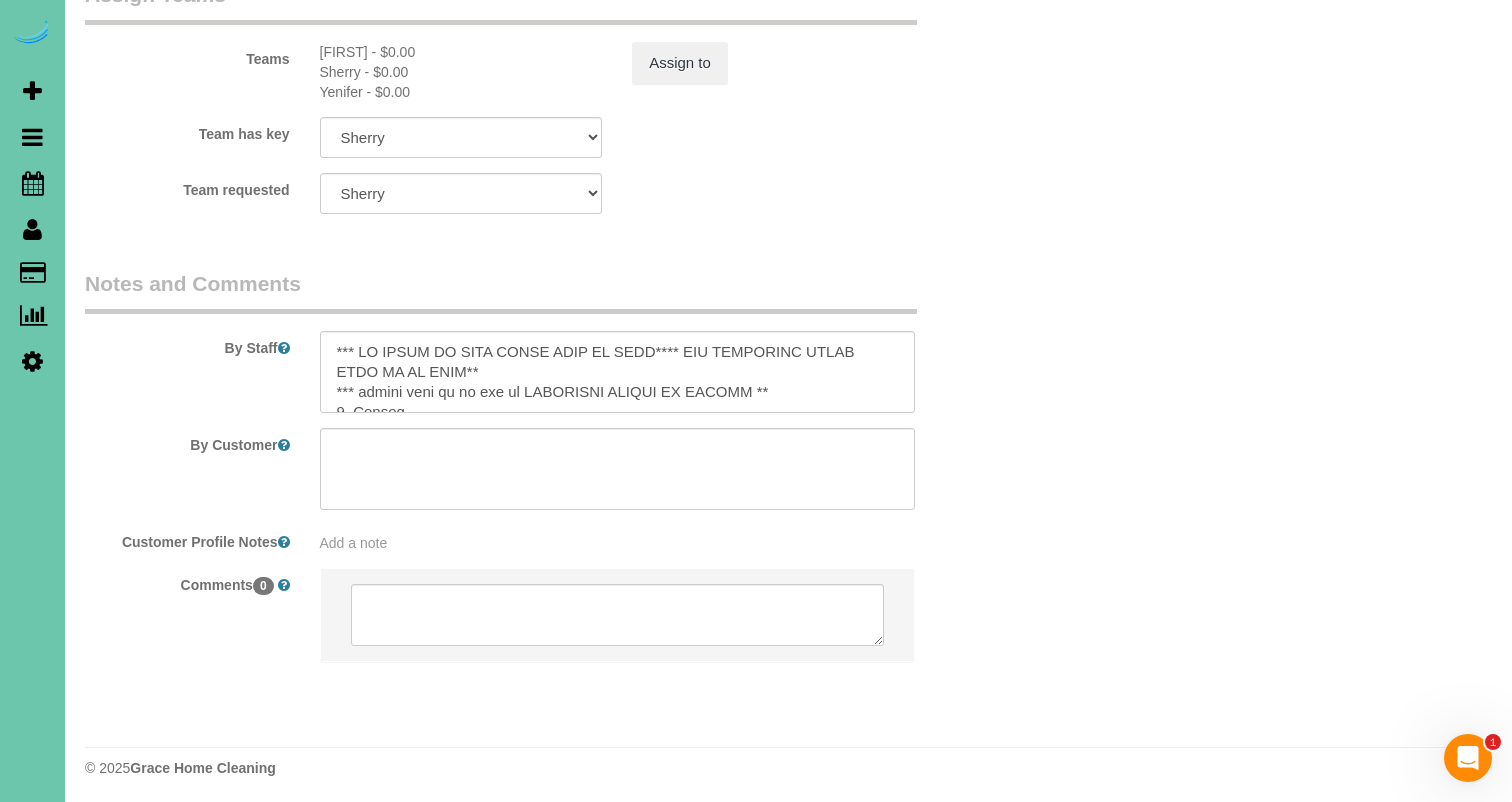 scroll, scrollTop: 2258, scrollLeft: 0, axis: vertical 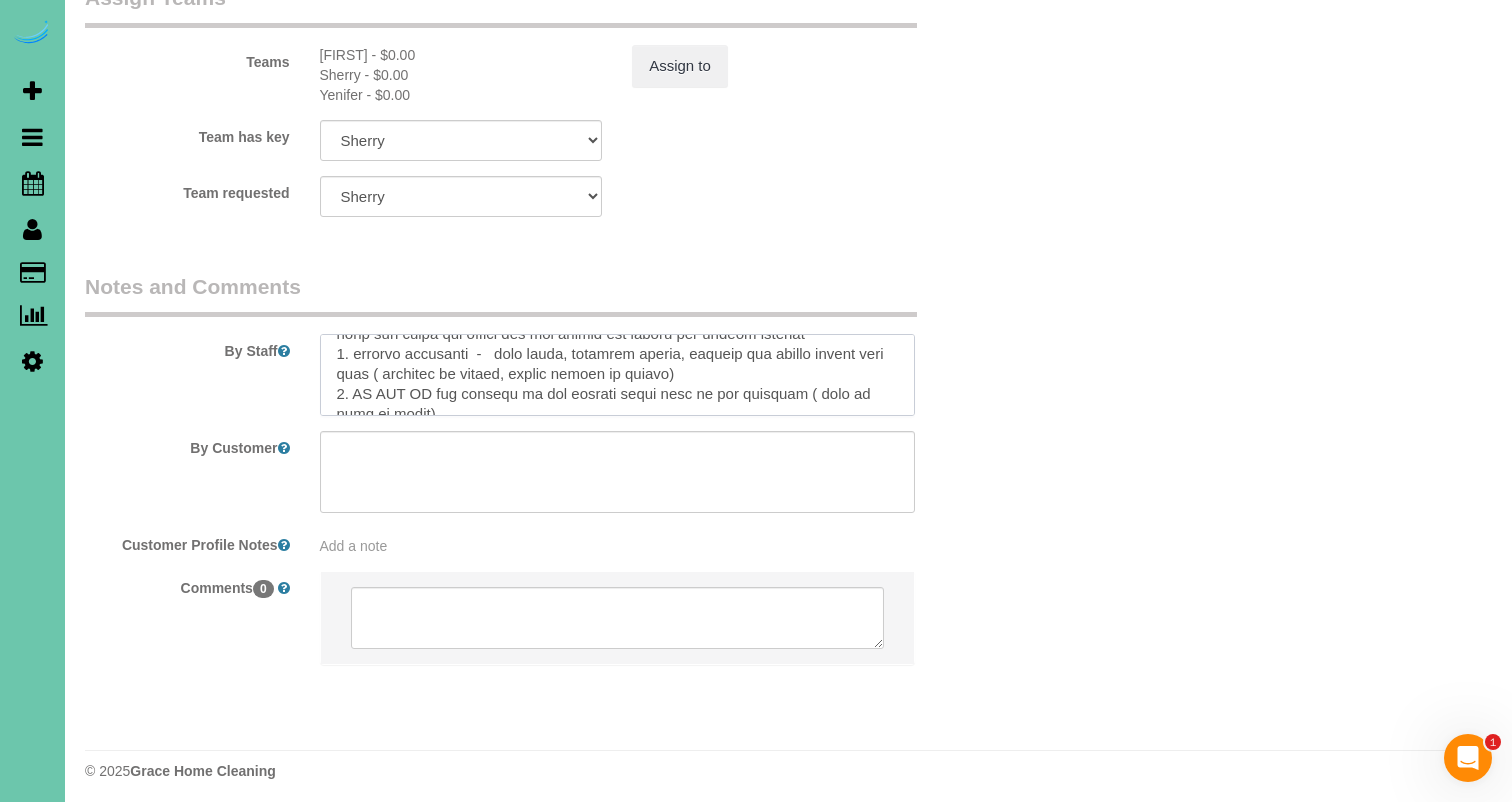 drag, startPoint x: 712, startPoint y: 359, endPoint x: 497, endPoint y: 346, distance: 215.39267 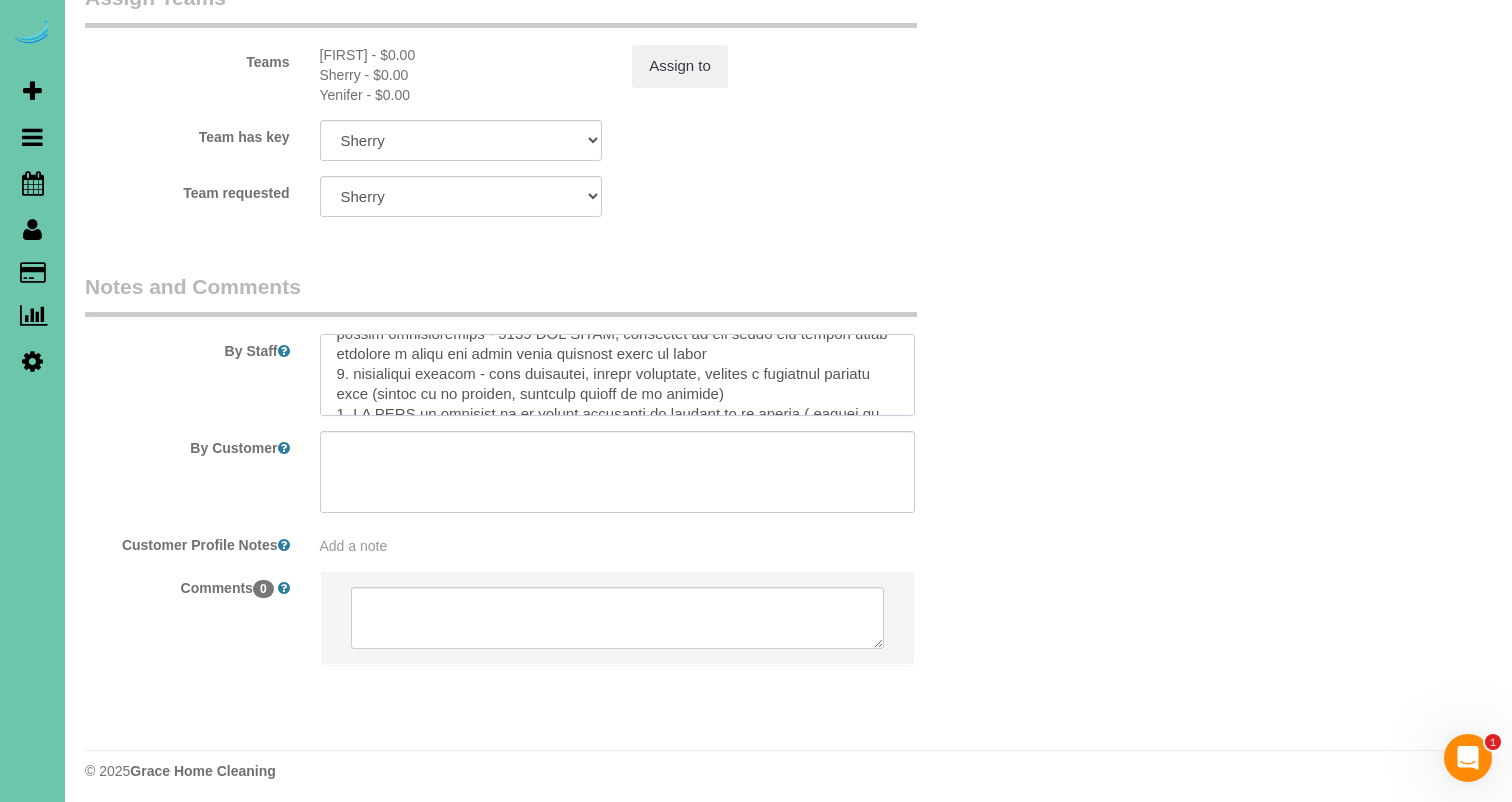 scroll, scrollTop: 438, scrollLeft: 0, axis: vertical 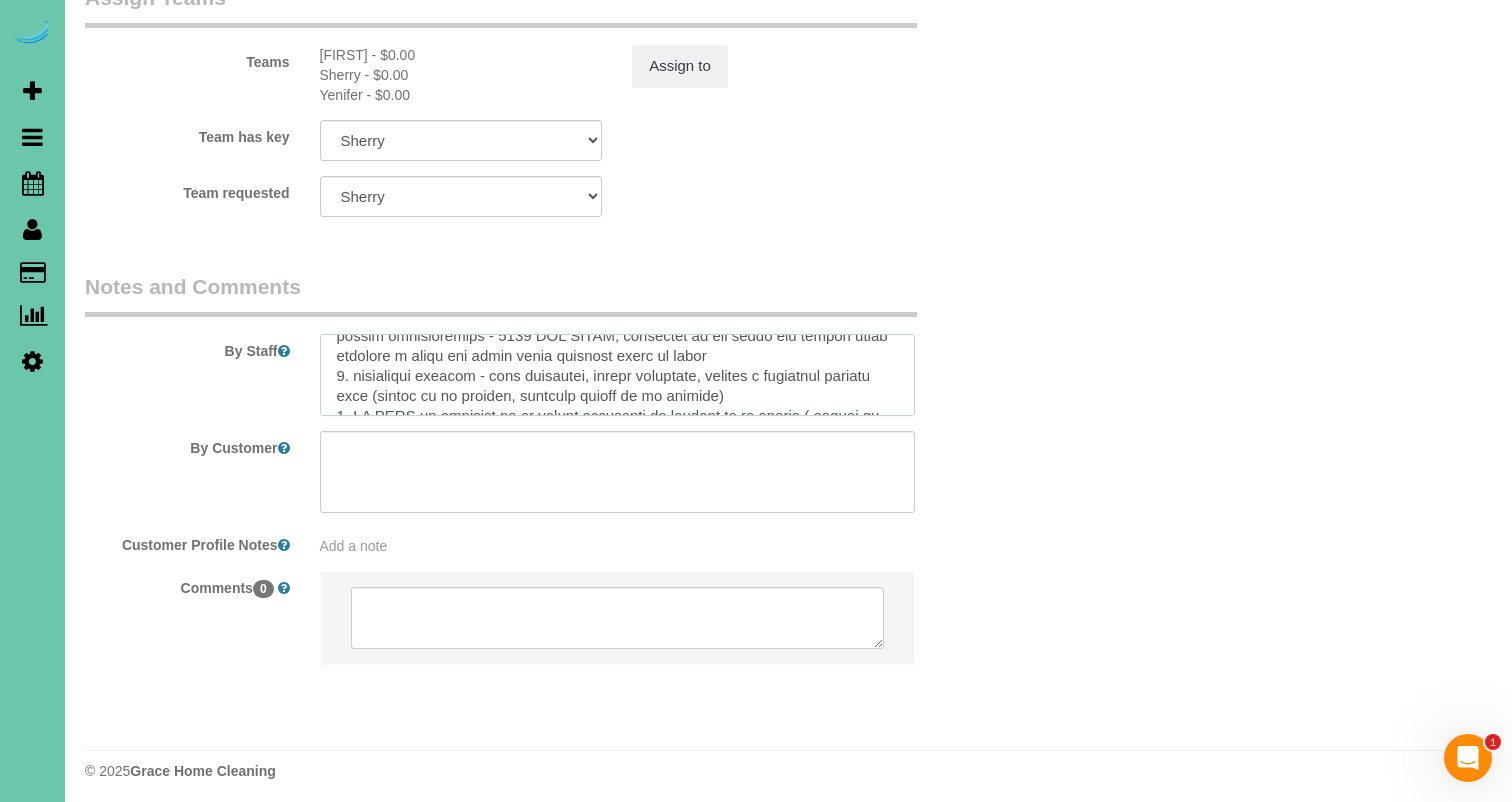 drag, startPoint x: 748, startPoint y: 365, endPoint x: 516, endPoint y: 356, distance: 232.1745 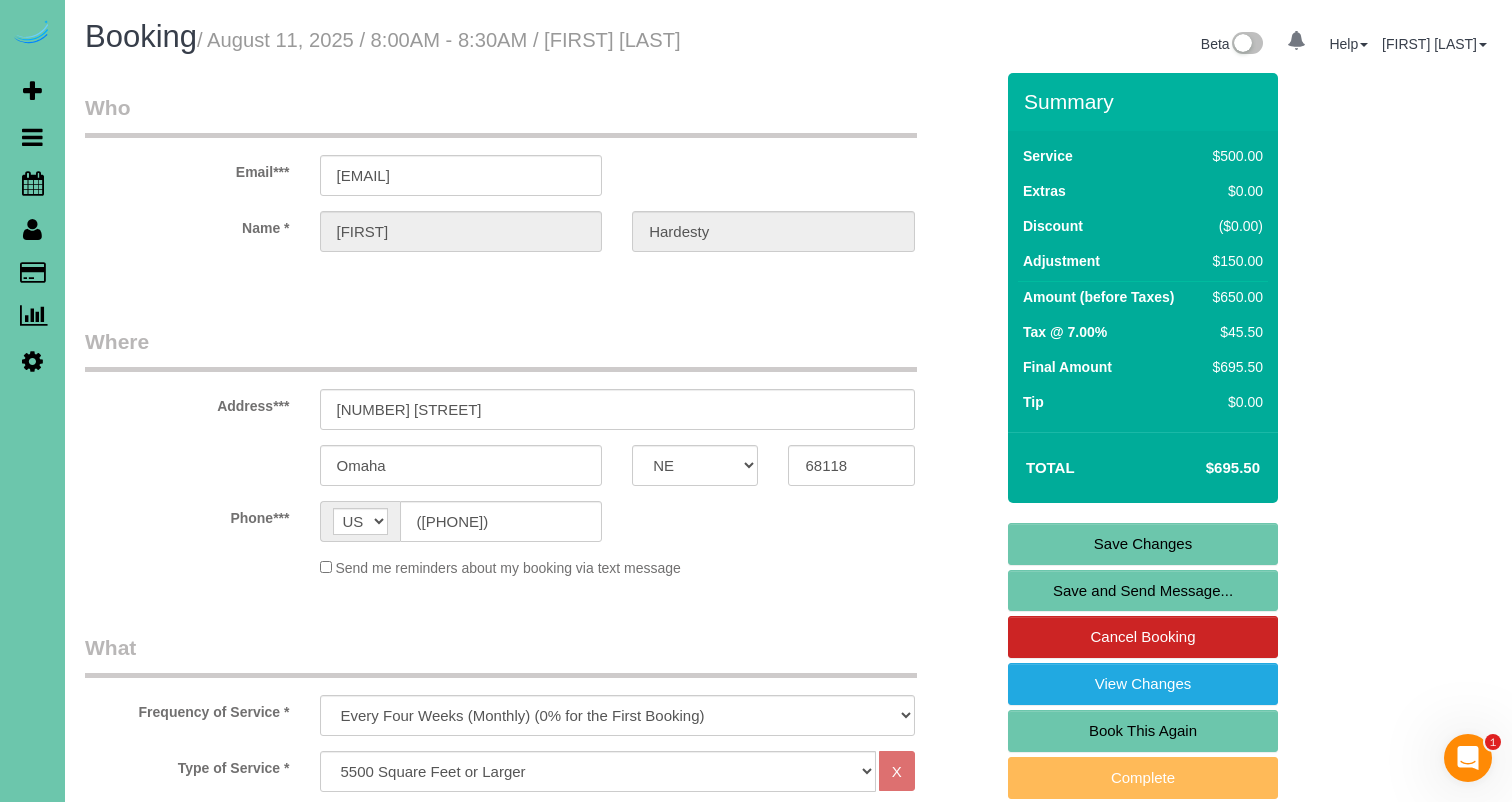 scroll, scrollTop: 0, scrollLeft: 0, axis: both 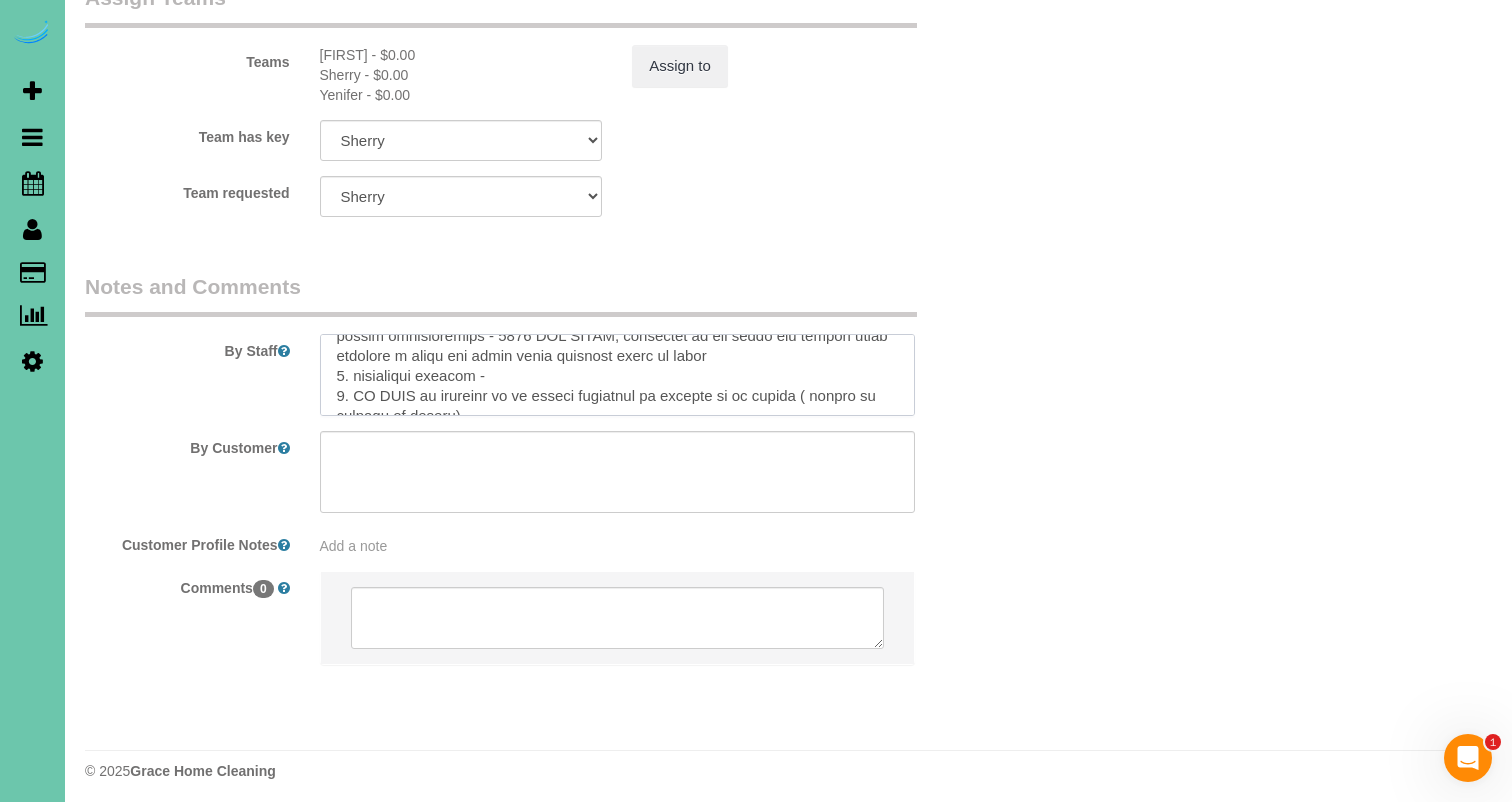 paste on "TODA LA CASA HOY, INCLUYENDO SÓTANO Y GARAJE ADJUNTO" 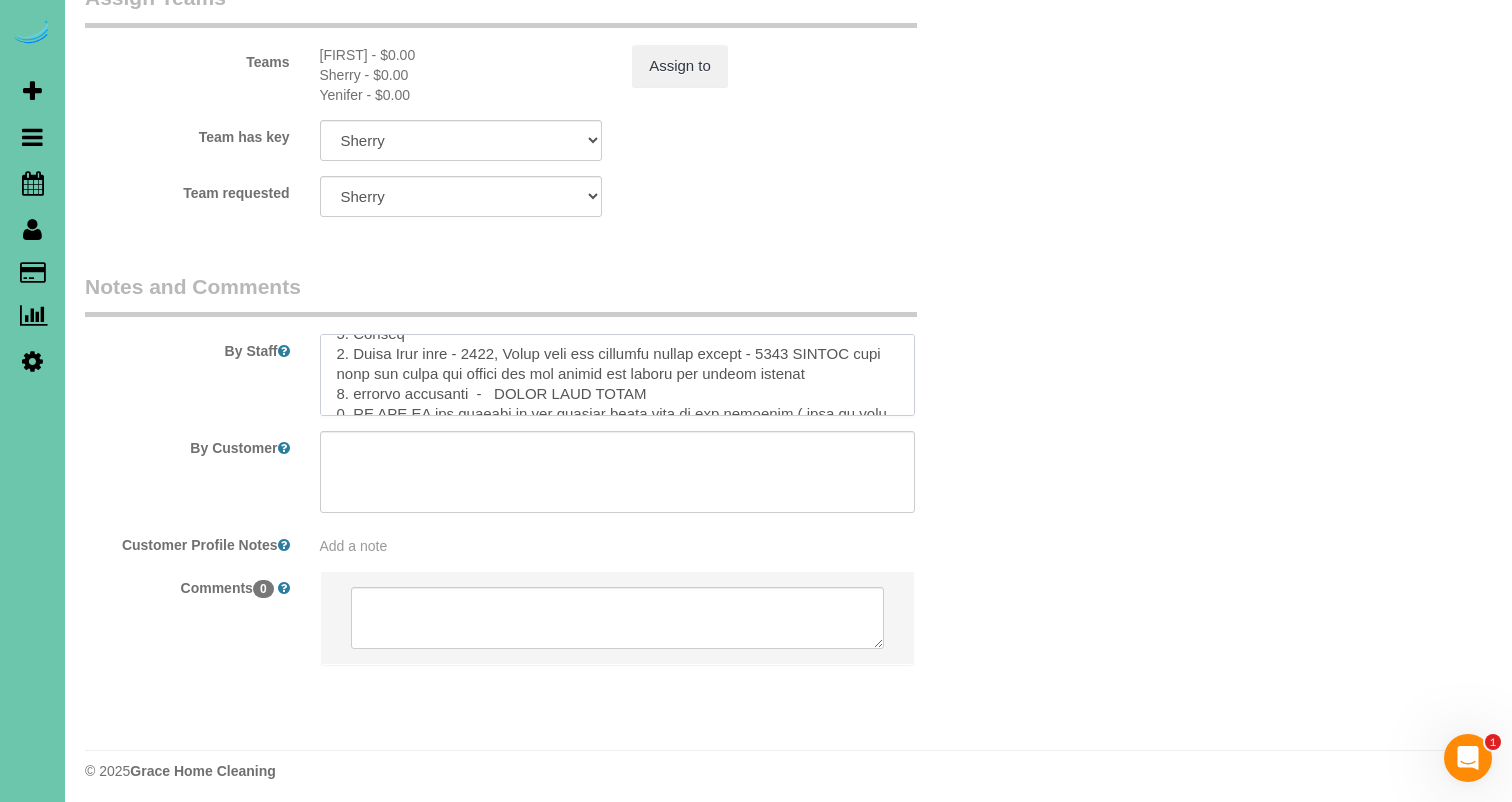 scroll, scrollTop: 82, scrollLeft: 0, axis: vertical 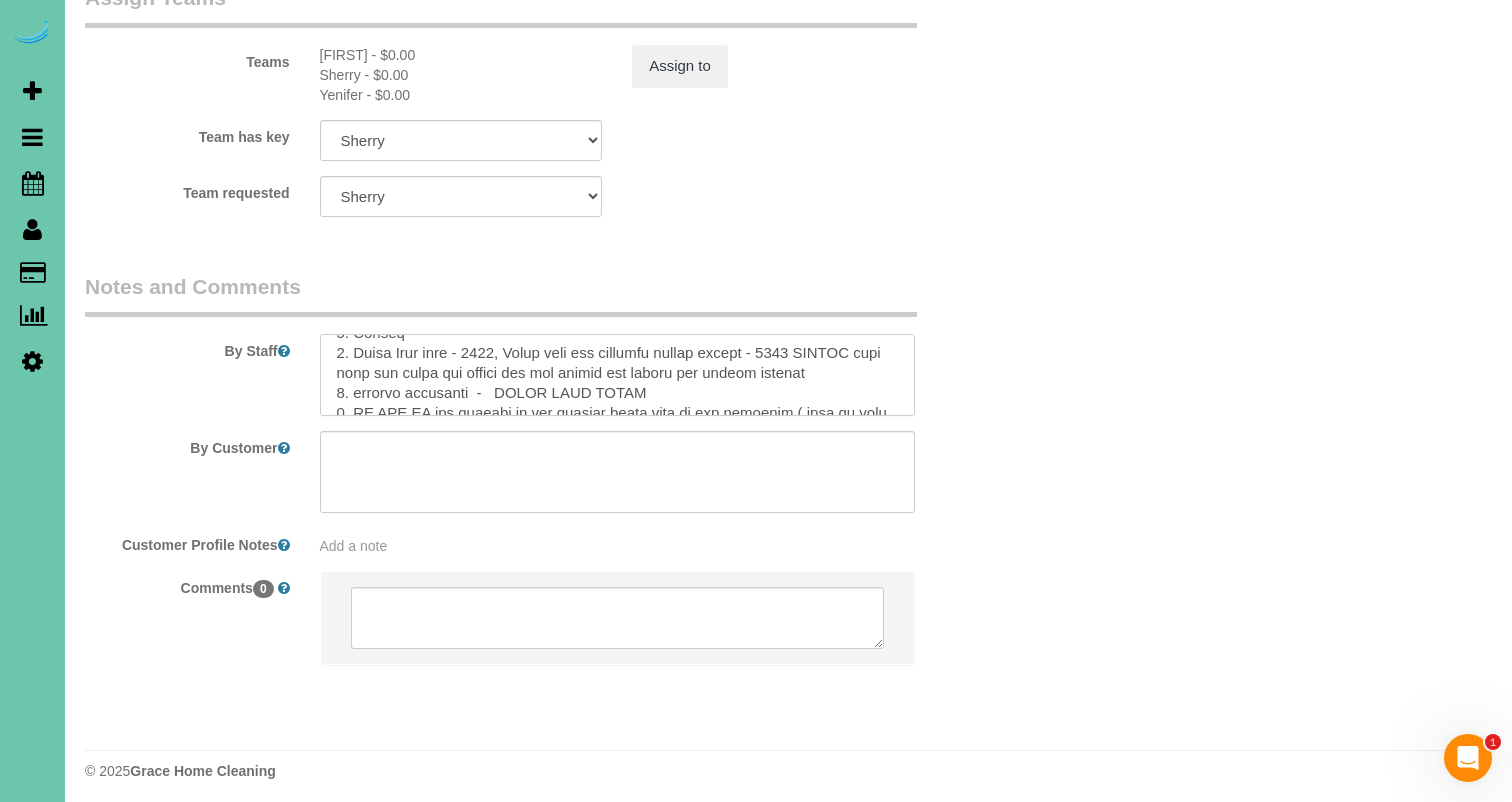 drag, startPoint x: 654, startPoint y: 382, endPoint x: 496, endPoint y: 380, distance: 158.01266 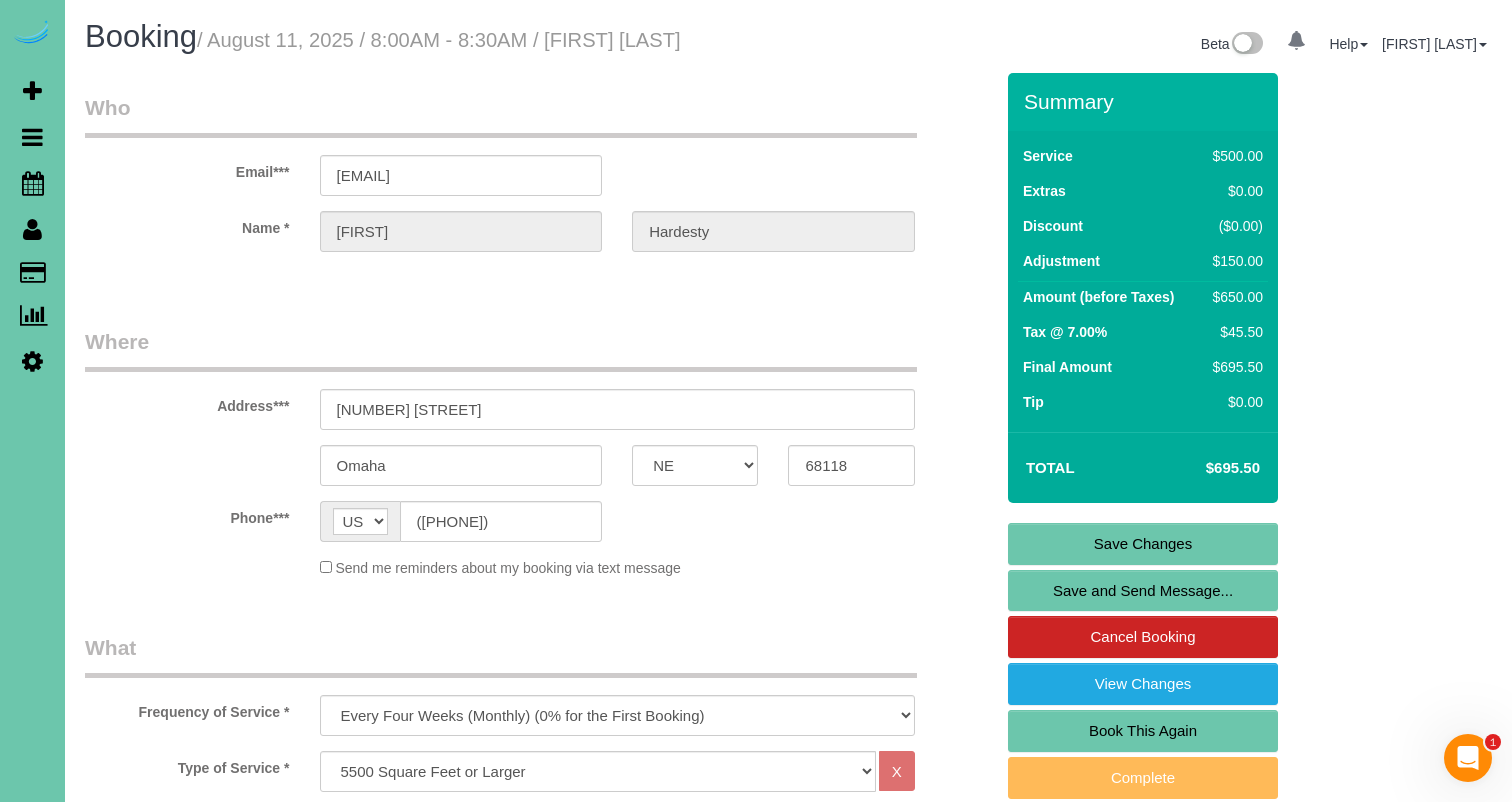 scroll, scrollTop: 0, scrollLeft: 0, axis: both 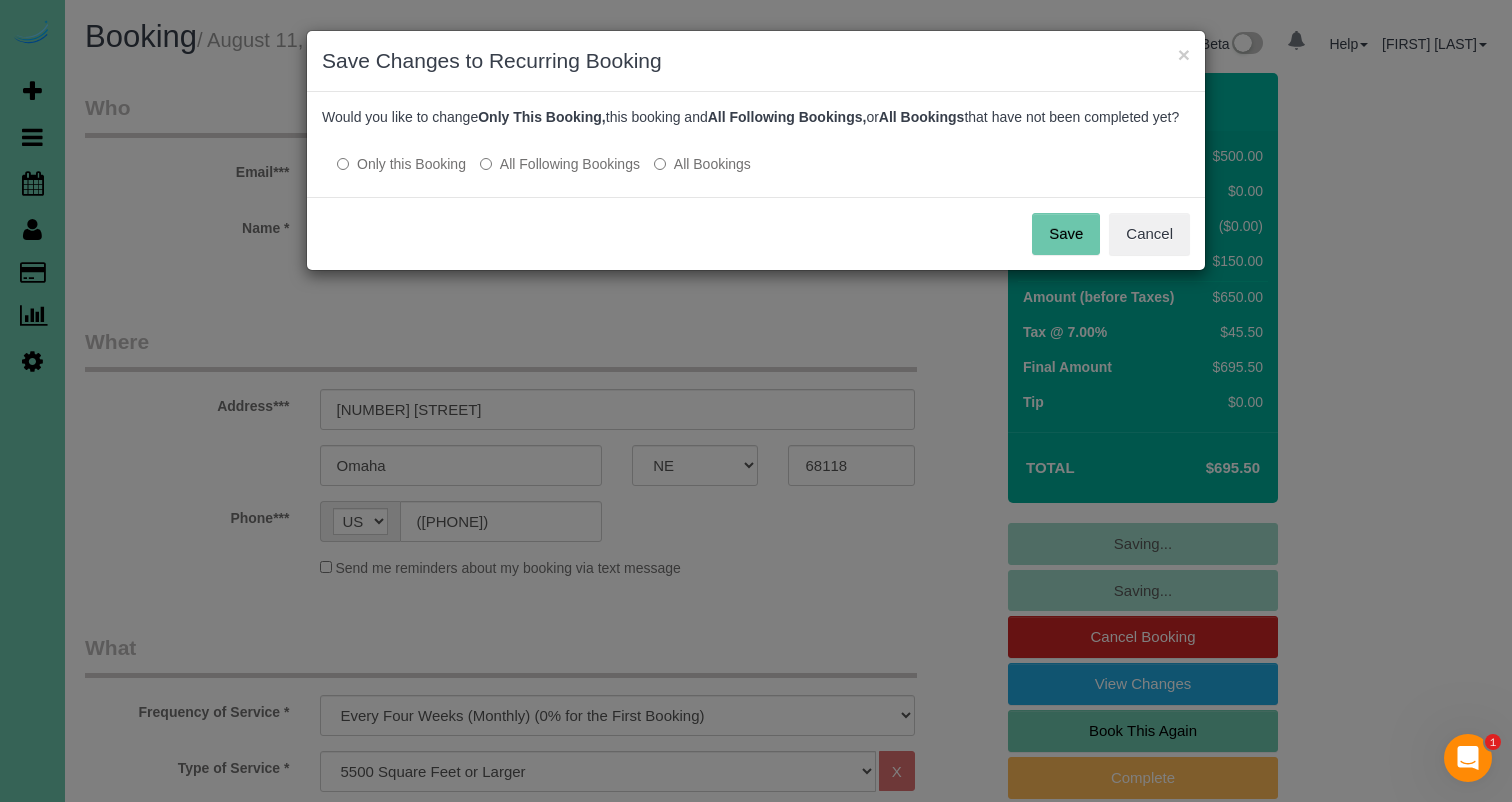 click on "Save" at bounding box center [1066, 234] 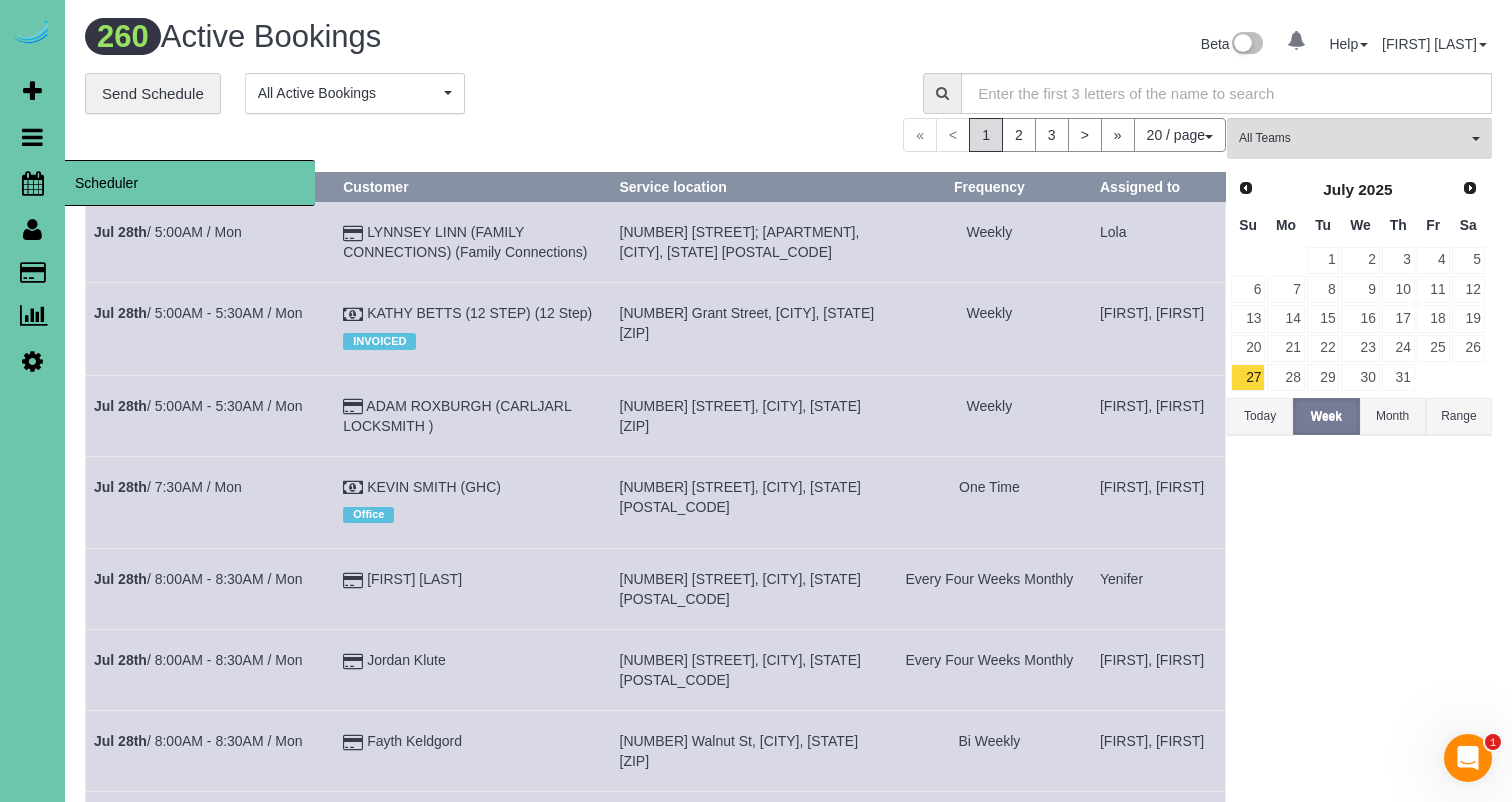 click at bounding box center [33, 183] 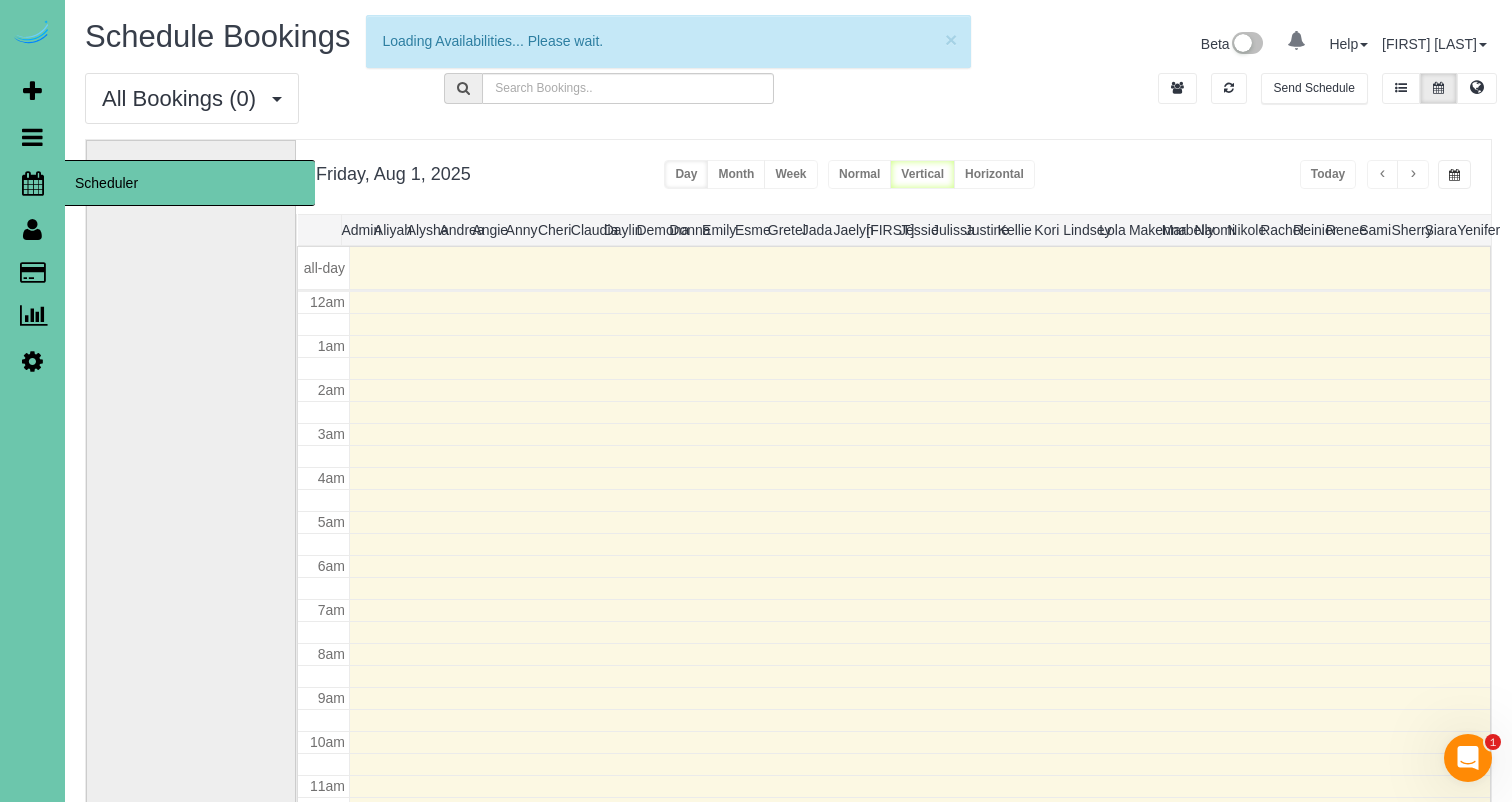 scroll, scrollTop: 265, scrollLeft: 0, axis: vertical 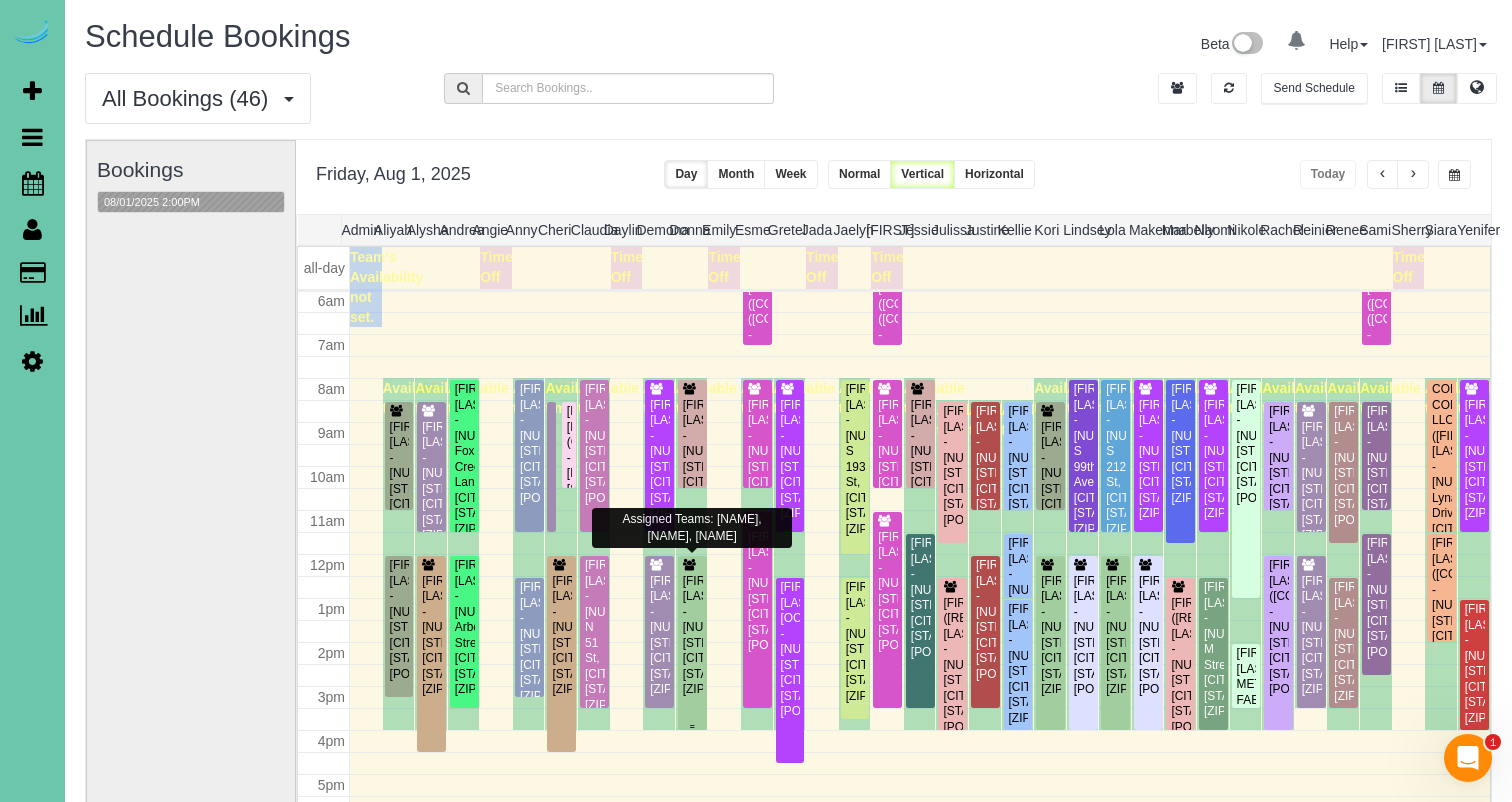 click on "[FIRST] [LAST] - [NUMBER] [STREET], [CITY], [STATE] [ZIP]" at bounding box center (692, 636) 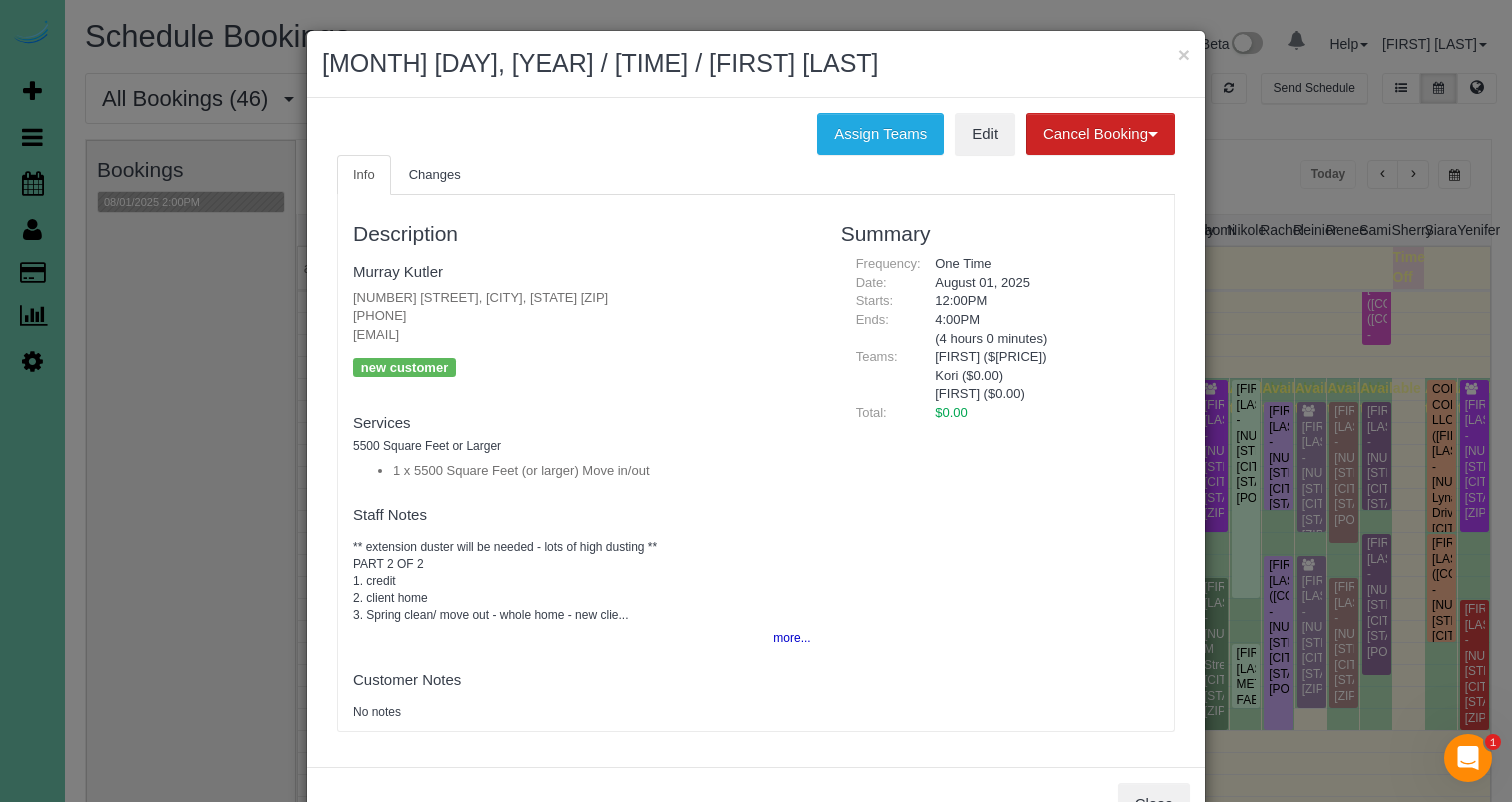drag, startPoint x: 361, startPoint y: 274, endPoint x: 347, endPoint y: 280, distance: 15.231546 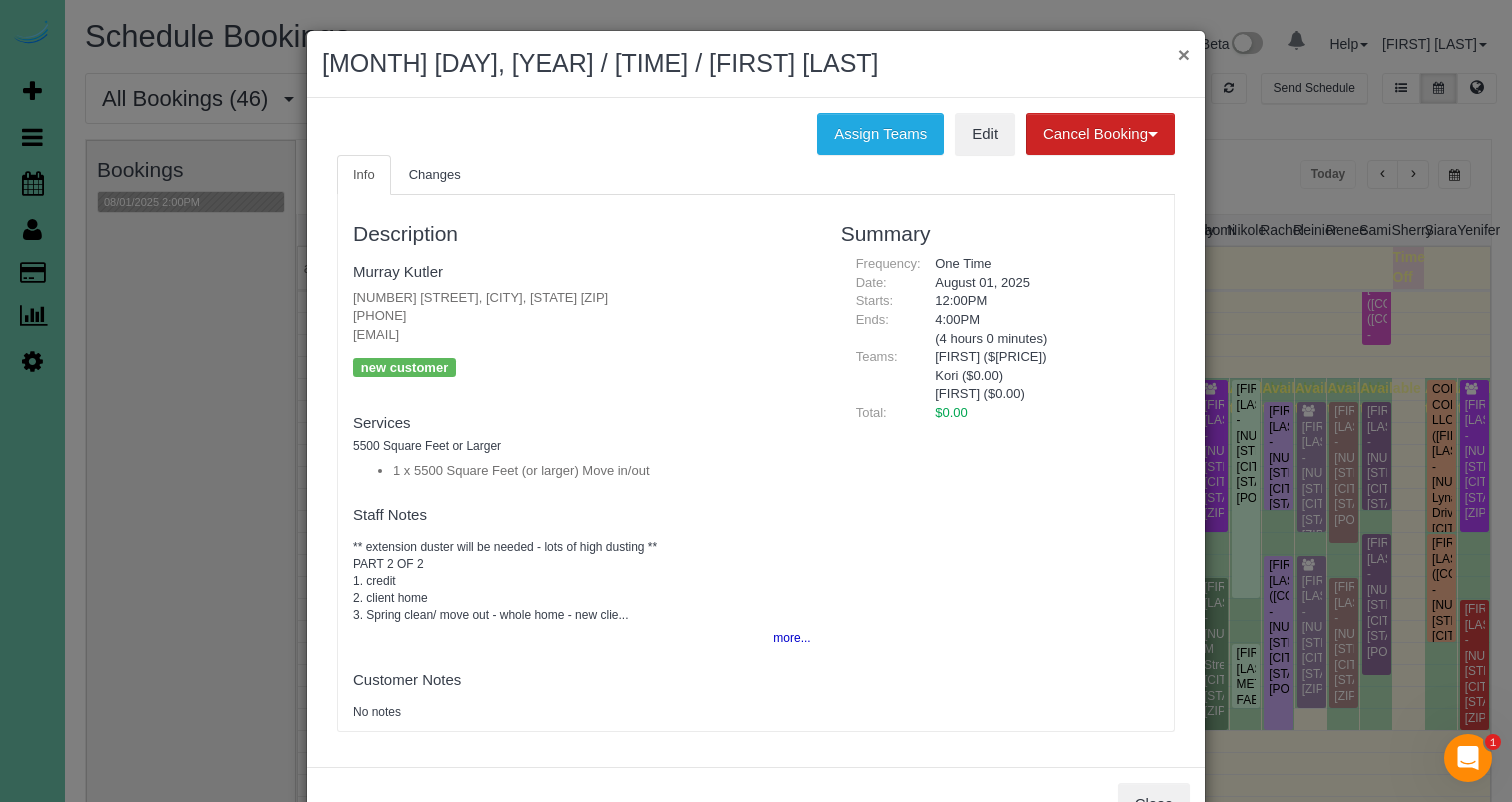 click on "×" at bounding box center (1184, 54) 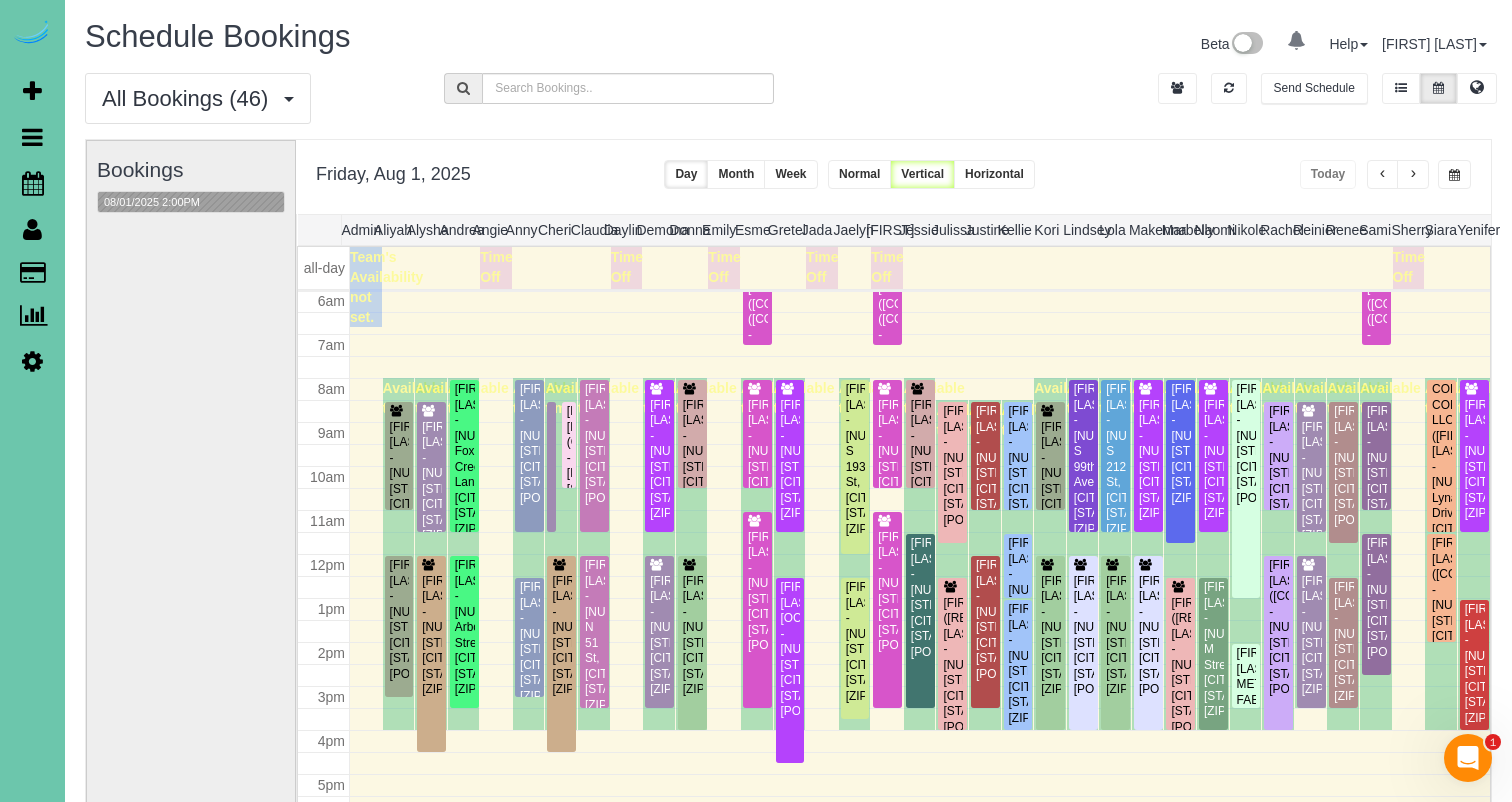 click at bounding box center [1454, 175] 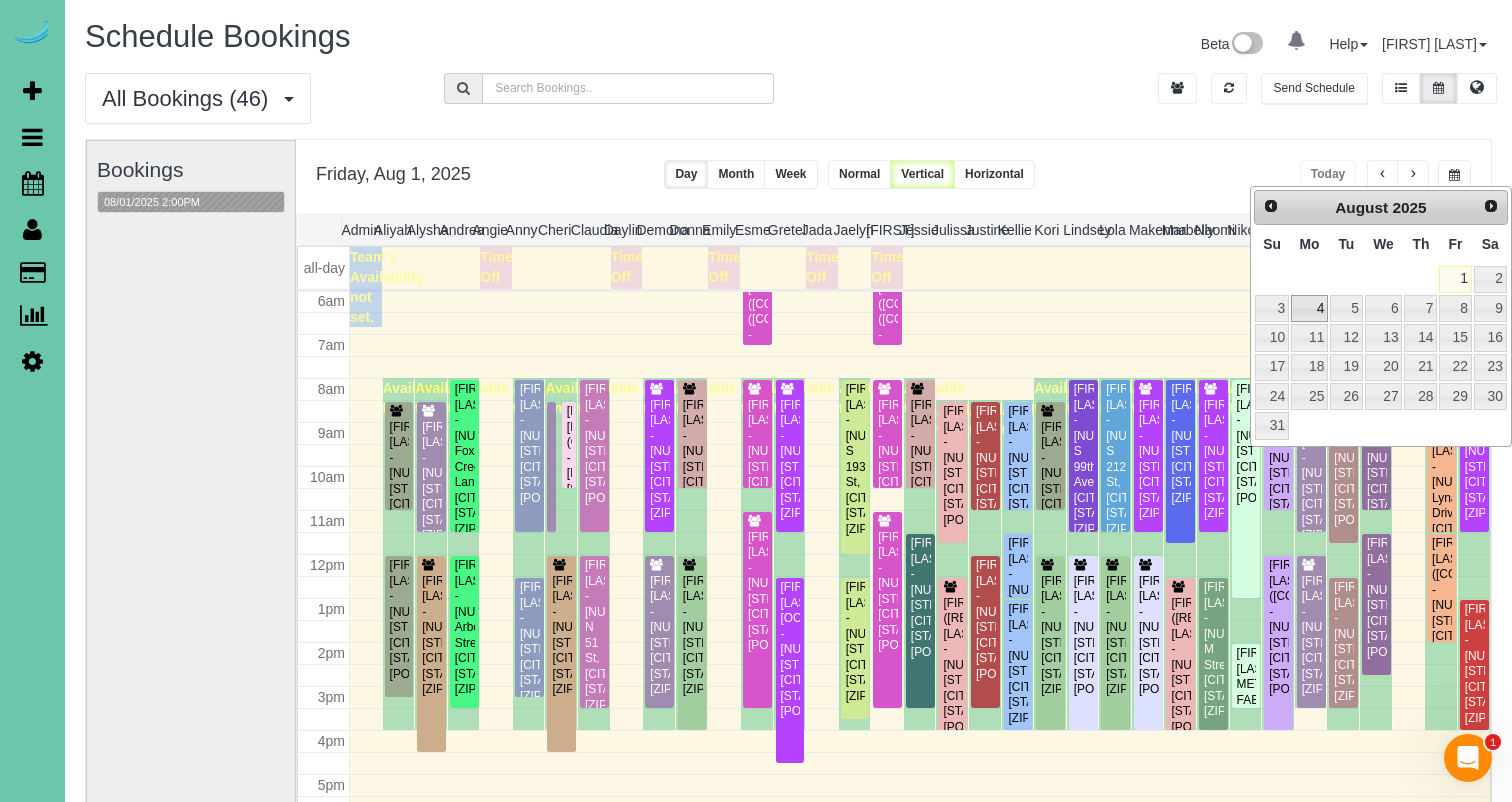 click on "4" at bounding box center (1309, 308) 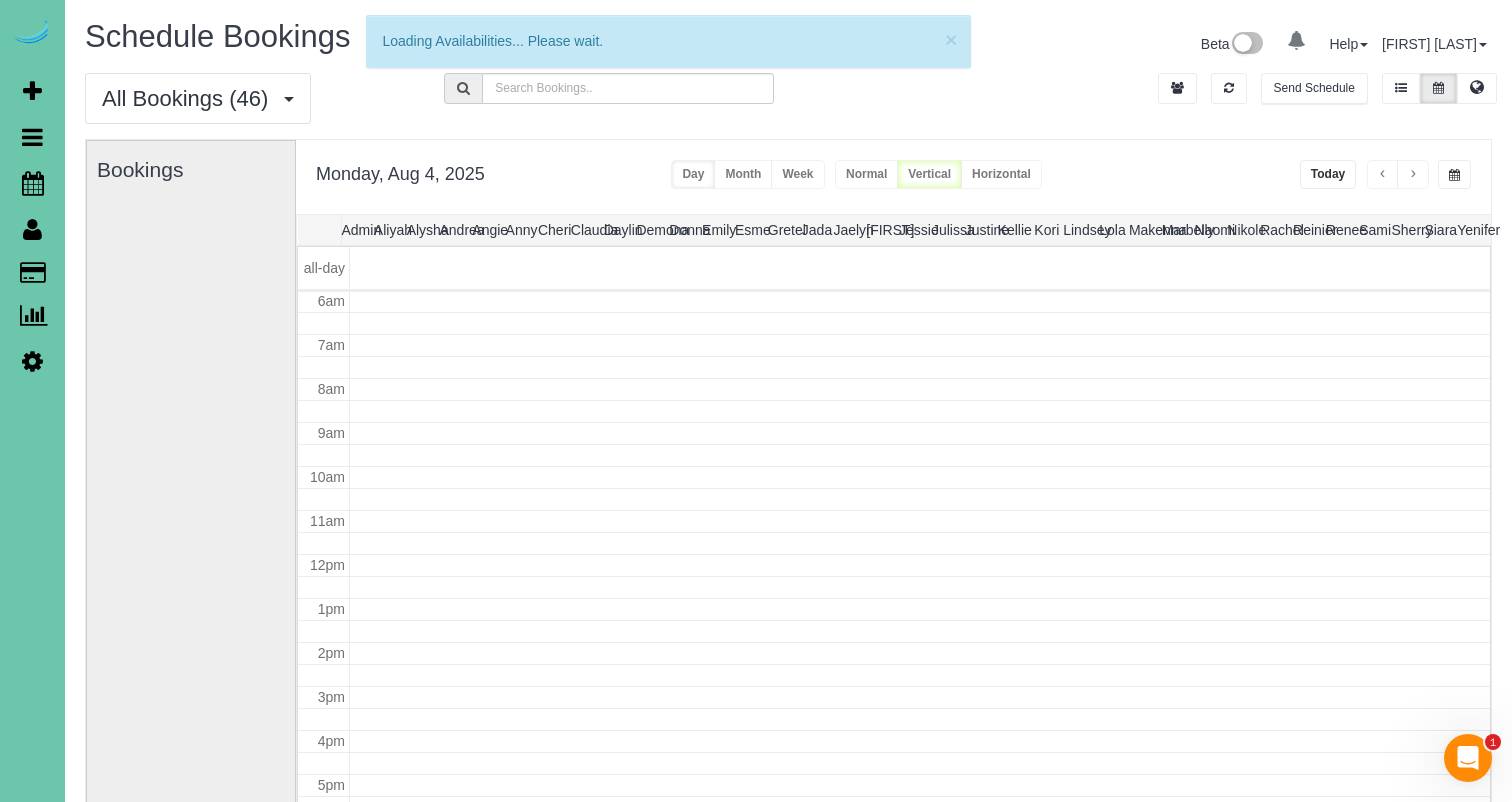 scroll, scrollTop: 265, scrollLeft: 0, axis: vertical 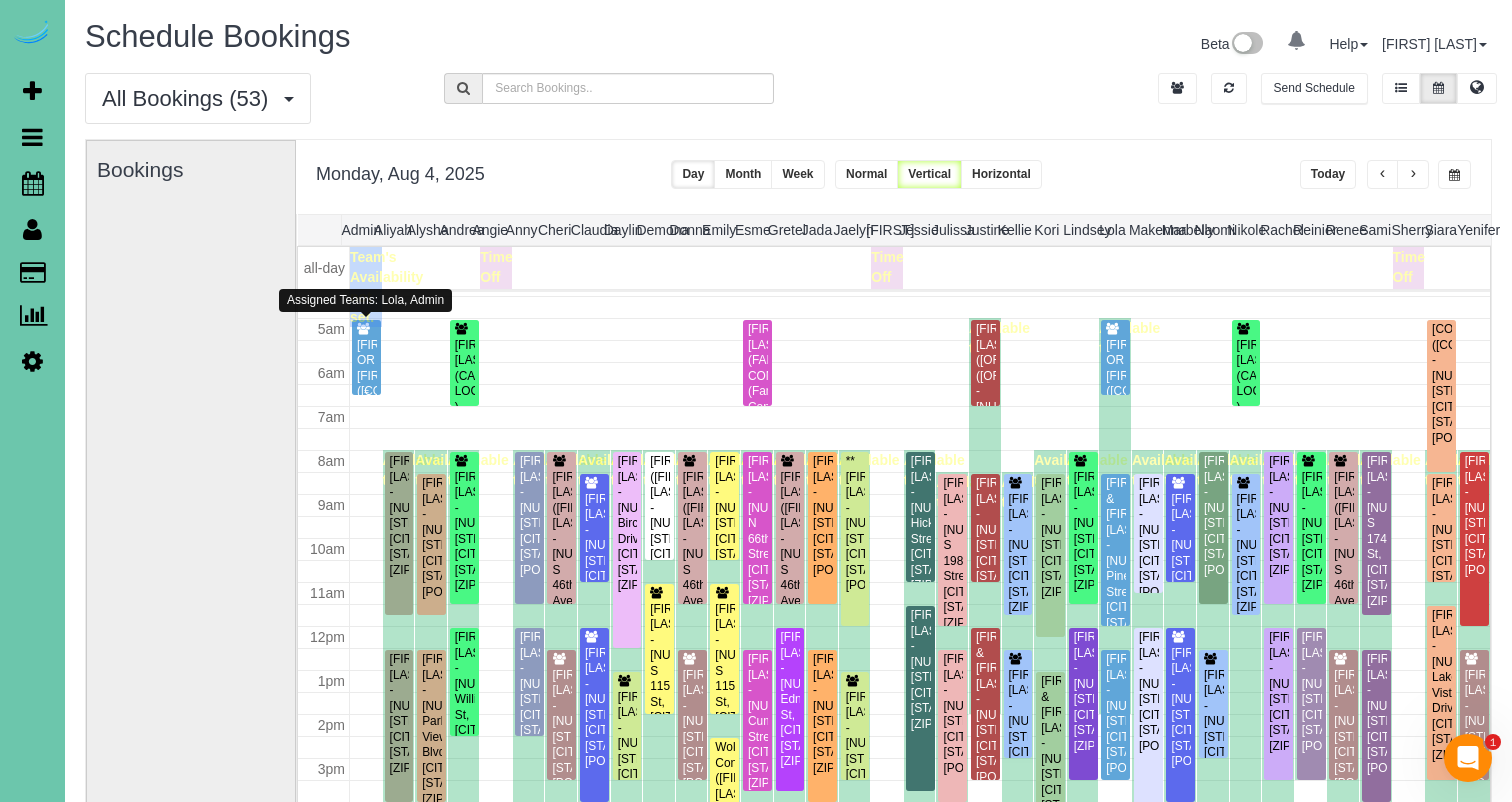 click on "[FIRST] OR [FIRST] ([COMPANY]) - [NUMBER] [STREET], [CITY], [STATE] [POSTAL_CODE]" at bounding box center [366, 415] 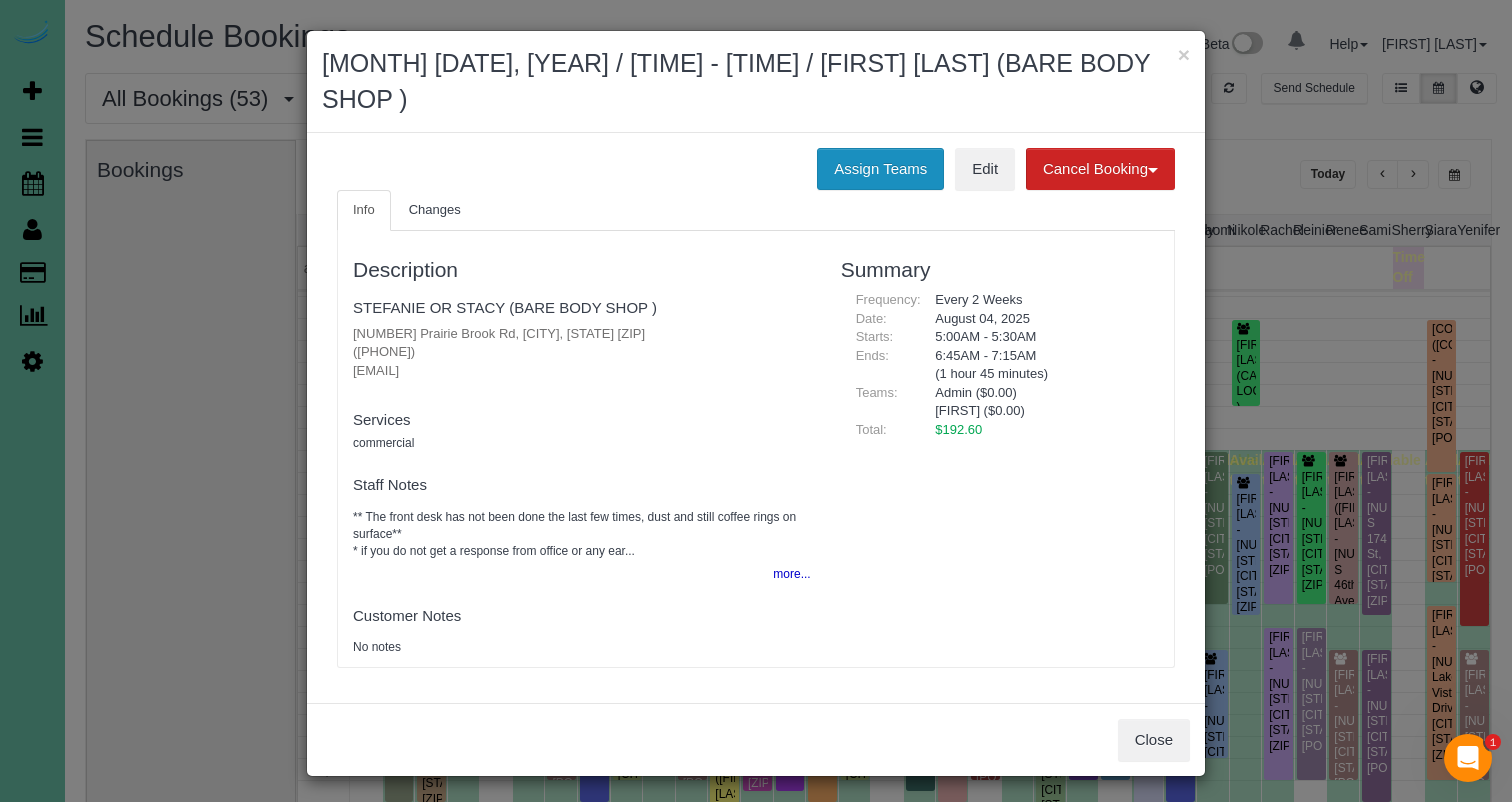 click on "Assign Teams" at bounding box center (880, 169) 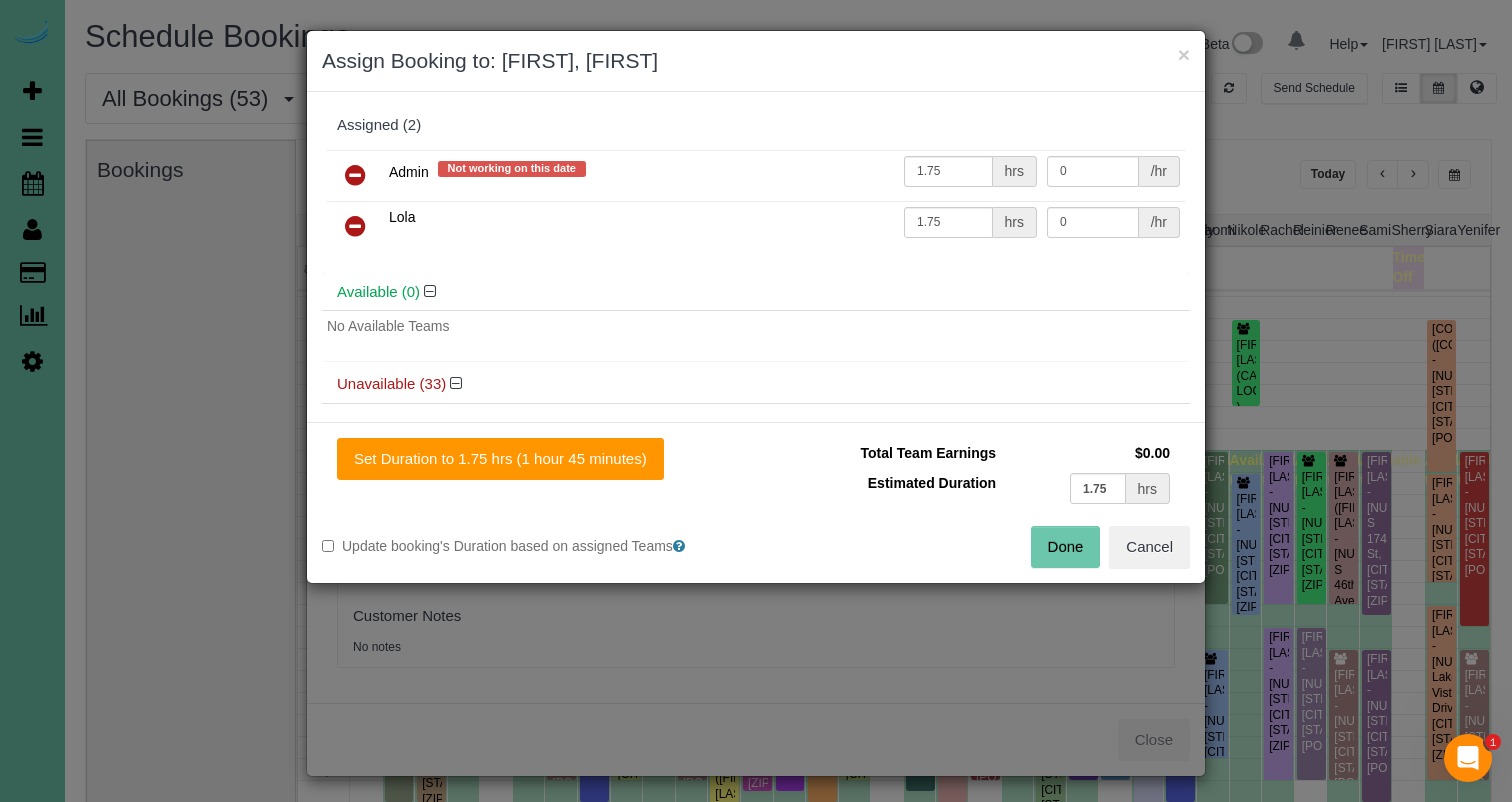 click at bounding box center [355, 175] 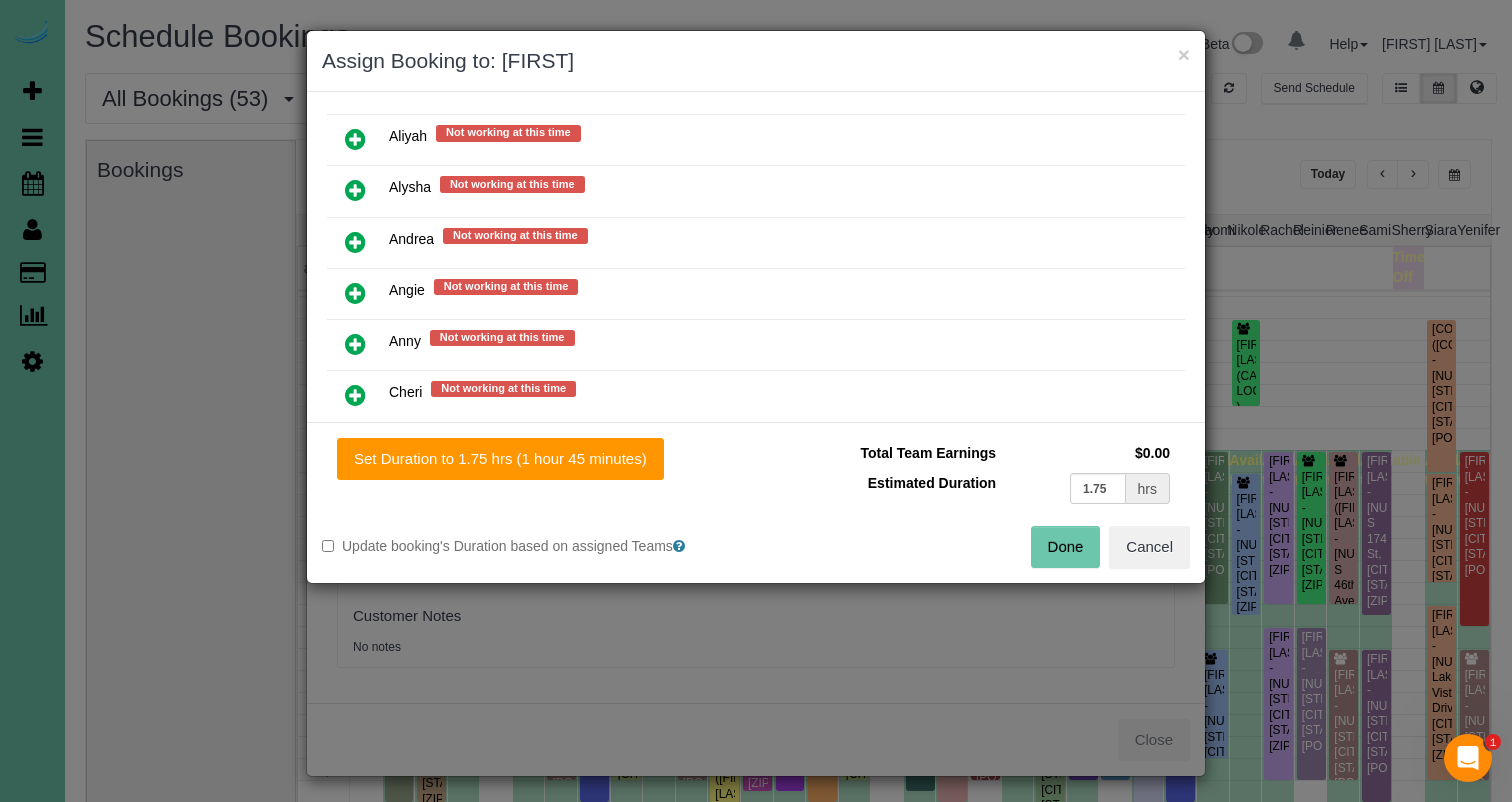 scroll, scrollTop: 319, scrollLeft: 0, axis: vertical 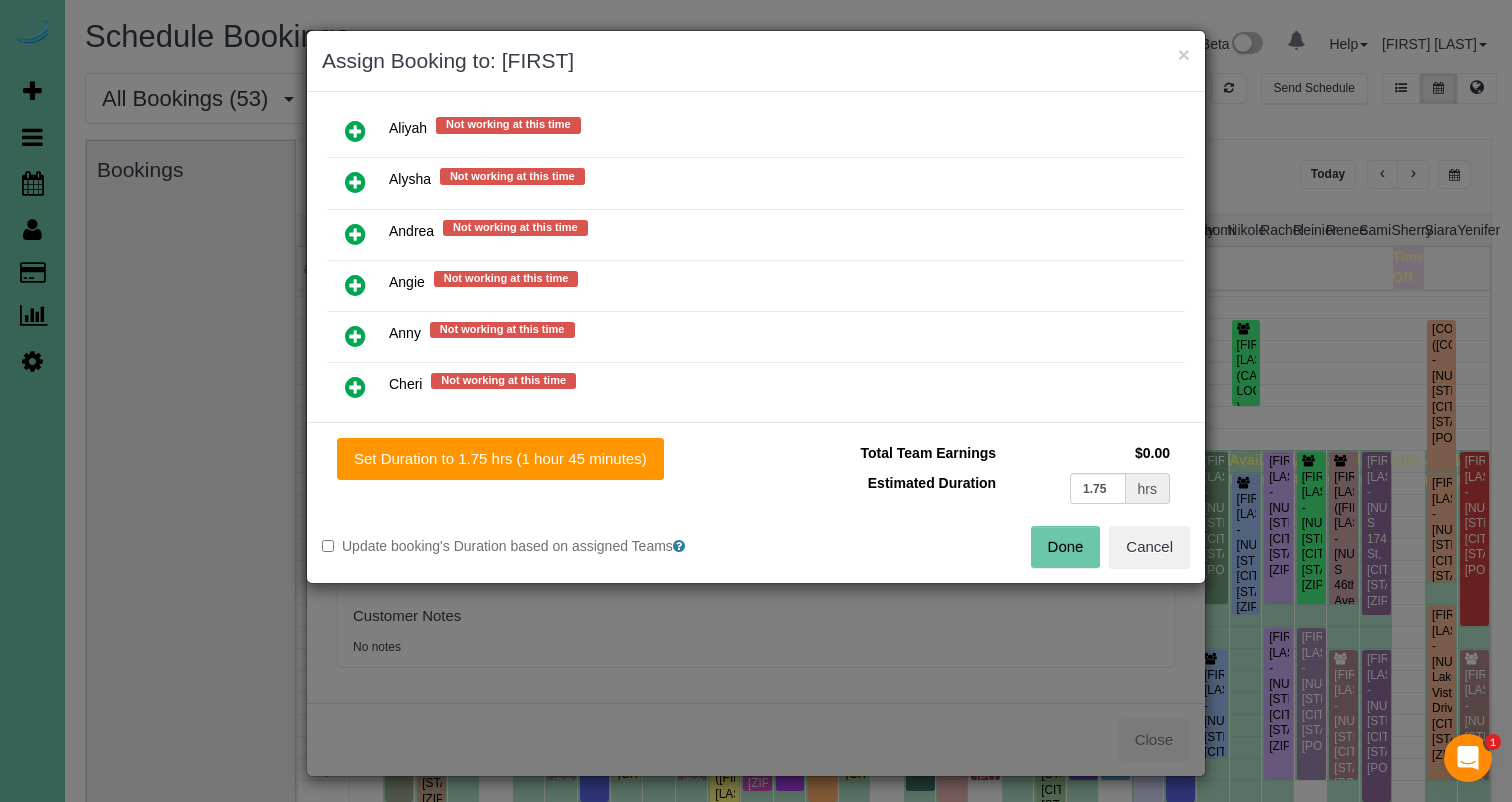 click at bounding box center [355, 336] 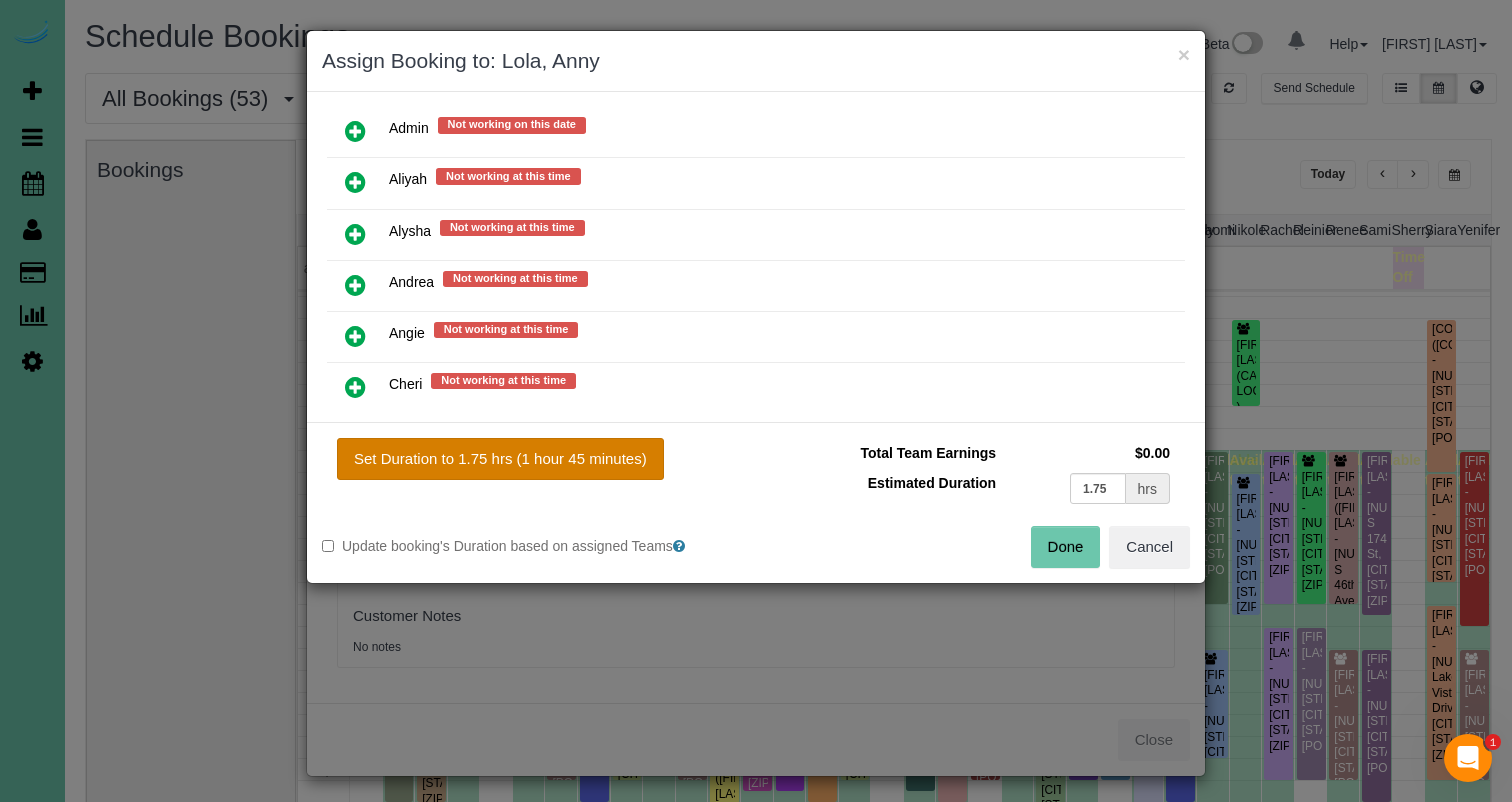 click on "Set Duration to 1.75 hrs (1 hour 45 minutes)" at bounding box center (500, 459) 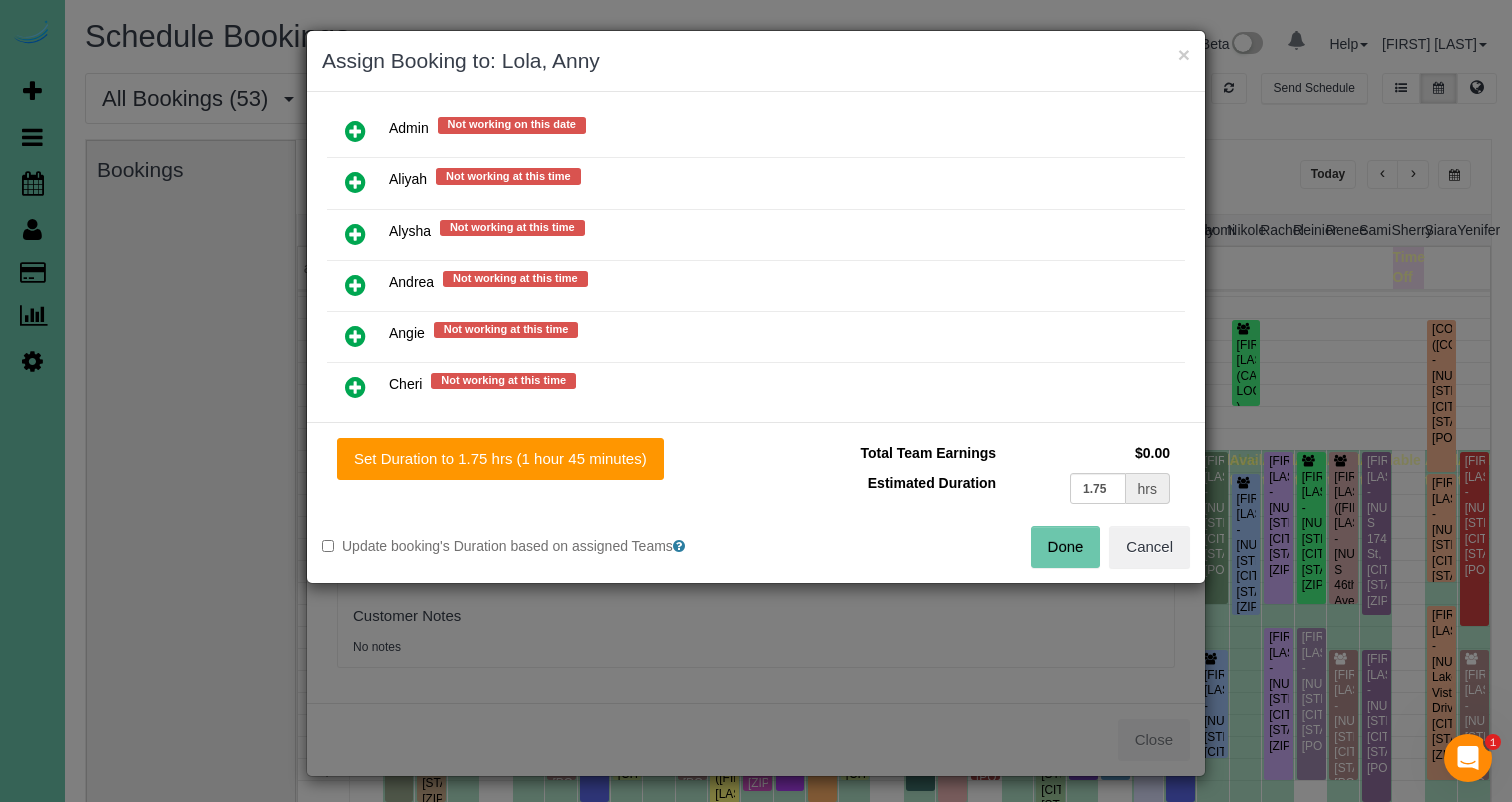 click on "Done" at bounding box center [1066, 547] 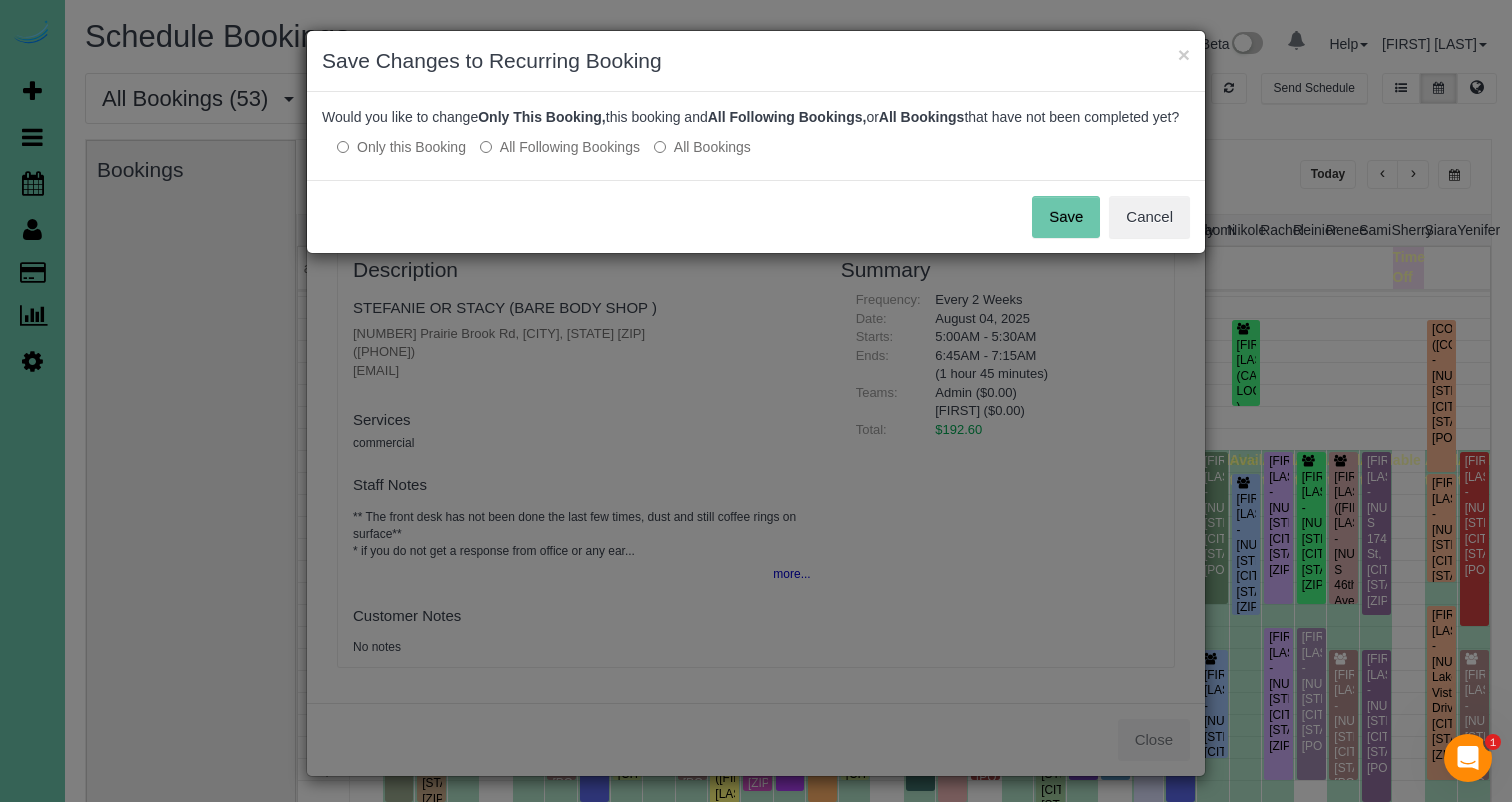 click on "Save" at bounding box center (1066, 217) 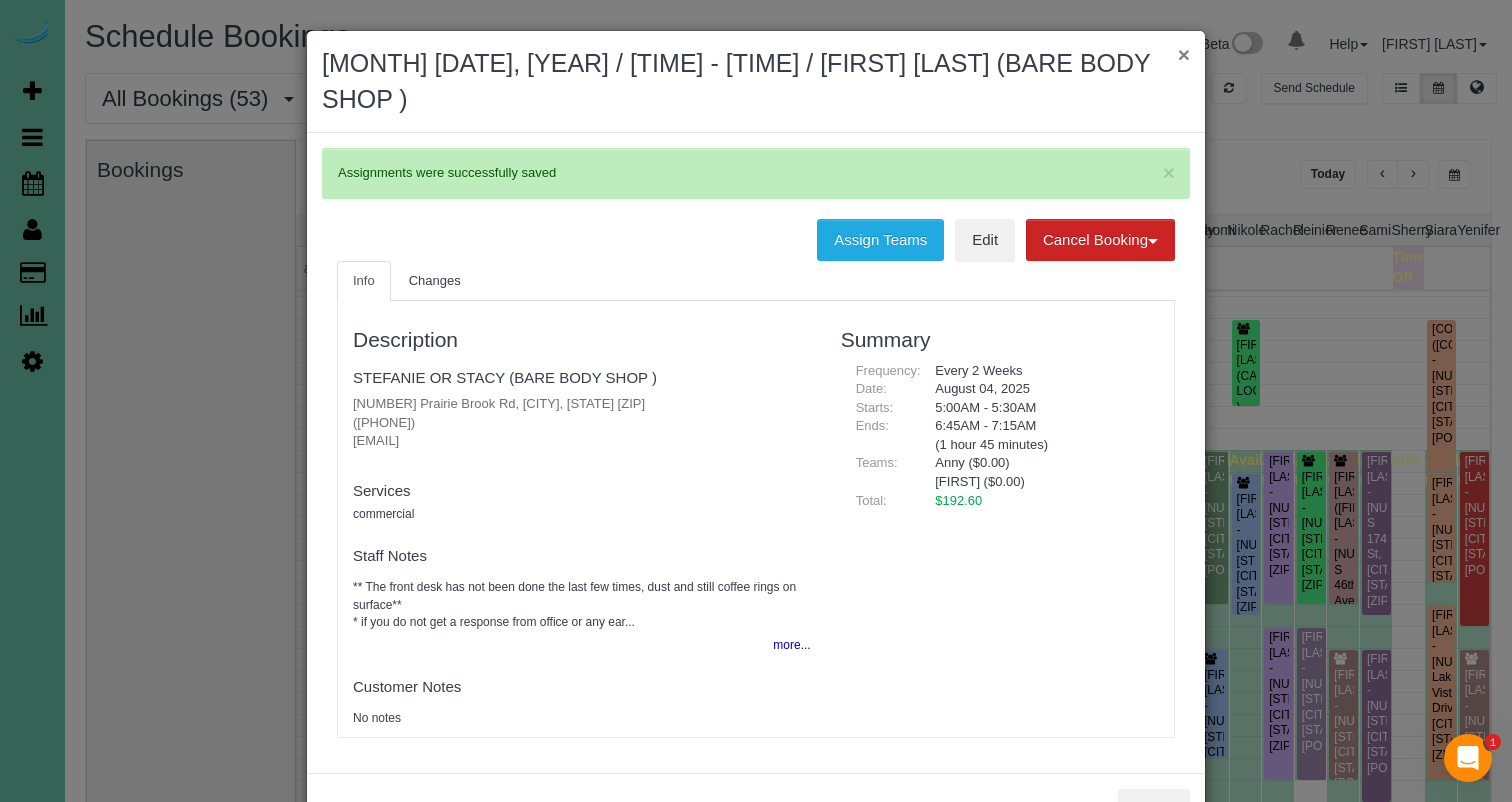 click on "×" at bounding box center (1184, 54) 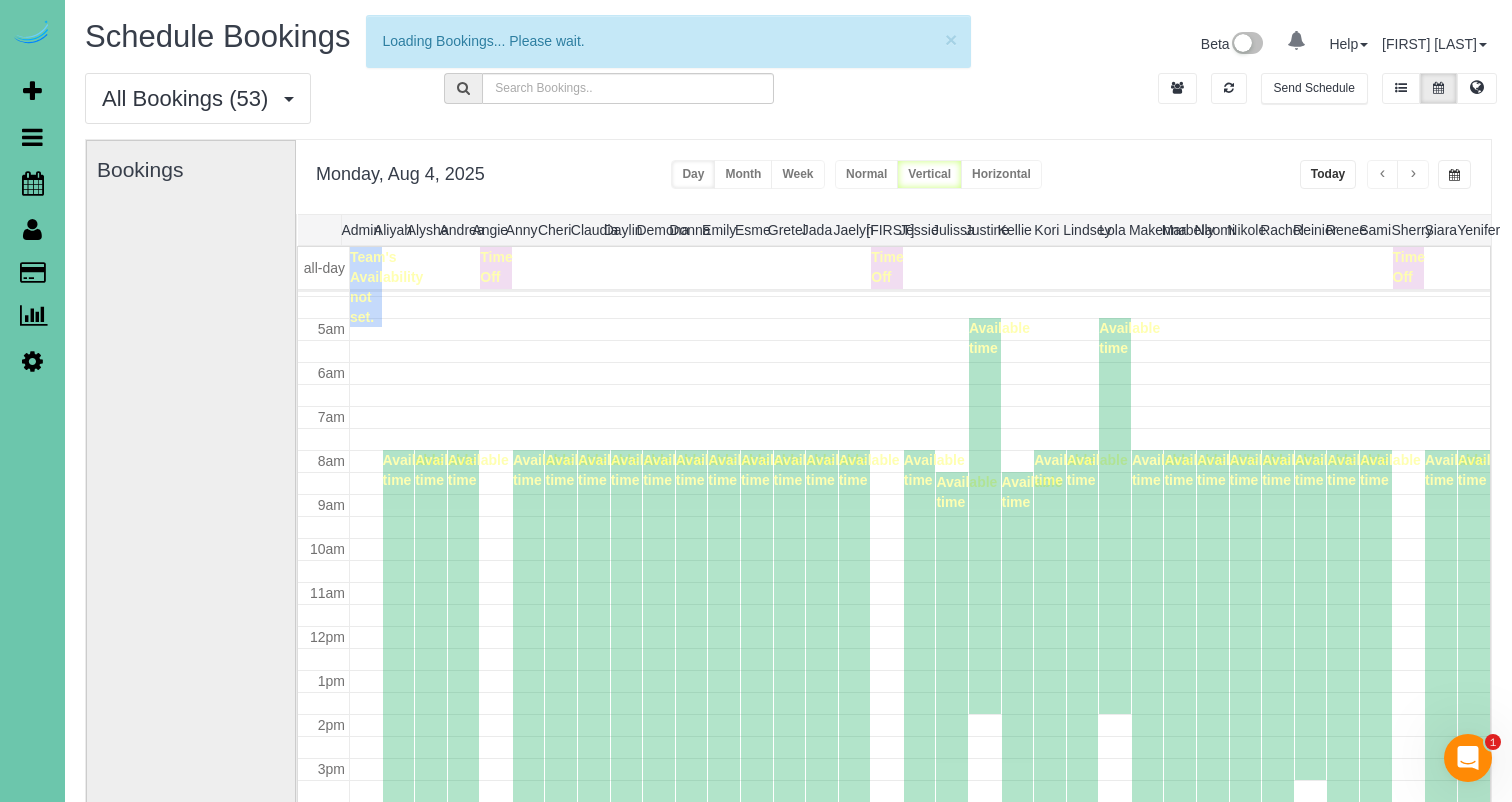 scroll, scrollTop: 193, scrollLeft: 0, axis: vertical 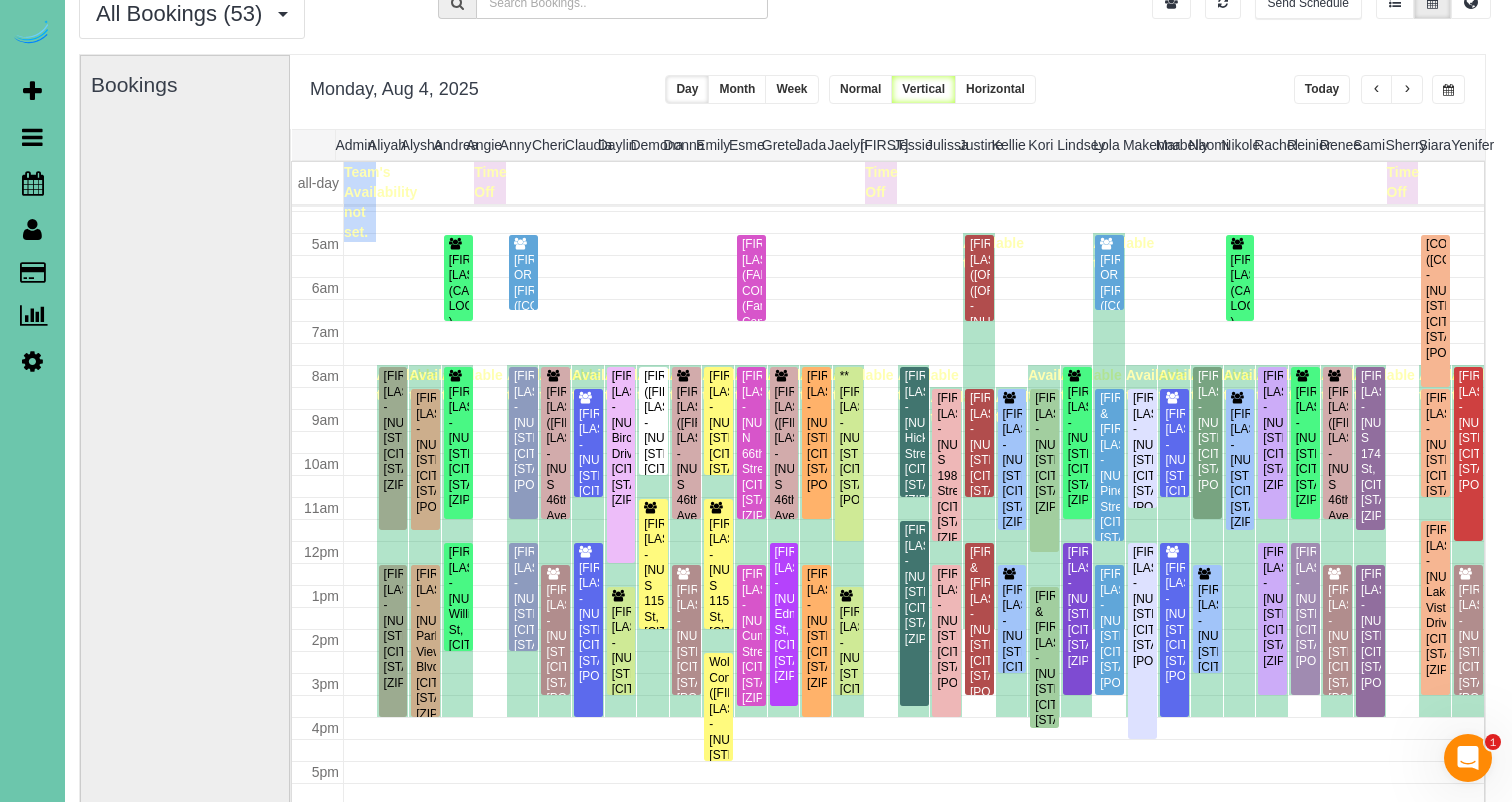 click on "All Bookings (53)
All Bookings
Unassigned Bookings
Recurring Bookings
New Customer Bookings
graceprofessionalcleaners All Locations
All Locations
Active Locations
graceprofessionalcleaners
[default]" at bounding box center (782, 21) 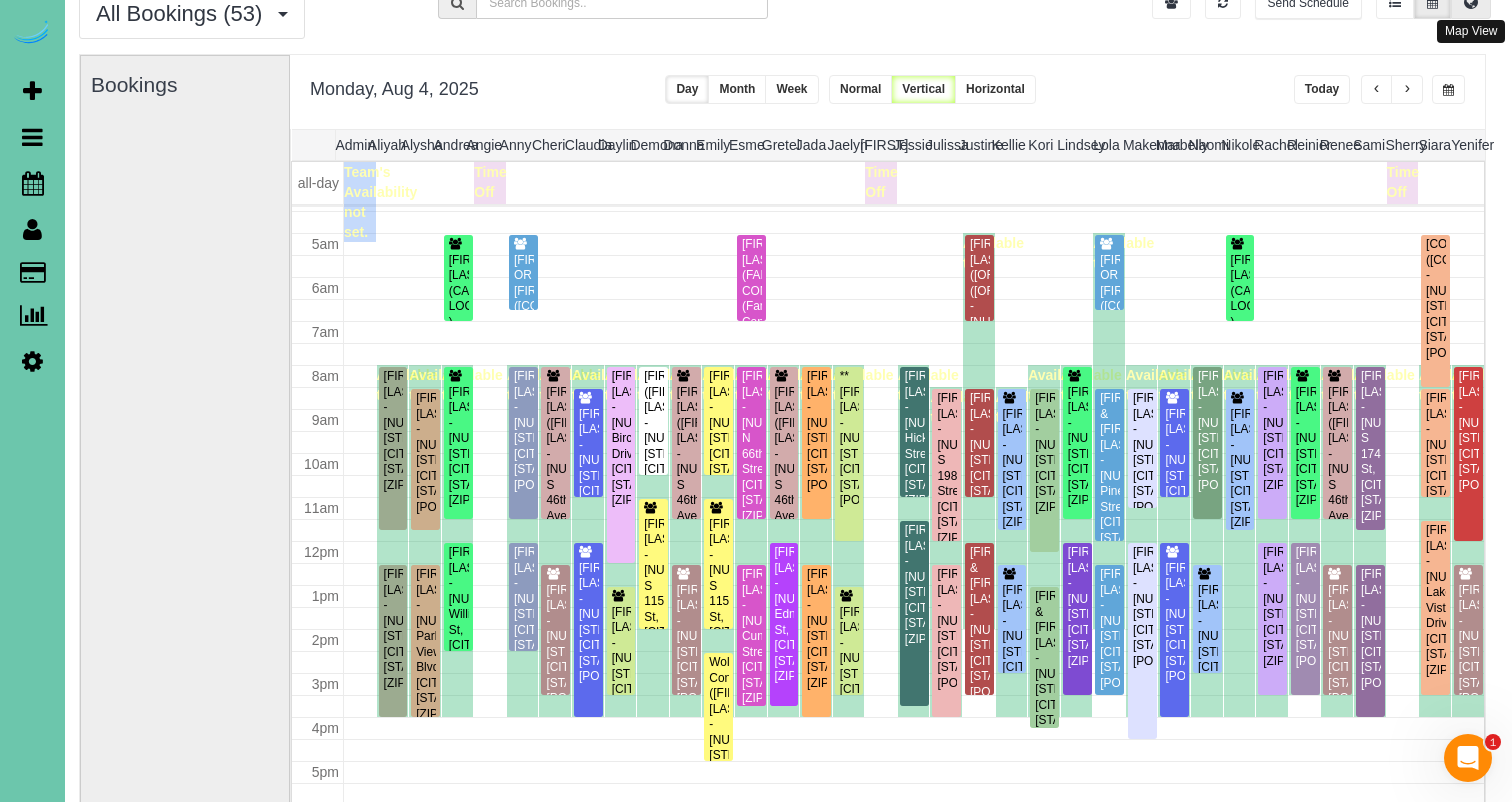click at bounding box center [1471, 2] 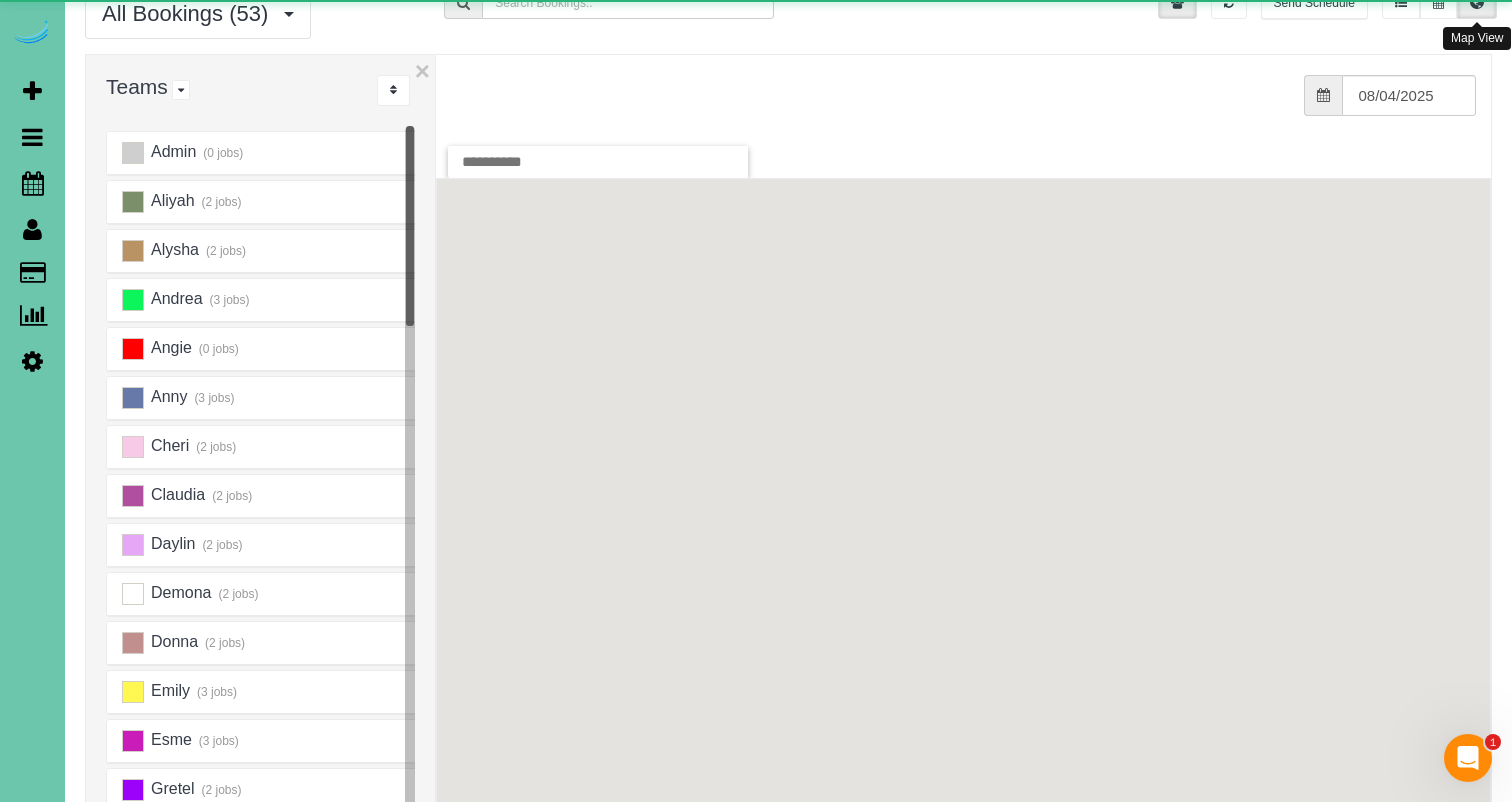 scroll, scrollTop: 0, scrollLeft: 0, axis: both 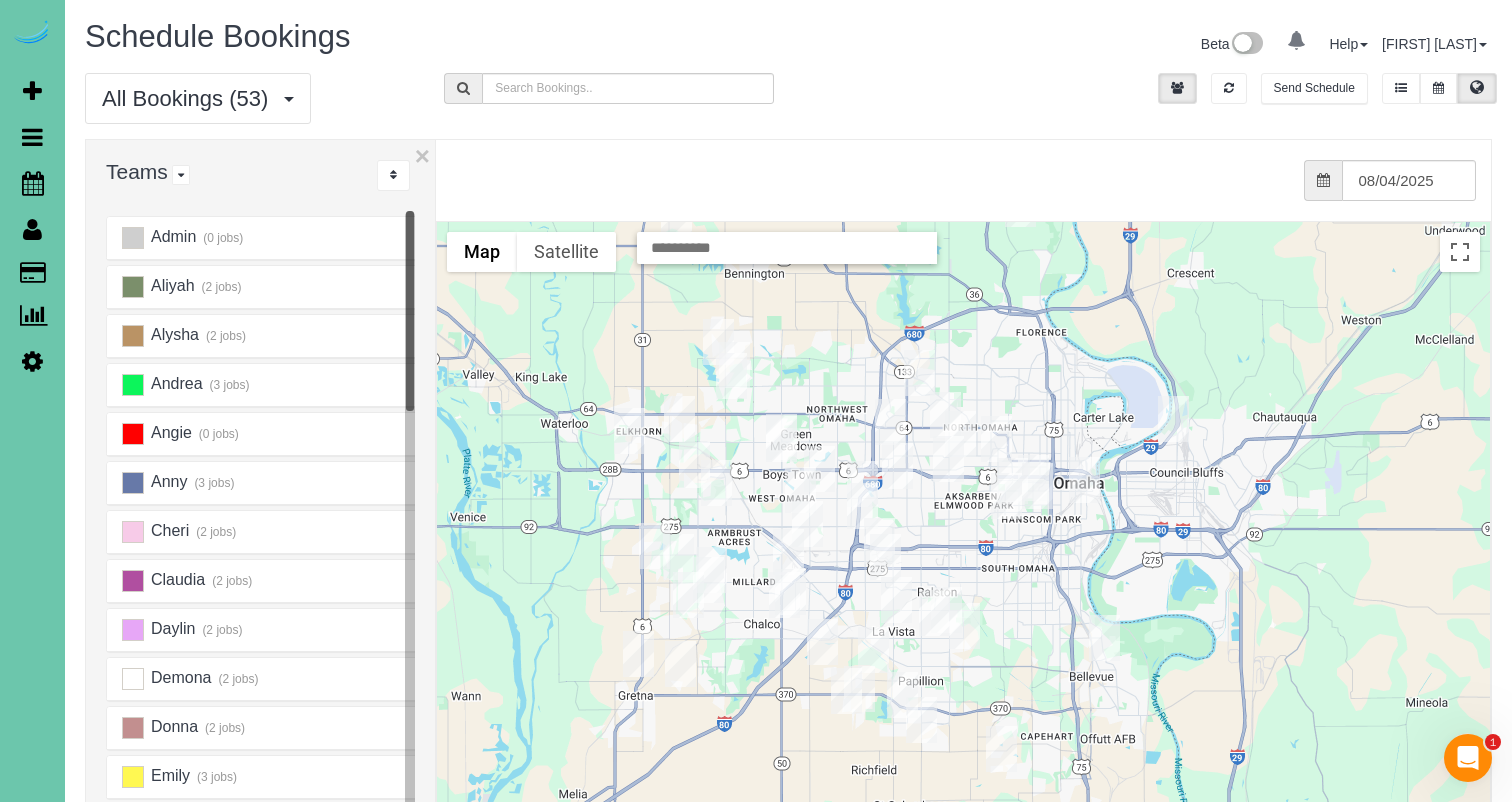 drag, startPoint x: 1015, startPoint y: 595, endPoint x: 951, endPoint y: 471, distance: 139.54211 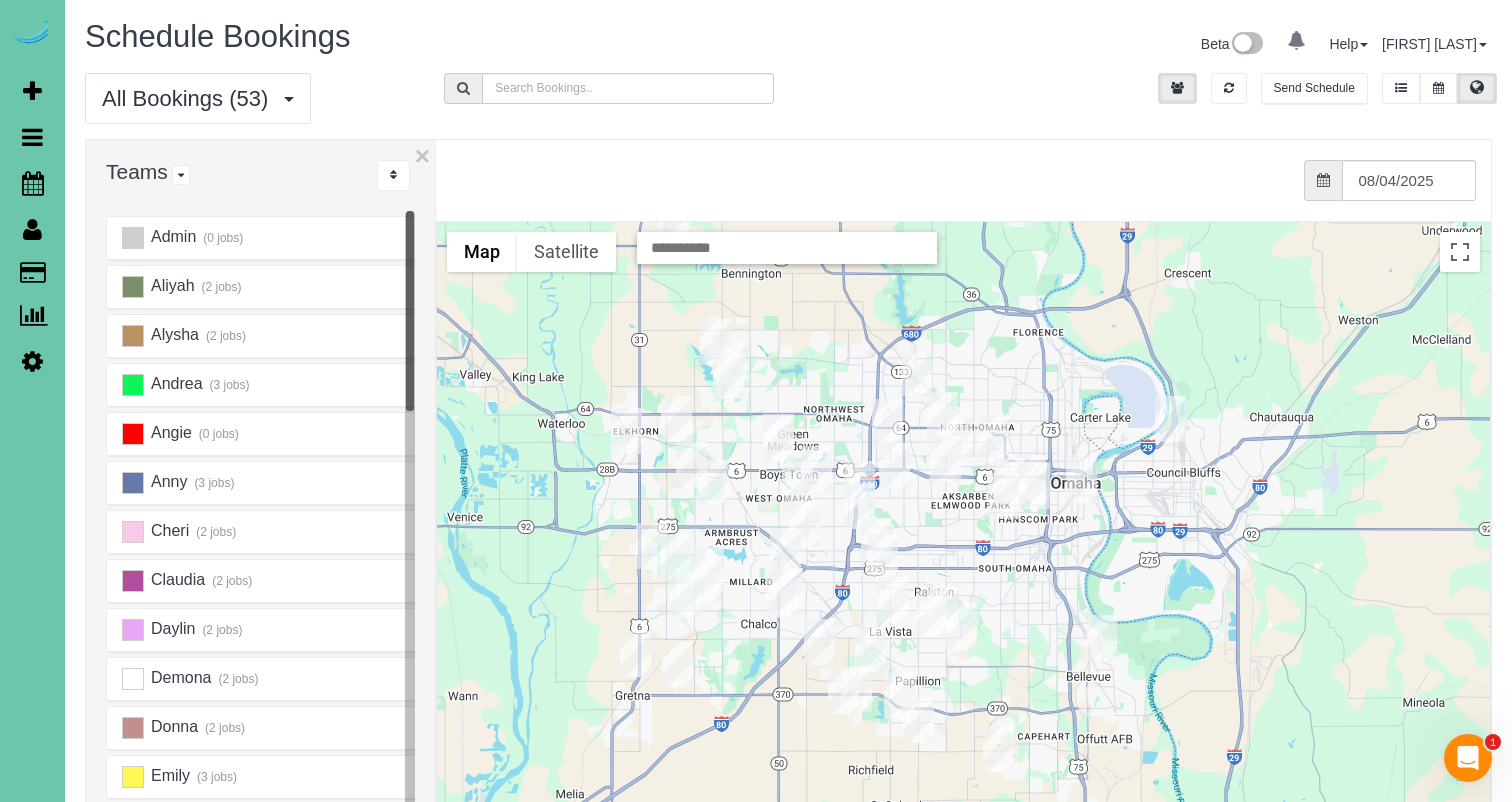 click at bounding box center [843, 691] 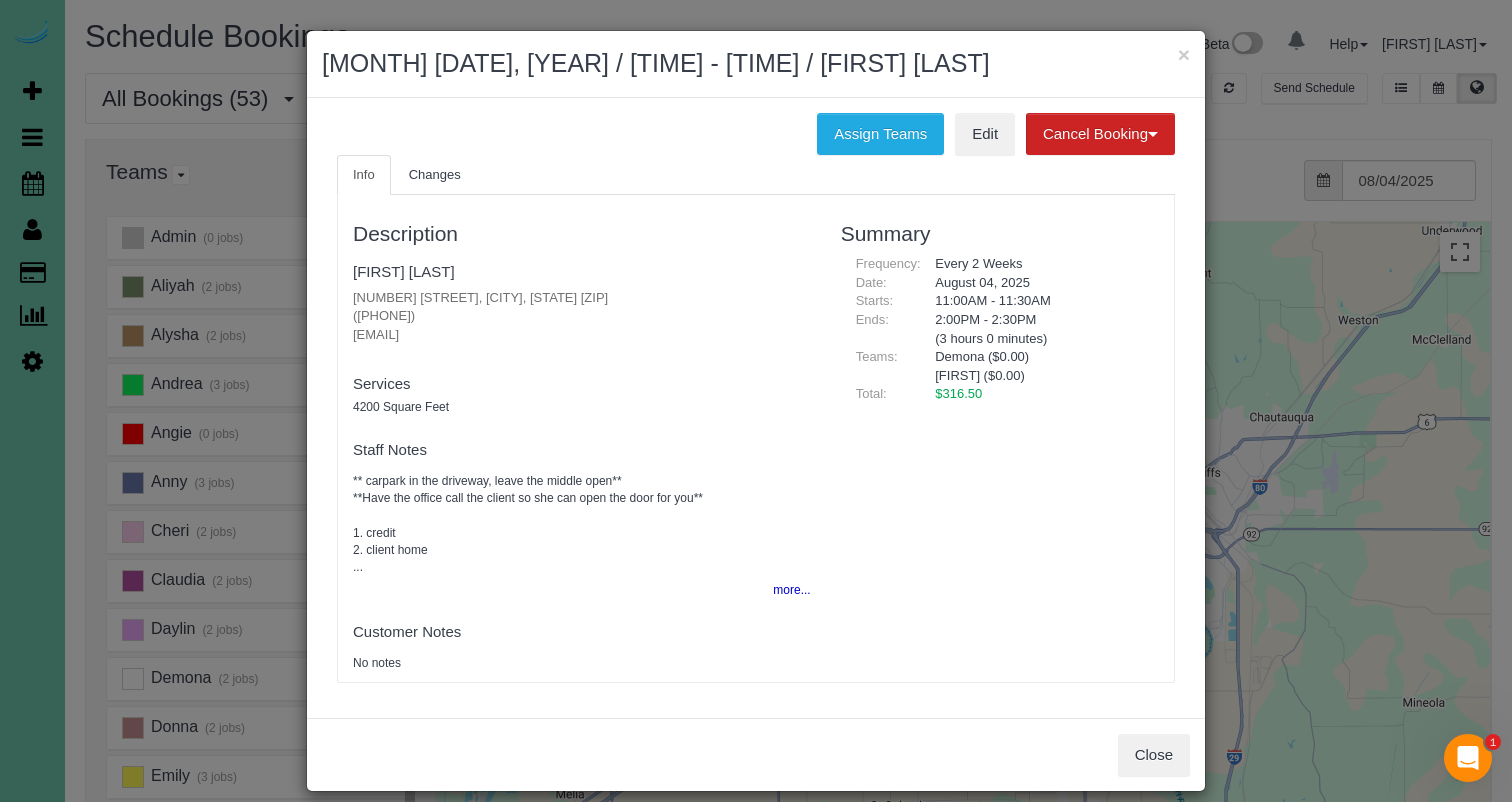 drag, startPoint x: 1169, startPoint y: 745, endPoint x: 949, endPoint y: 719, distance: 221.53104 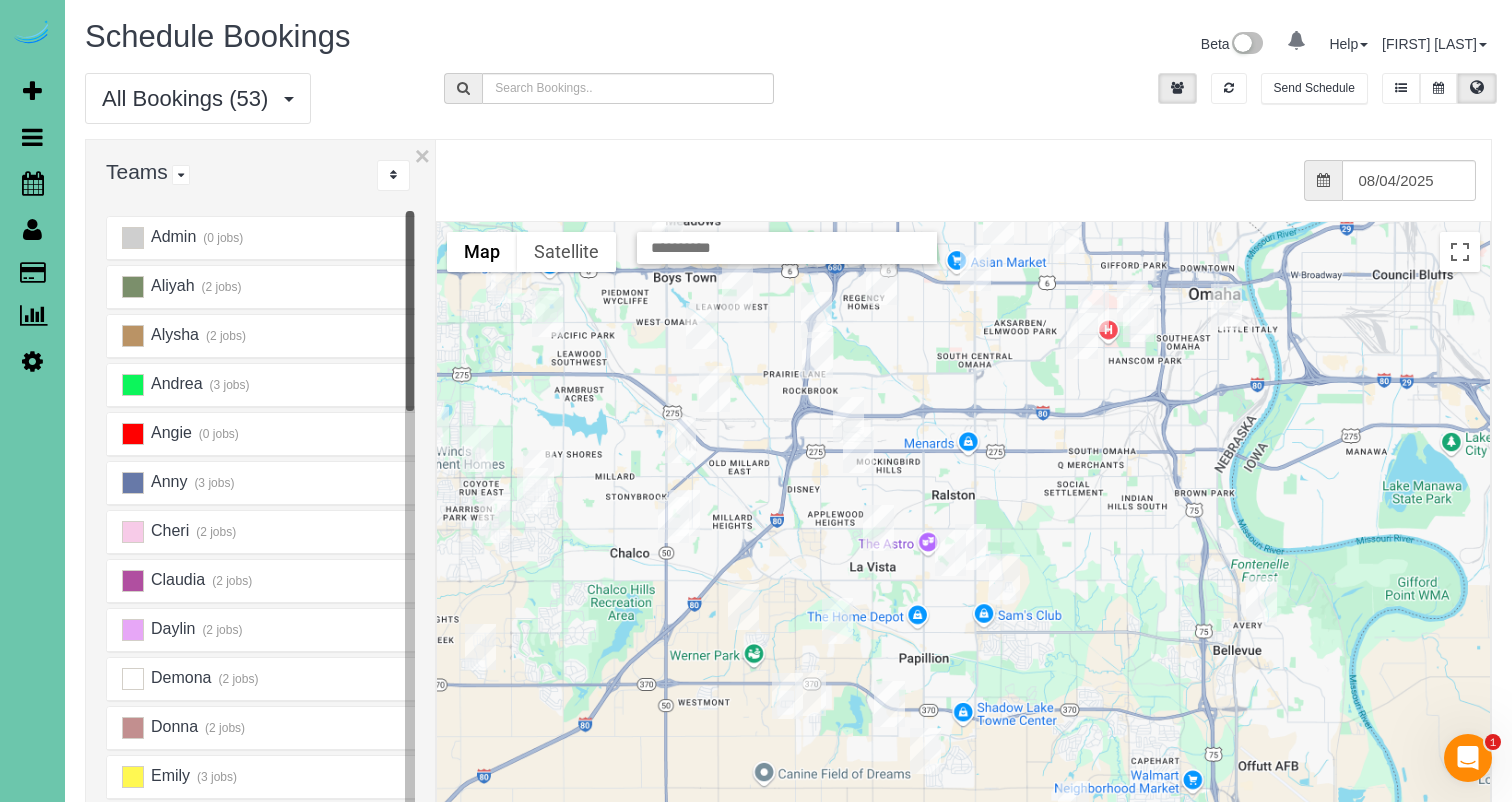 scroll, scrollTop: 0, scrollLeft: 0, axis: both 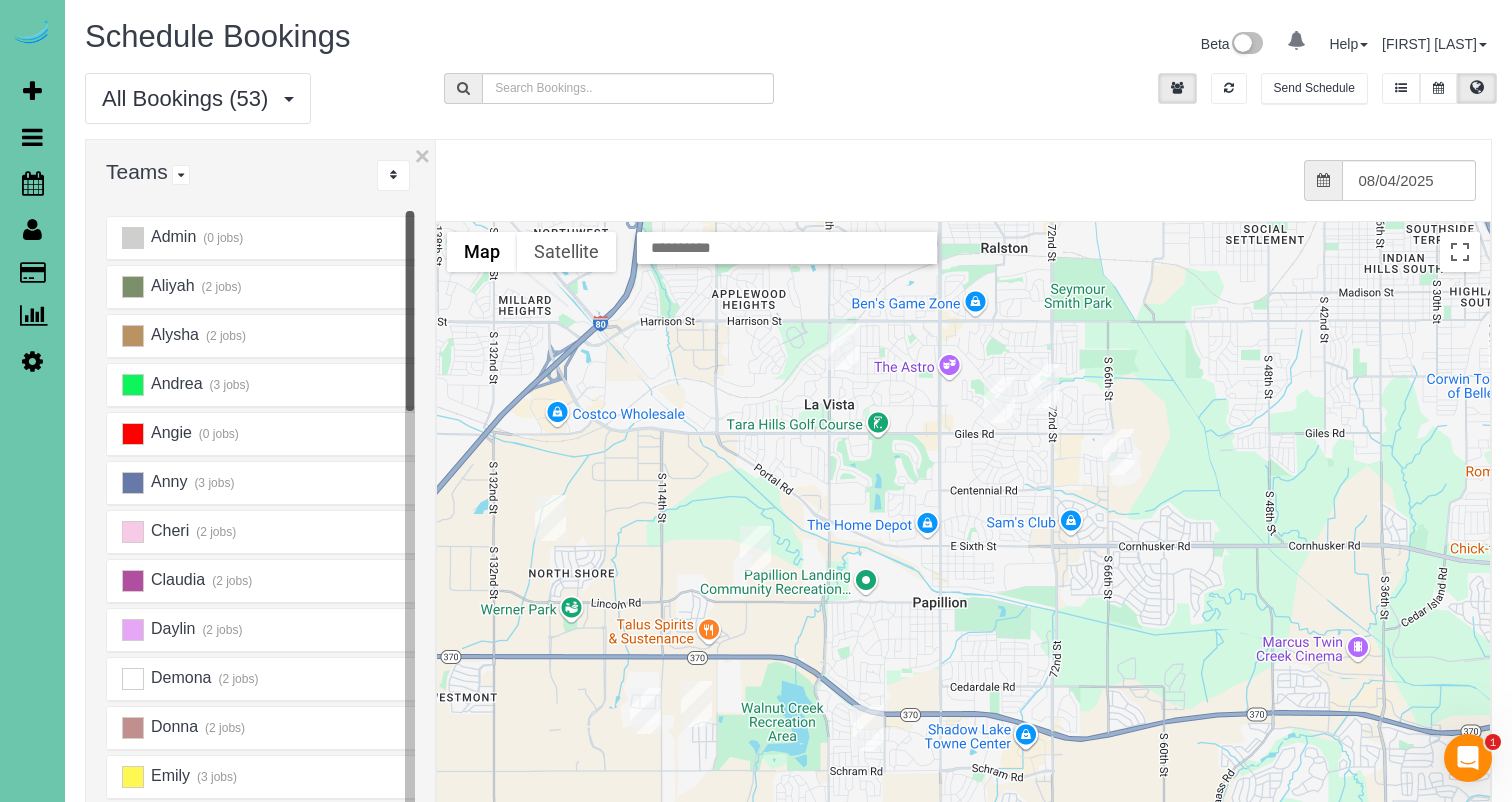 click at bounding box center [645, 711] 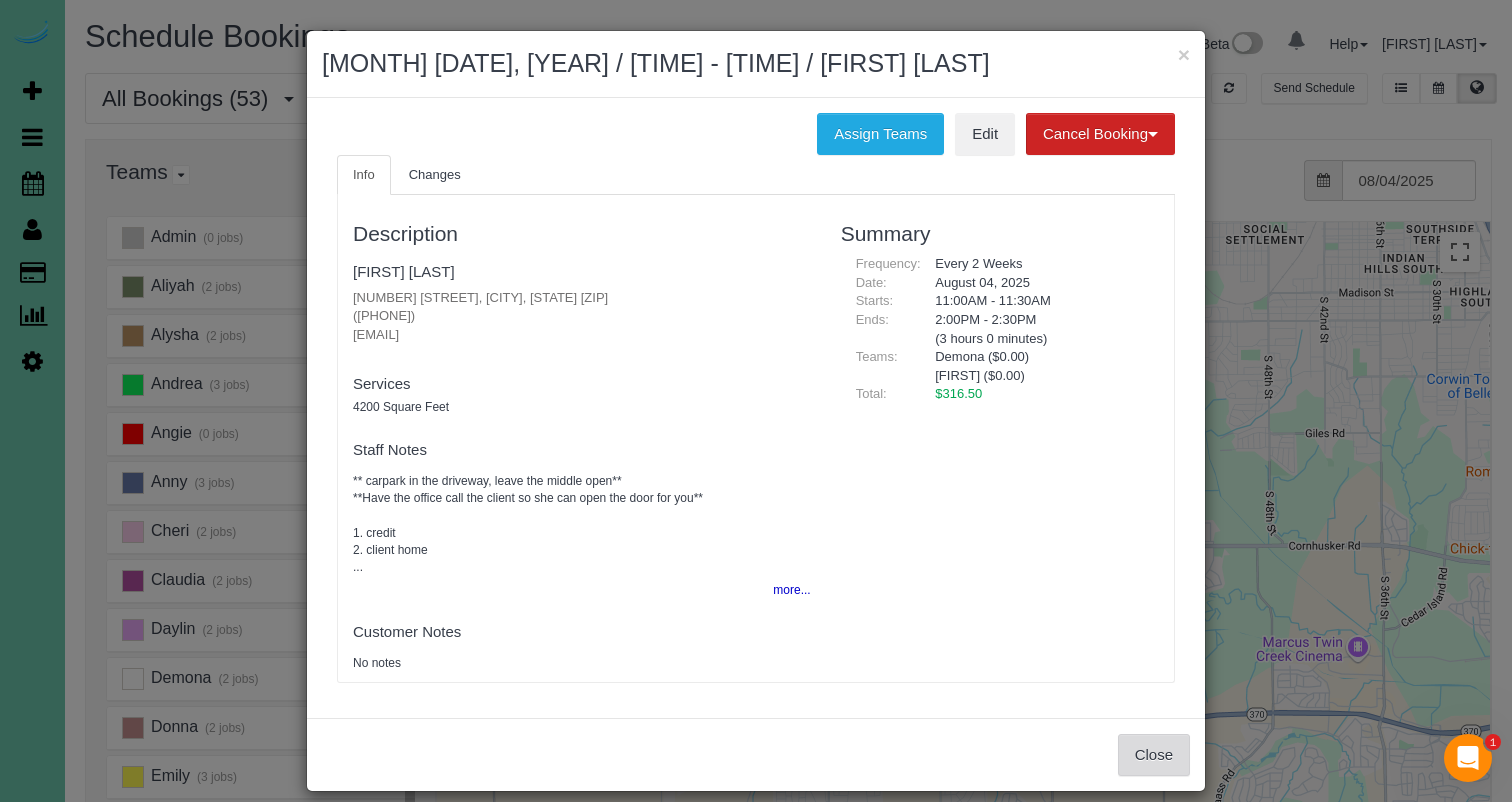 click on "Close" at bounding box center [1154, 755] 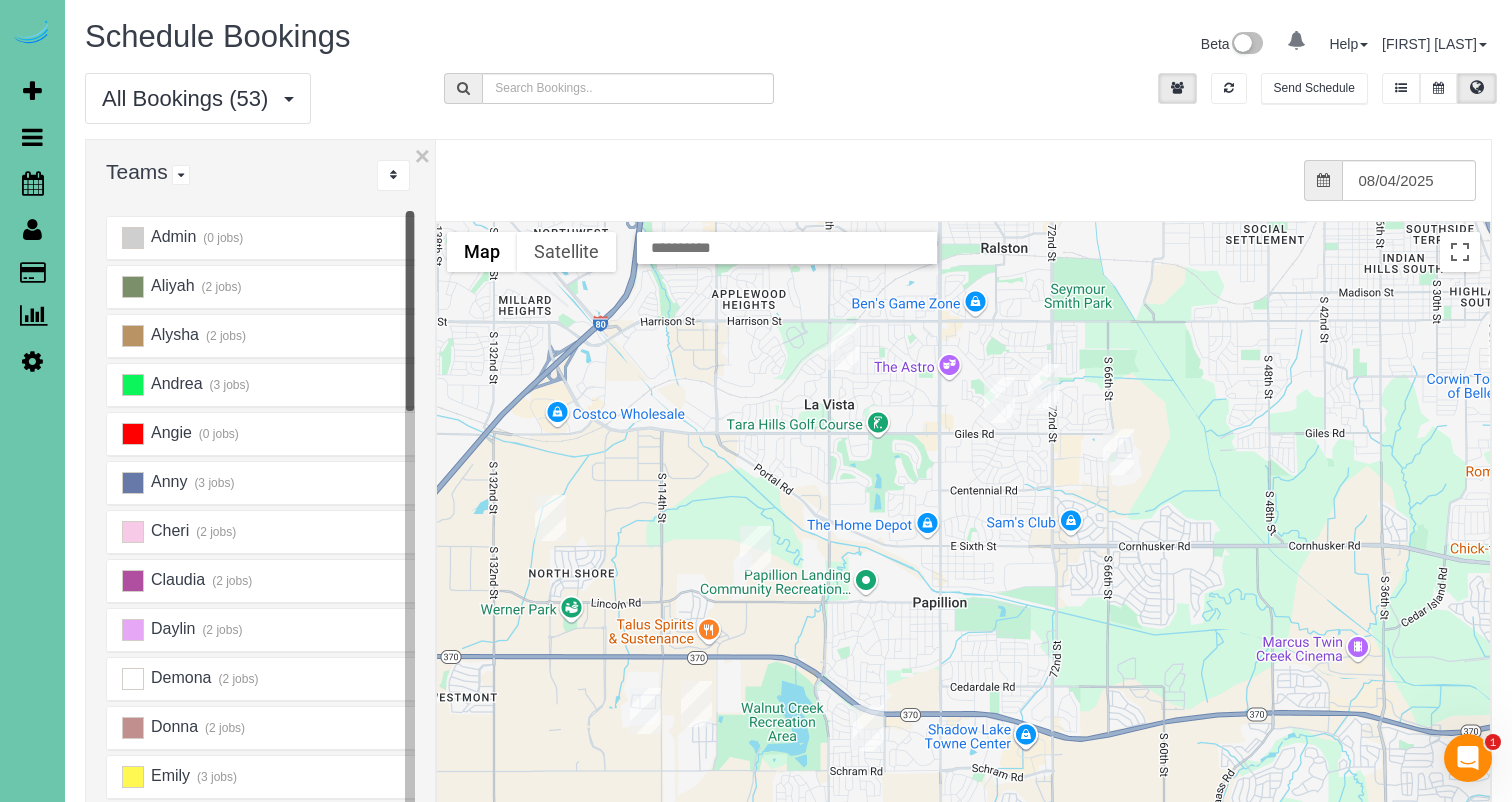 click at bounding box center [696, 704] 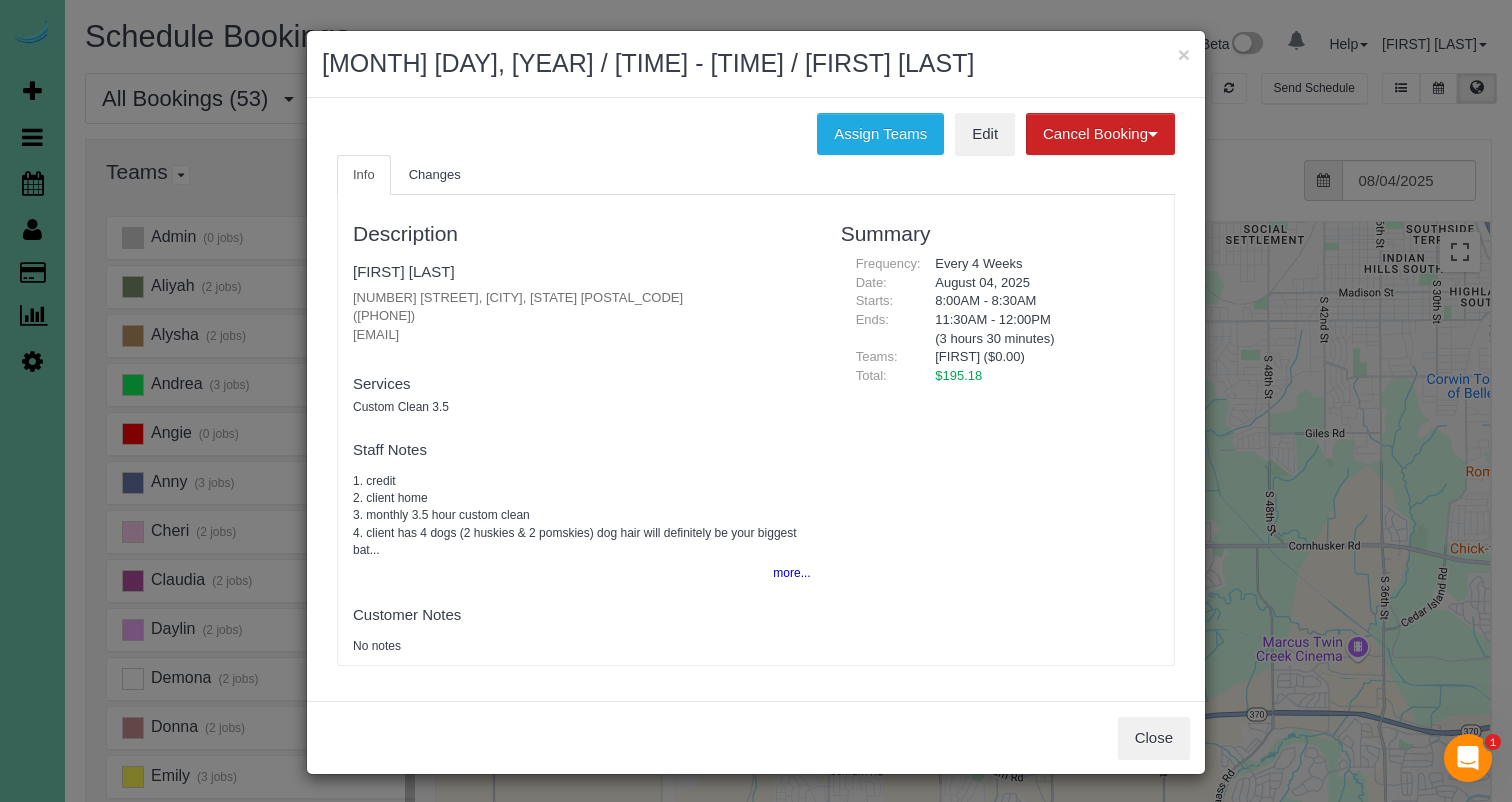 click on "Close" at bounding box center (756, 737) 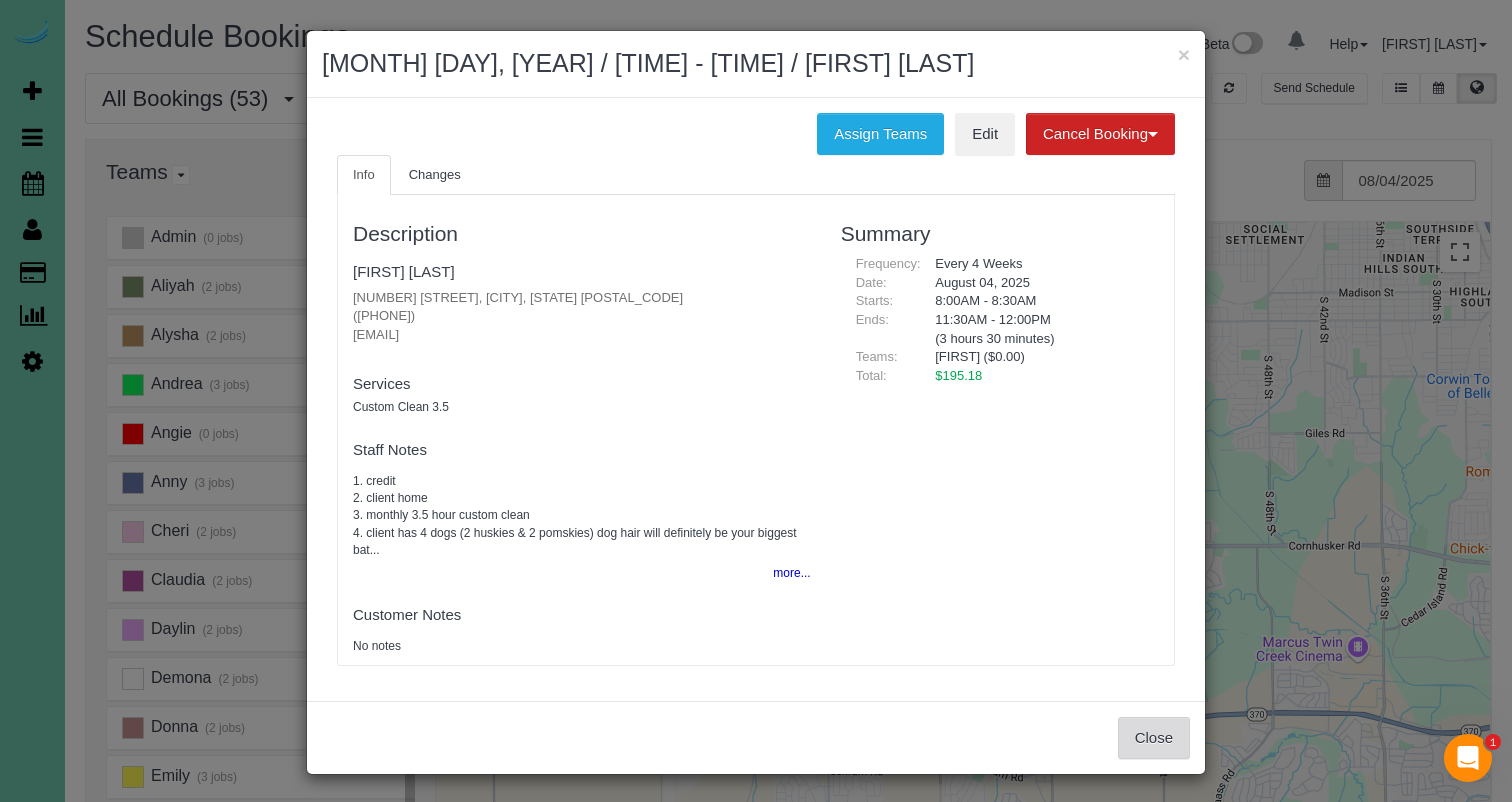 click on "Close" at bounding box center (1154, 738) 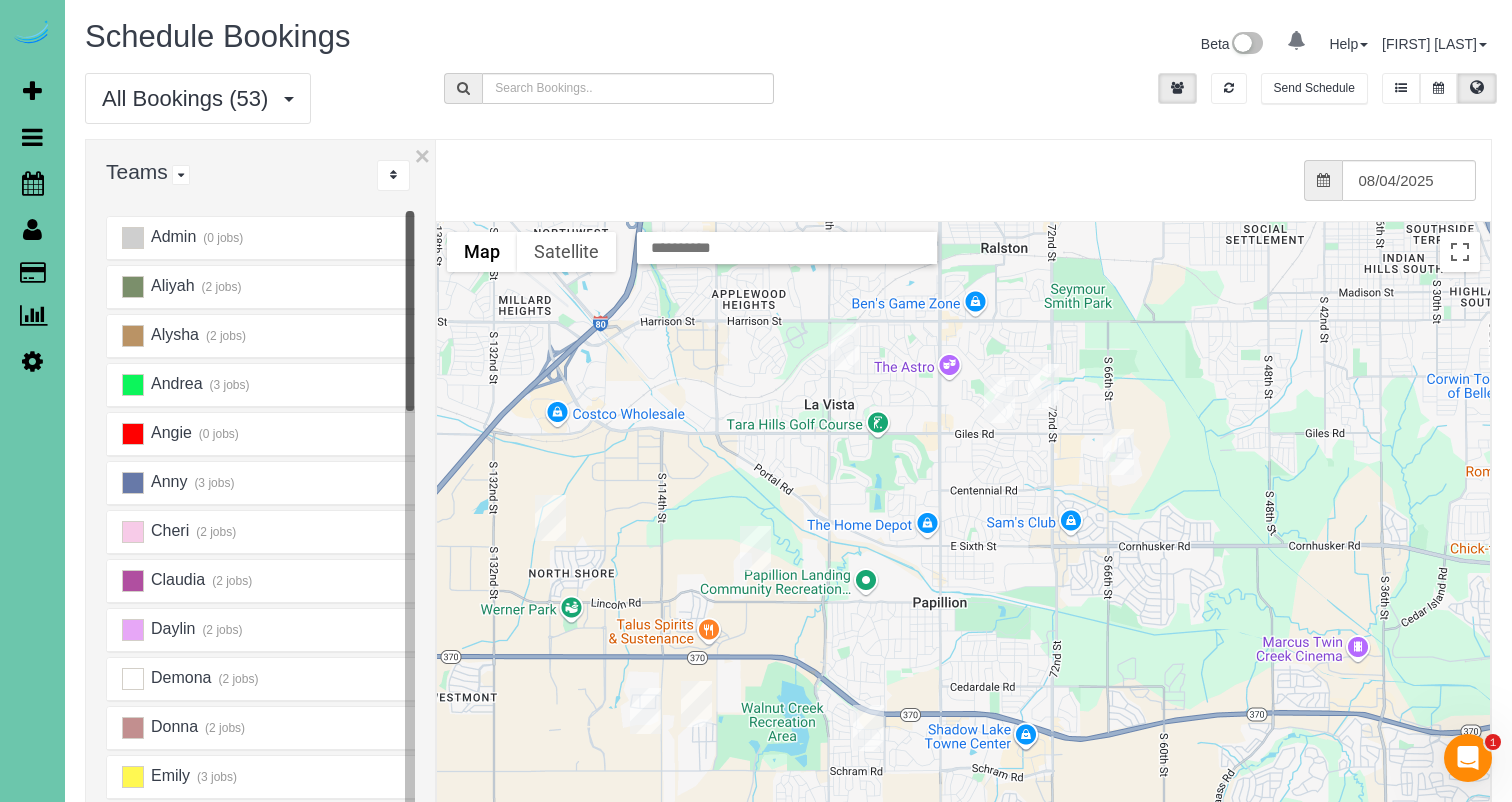 click at bounding box center (868, 728) 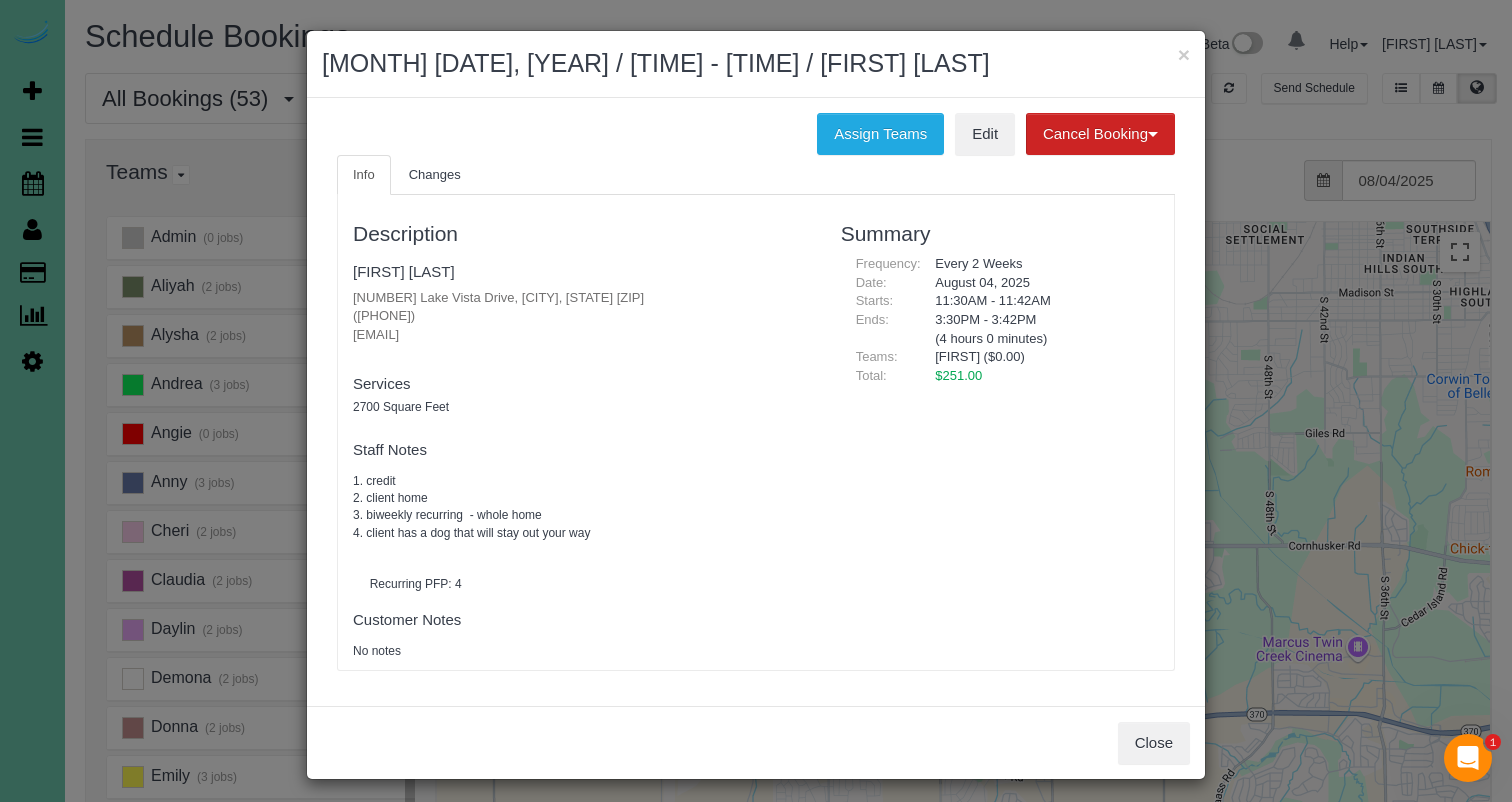 click on "Close" at bounding box center (1154, 743) 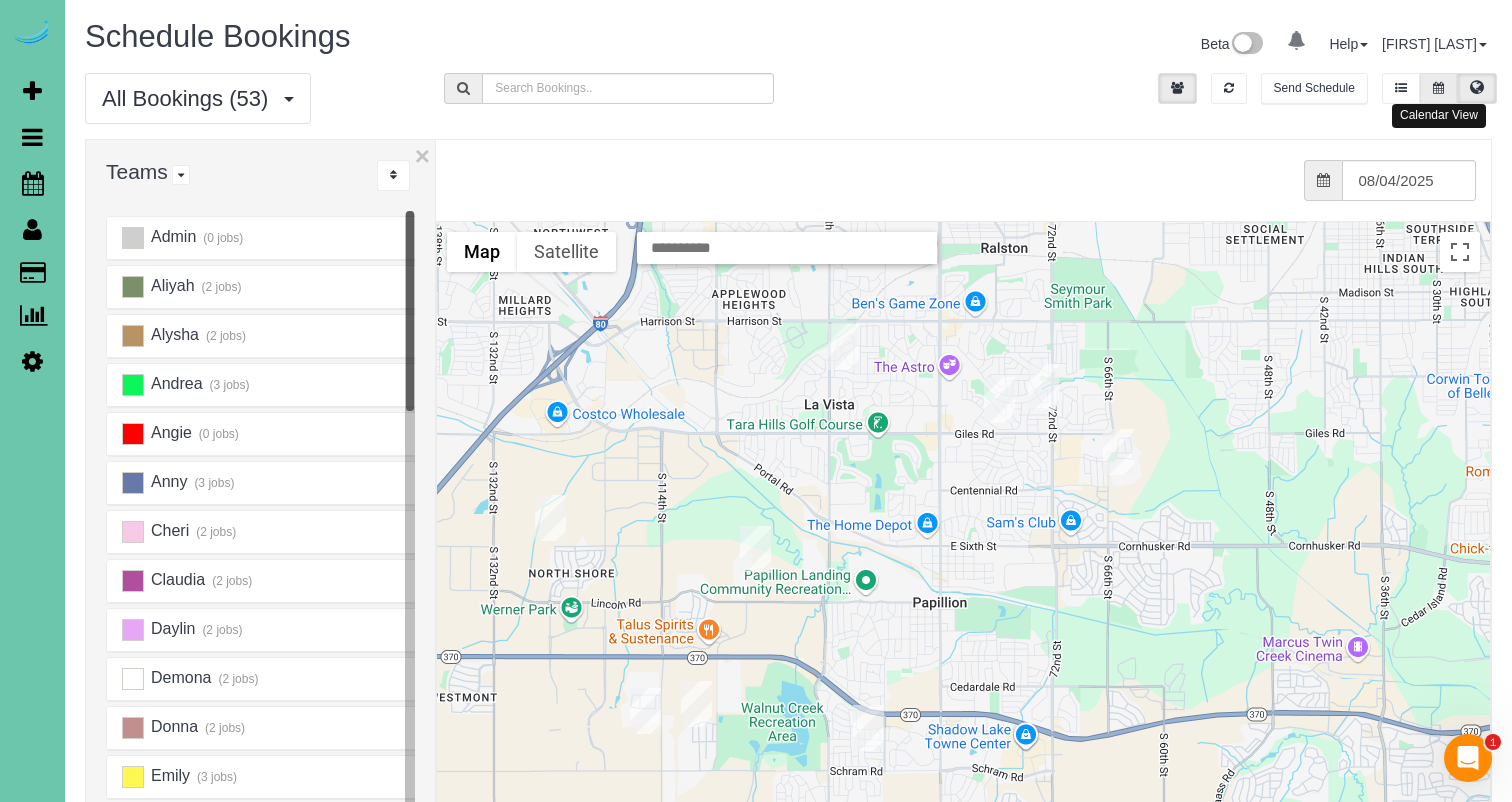 click at bounding box center (1438, 88) 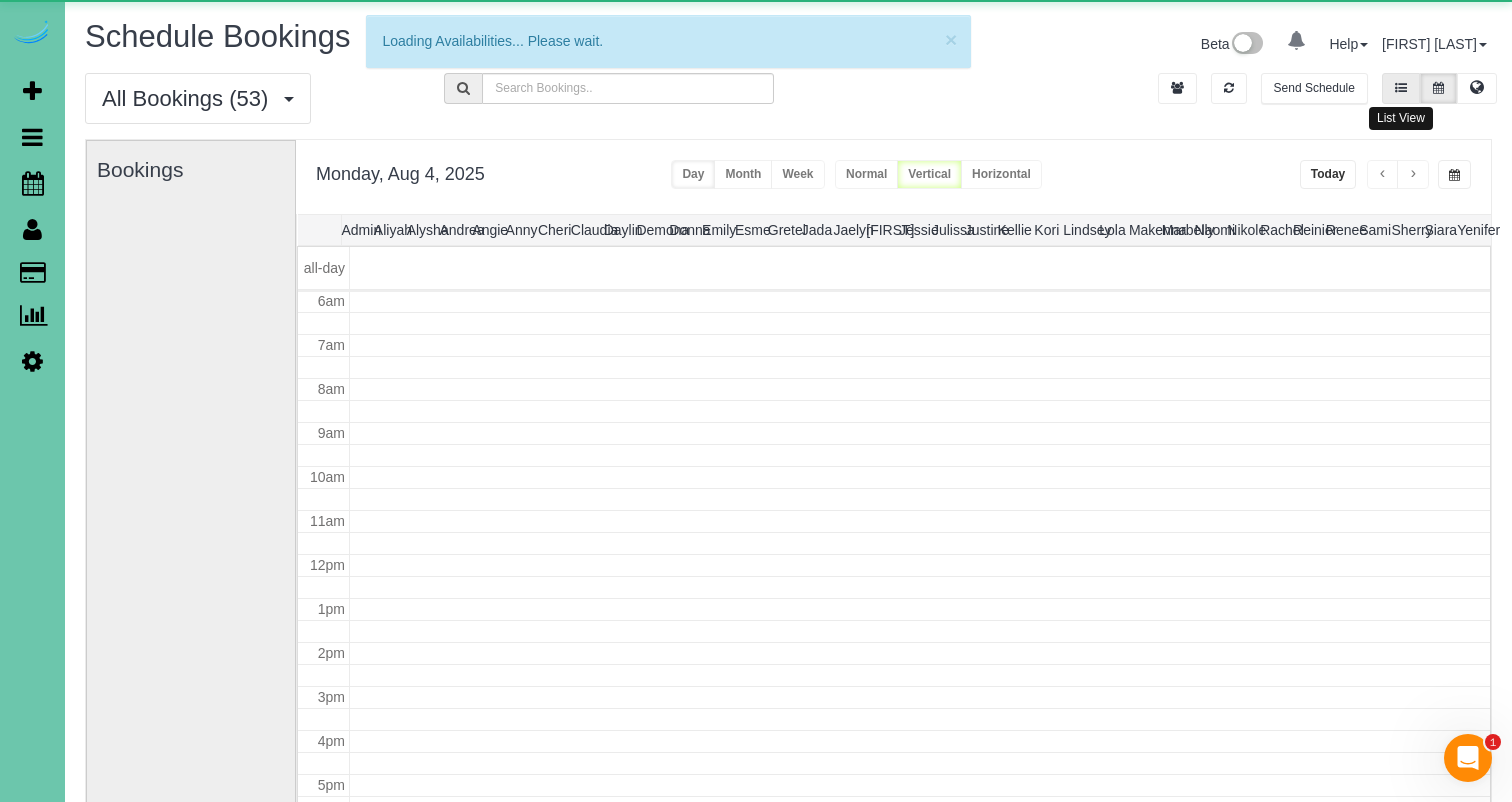 scroll, scrollTop: 265, scrollLeft: 0, axis: vertical 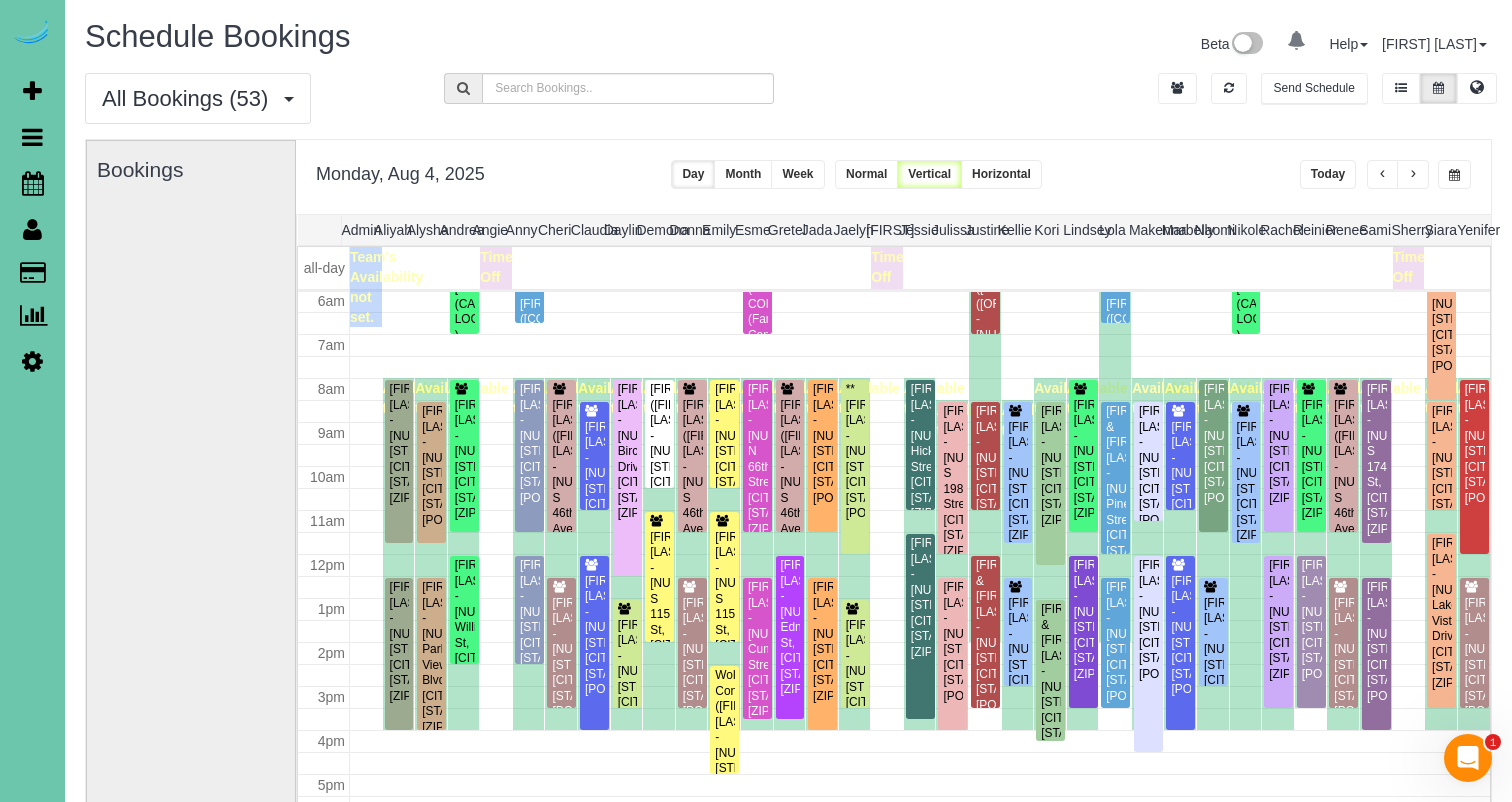 click on "Available time" at bounding box center [1474, 554] 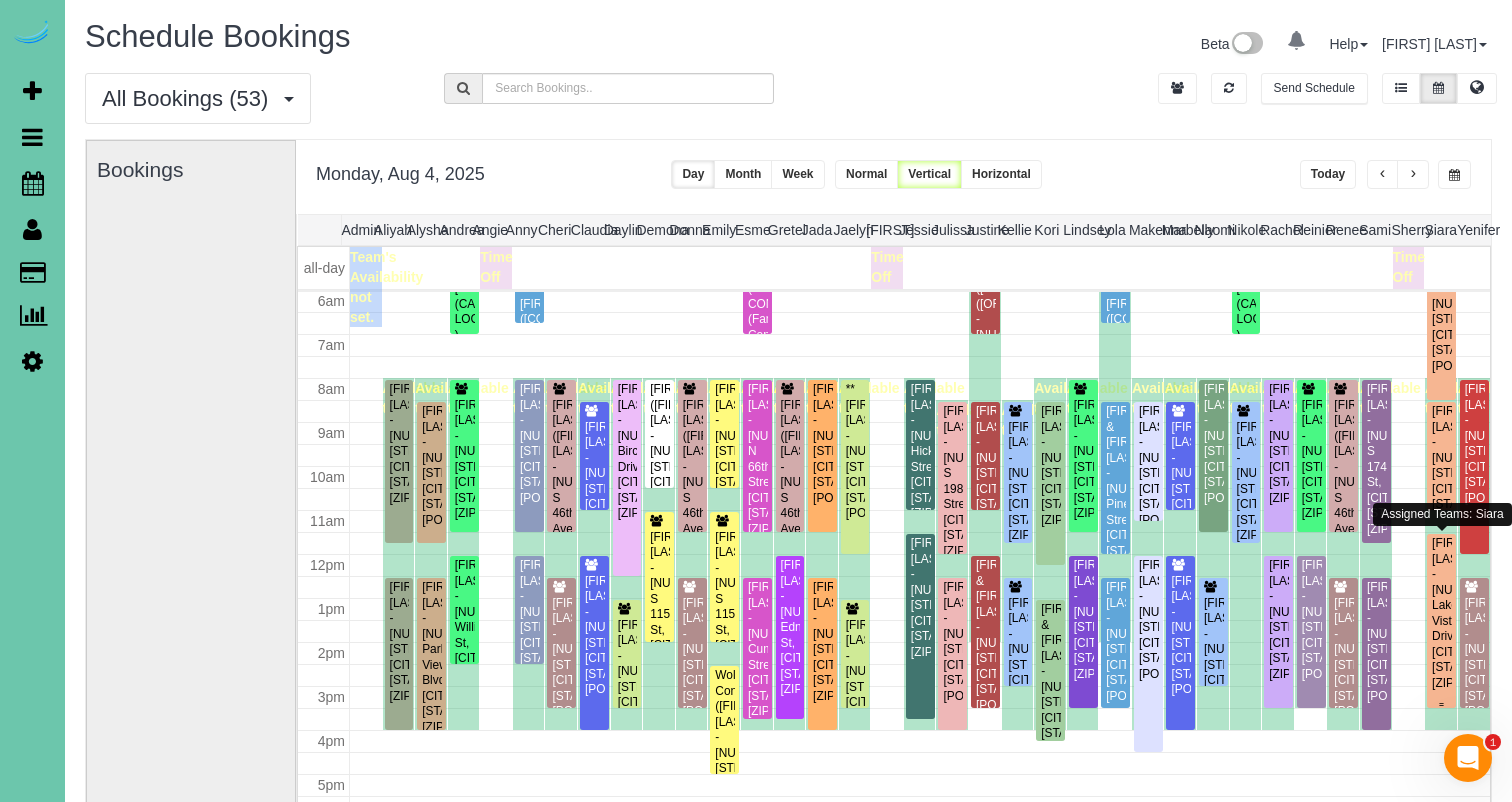click on "[FIRST] [LAST] - [NUMBER] Lake Vista Drive, [CITY], [STATE] [ZIP]" at bounding box center [1441, 613] 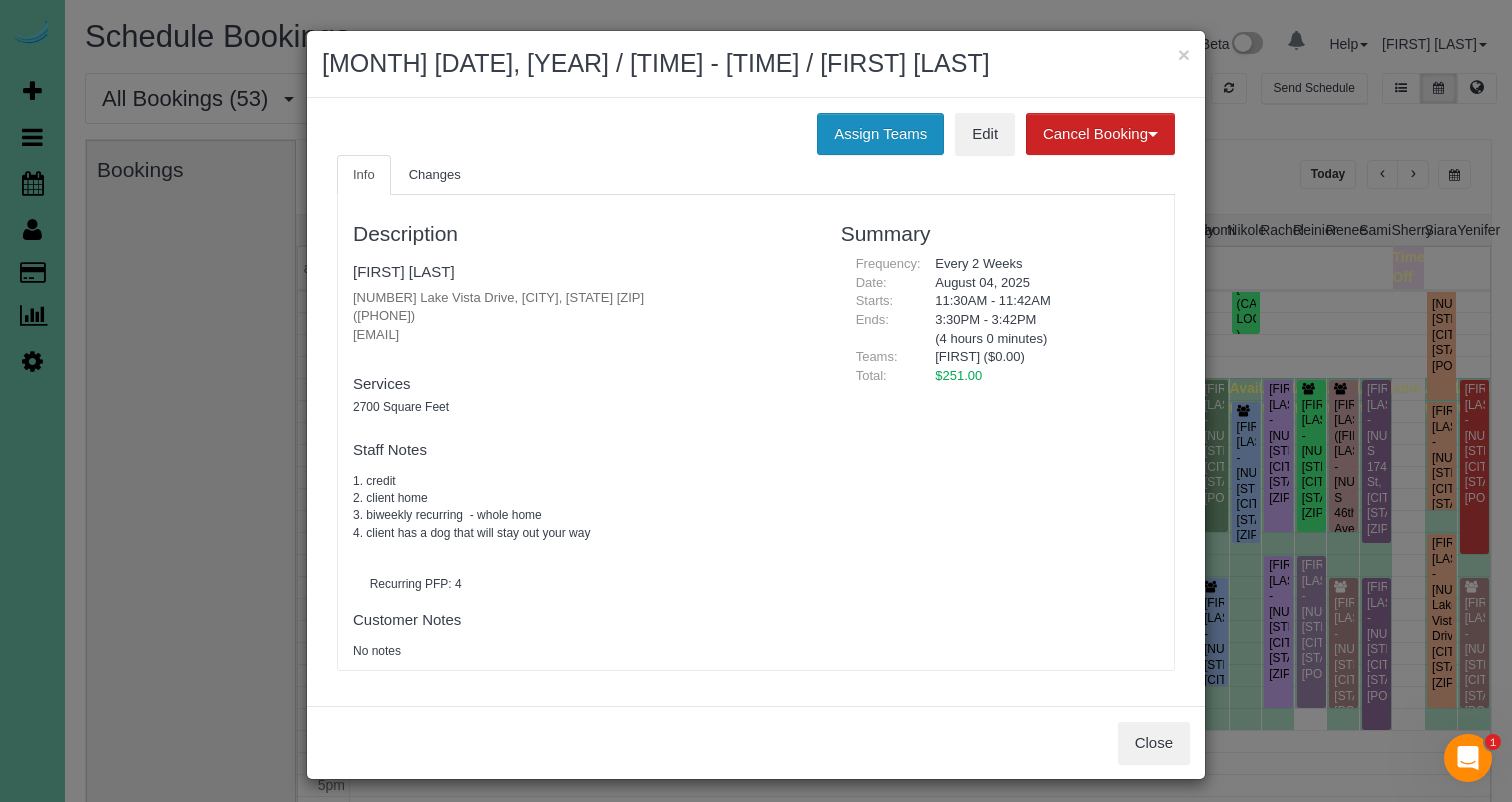 click on "Assign Teams" at bounding box center (880, 134) 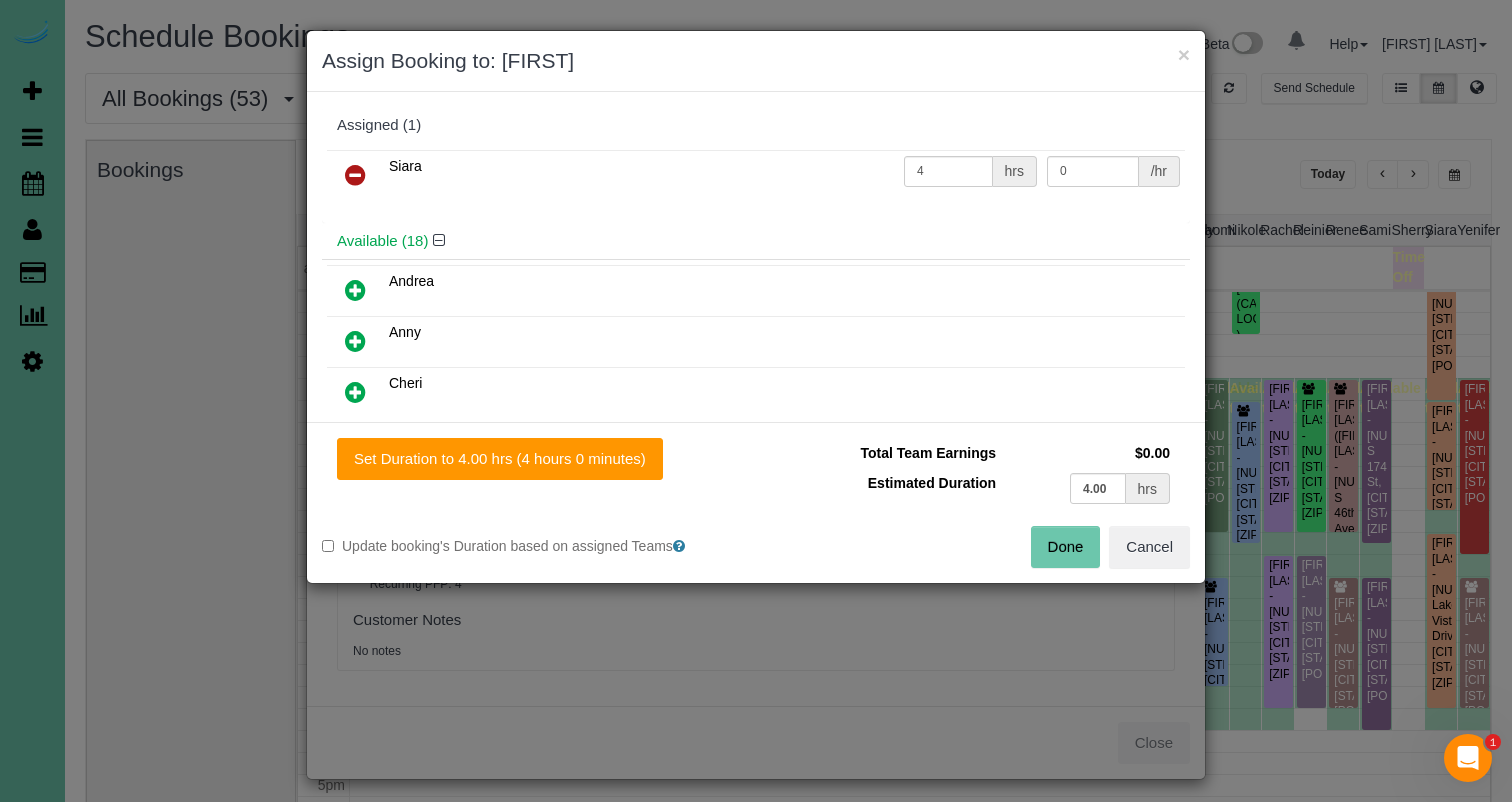 click at bounding box center [355, 175] 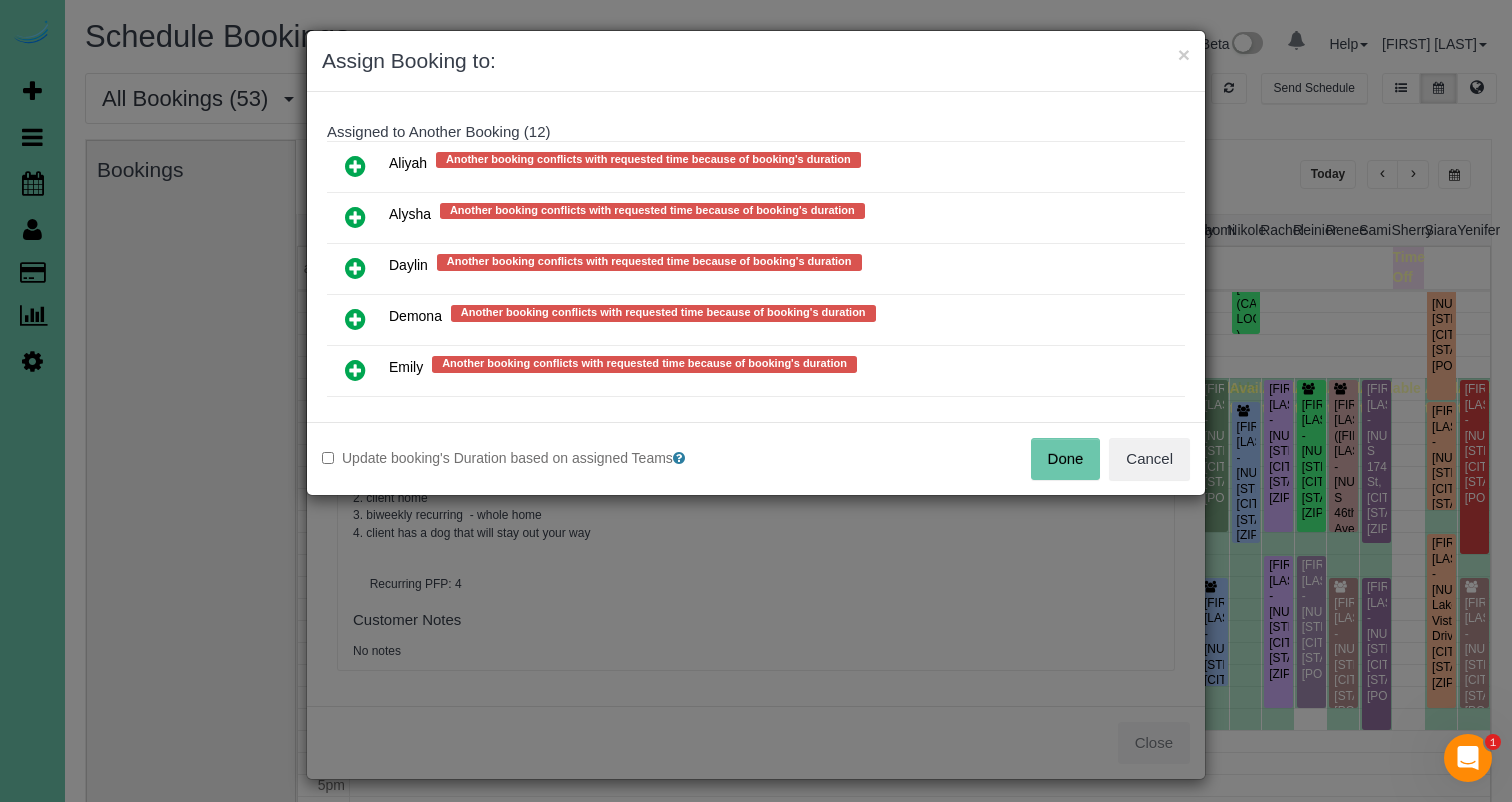 scroll, scrollTop: 1422, scrollLeft: 0, axis: vertical 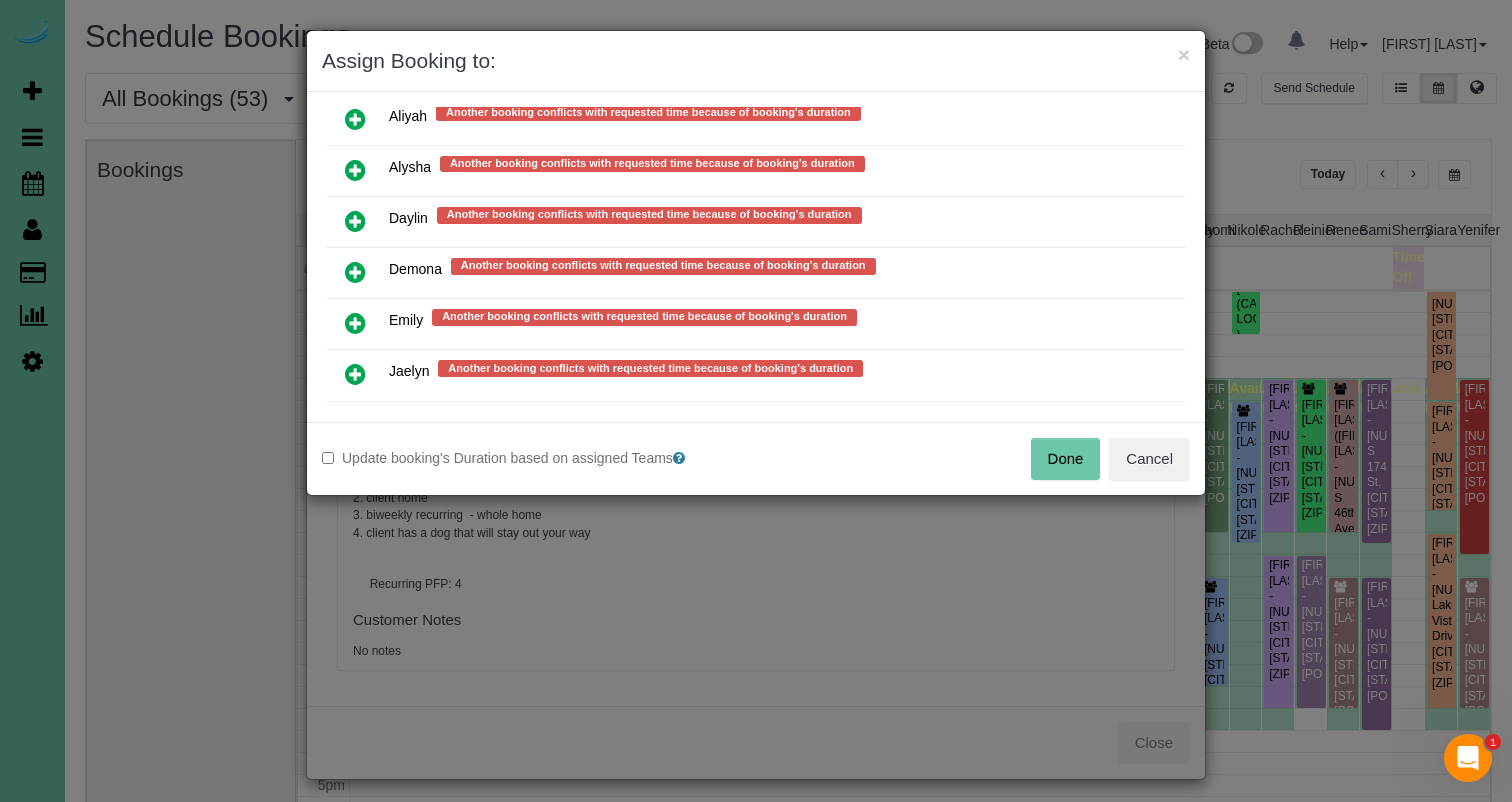 click at bounding box center [355, 272] 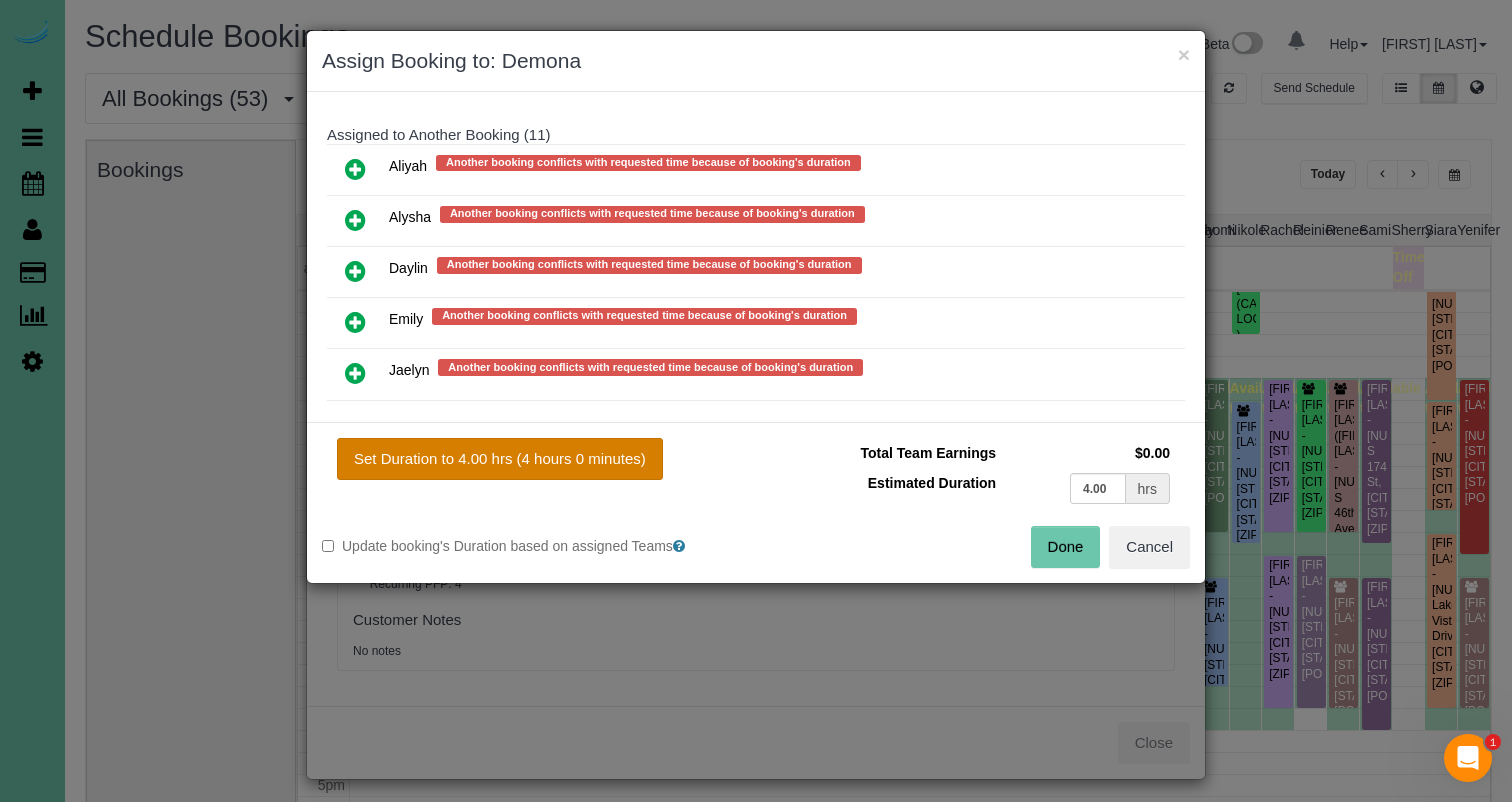 drag, startPoint x: 520, startPoint y: 463, endPoint x: 547, endPoint y: 469, distance: 27.658634 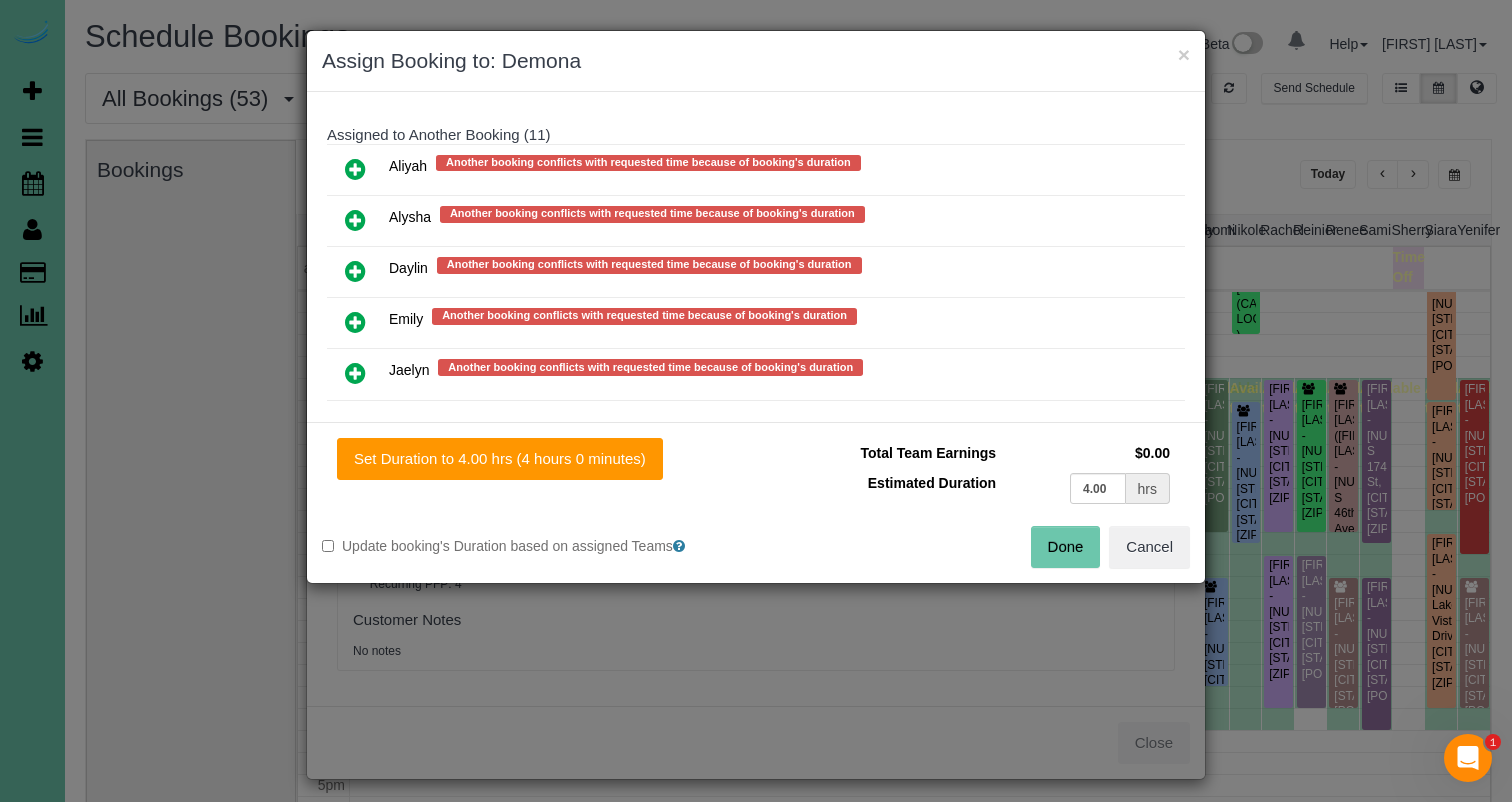click on "Done" at bounding box center [1066, 547] 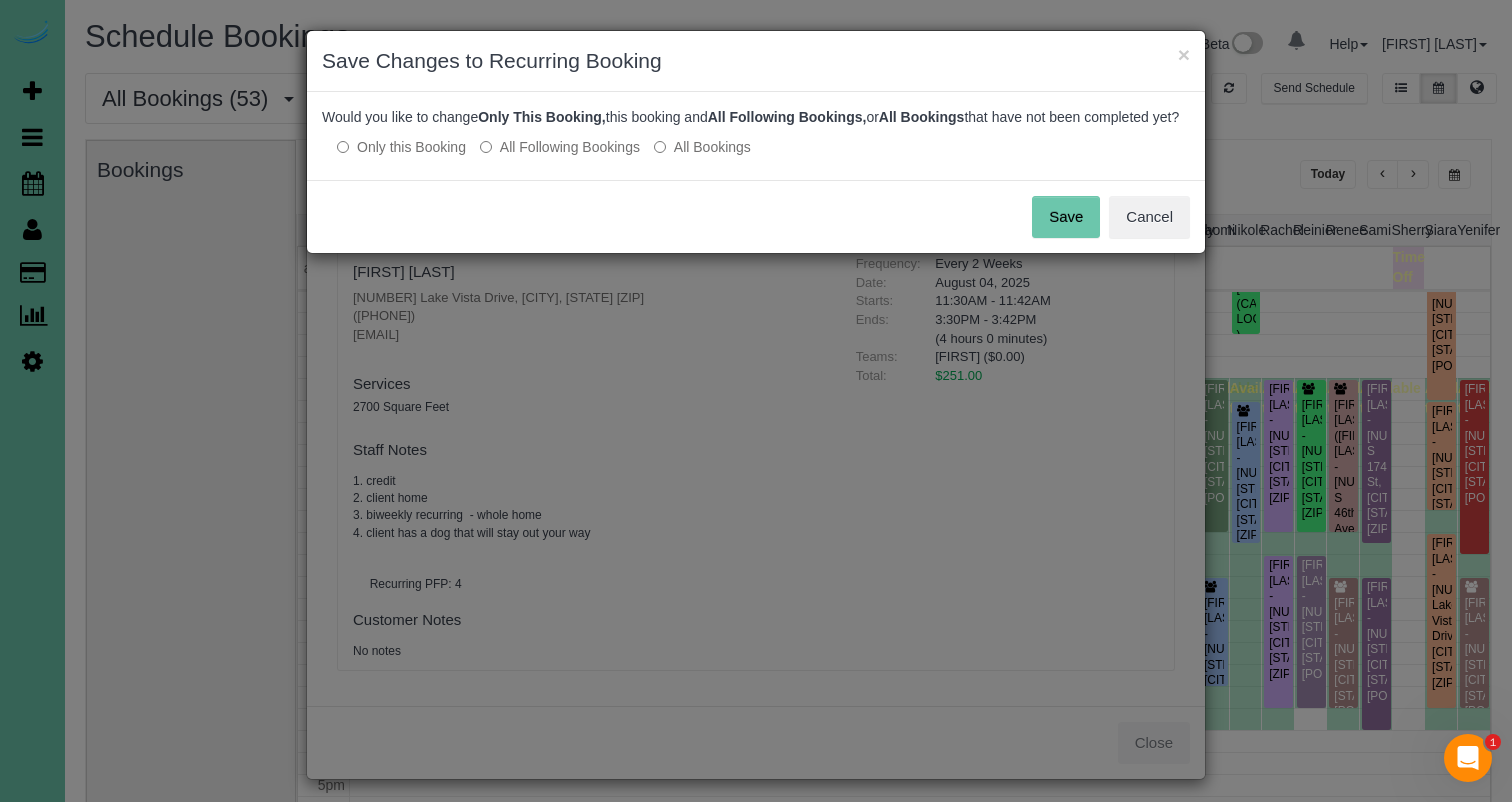 click on "Save" at bounding box center (1066, 217) 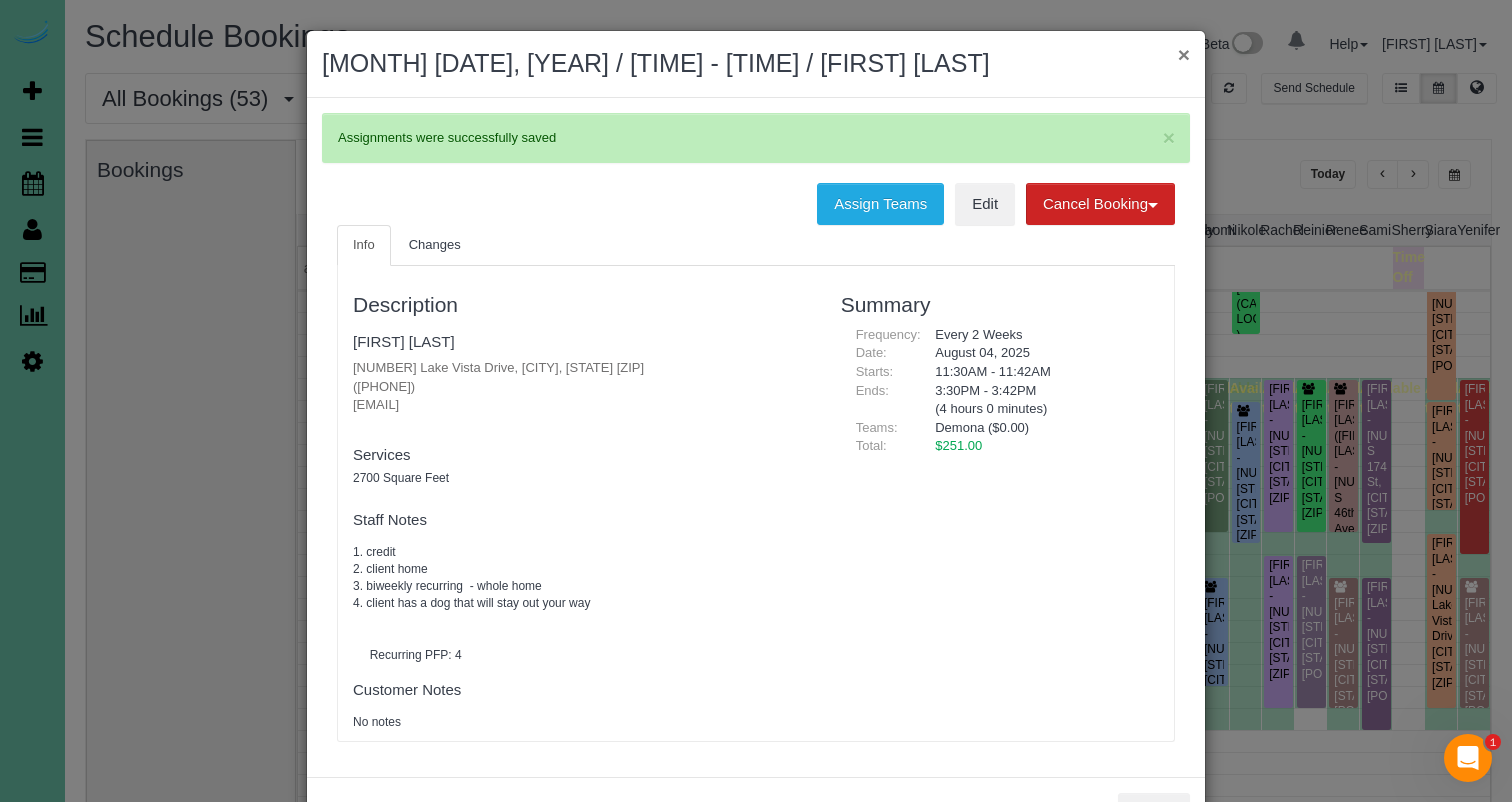 click on "×" at bounding box center (1184, 54) 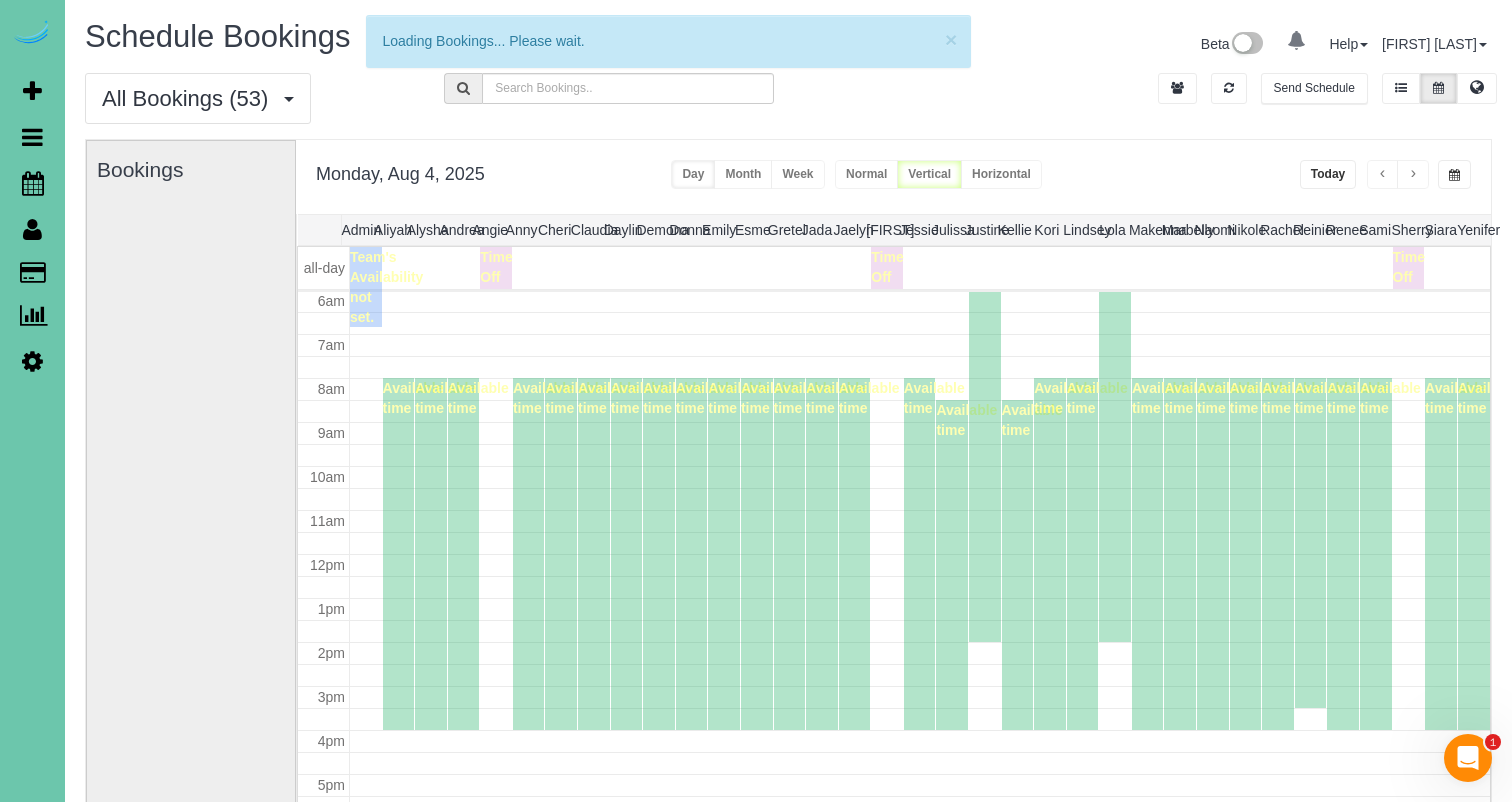 scroll, scrollTop: 265, scrollLeft: 0, axis: vertical 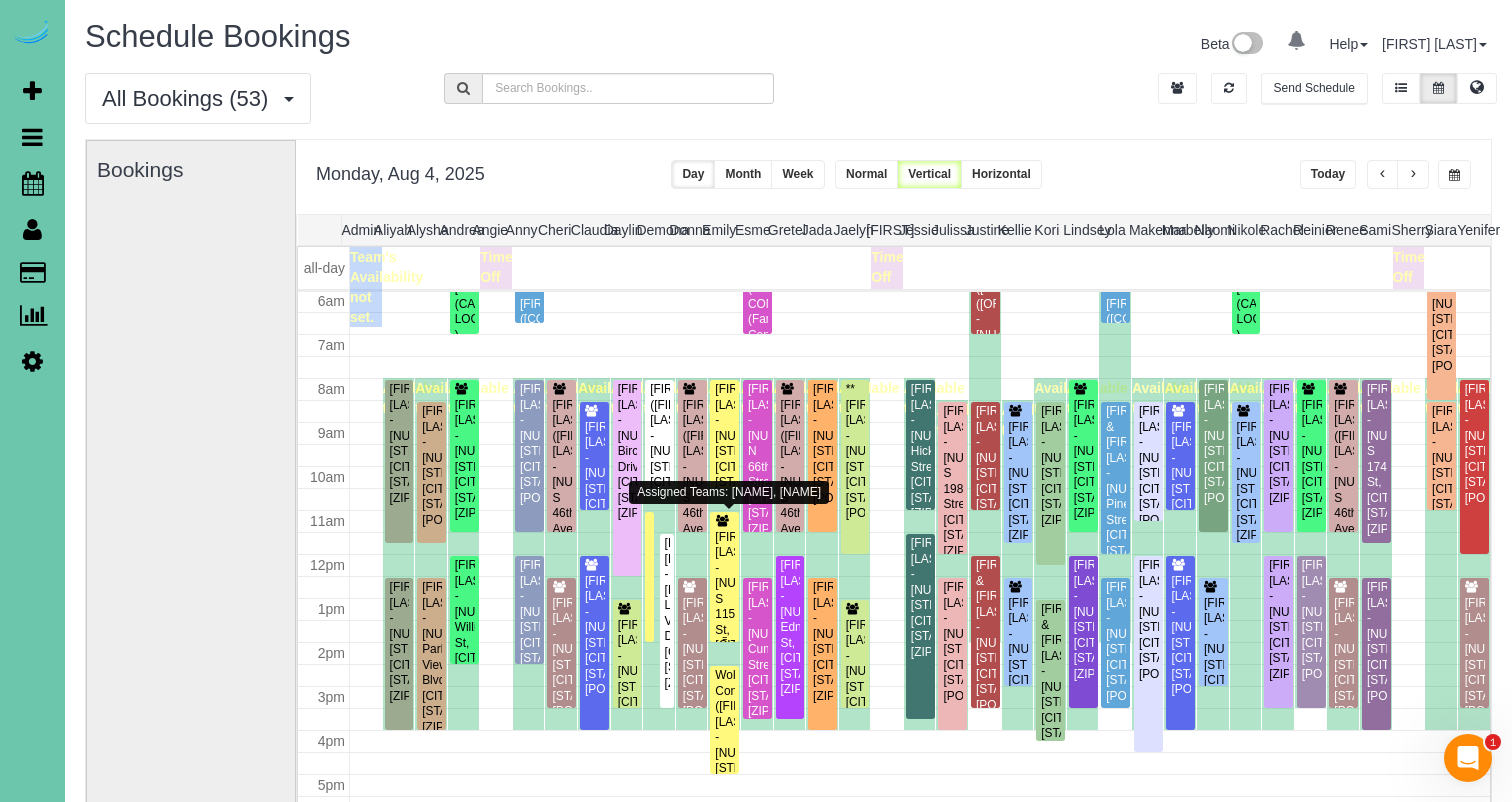 click on "[FIRST] [LAST] - [NUMBER] S 115th St, [CITY], [STATE] [ZIP]" at bounding box center (724, 607) 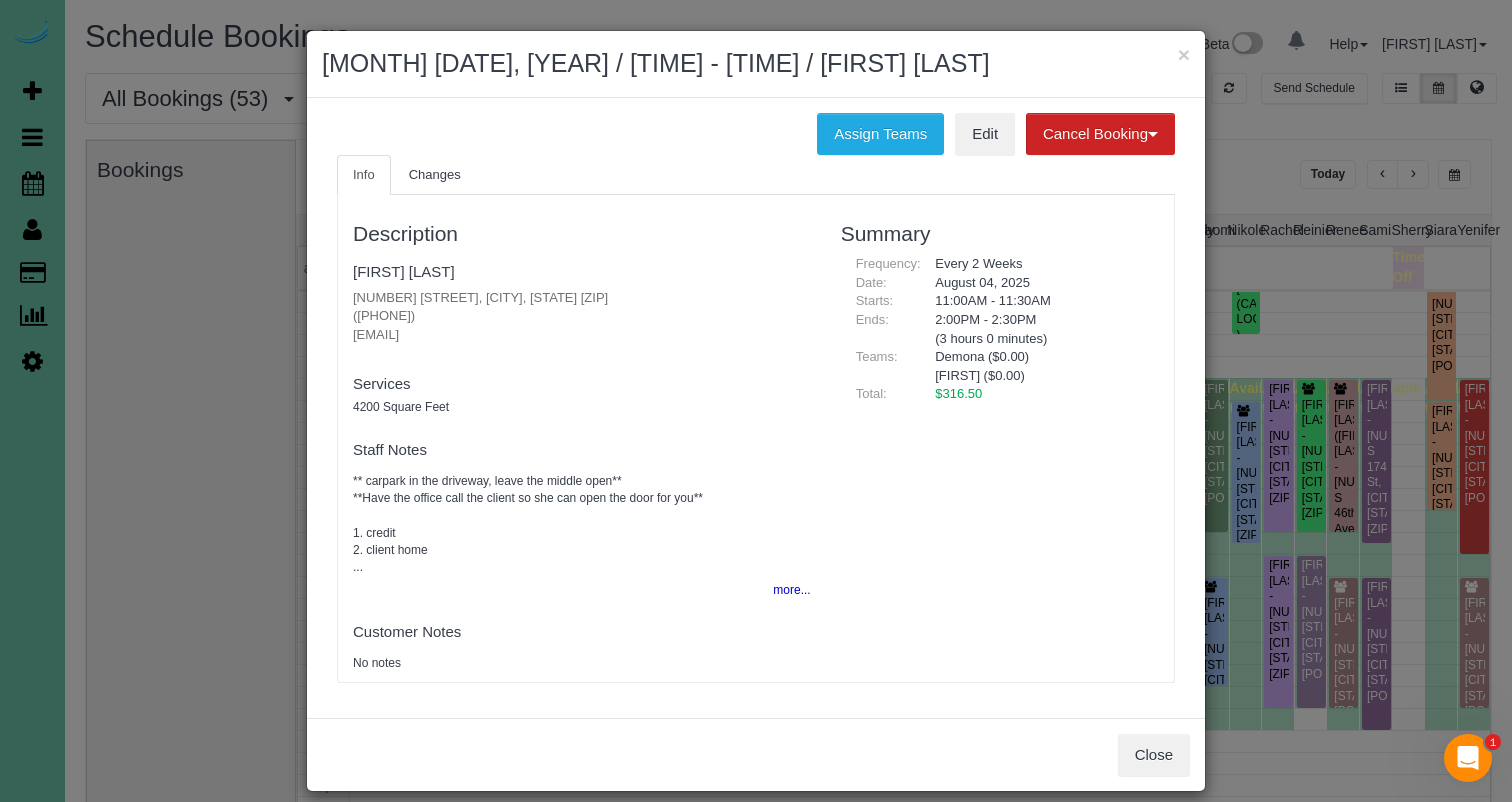 click on "Info
Changes" at bounding box center [756, 175] 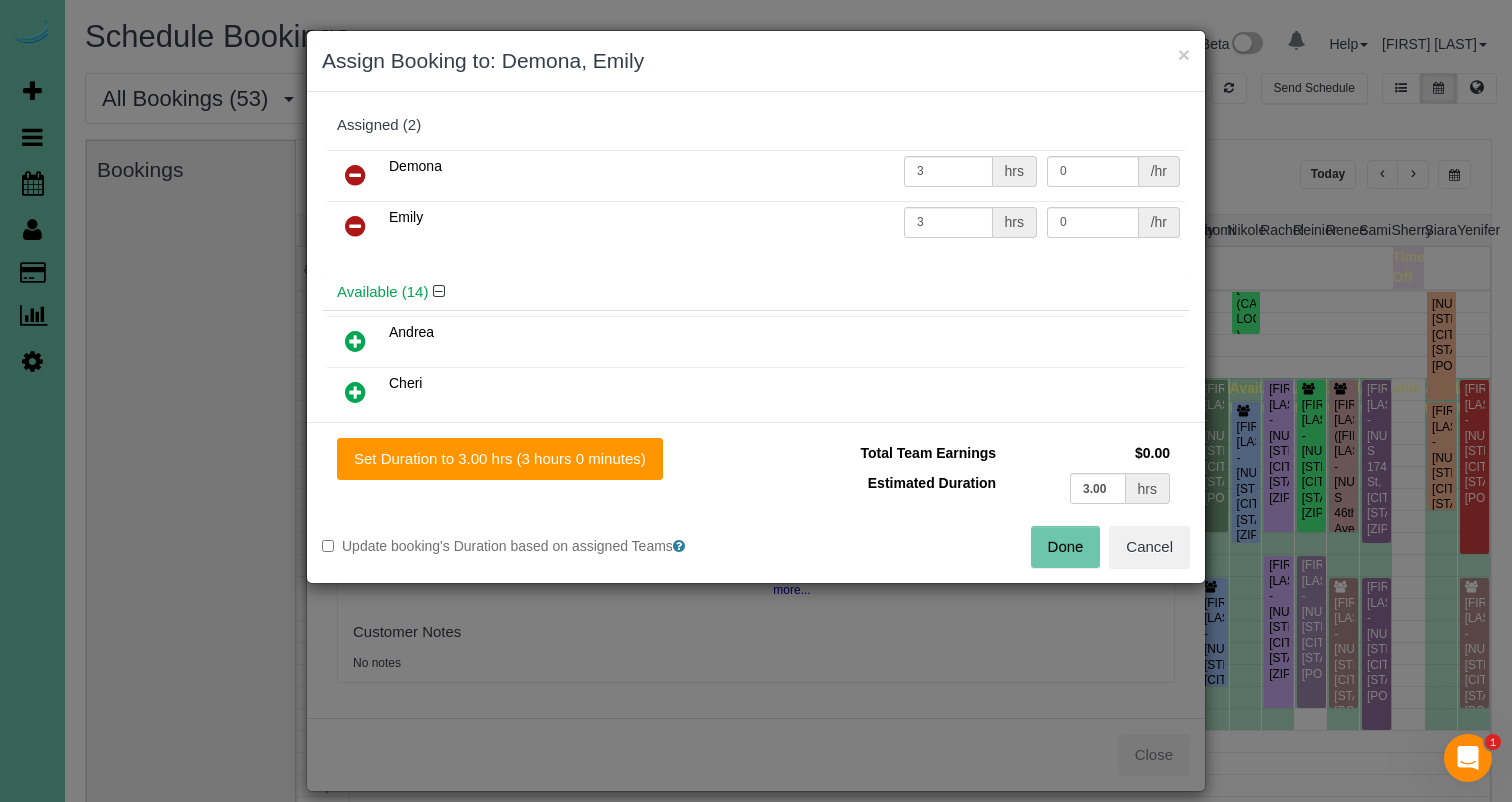 click at bounding box center (355, 176) 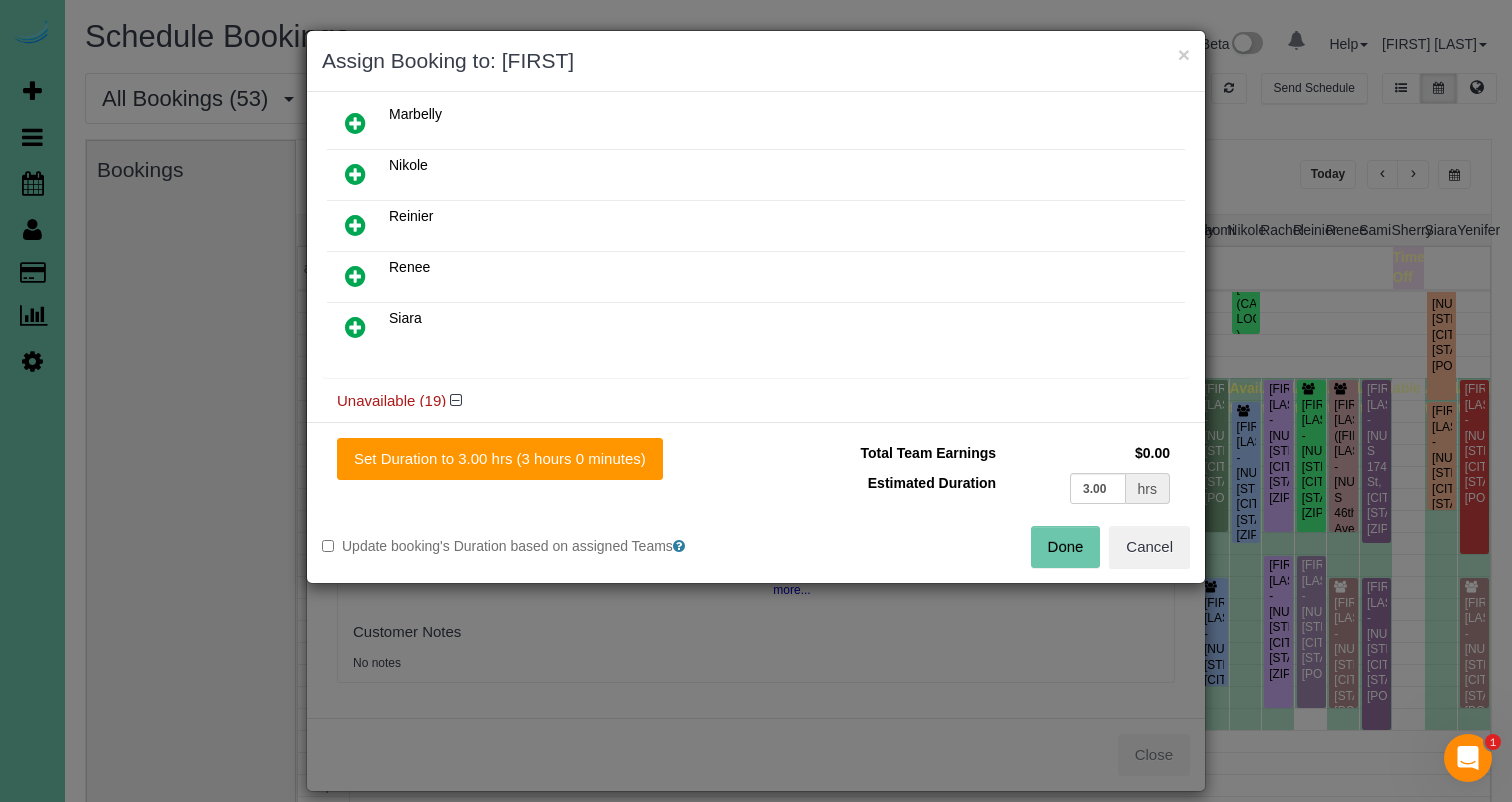 scroll, scrollTop: 694, scrollLeft: 0, axis: vertical 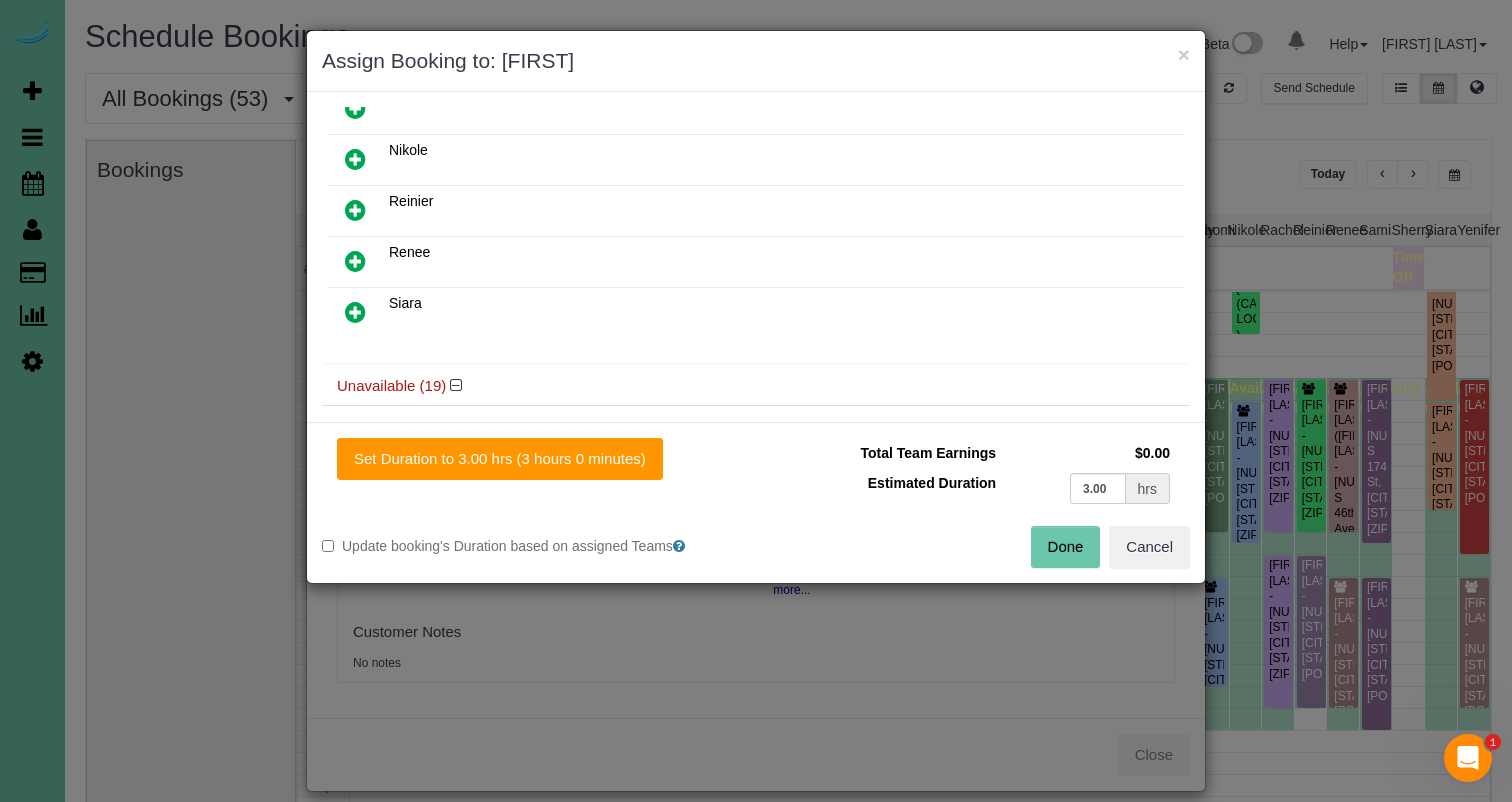 click at bounding box center (355, 312) 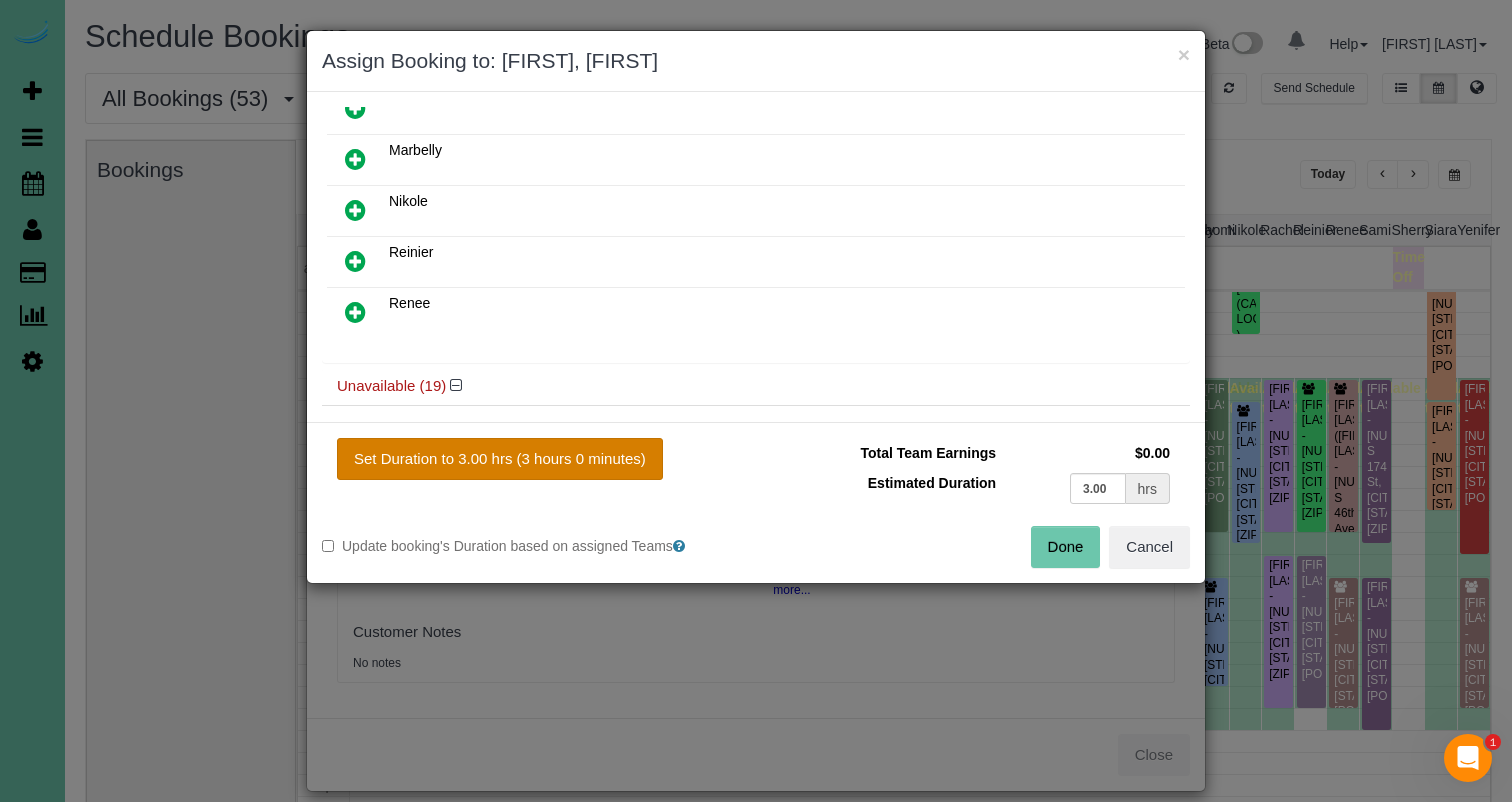 click on "Set Duration to 3.00 hrs (3 hours 0 minutes)" at bounding box center [500, 459] 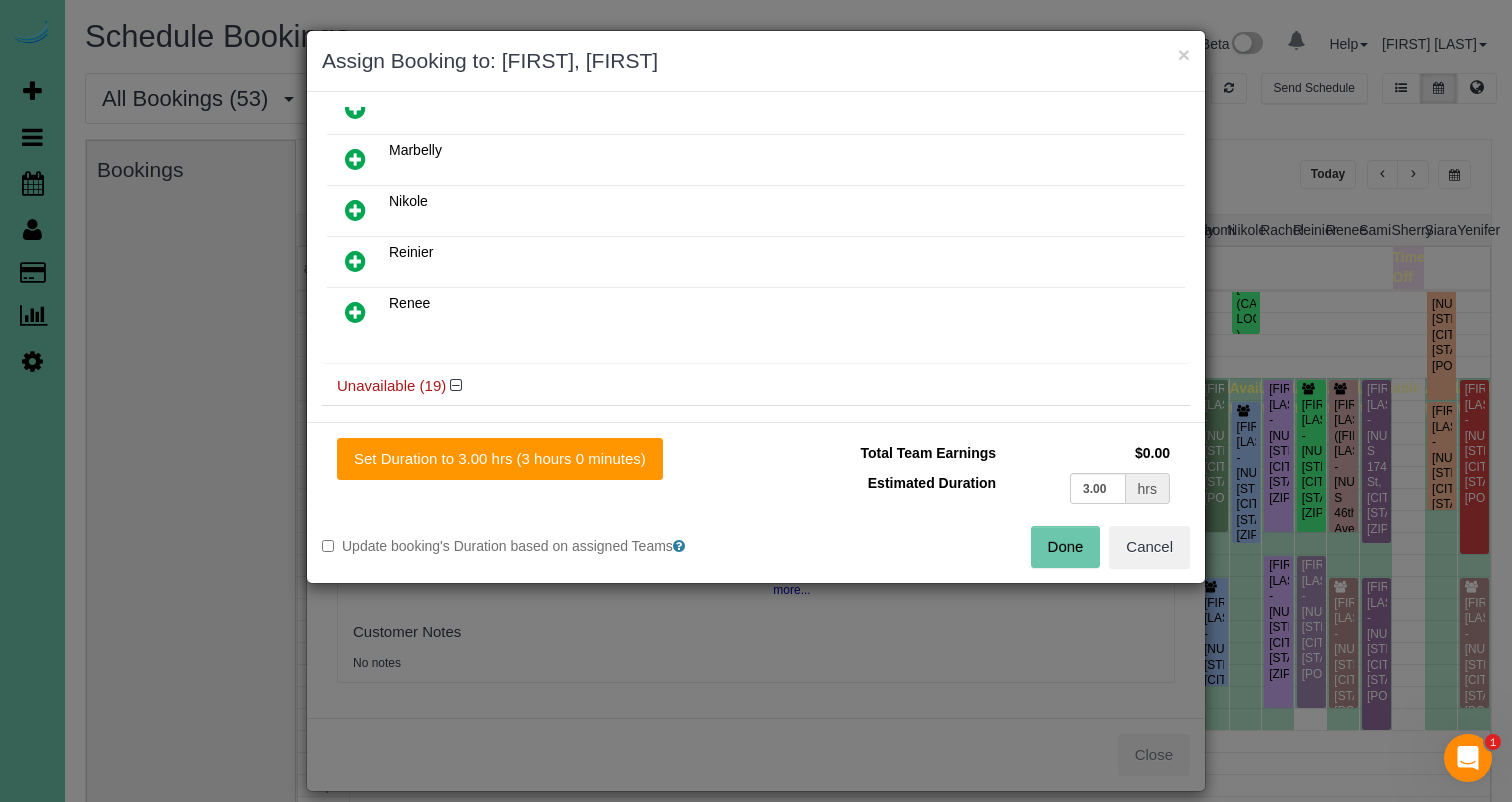 click on "Done" at bounding box center (1066, 547) 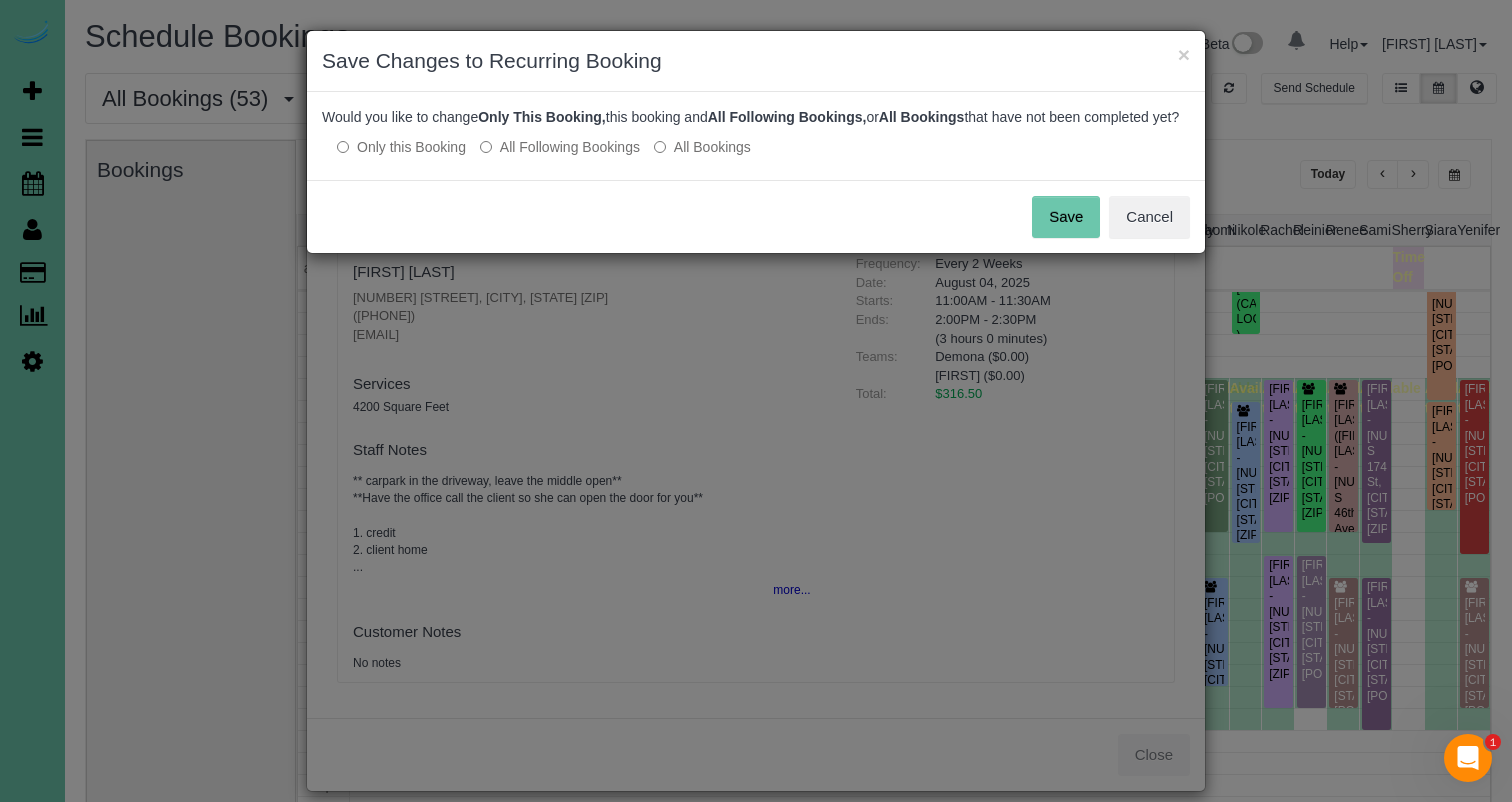 click on "Save" at bounding box center [1066, 217] 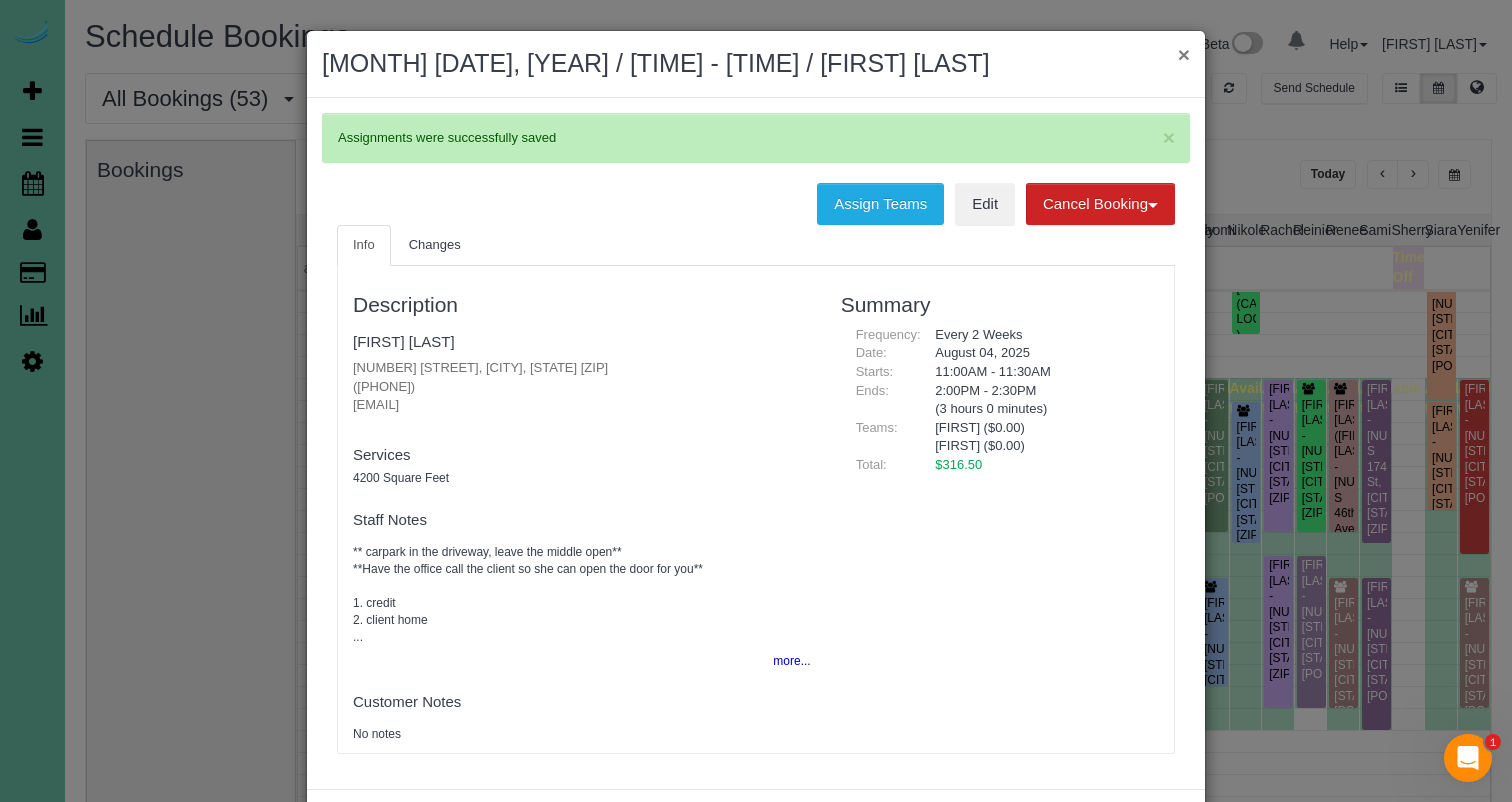 click on "×" at bounding box center [1184, 54] 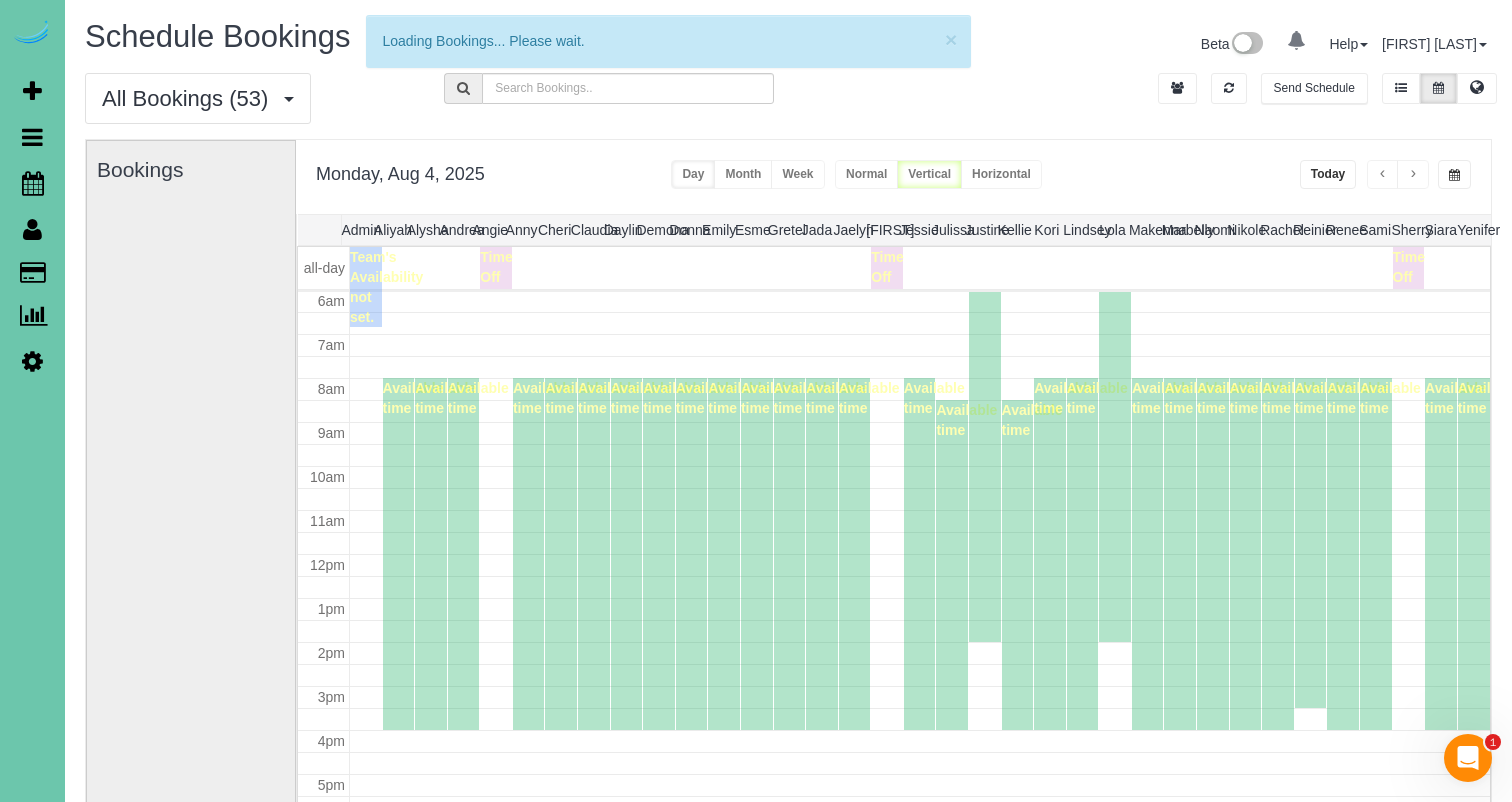 scroll, scrollTop: 265, scrollLeft: 0, axis: vertical 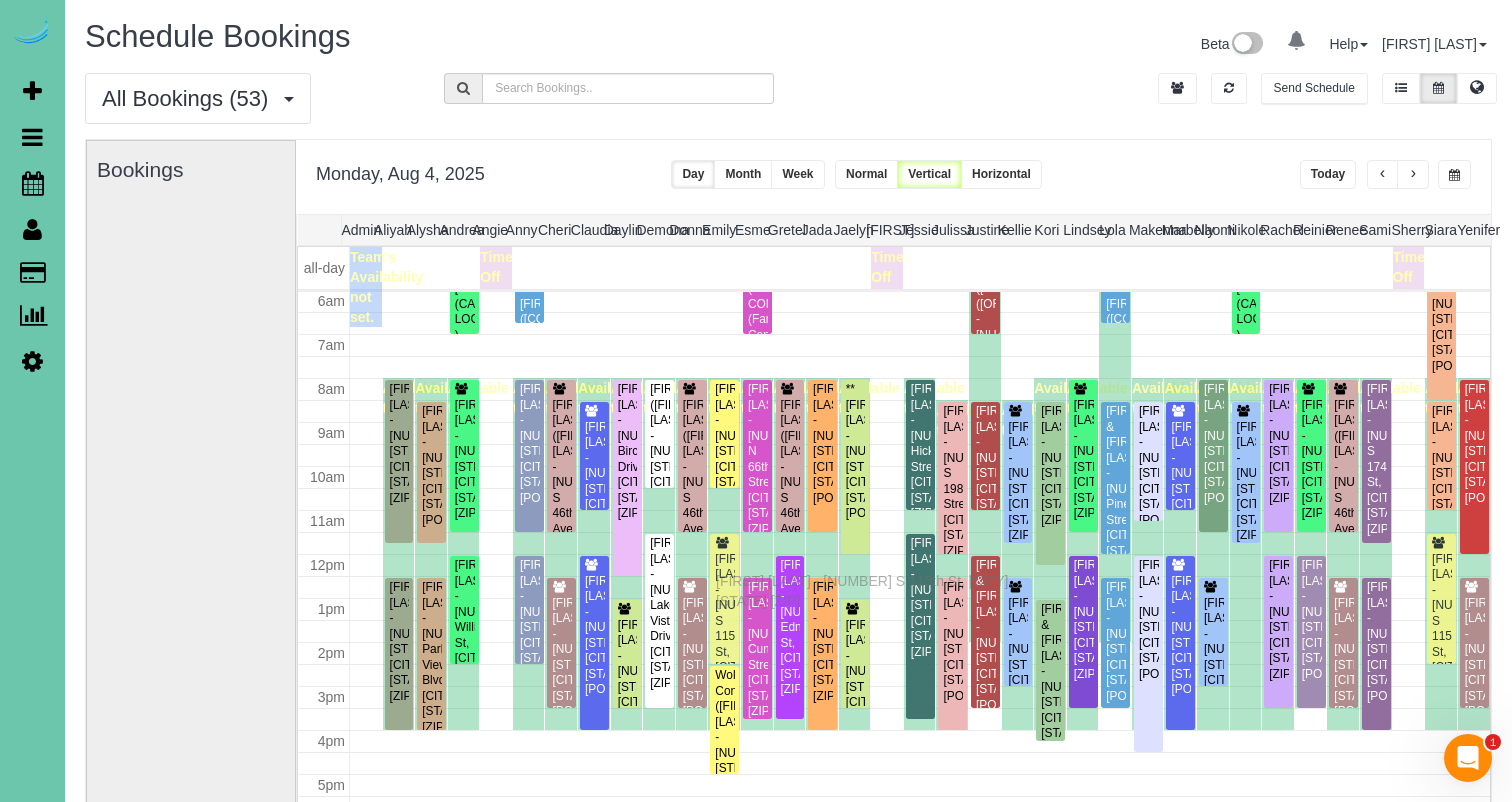 drag, startPoint x: 721, startPoint y: 563, endPoint x: 721, endPoint y: 578, distance: 15 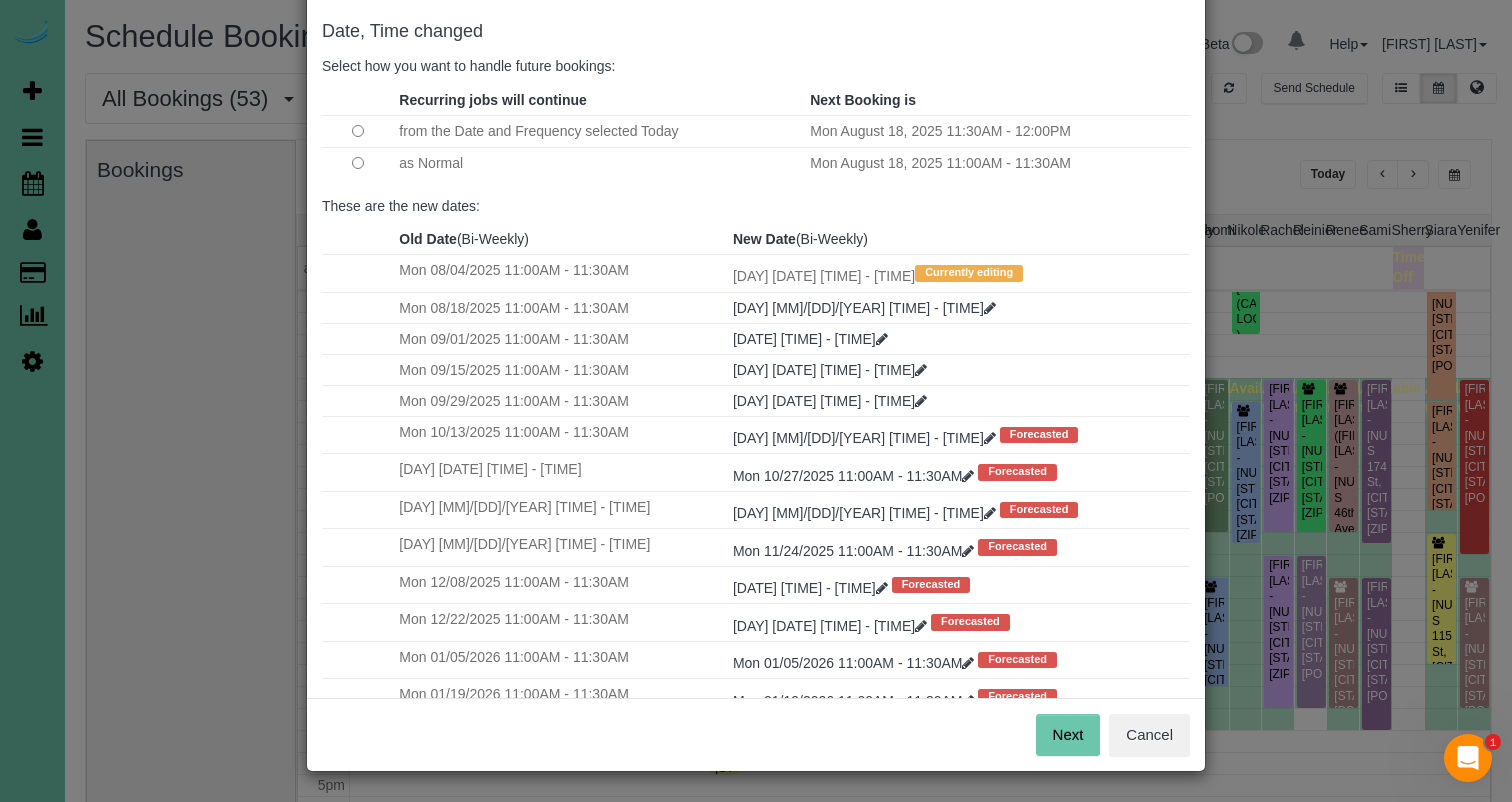 scroll, scrollTop: 93, scrollLeft: 0, axis: vertical 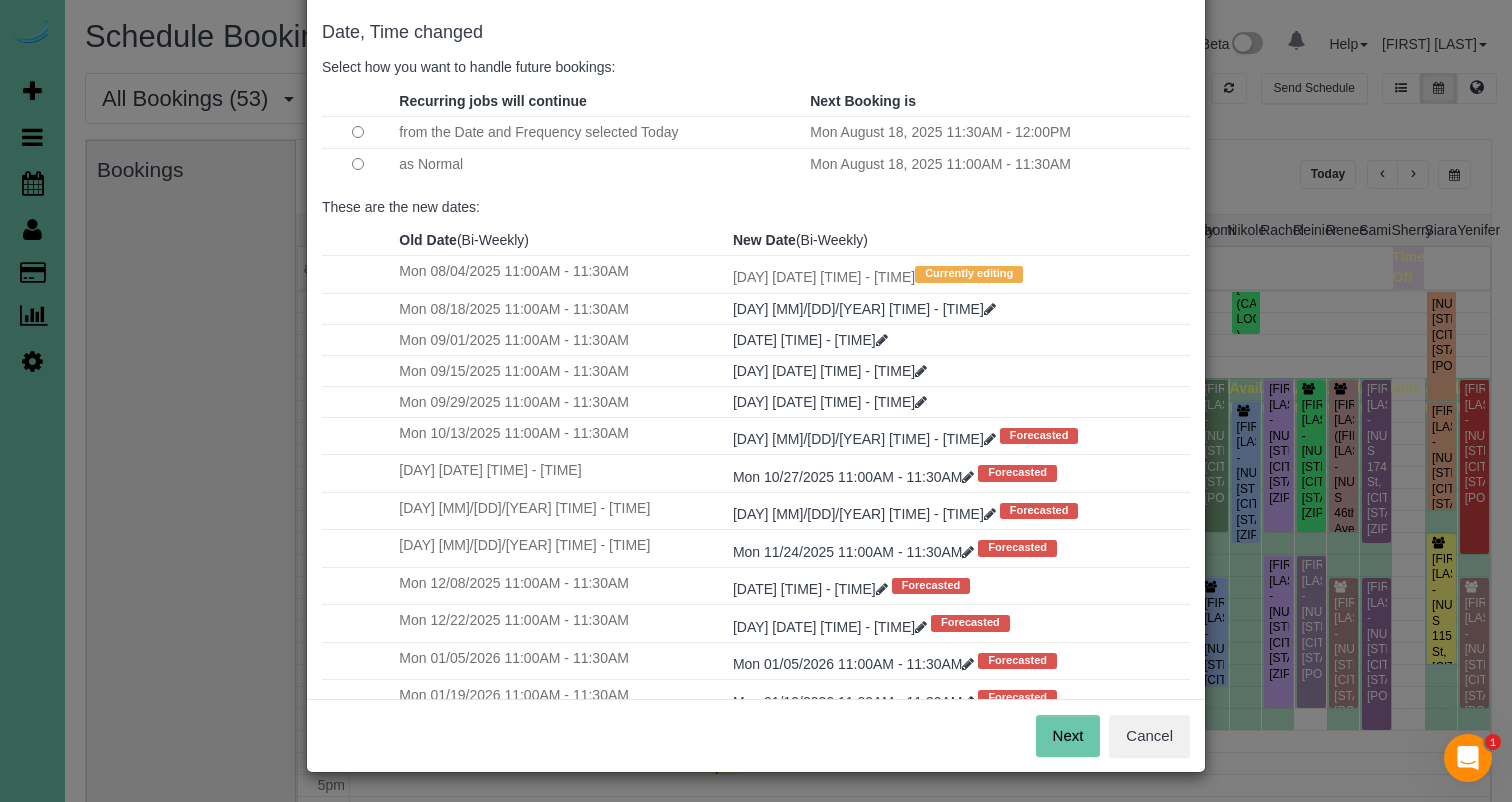 click on "Next" at bounding box center (1068, 736) 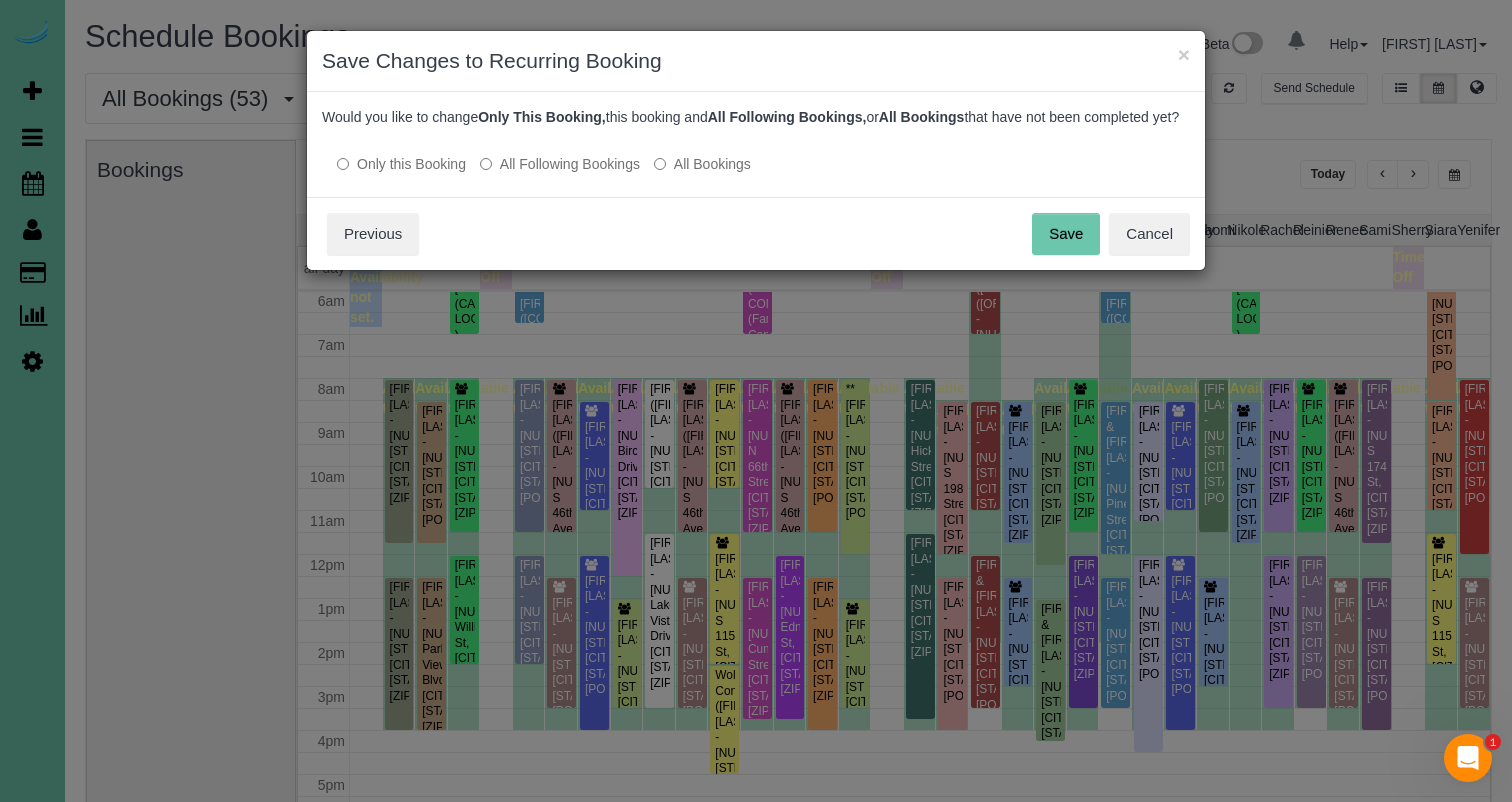 scroll, scrollTop: 0, scrollLeft: 0, axis: both 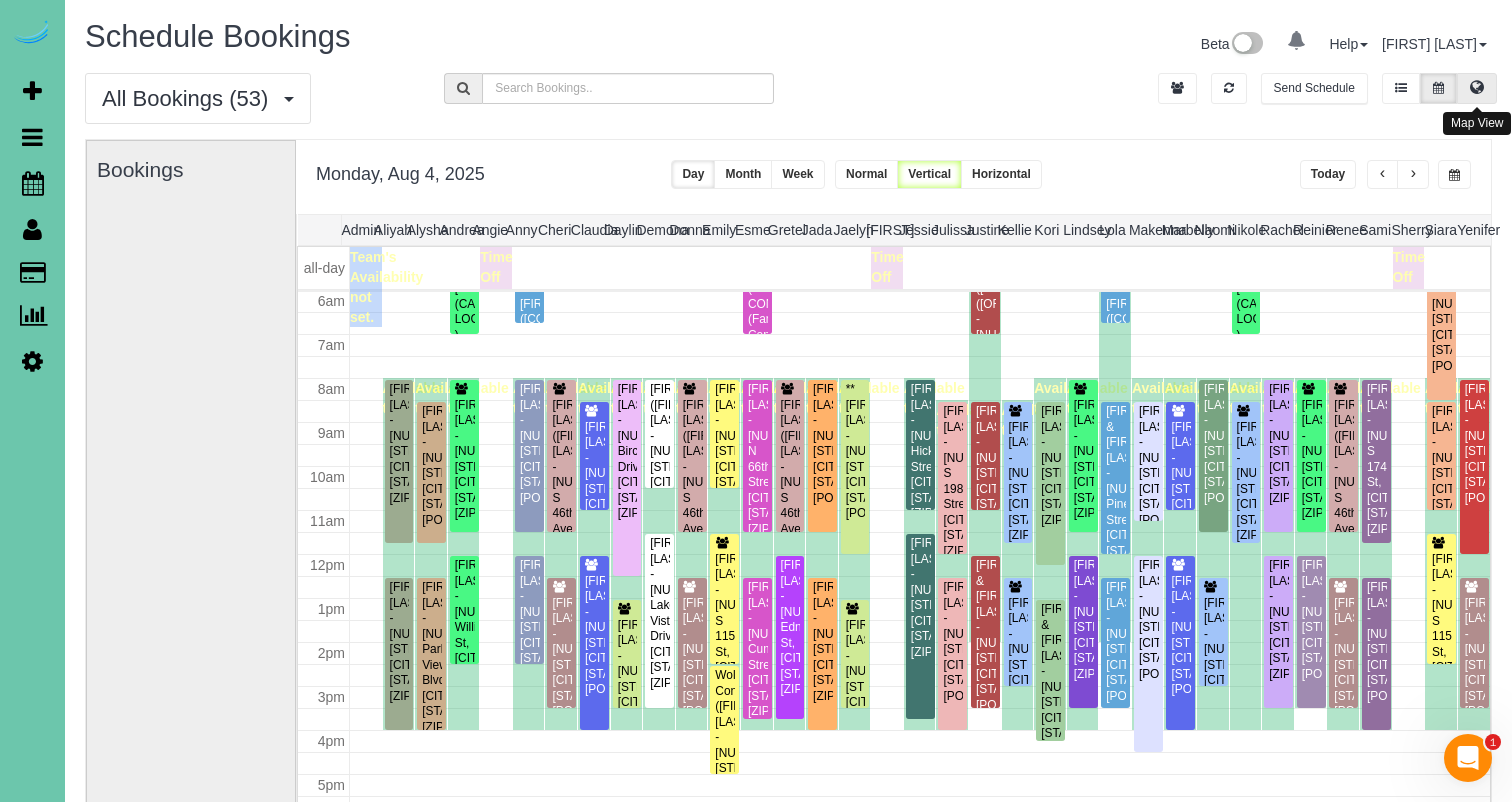 click at bounding box center [1477, 88] 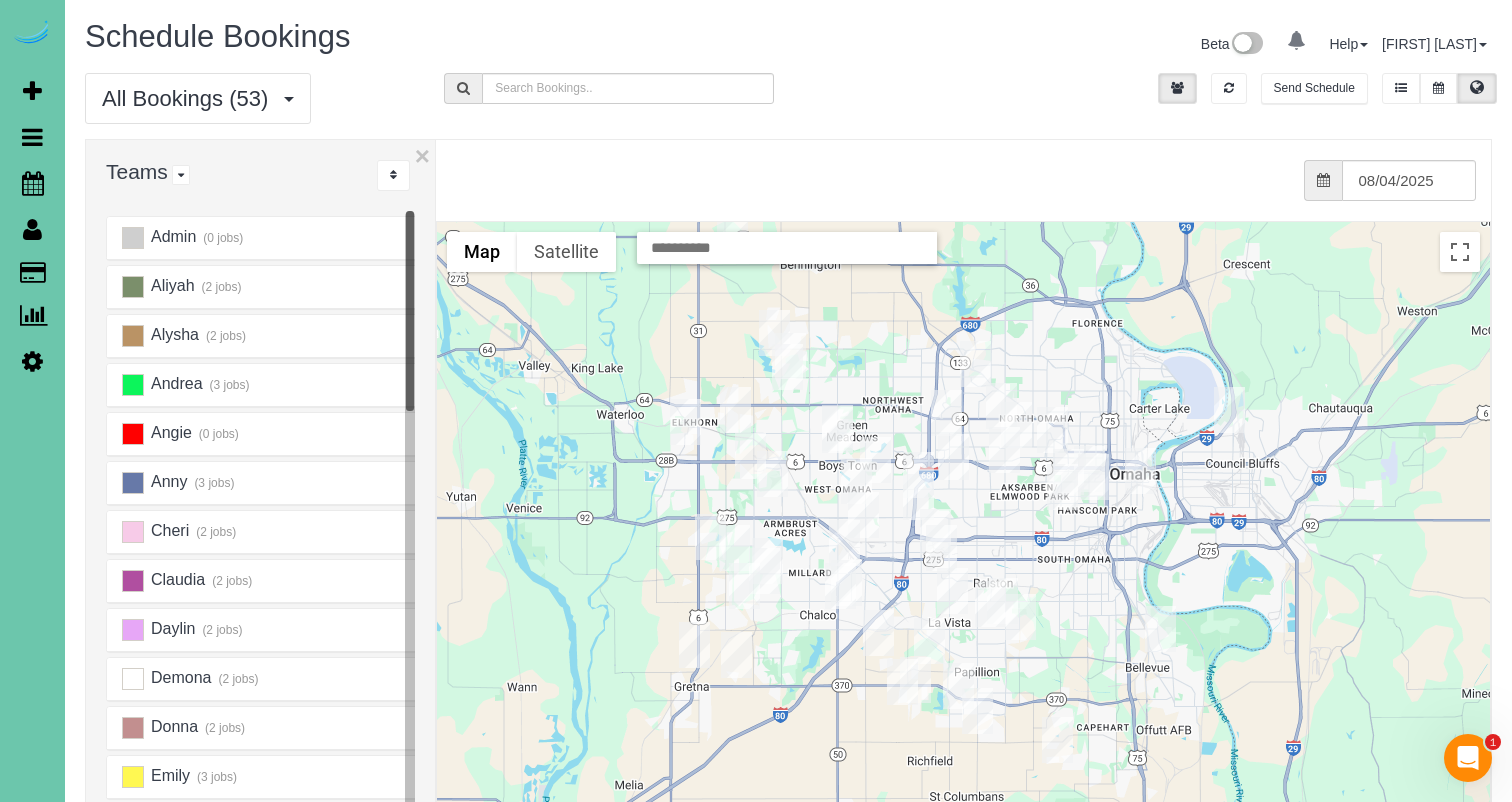 drag, startPoint x: 1183, startPoint y: 359, endPoint x: 1179, endPoint y: 285, distance: 74.10803 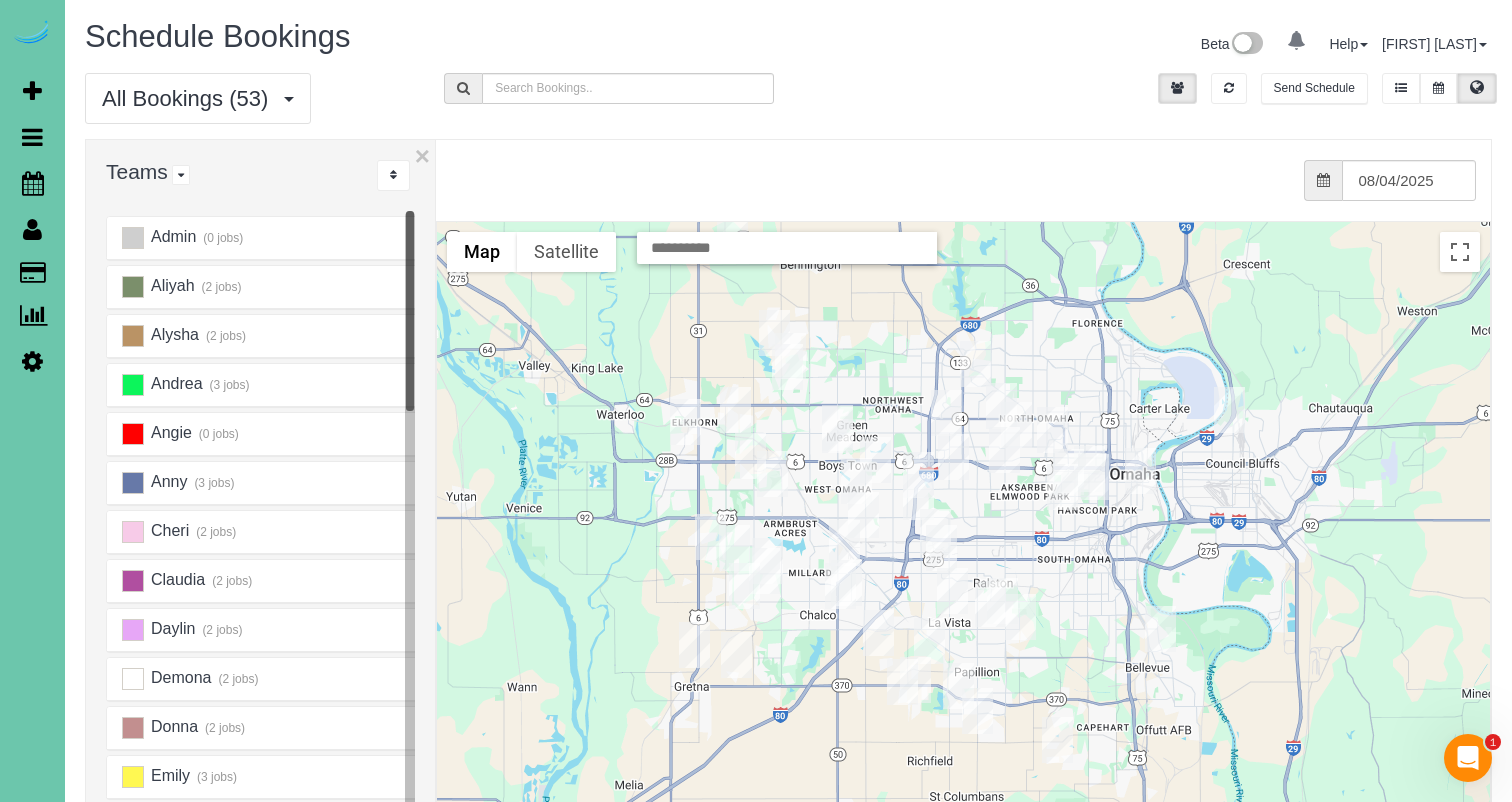 click at bounding box center [902, 682] 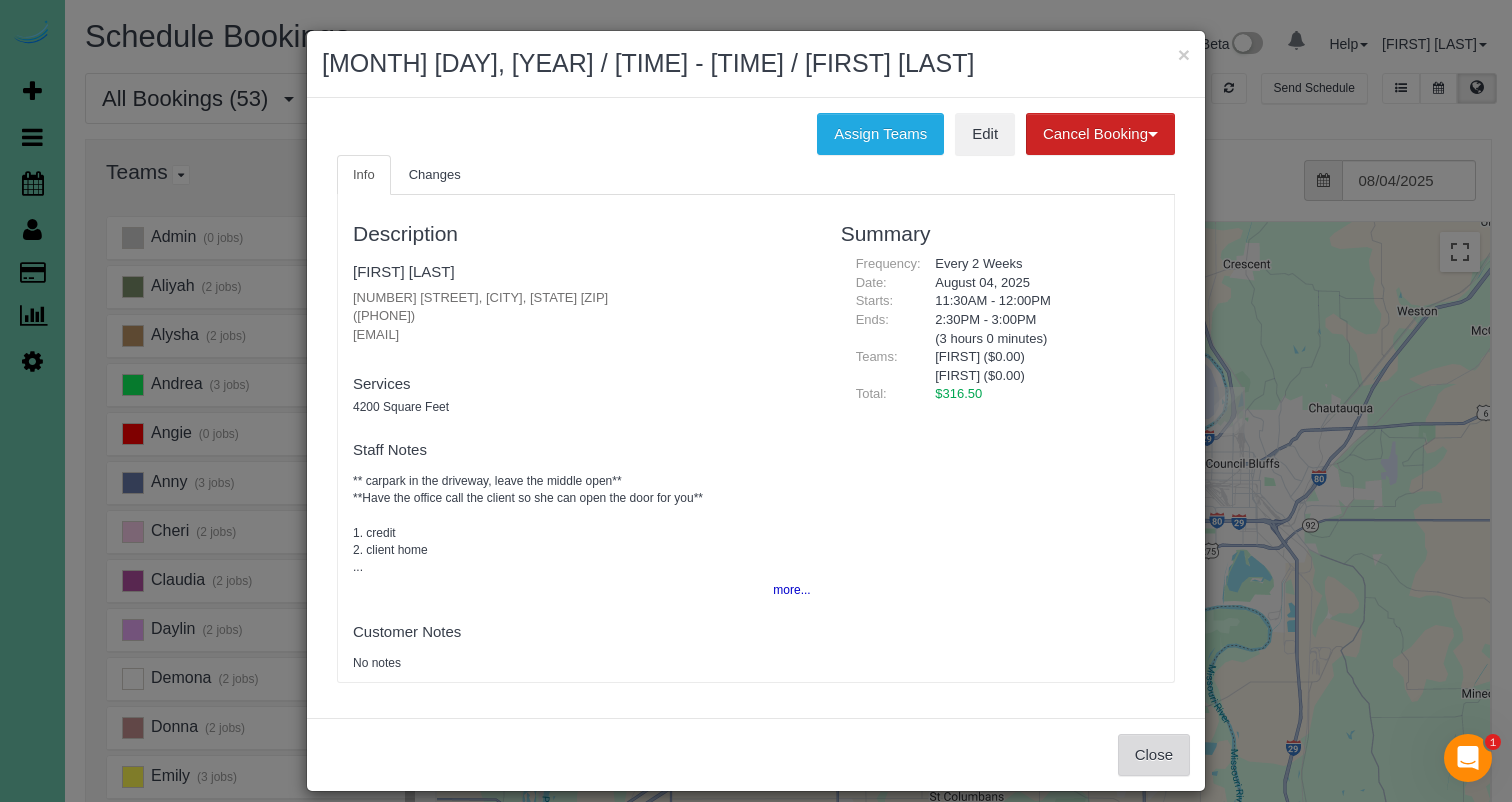 click on "Close" at bounding box center [1154, 755] 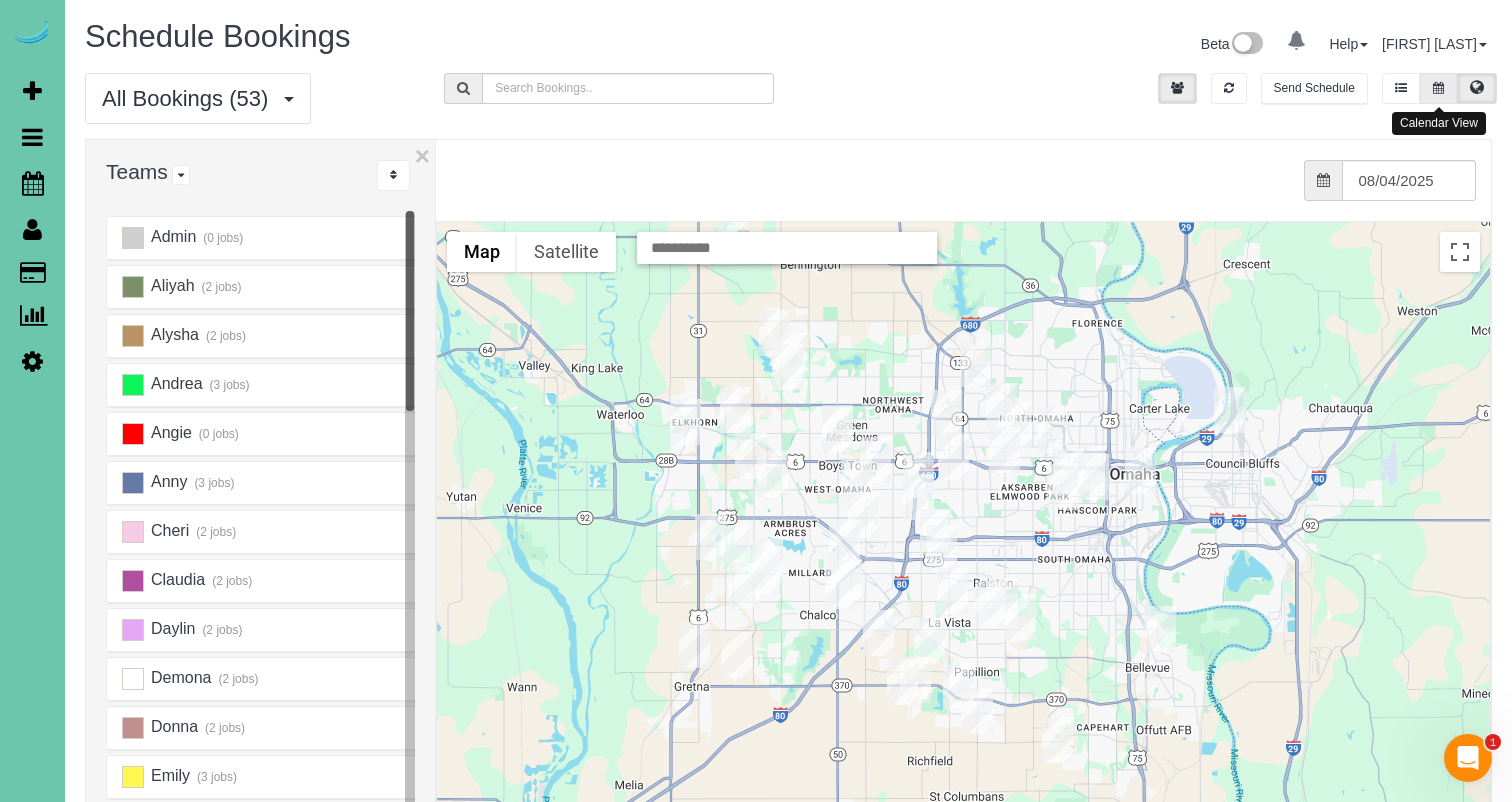 click at bounding box center [1438, 88] 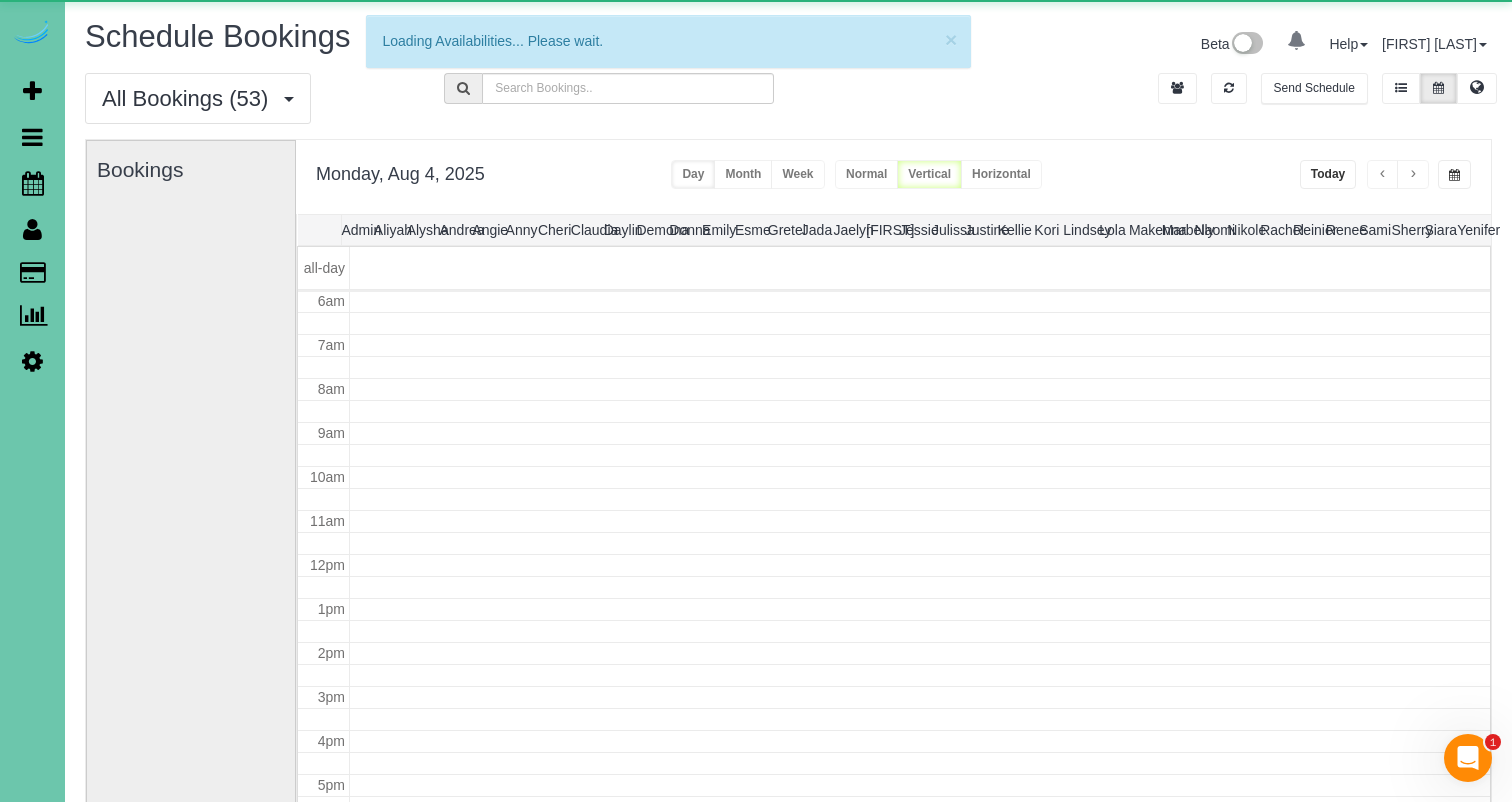 scroll, scrollTop: 265, scrollLeft: 0, axis: vertical 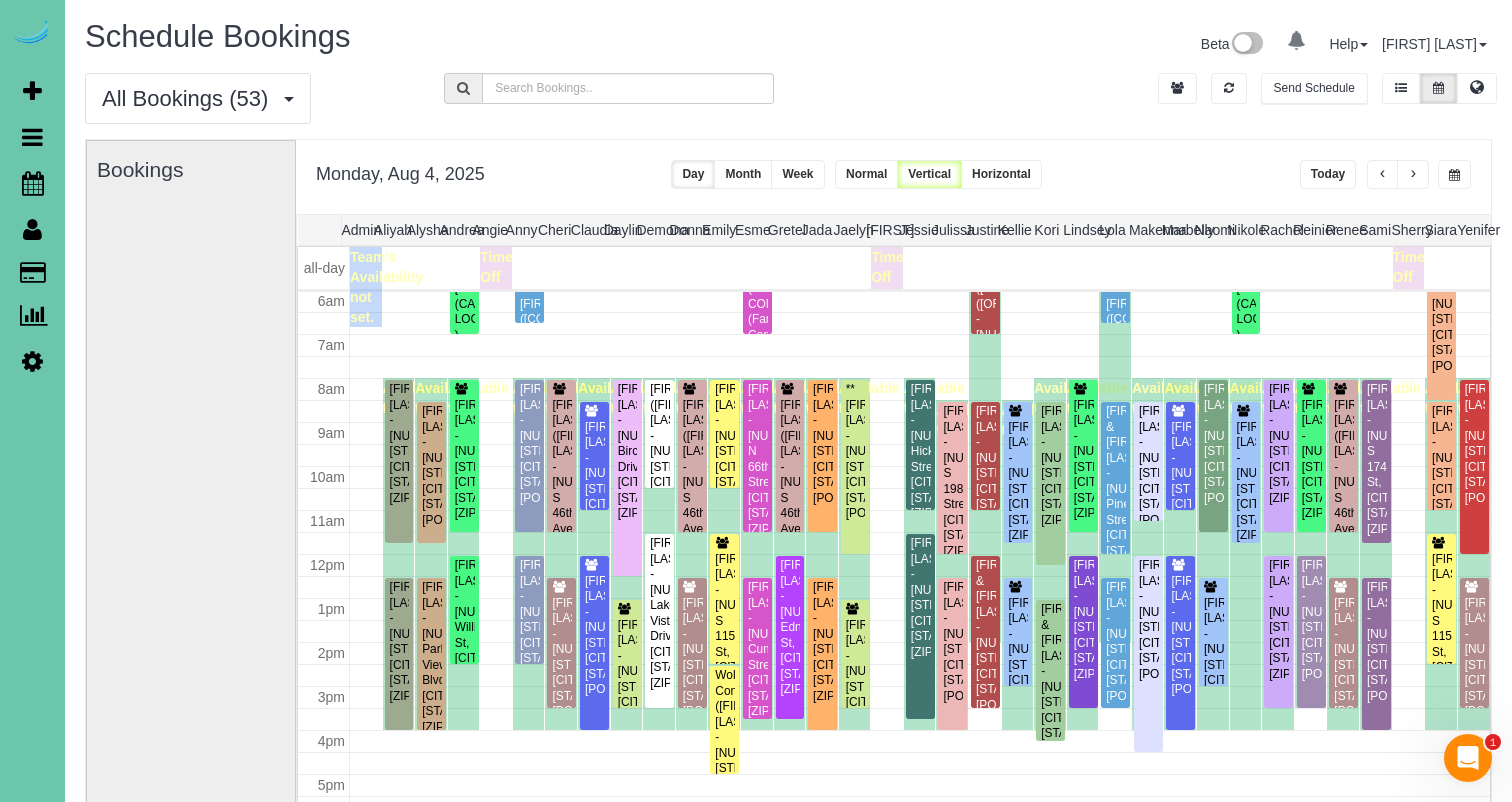 click at bounding box center [1413, 175] 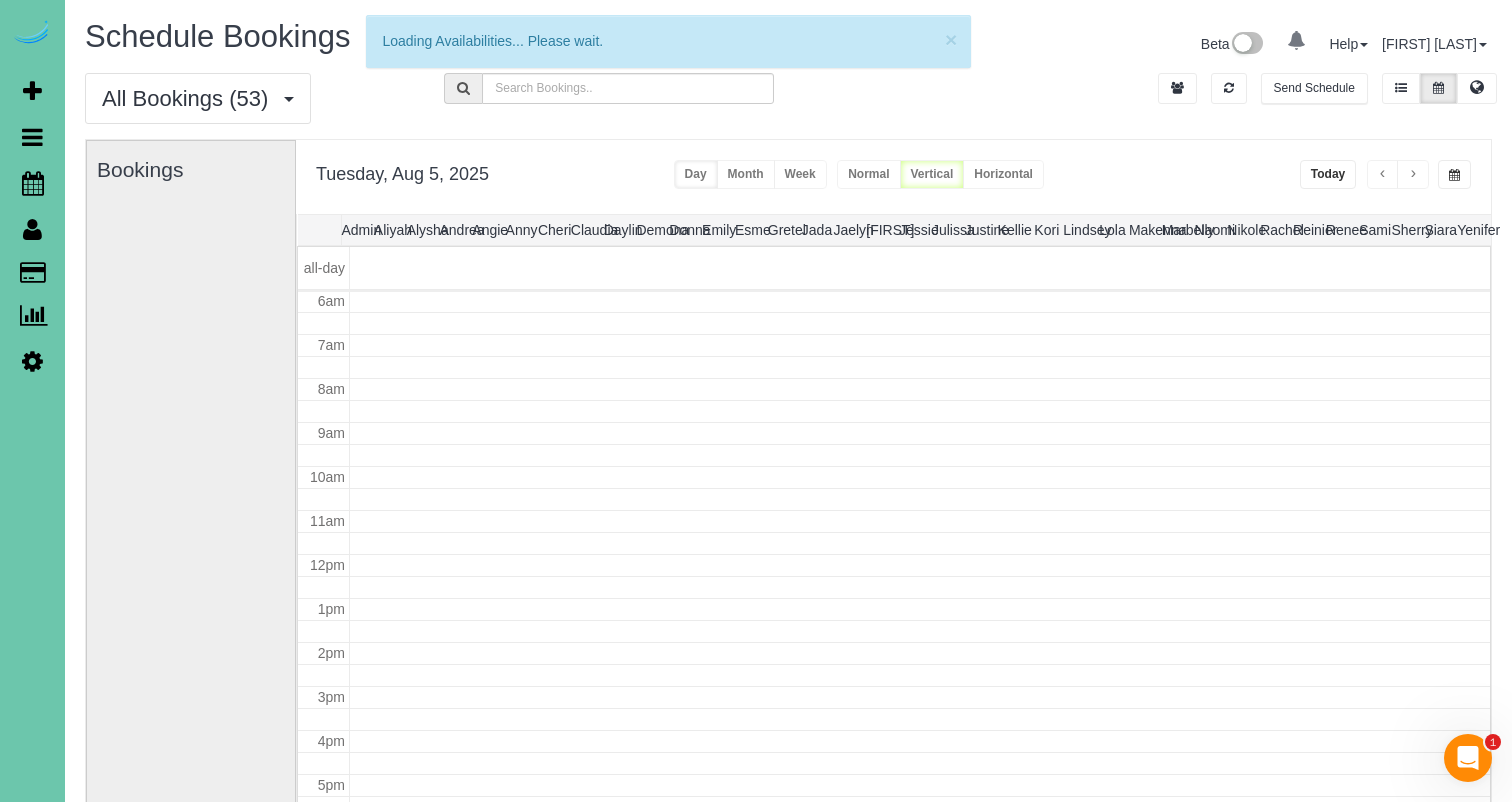 scroll, scrollTop: 265, scrollLeft: 0, axis: vertical 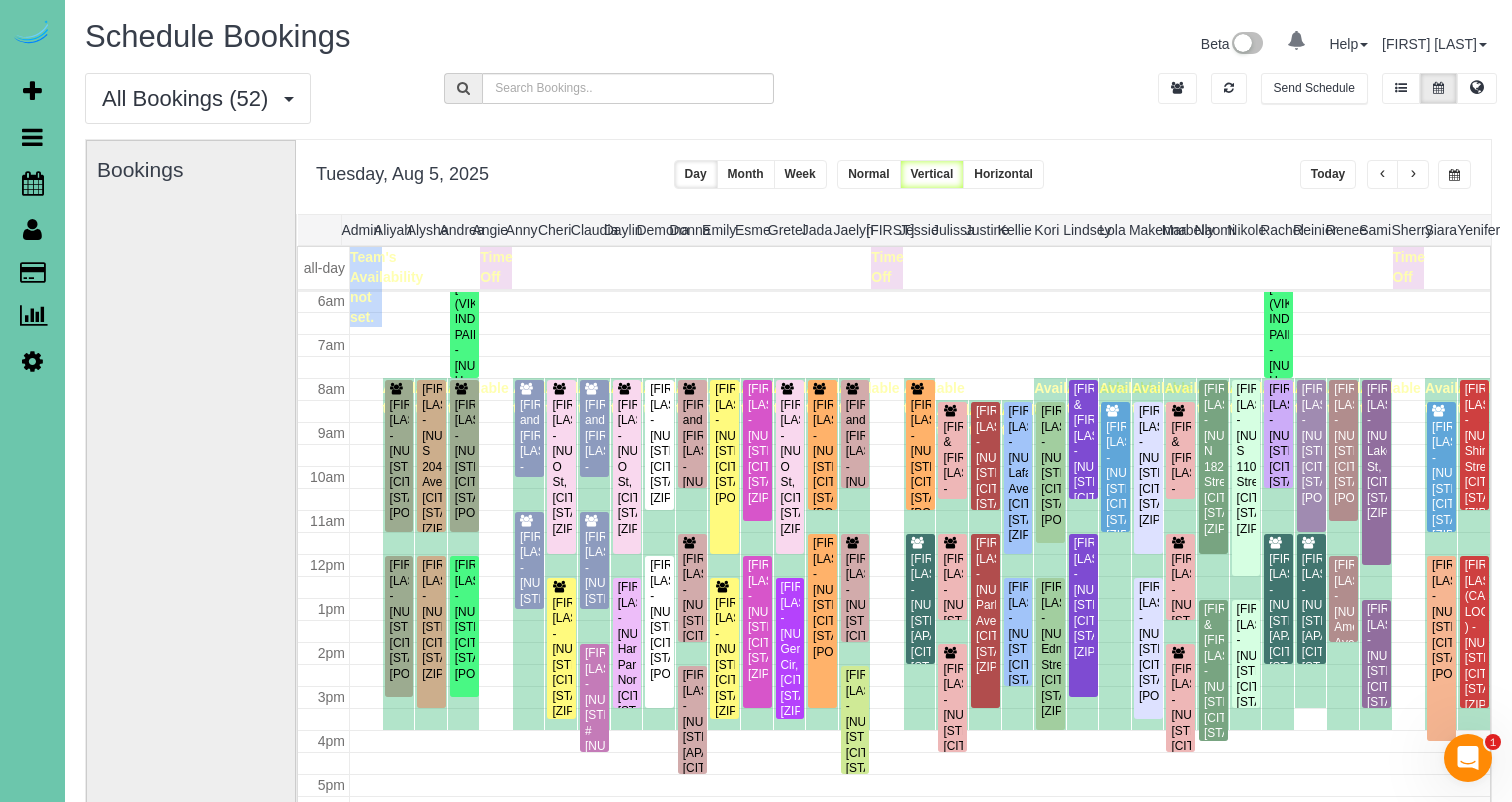 click at bounding box center (1413, 175) 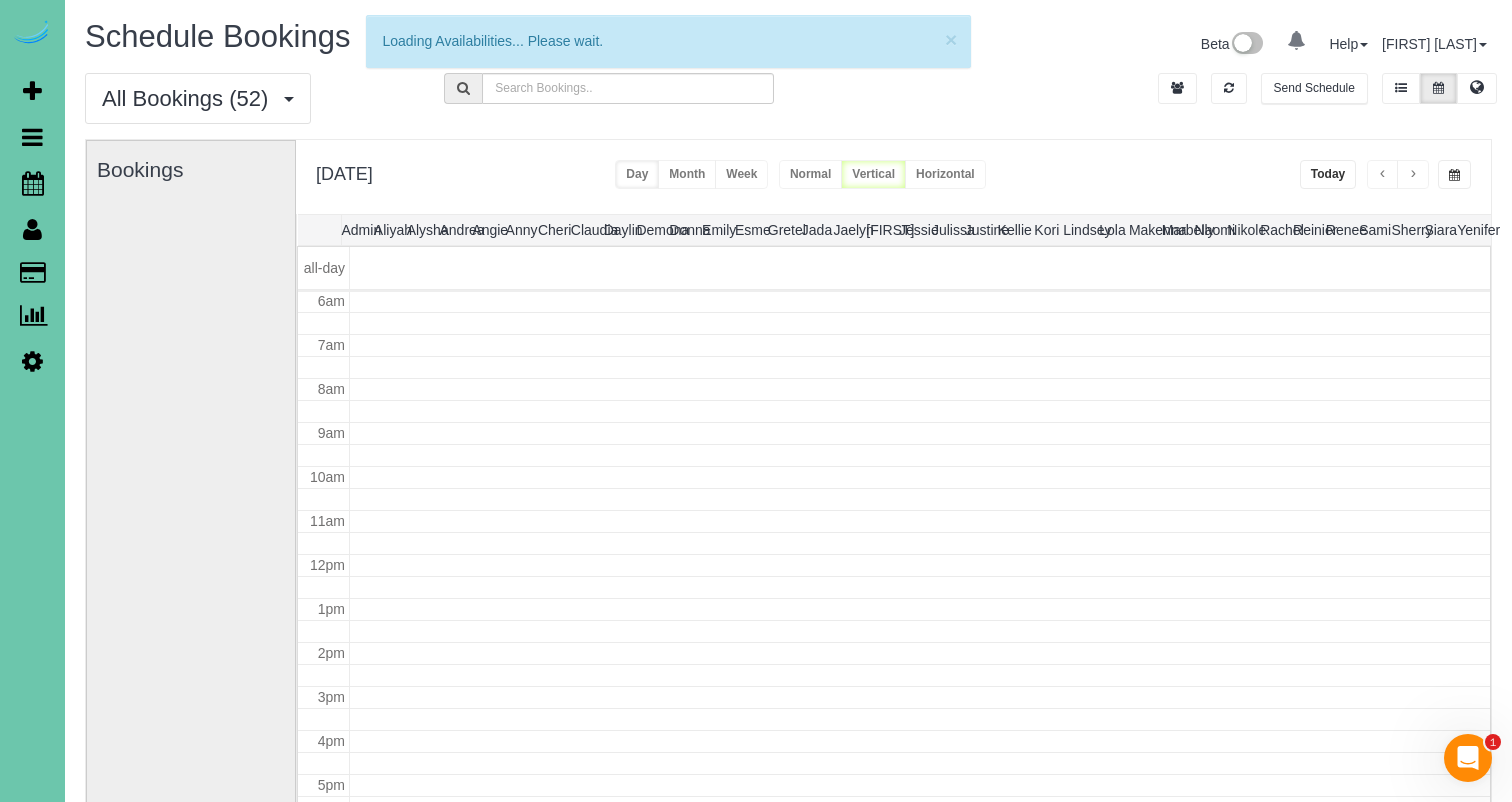 scroll, scrollTop: 265, scrollLeft: 0, axis: vertical 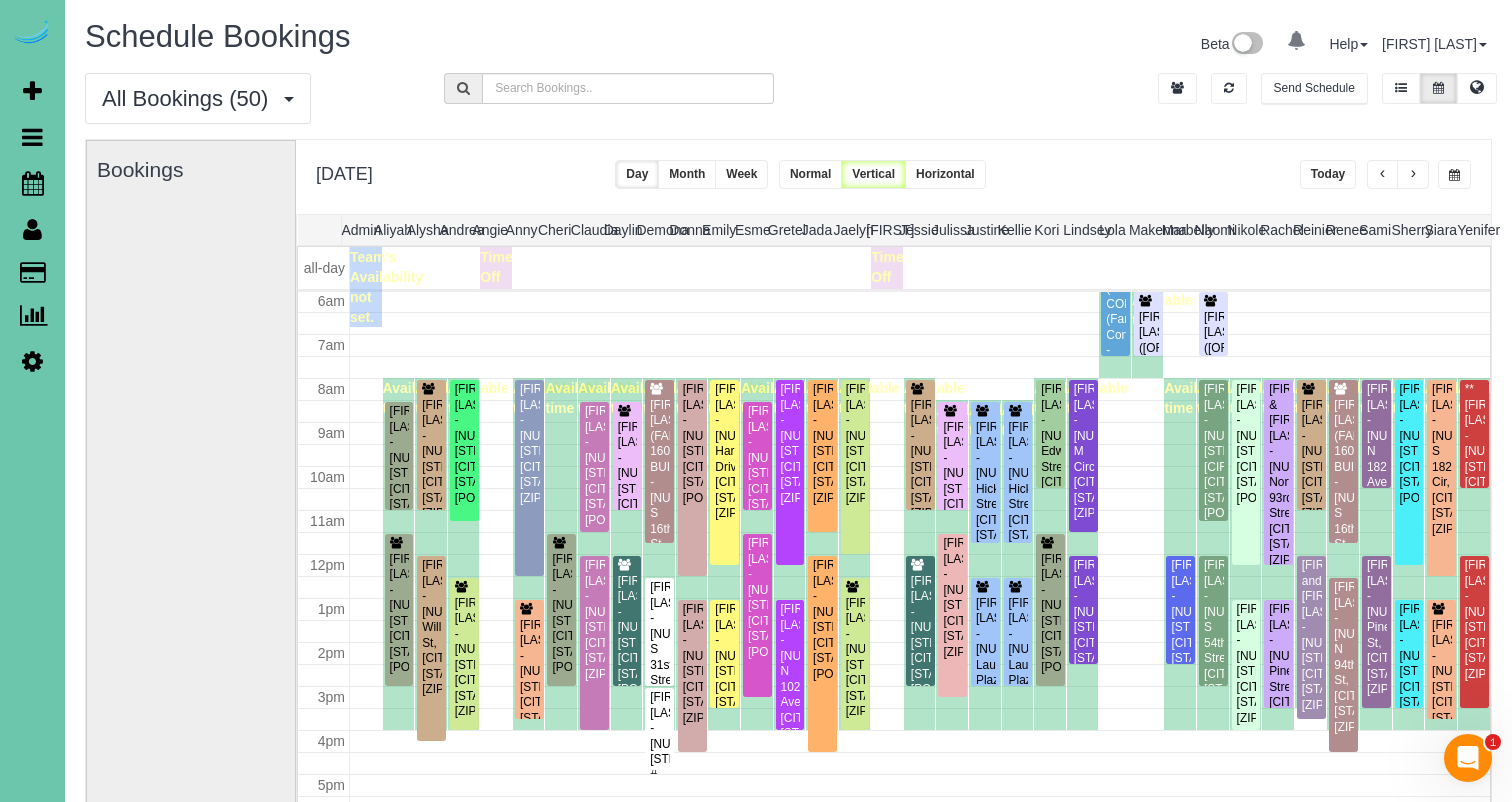click at bounding box center [1413, 175] 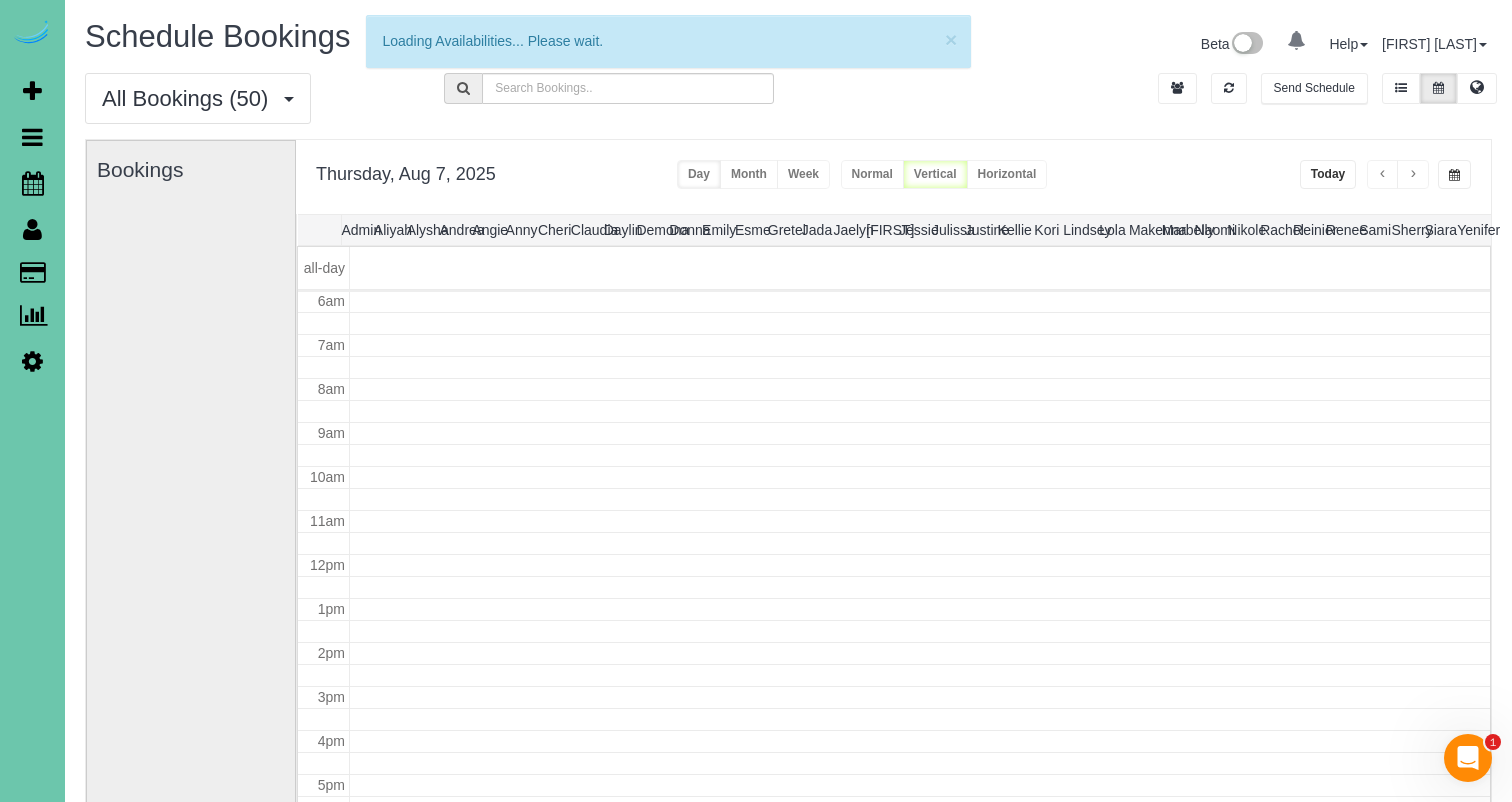 scroll, scrollTop: 265, scrollLeft: 0, axis: vertical 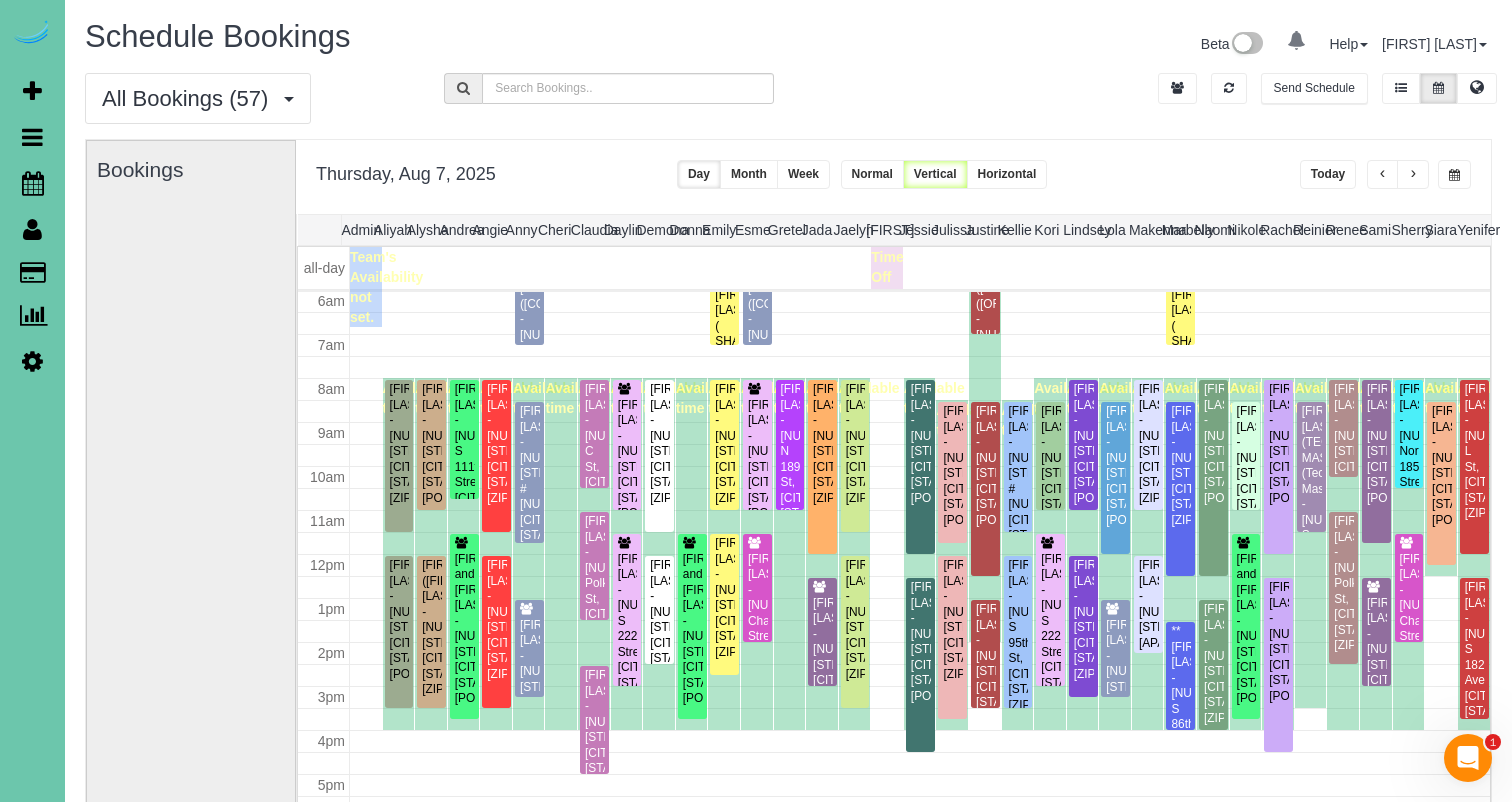 click at bounding box center (1413, 175) 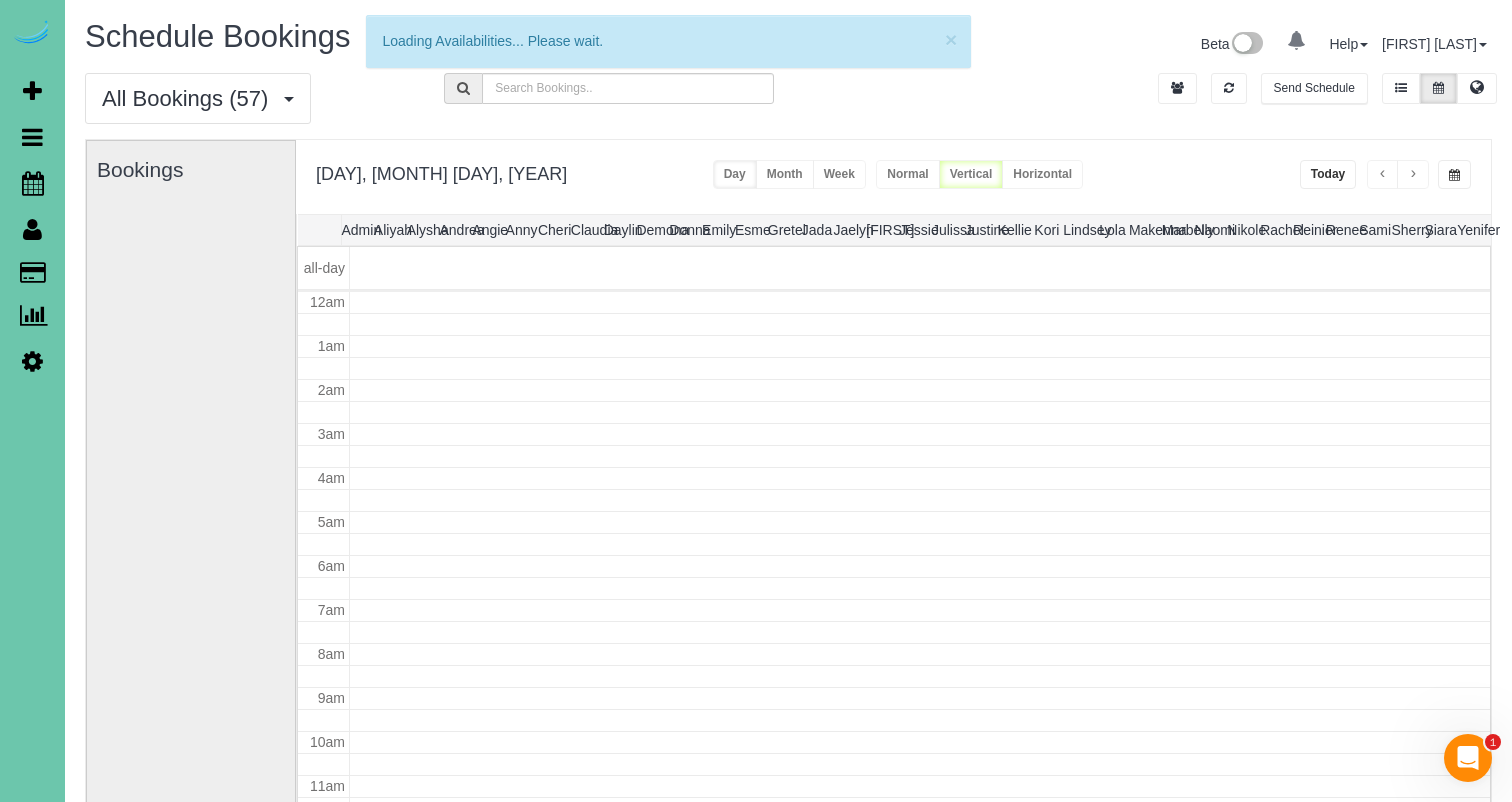 scroll, scrollTop: 265, scrollLeft: 0, axis: vertical 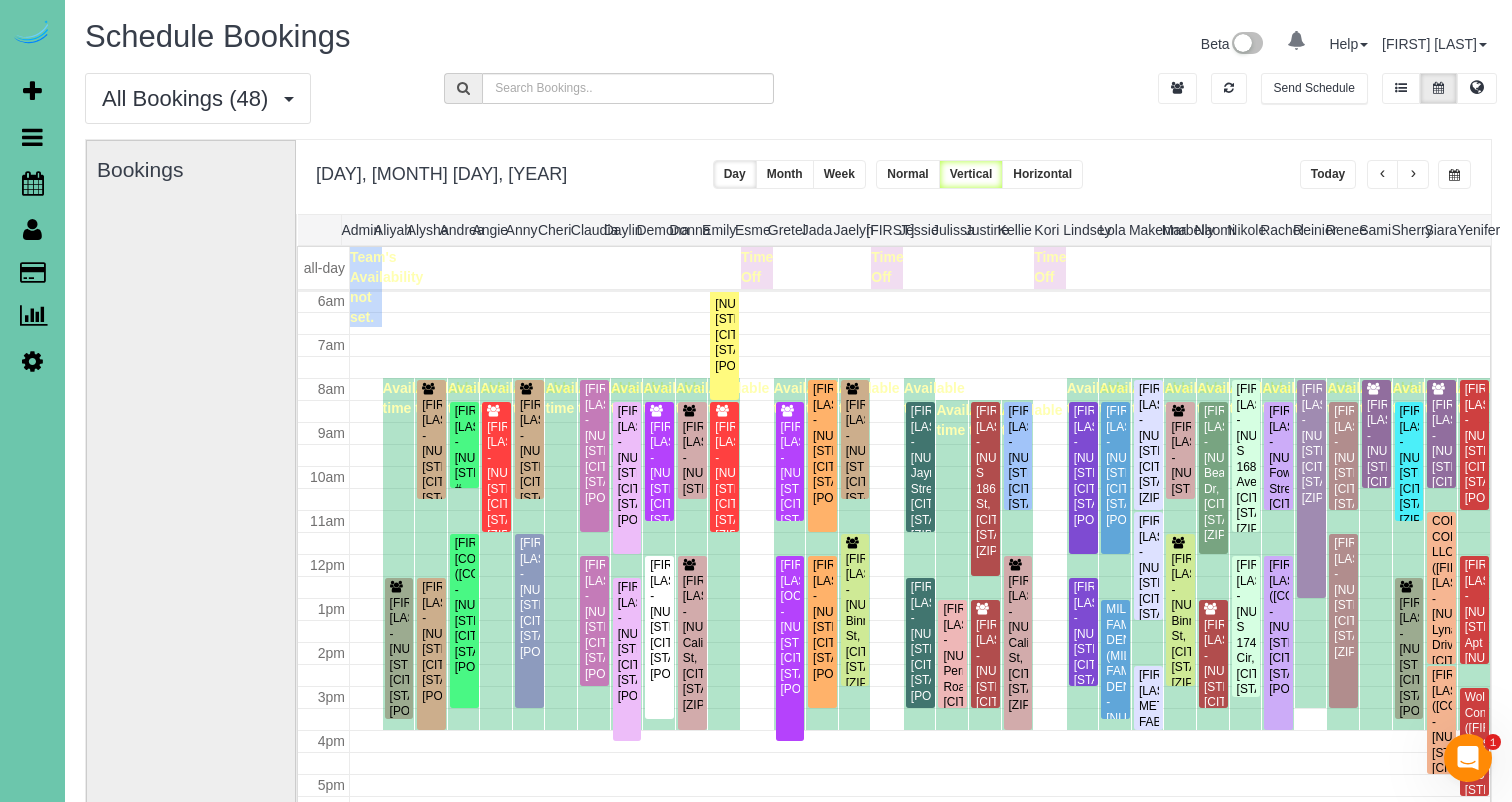 drag, startPoint x: 1451, startPoint y: 175, endPoint x: 1134, endPoint y: 125, distance: 320.919 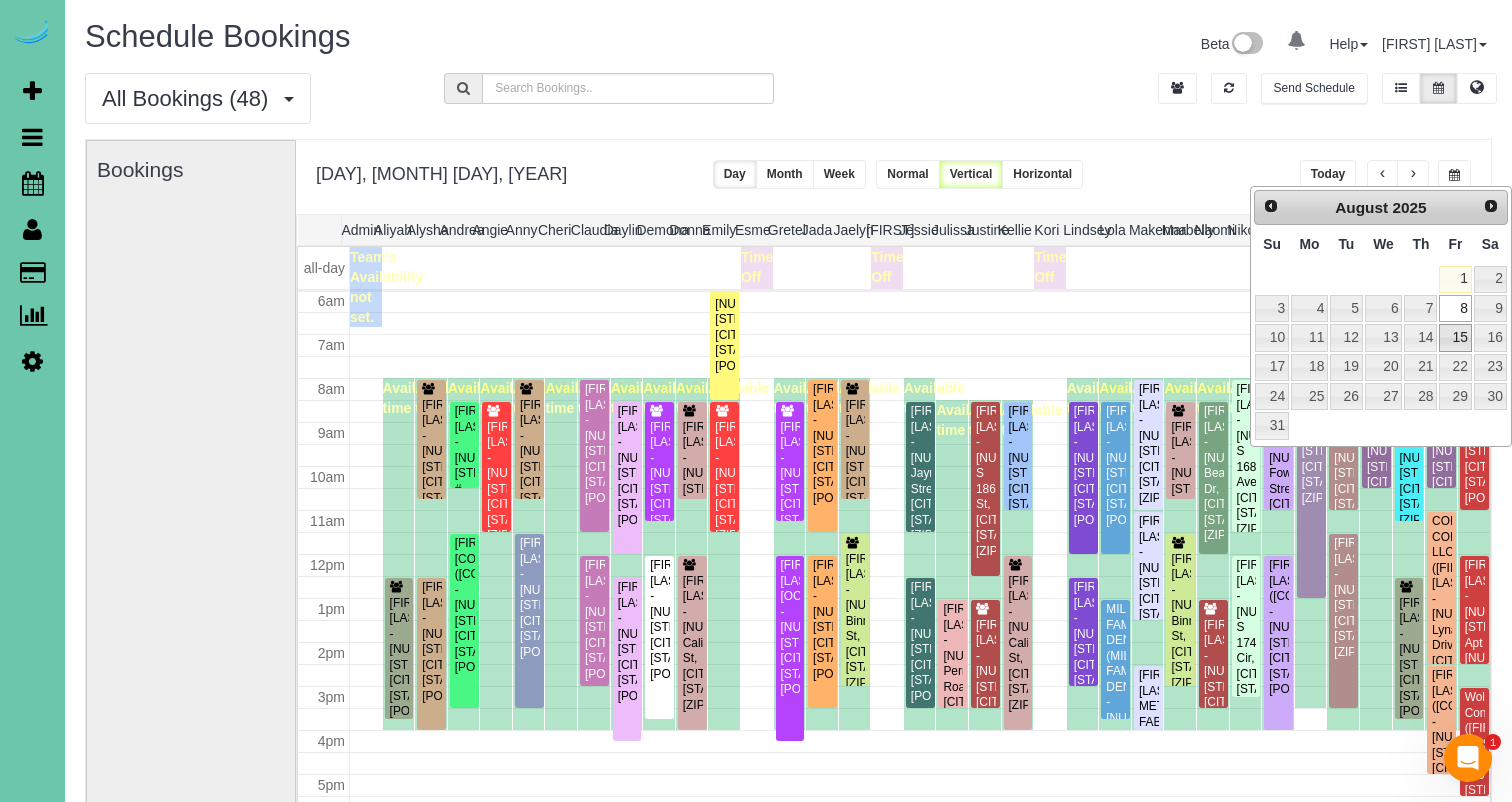 click on "15" at bounding box center [1455, 337] 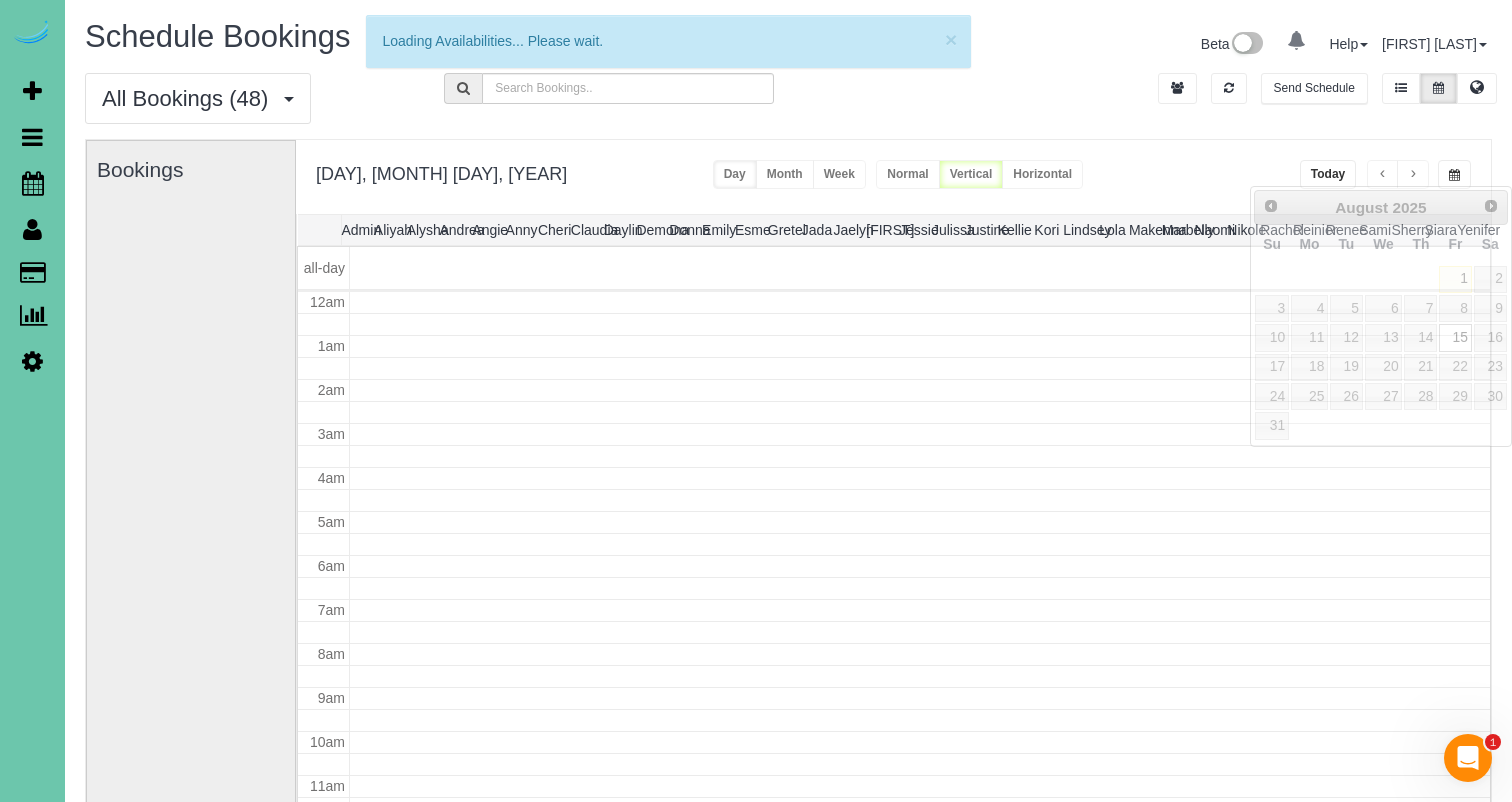 scroll, scrollTop: 265, scrollLeft: 0, axis: vertical 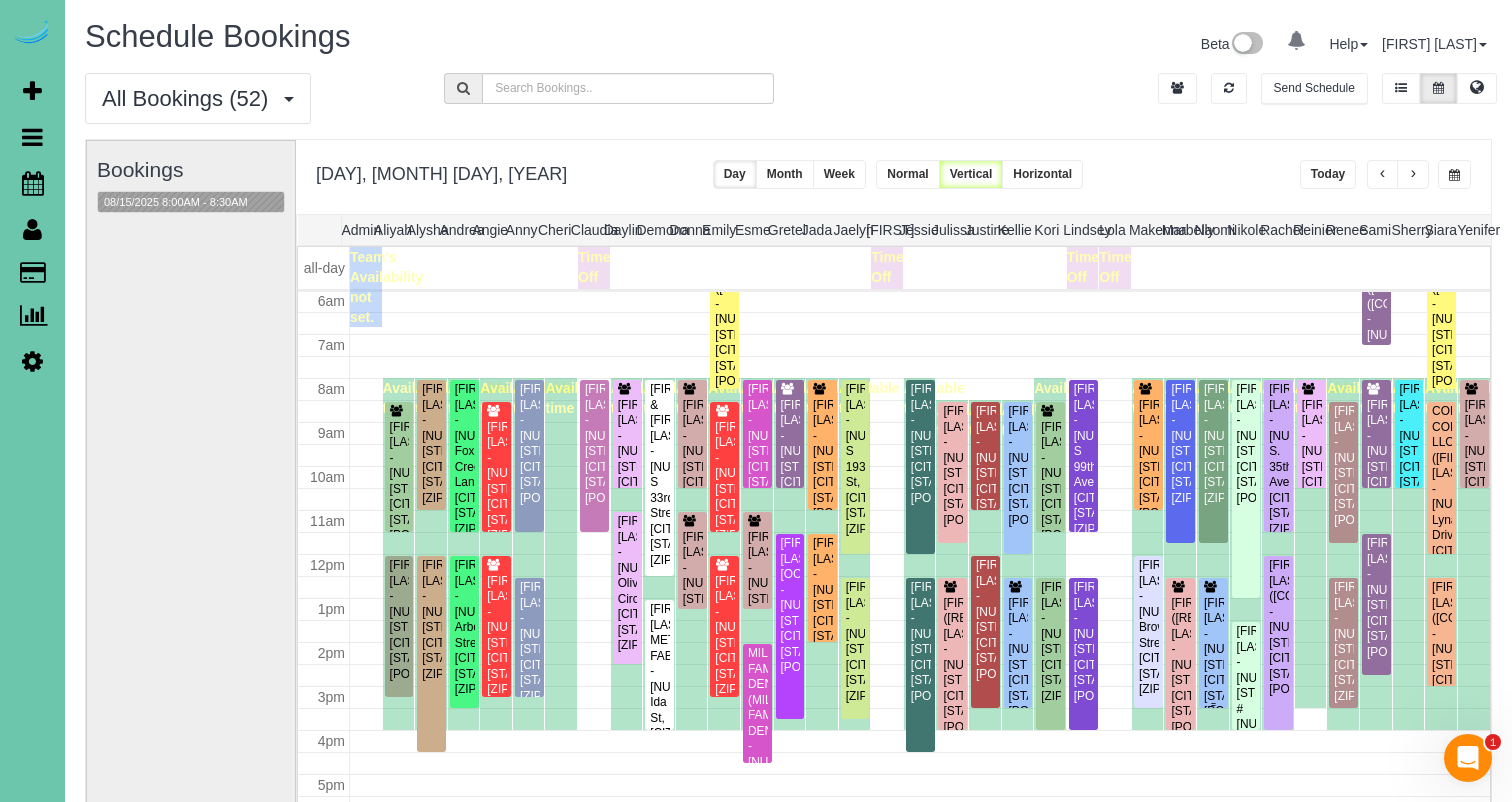 click on "[FIRST] [LAST] - [NUMBER] [STREET], [CITY], [STATE] [POSTAL_CODE]" at bounding box center (1213, 658) 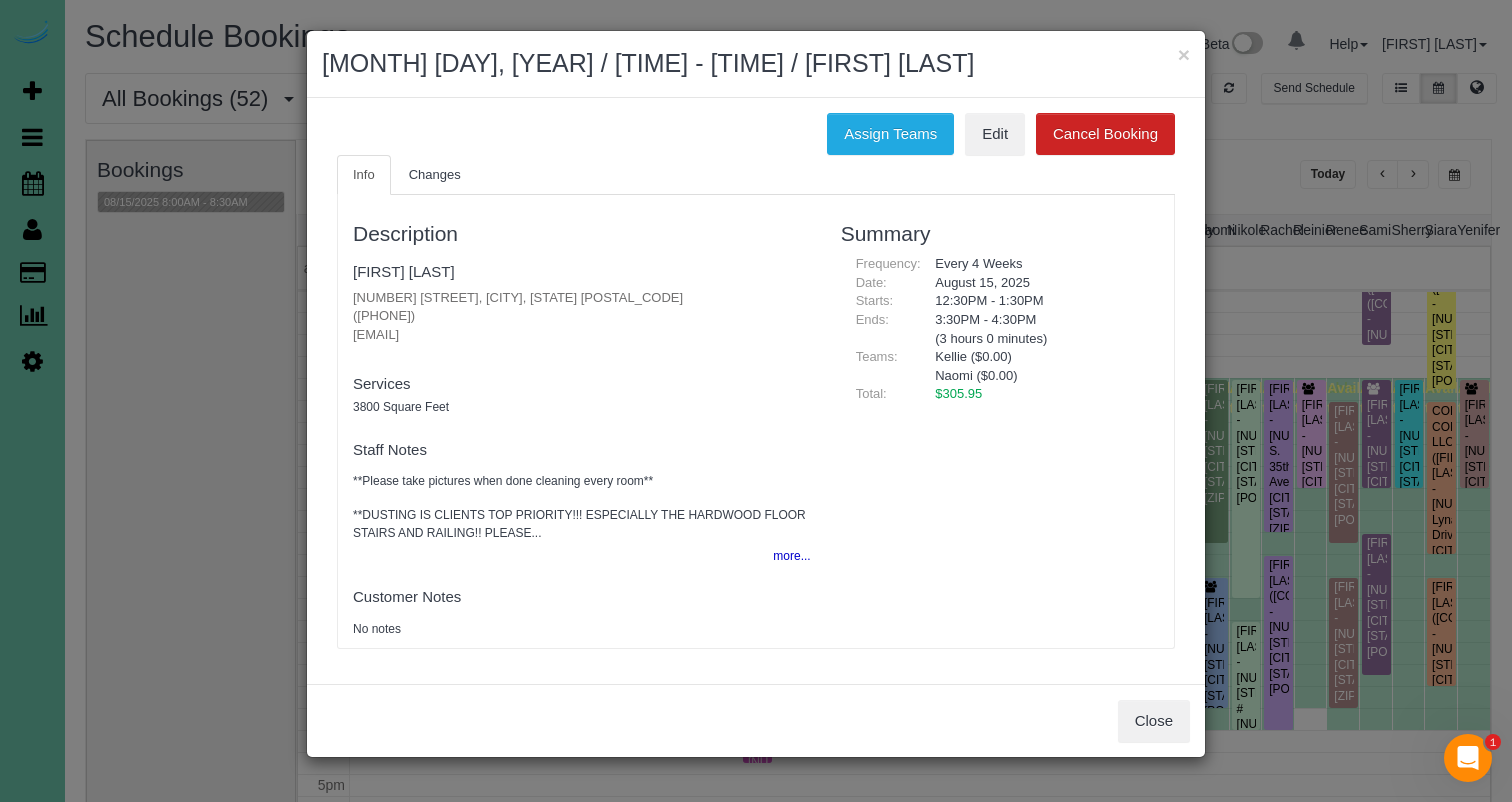 drag, startPoint x: 449, startPoint y: 314, endPoint x: 347, endPoint y: 308, distance: 102.176315 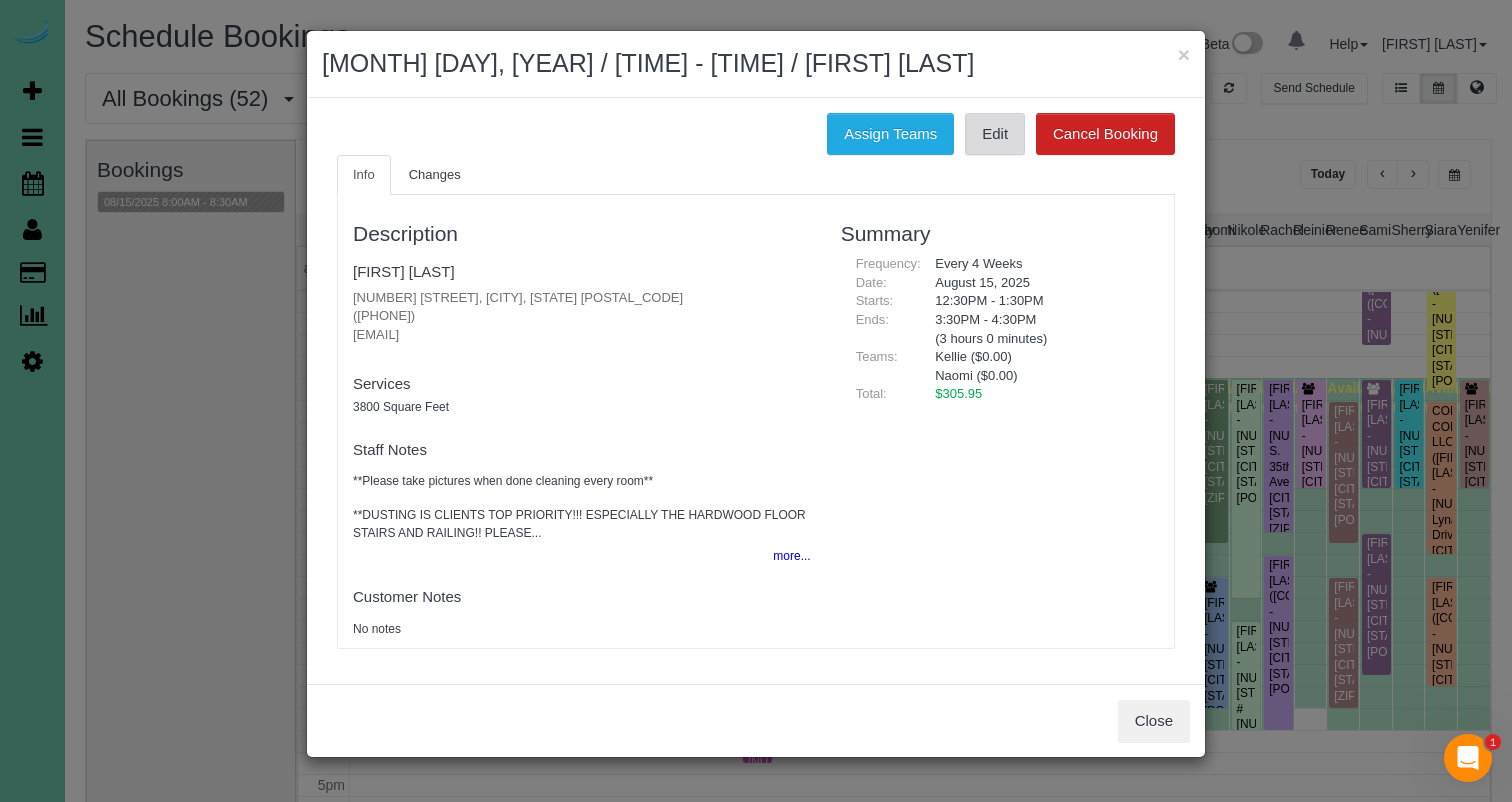 click on "Edit" at bounding box center (995, 134) 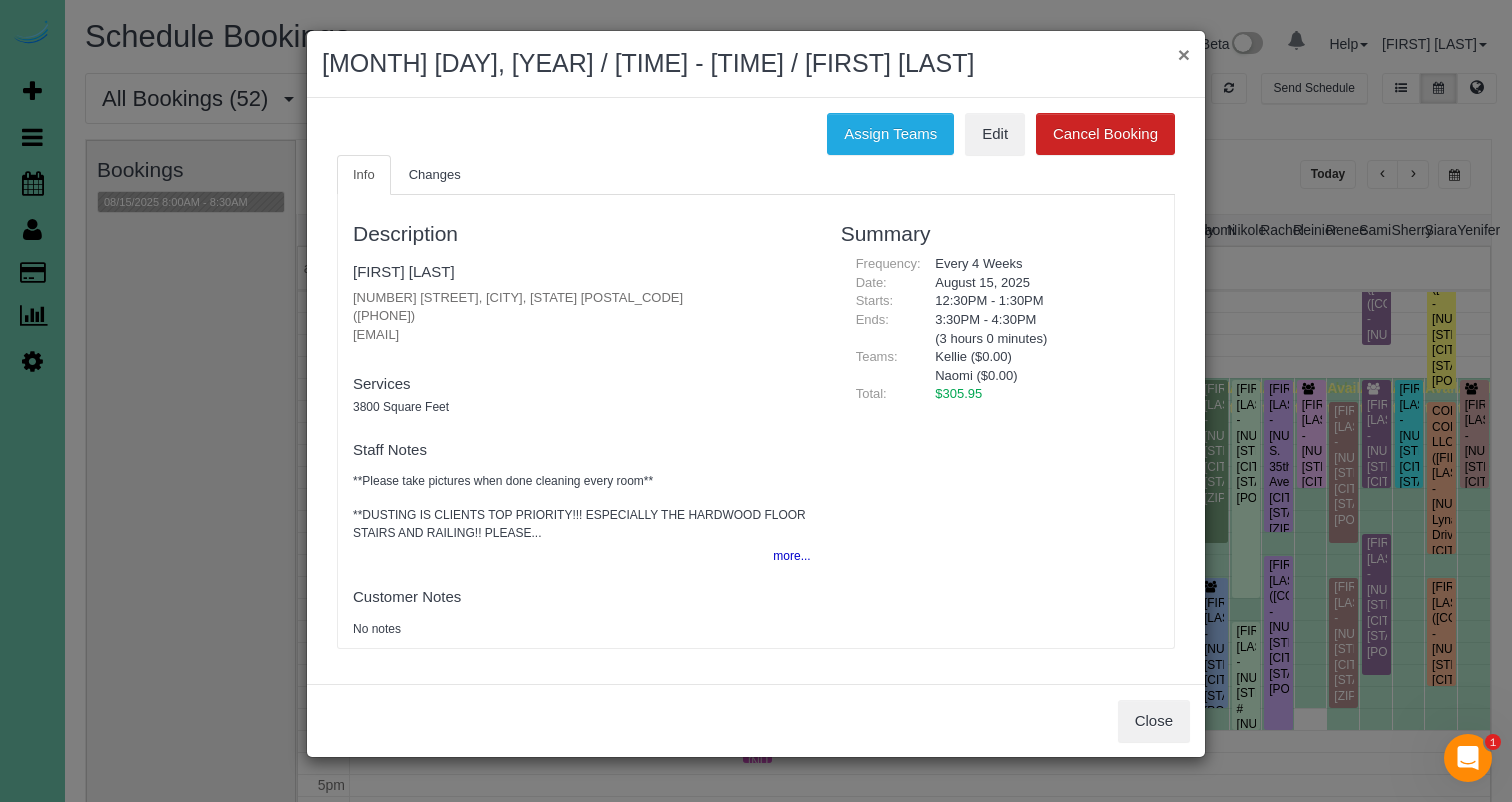 click on "×" at bounding box center [1184, 54] 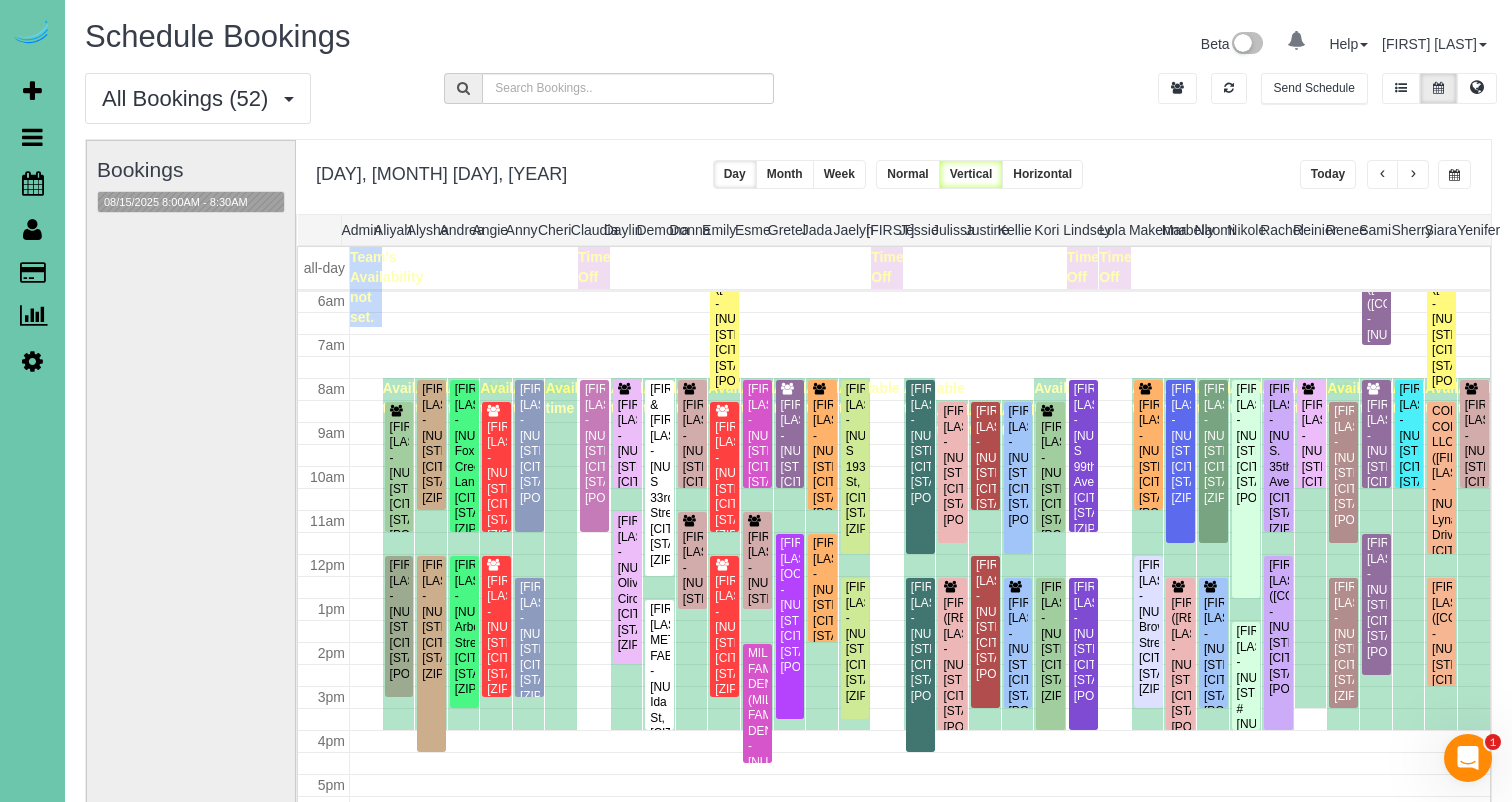 click at bounding box center (1454, 174) 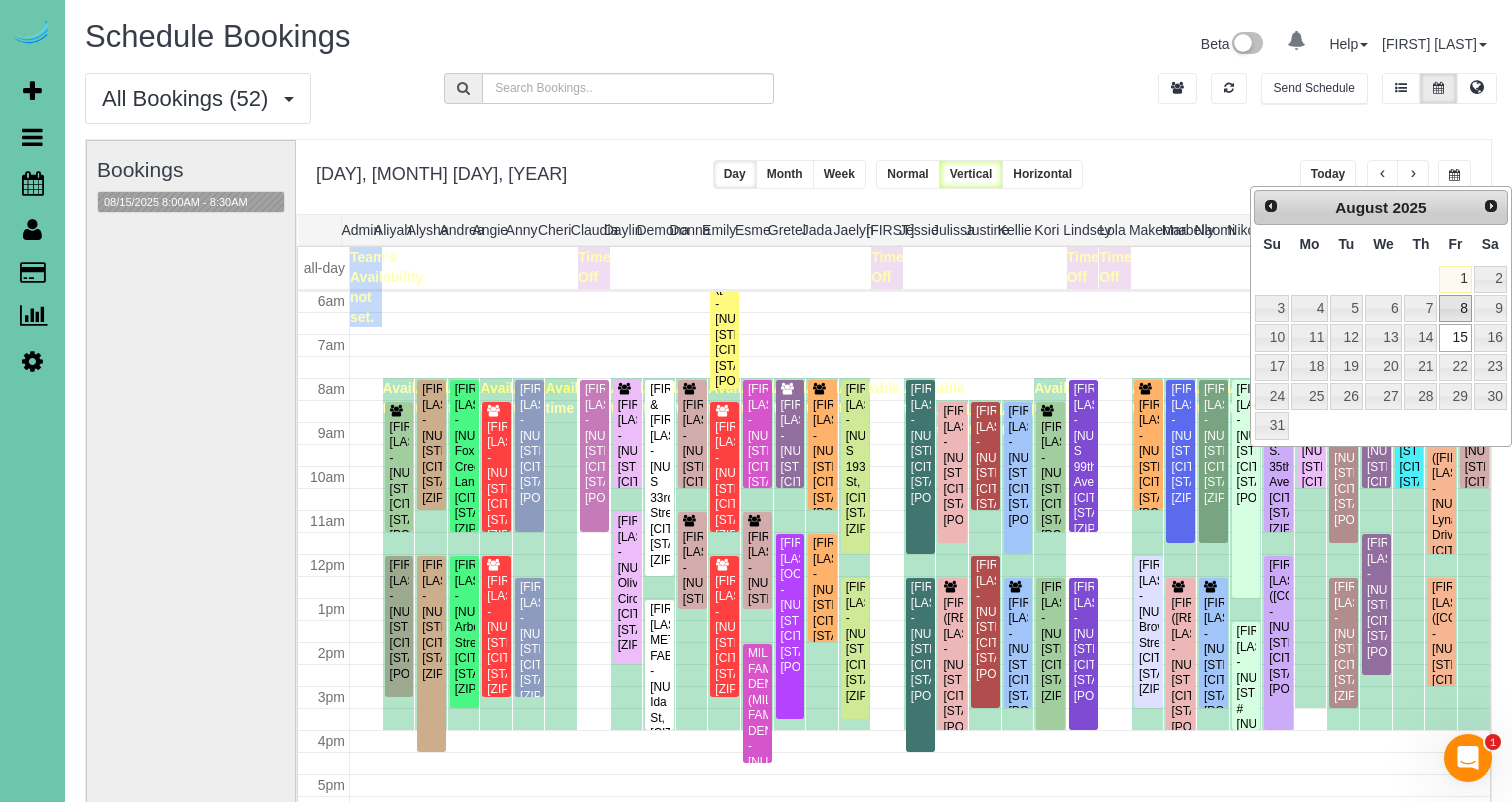 click on "8" at bounding box center [1455, 308] 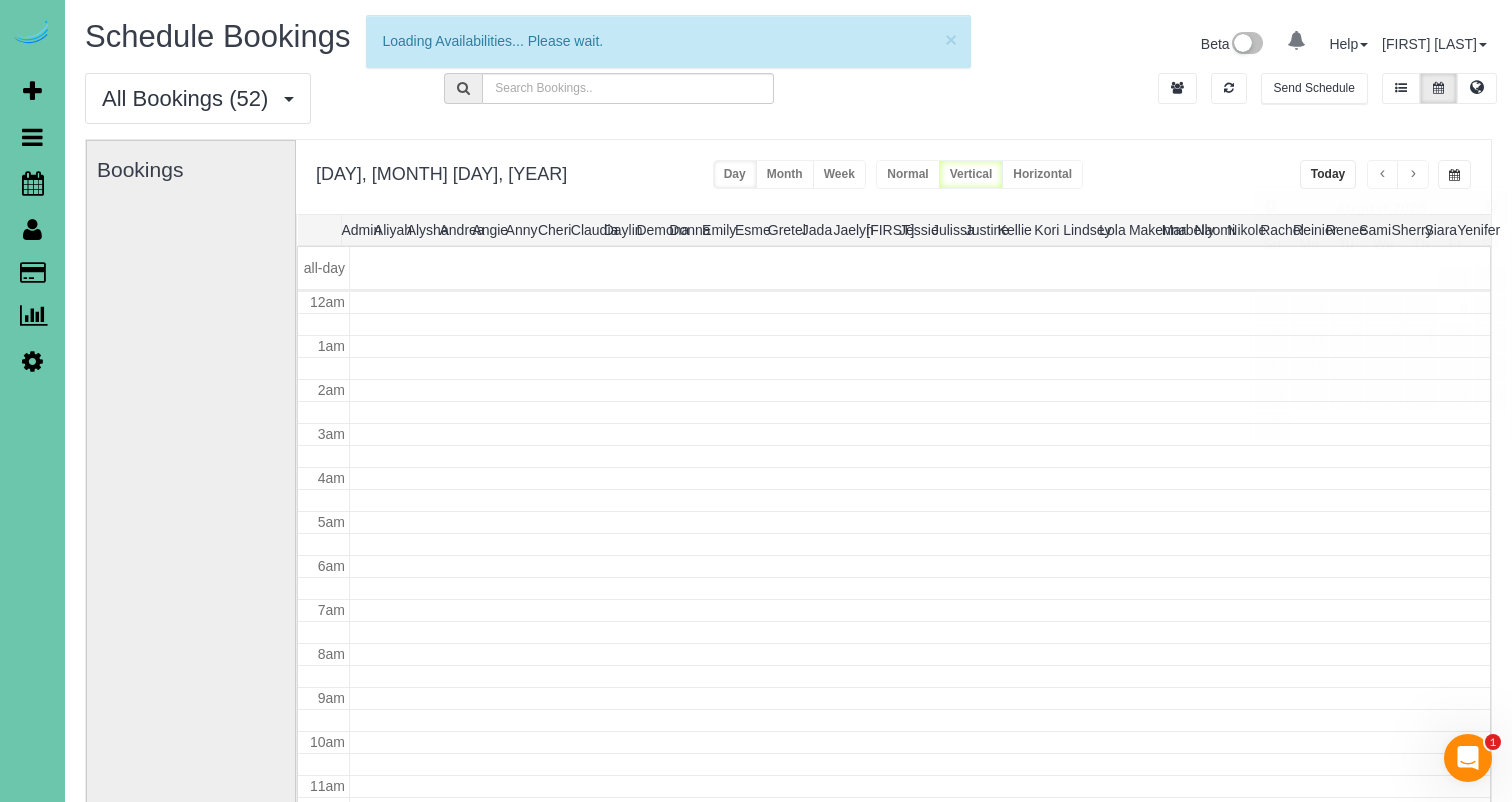scroll, scrollTop: 265, scrollLeft: 0, axis: vertical 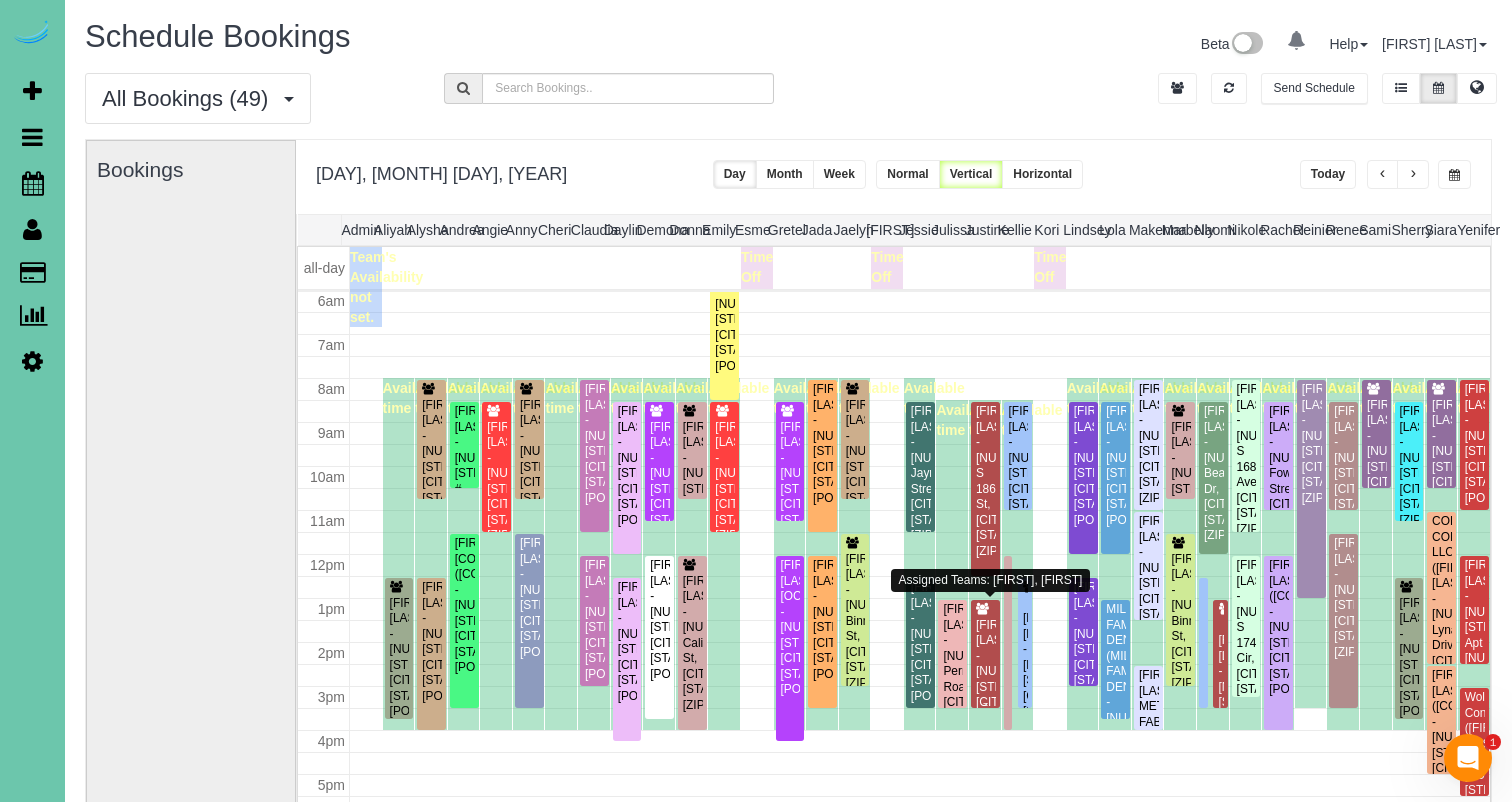 click on "[FIRST] [LAST] - [NUMBER] [STREET], [CITY], [STATE] [ZIP]" at bounding box center (985, 680) 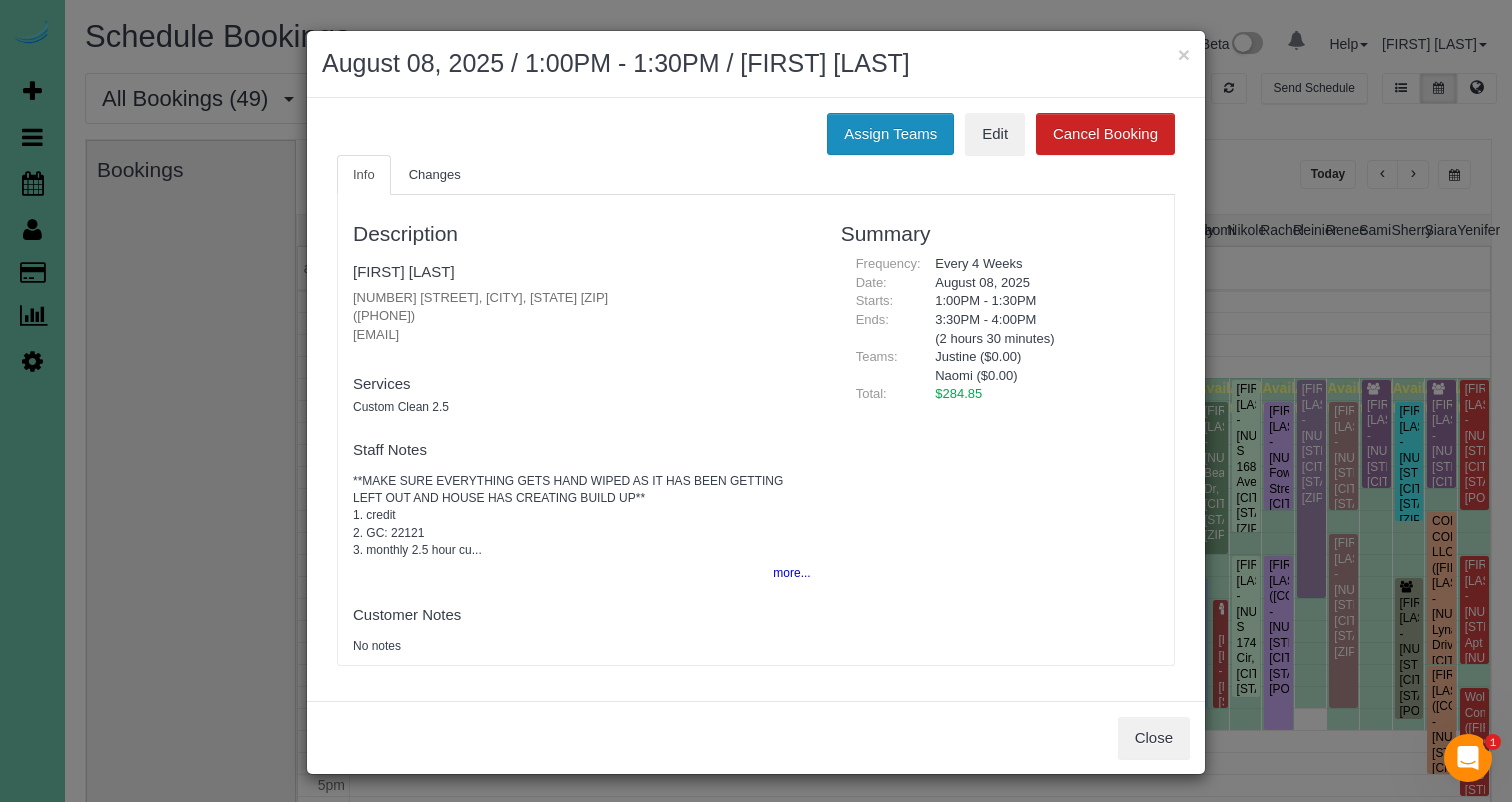 click on "Assign Teams" at bounding box center (890, 134) 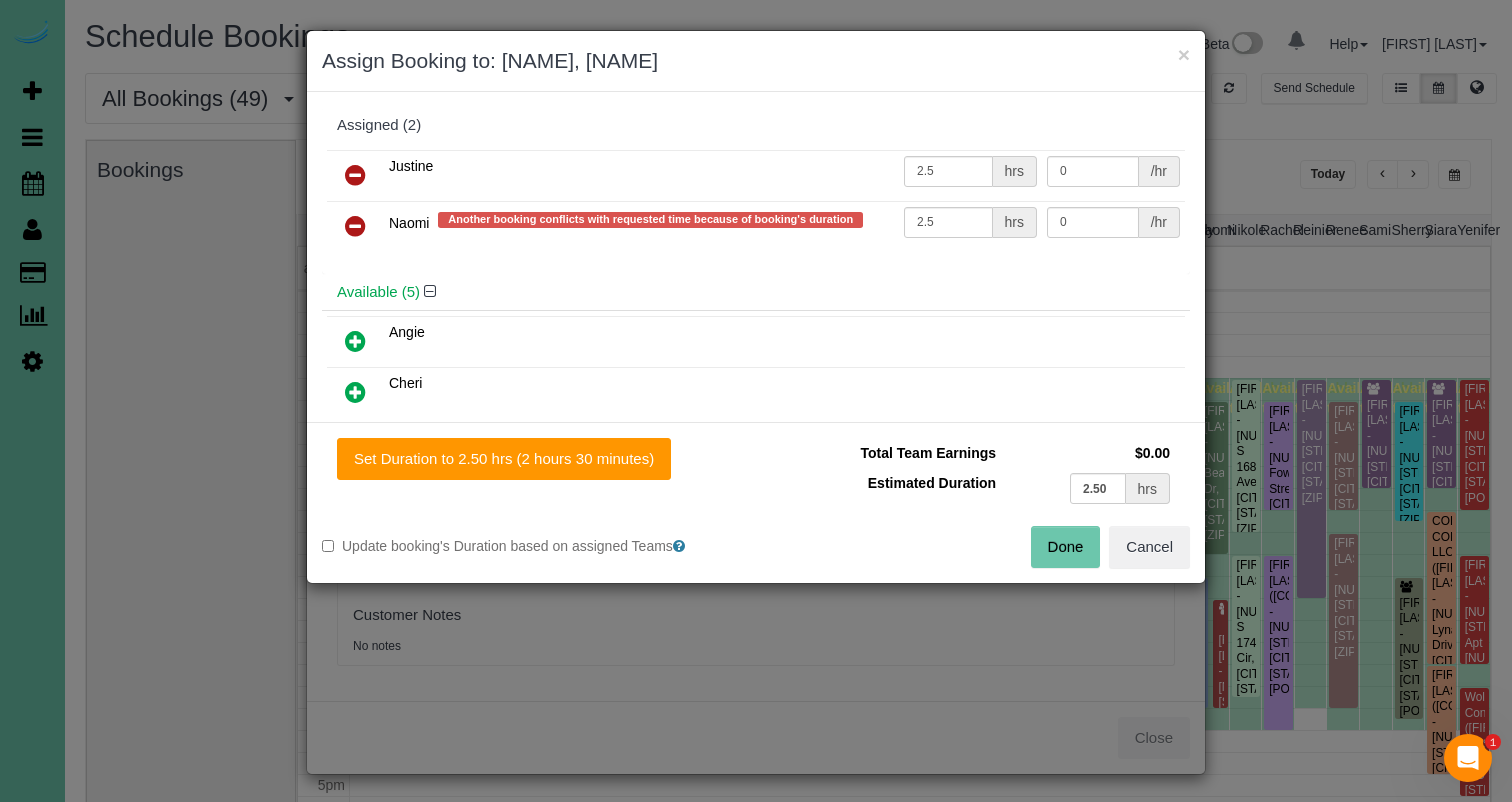 click at bounding box center [355, 226] 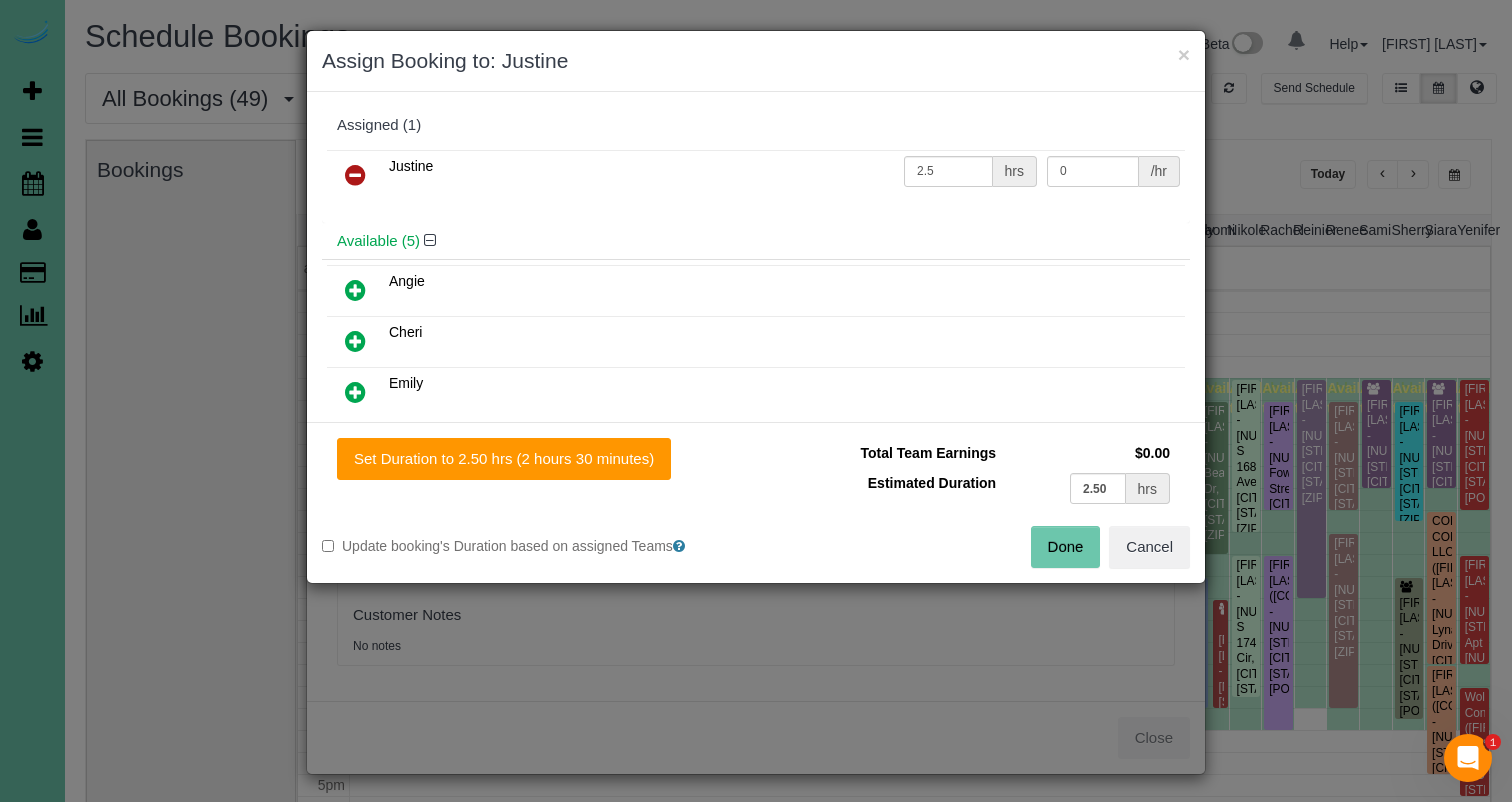 drag, startPoint x: 353, startPoint y: 339, endPoint x: 397, endPoint y: 358, distance: 47.92703 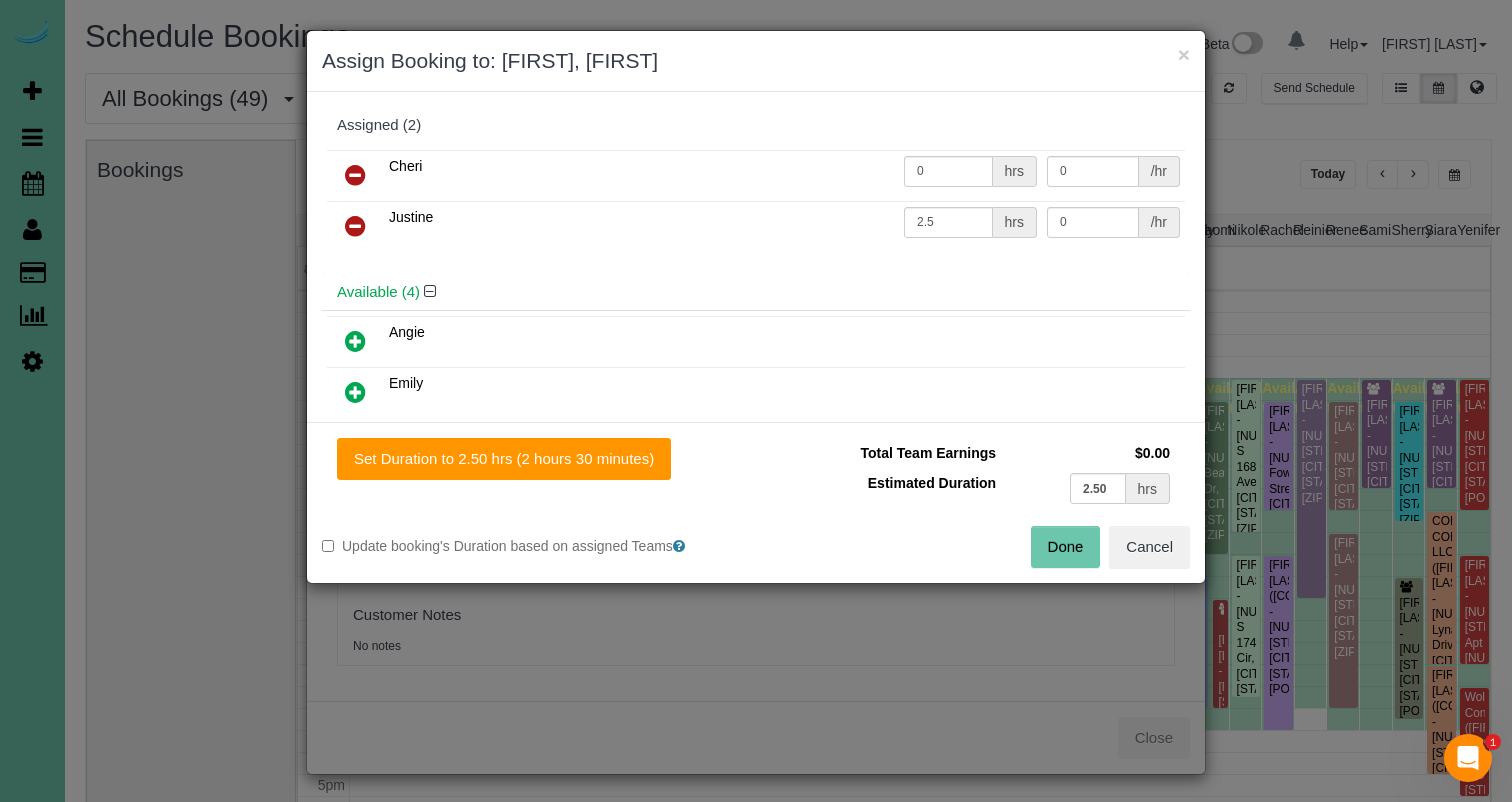 drag, startPoint x: 653, startPoint y: 467, endPoint x: 674, endPoint y: 468, distance: 21.023796 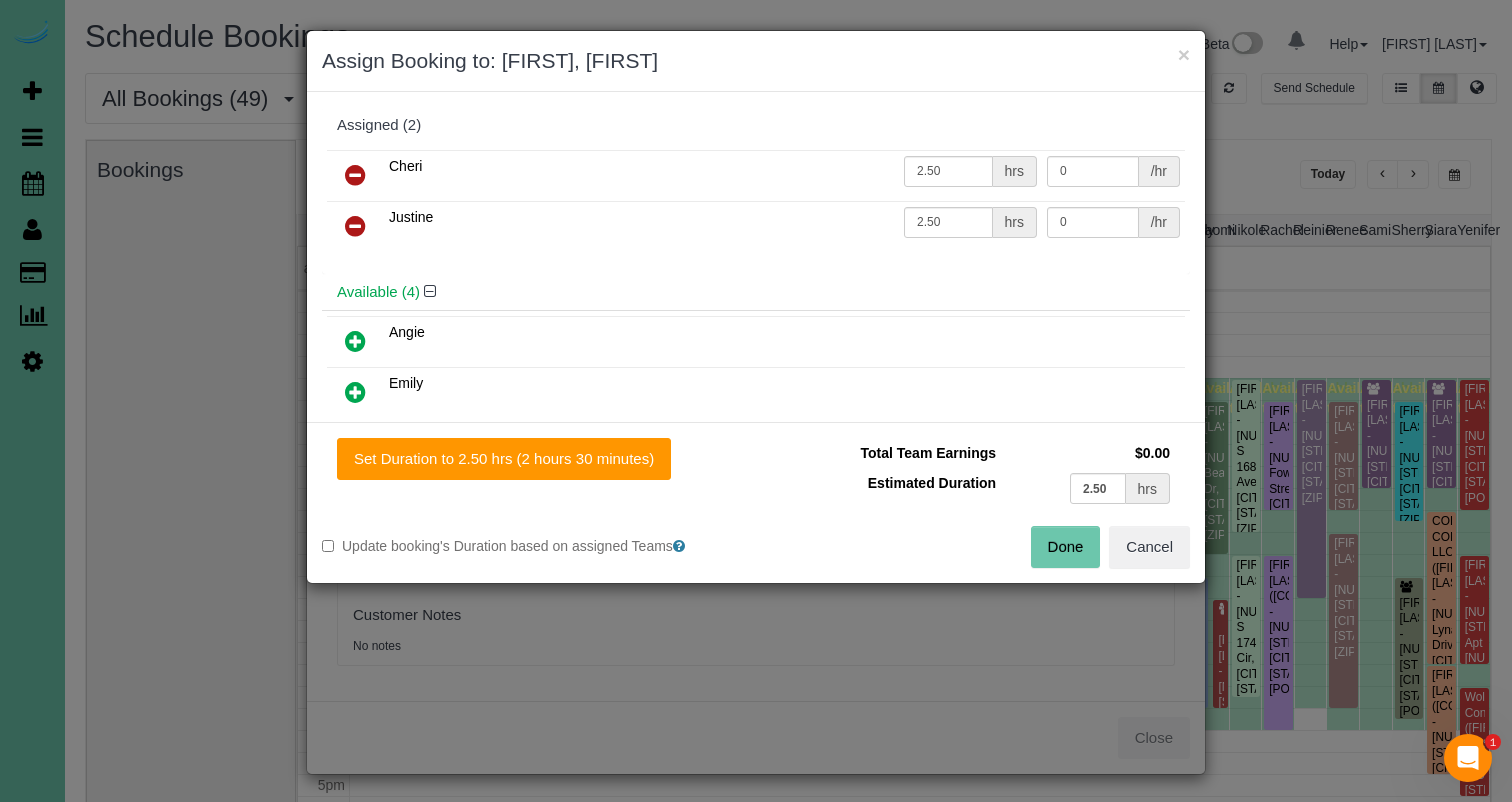 click on "Done" at bounding box center (1066, 547) 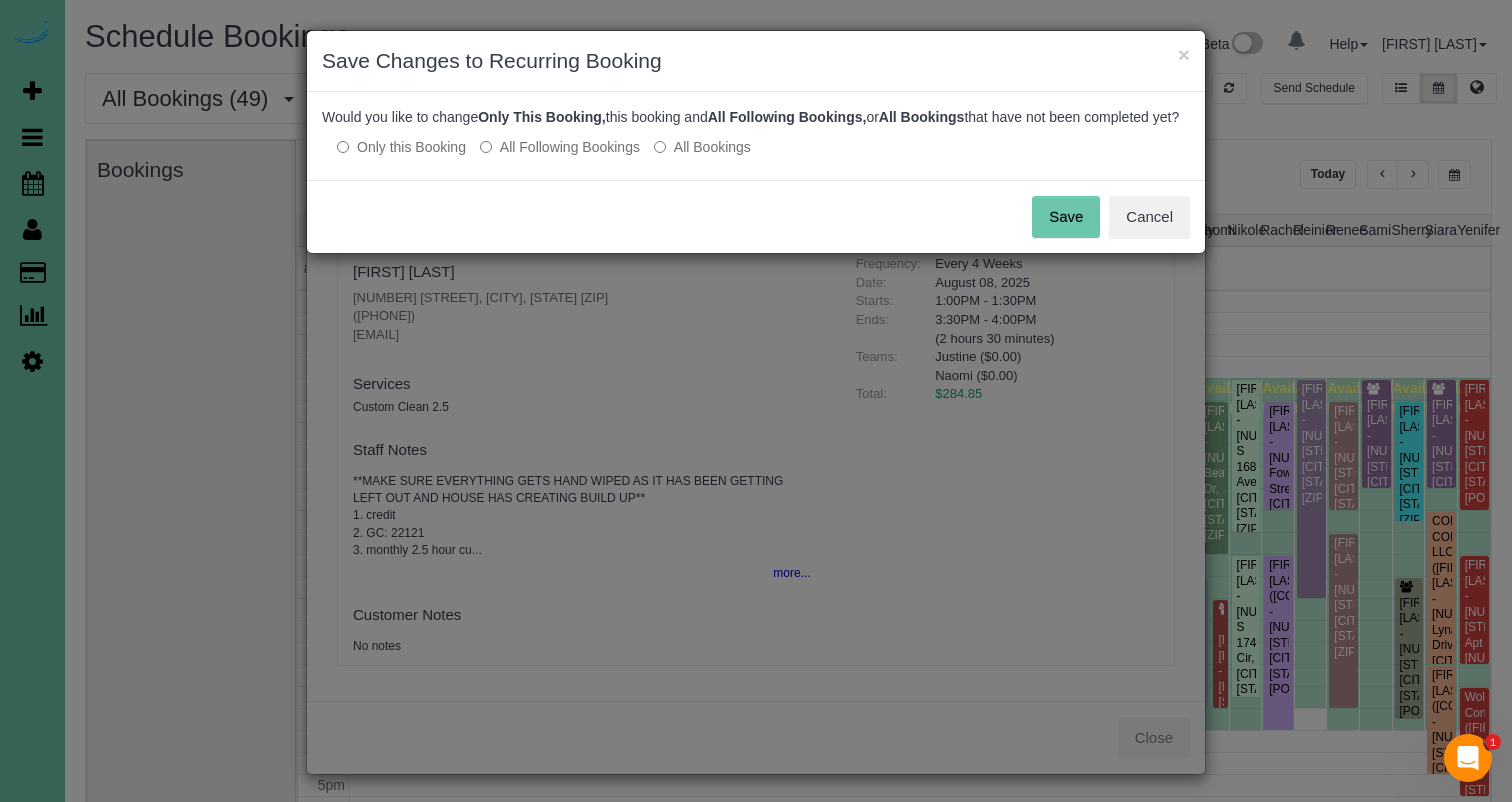 click on "Save" at bounding box center [1066, 217] 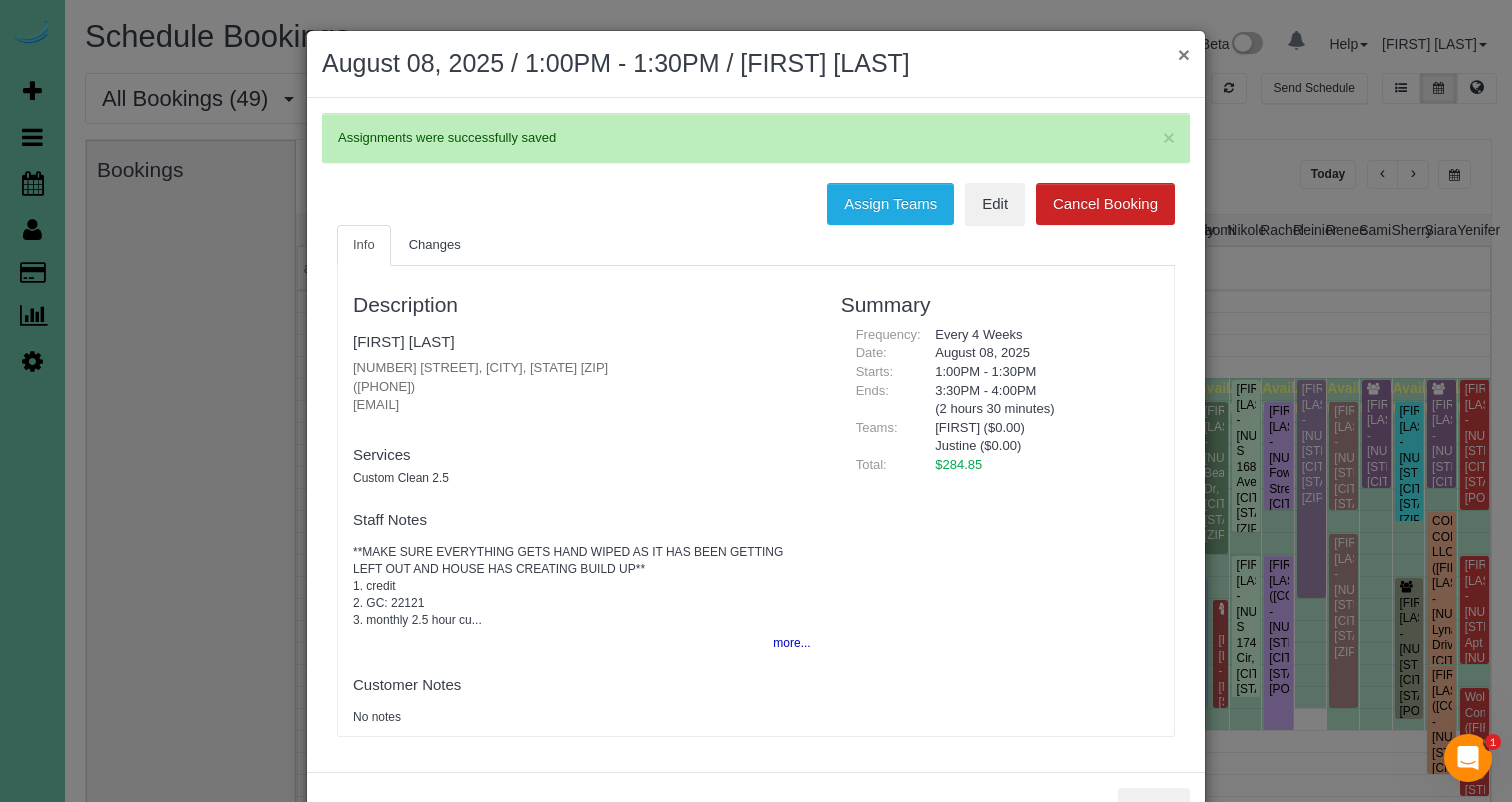 click on "×" at bounding box center (1184, 54) 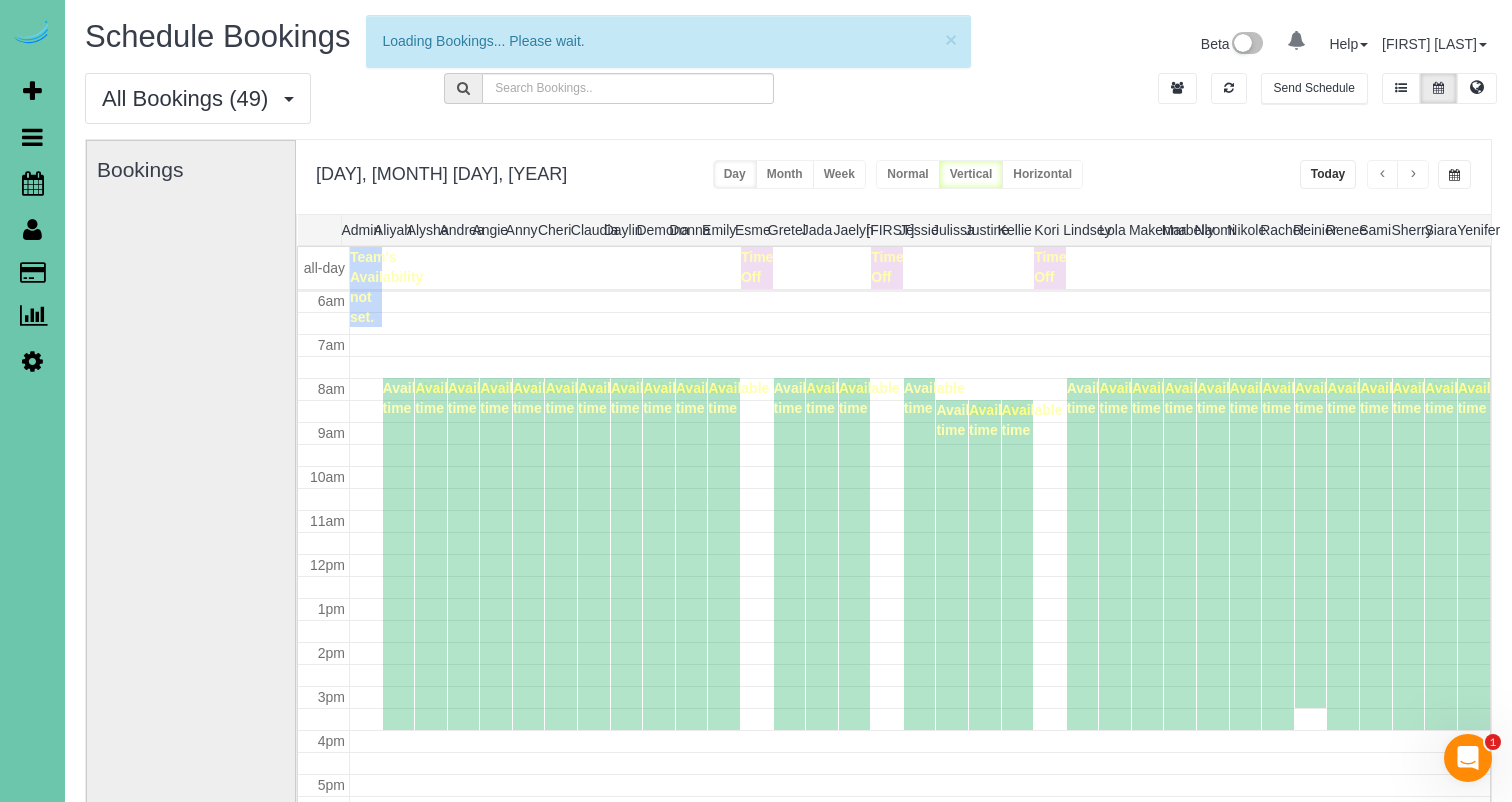 scroll, scrollTop: 265, scrollLeft: 0, axis: vertical 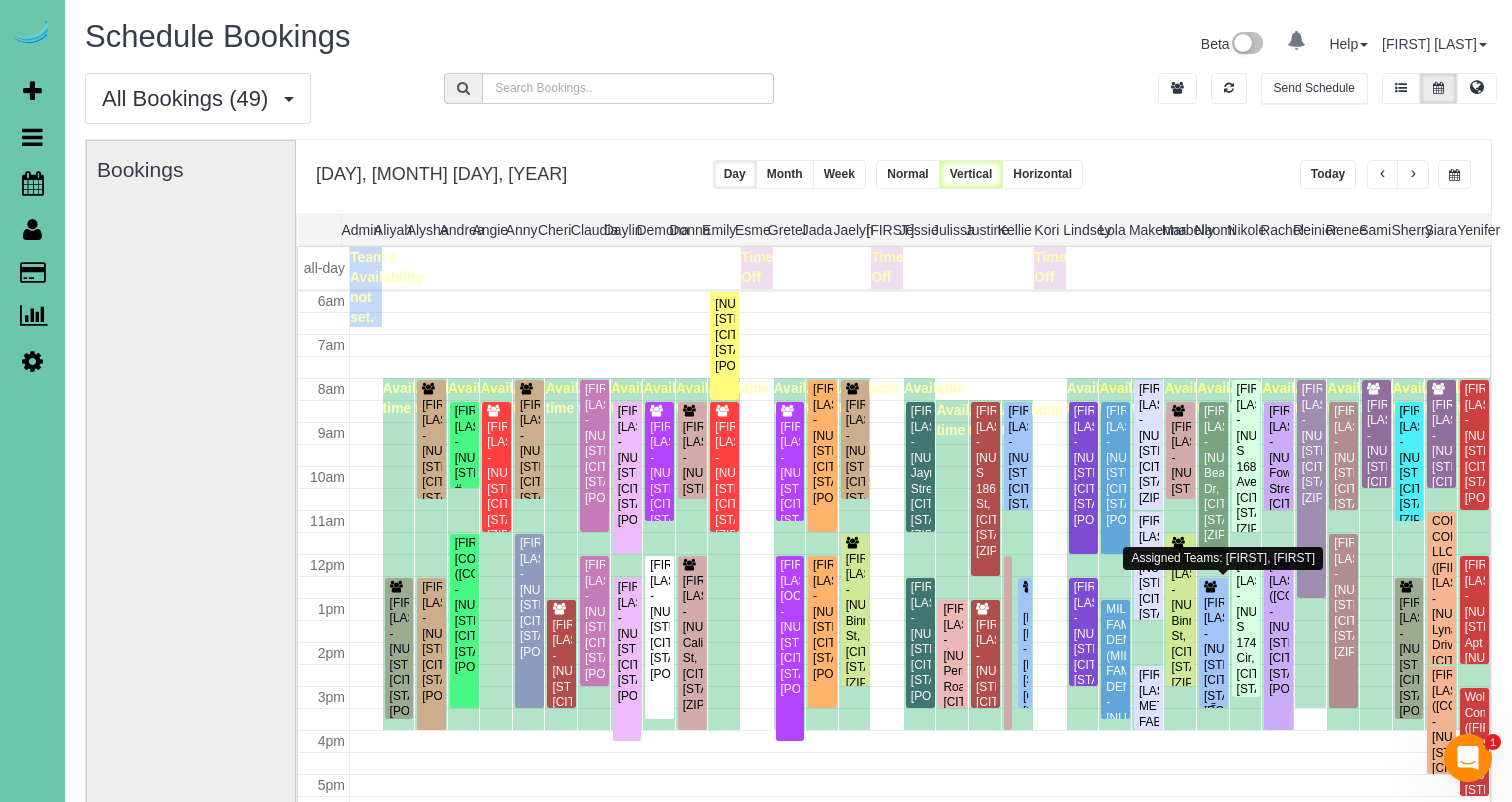 click on "[FIRST] [LAST] - [NUMBER] [STREET], [CITY], [STATE] [POSTAL_CODE]" at bounding box center [1213, 658] 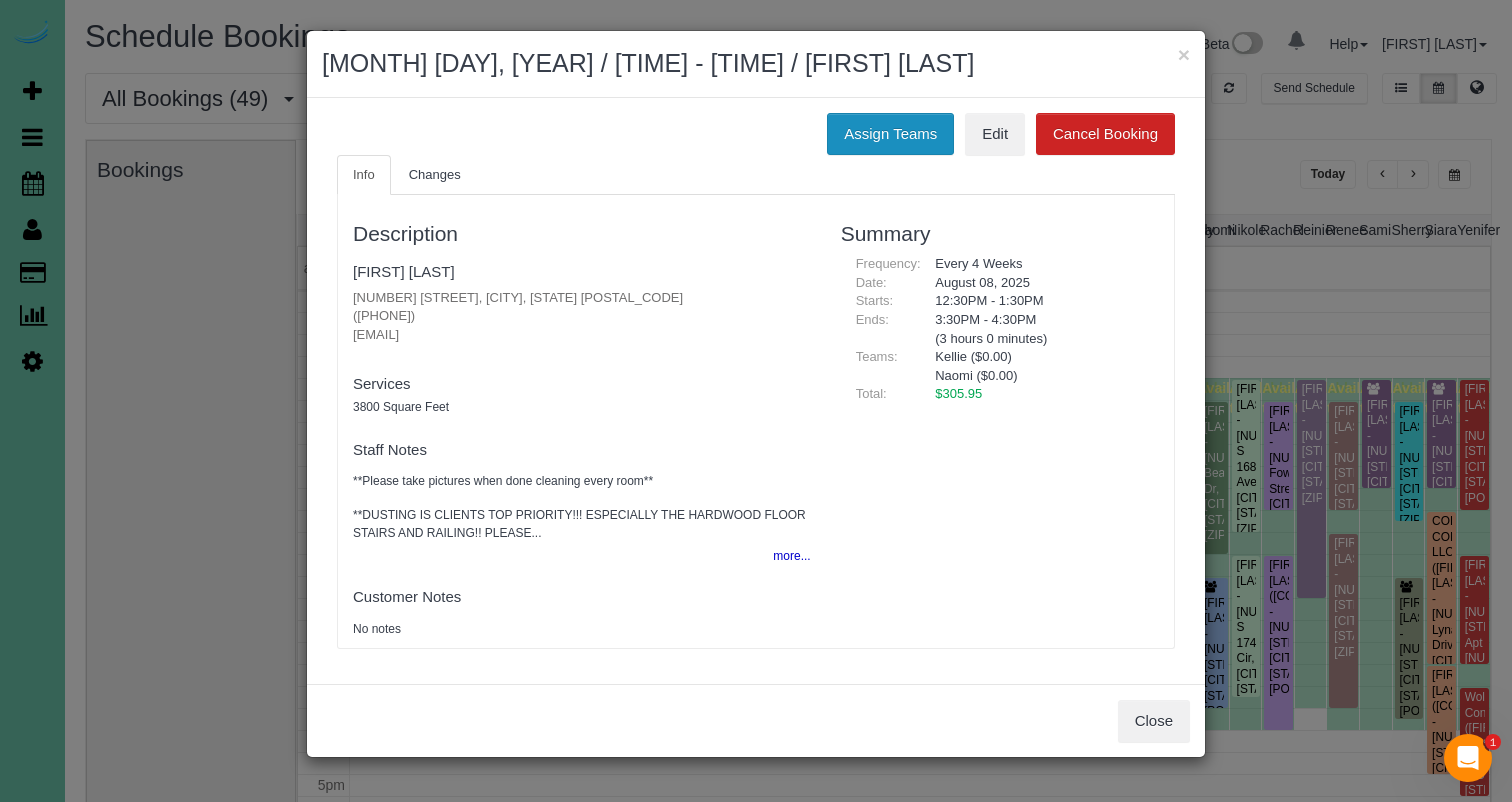 click on "Assign Teams" at bounding box center [890, 134] 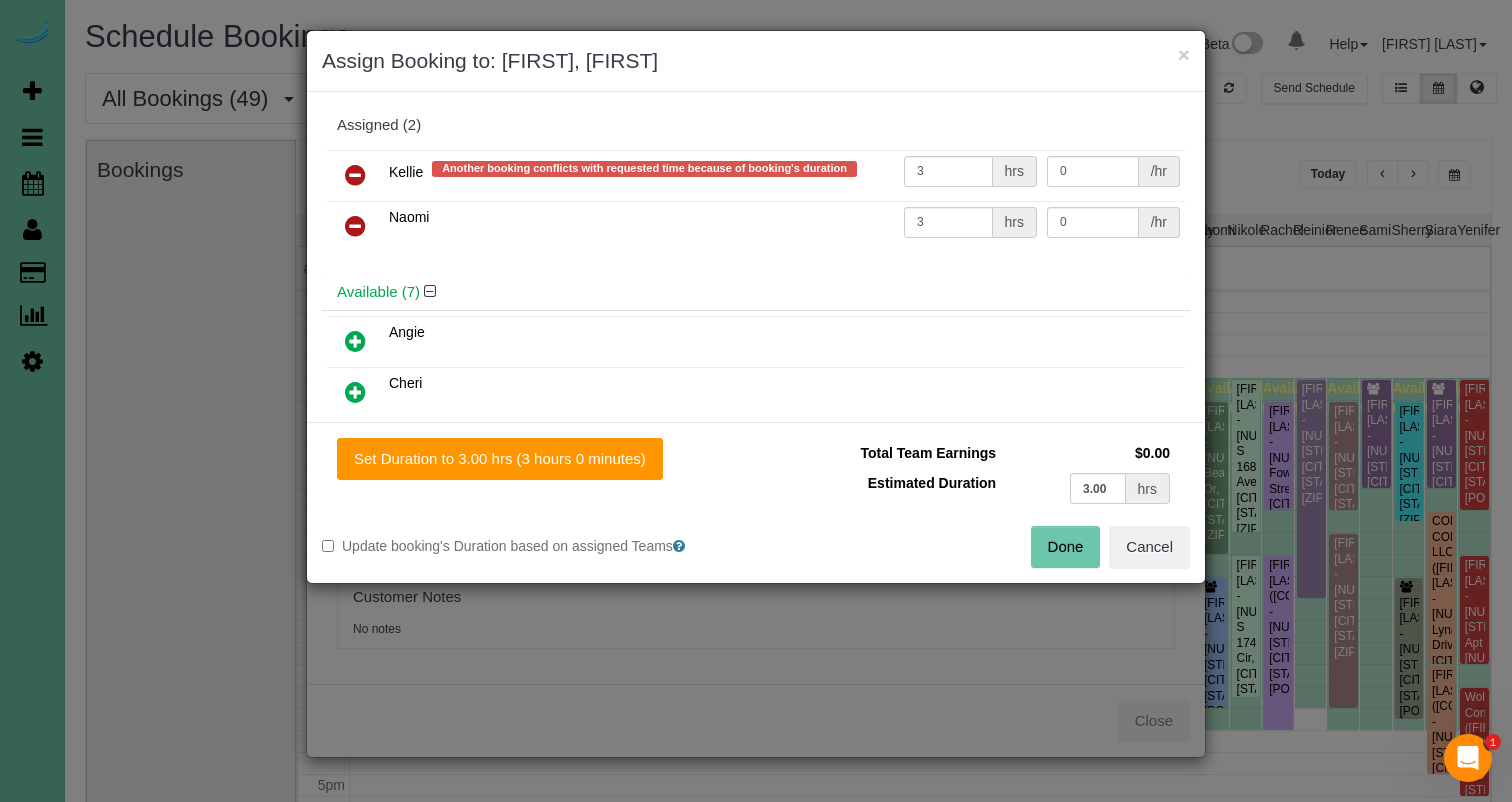 click at bounding box center (355, 175) 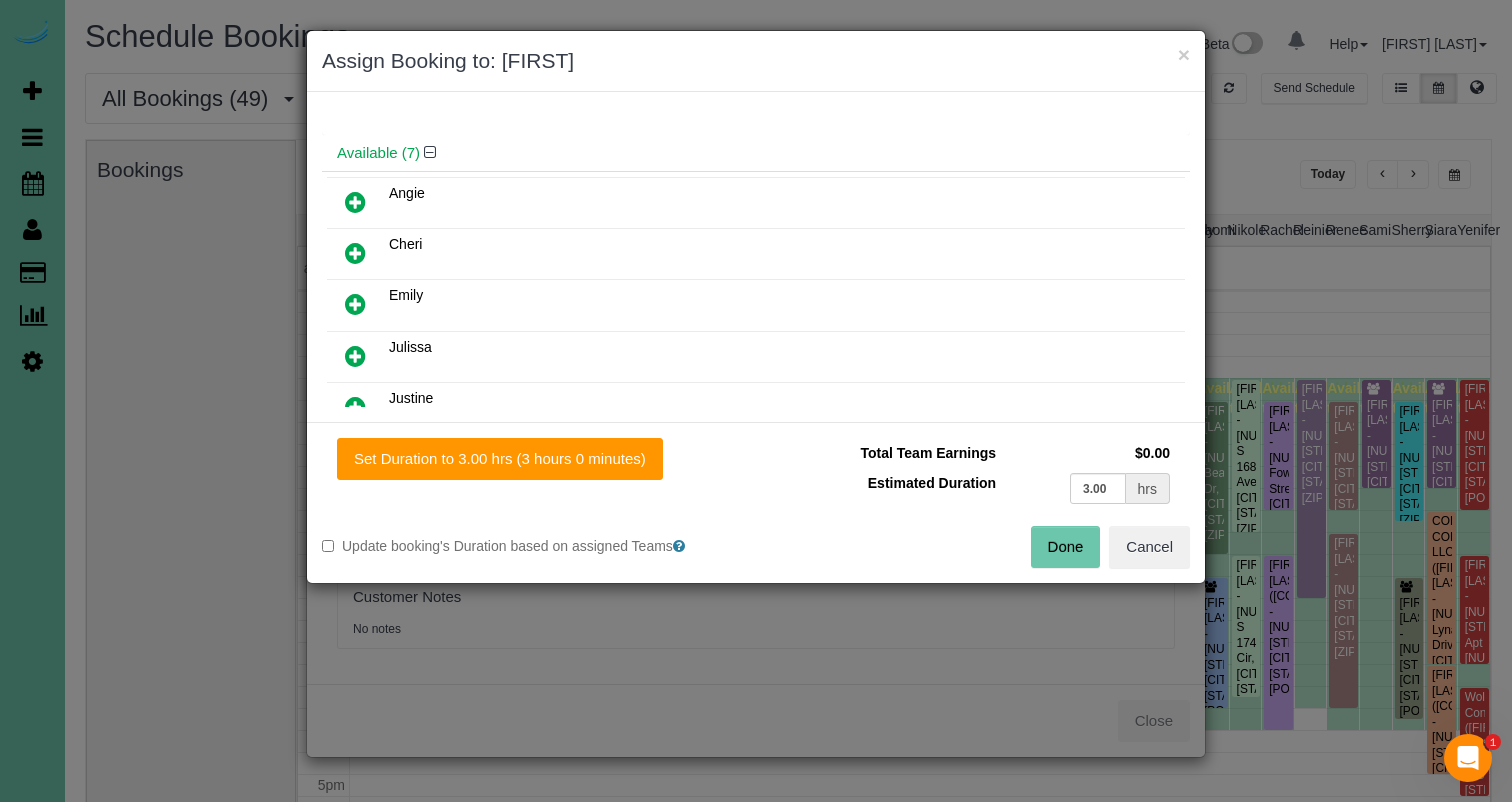 scroll, scrollTop: 89, scrollLeft: 0, axis: vertical 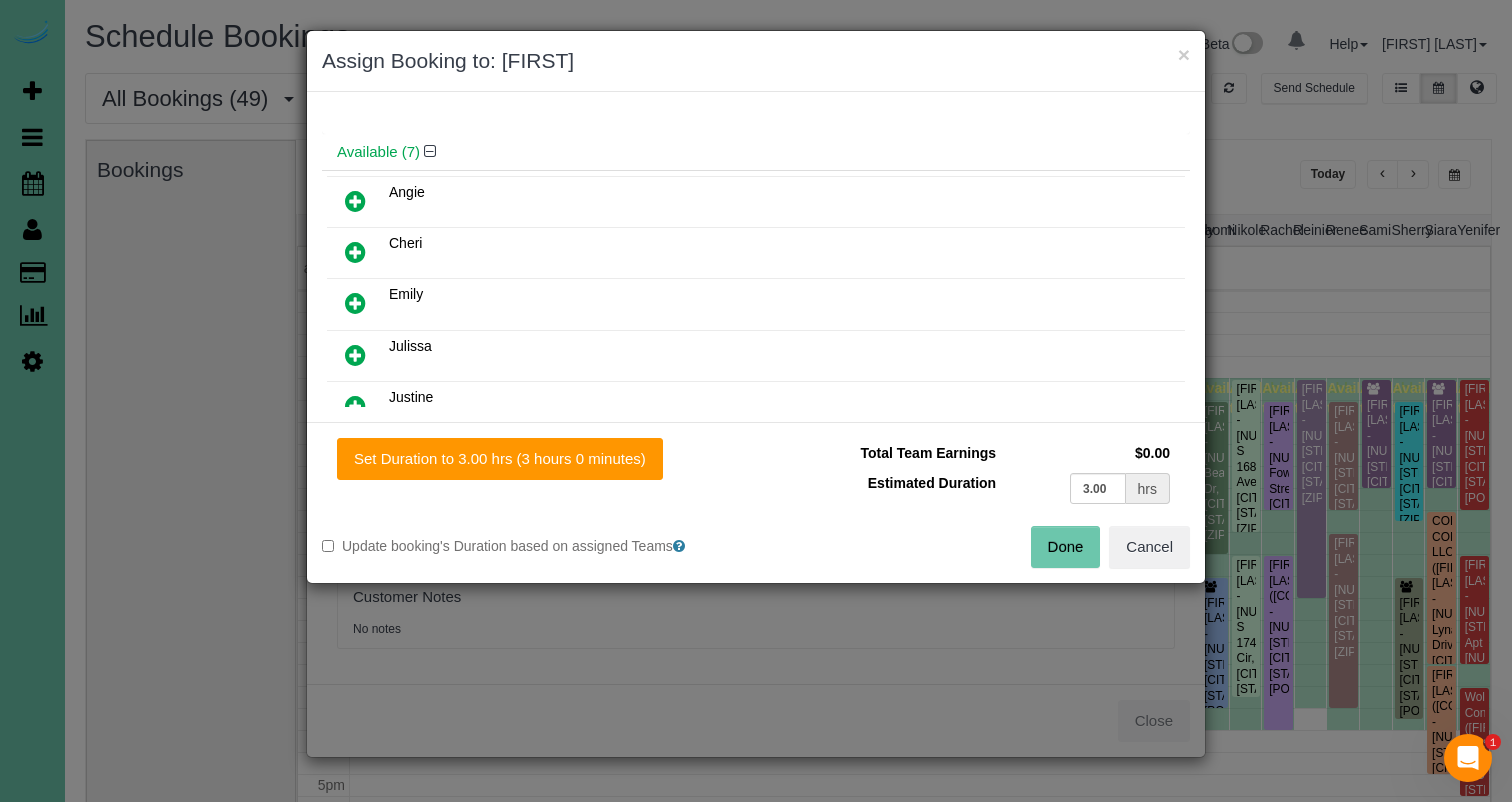 click at bounding box center [355, 303] 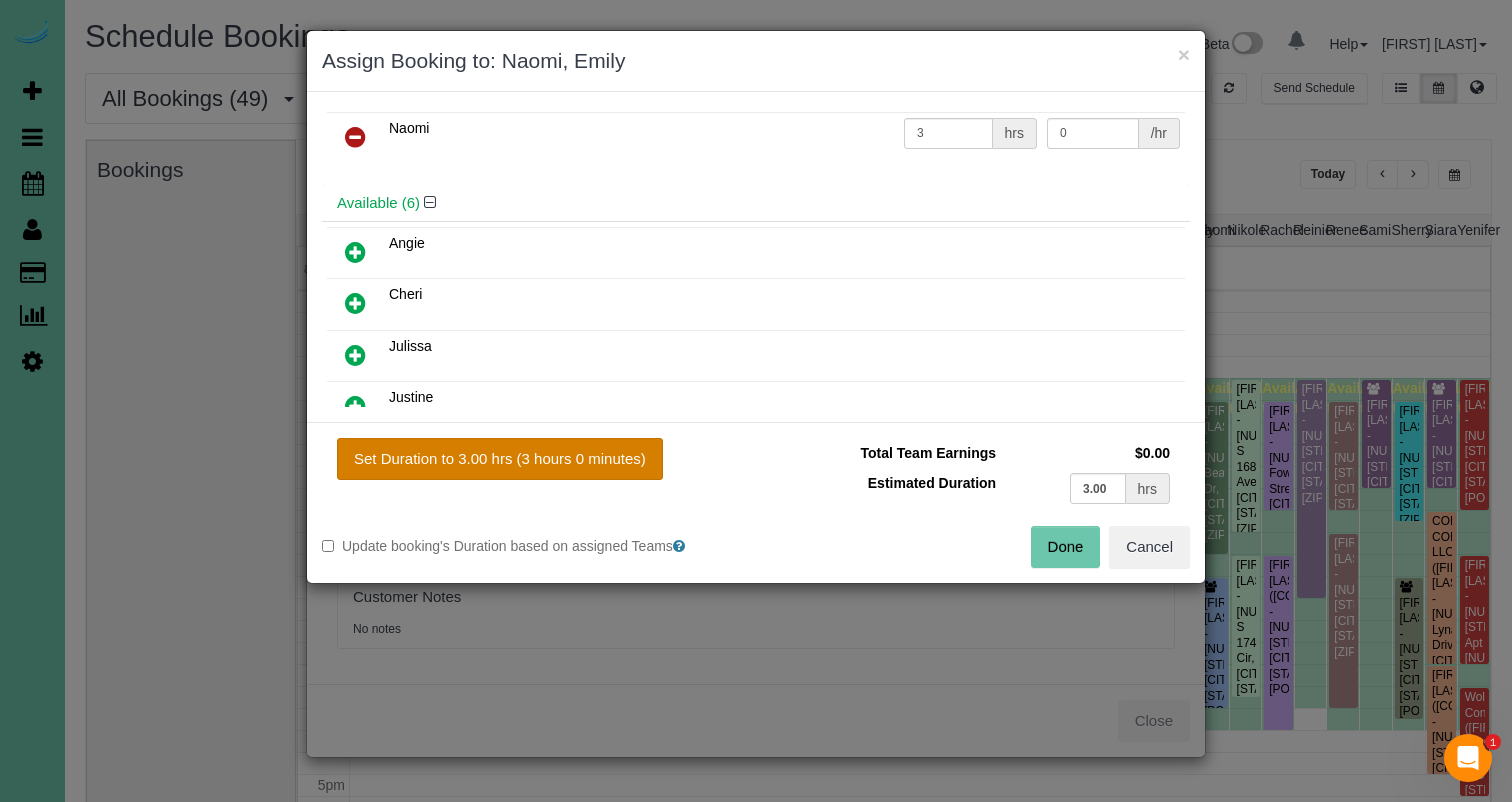 drag, startPoint x: 570, startPoint y: 486, endPoint x: 584, endPoint y: 476, distance: 17.20465 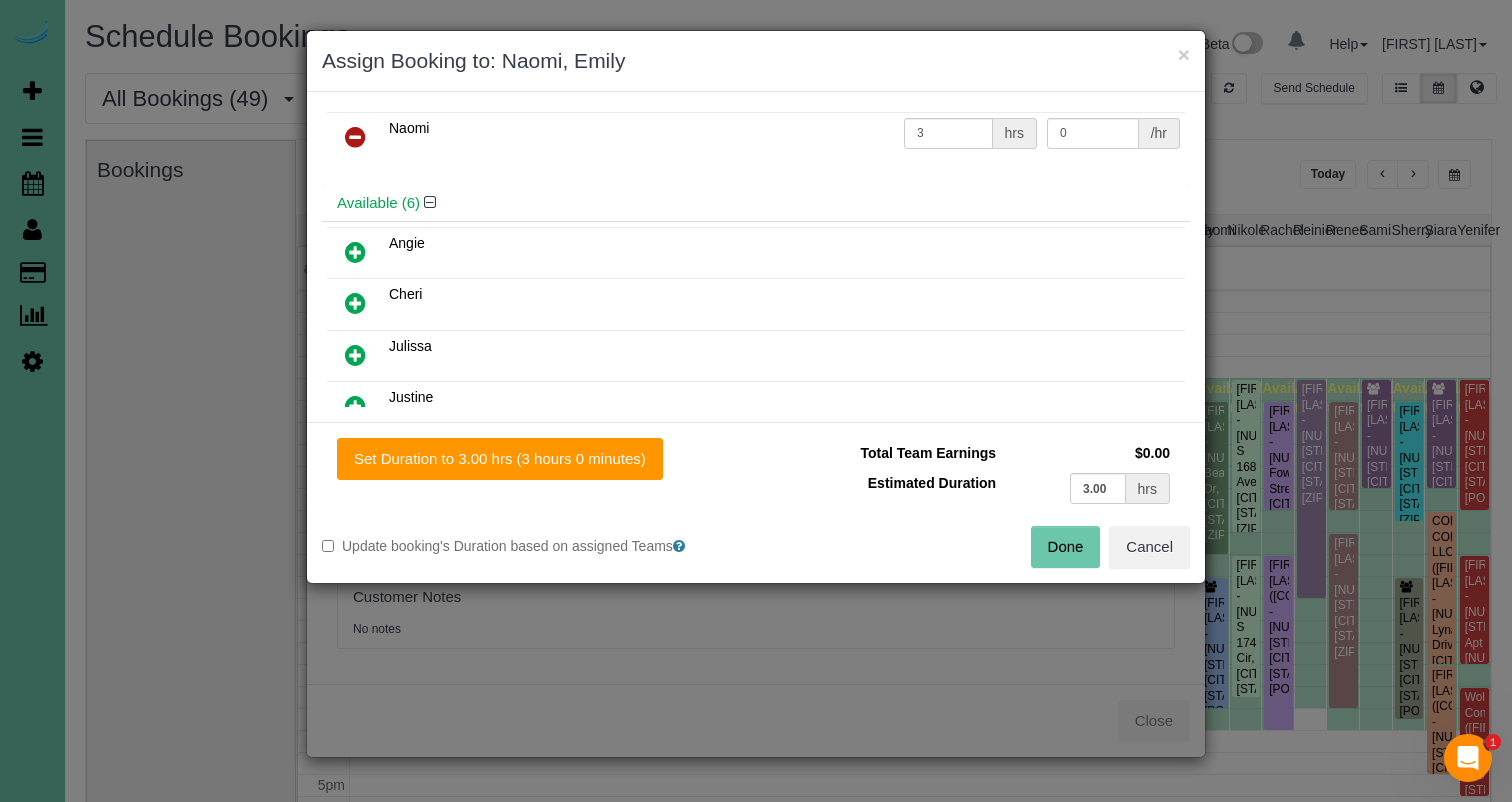drag, startPoint x: 591, startPoint y: 469, endPoint x: 818, endPoint y: 481, distance: 227.31696 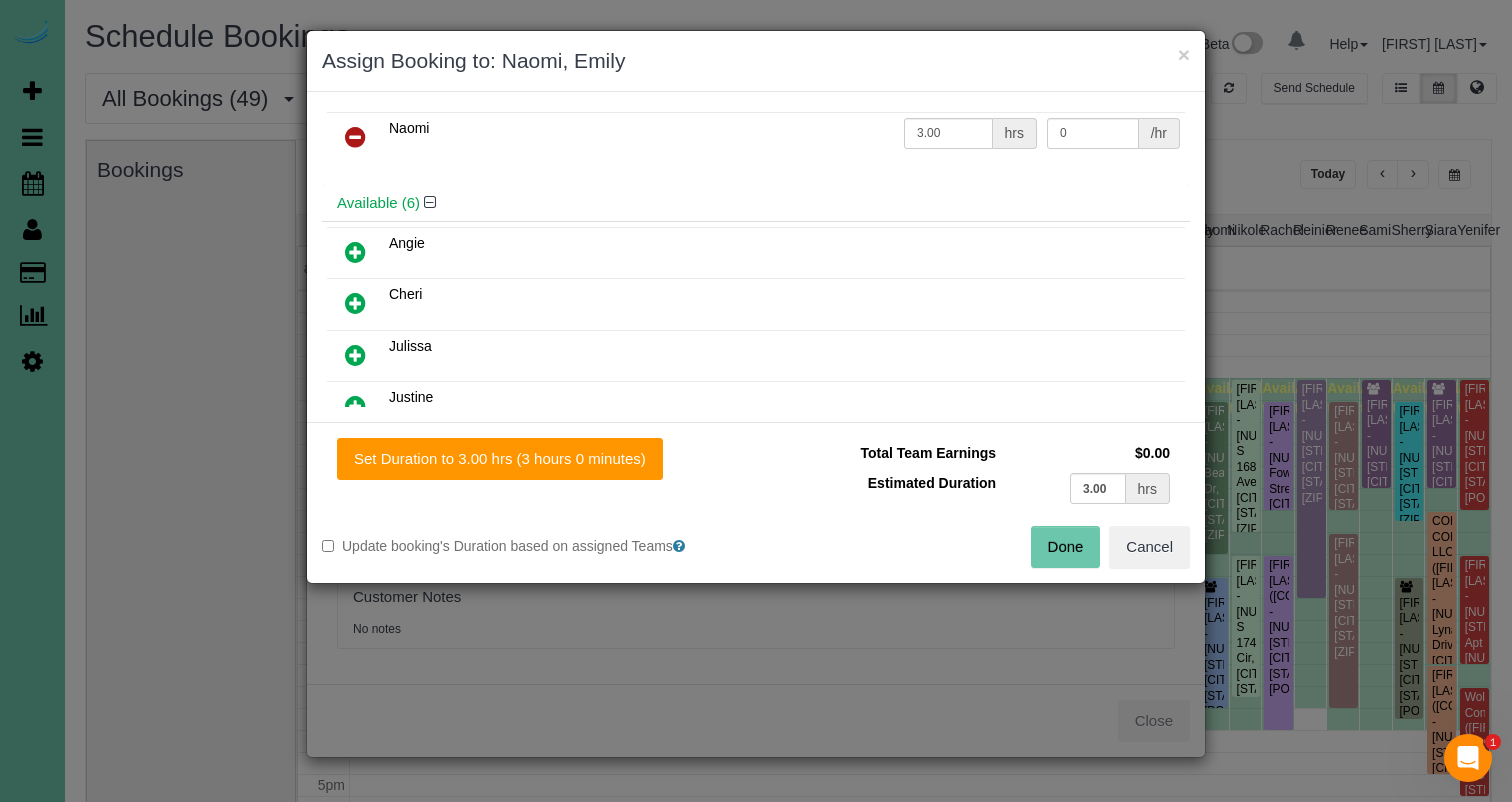 drag, startPoint x: 1071, startPoint y: 540, endPoint x: 1011, endPoint y: 504, distance: 69.97142 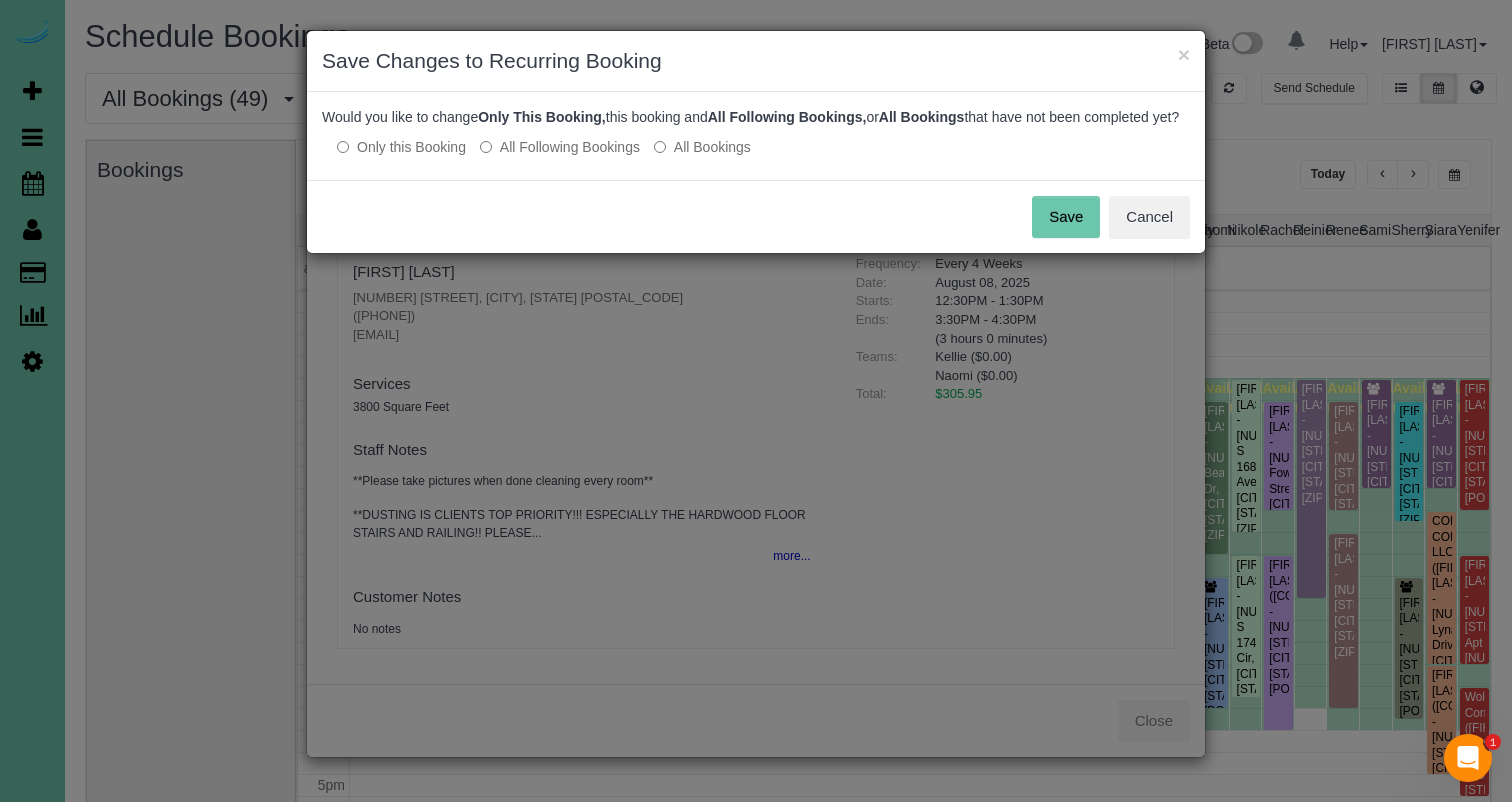 click on "Save" at bounding box center (1066, 217) 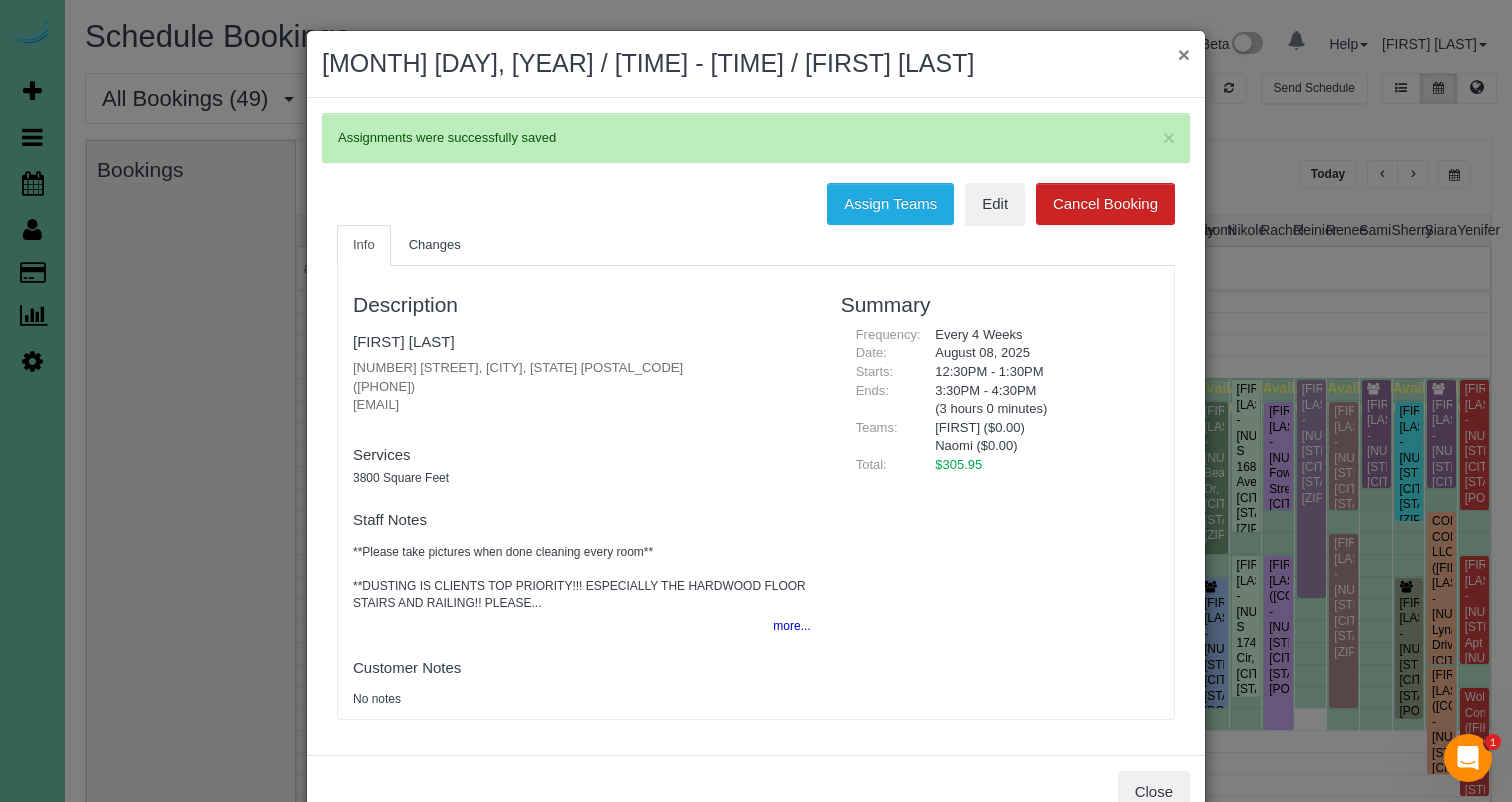 click on "×" at bounding box center [1184, 54] 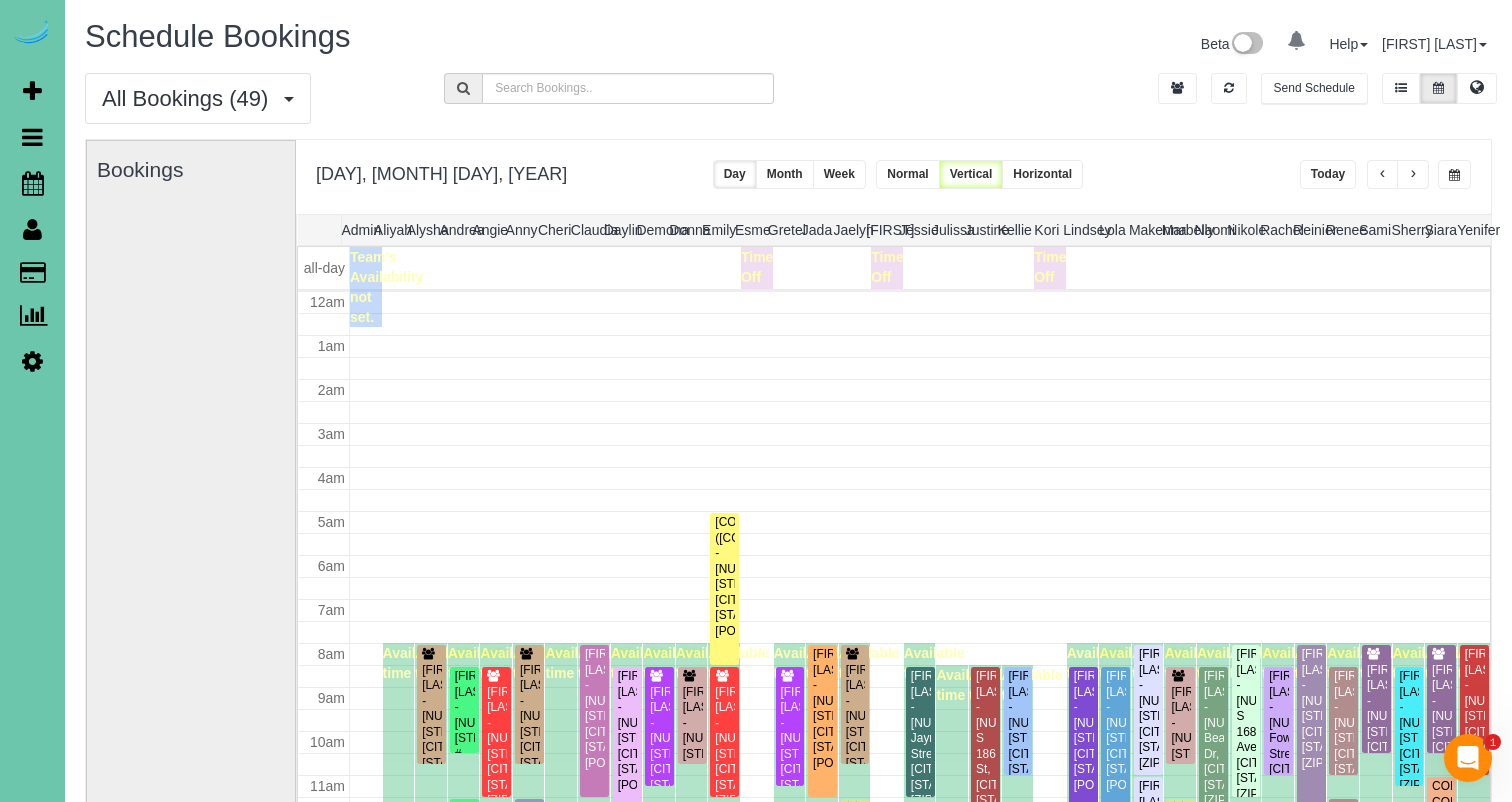 scroll, scrollTop: 265, scrollLeft: 0, axis: vertical 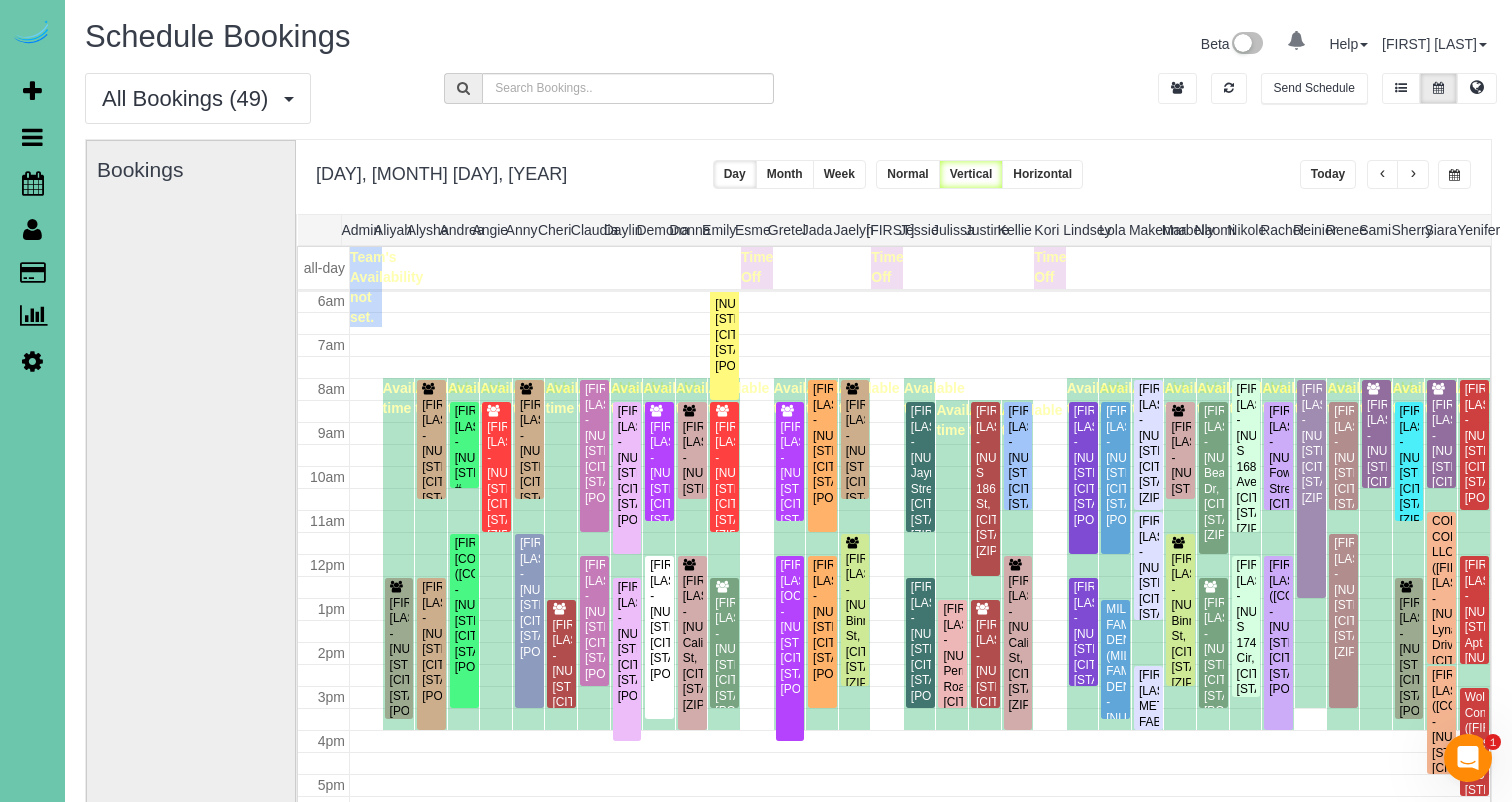 drag, startPoint x: 1459, startPoint y: 169, endPoint x: 1454, endPoint y: 184, distance: 15.811388 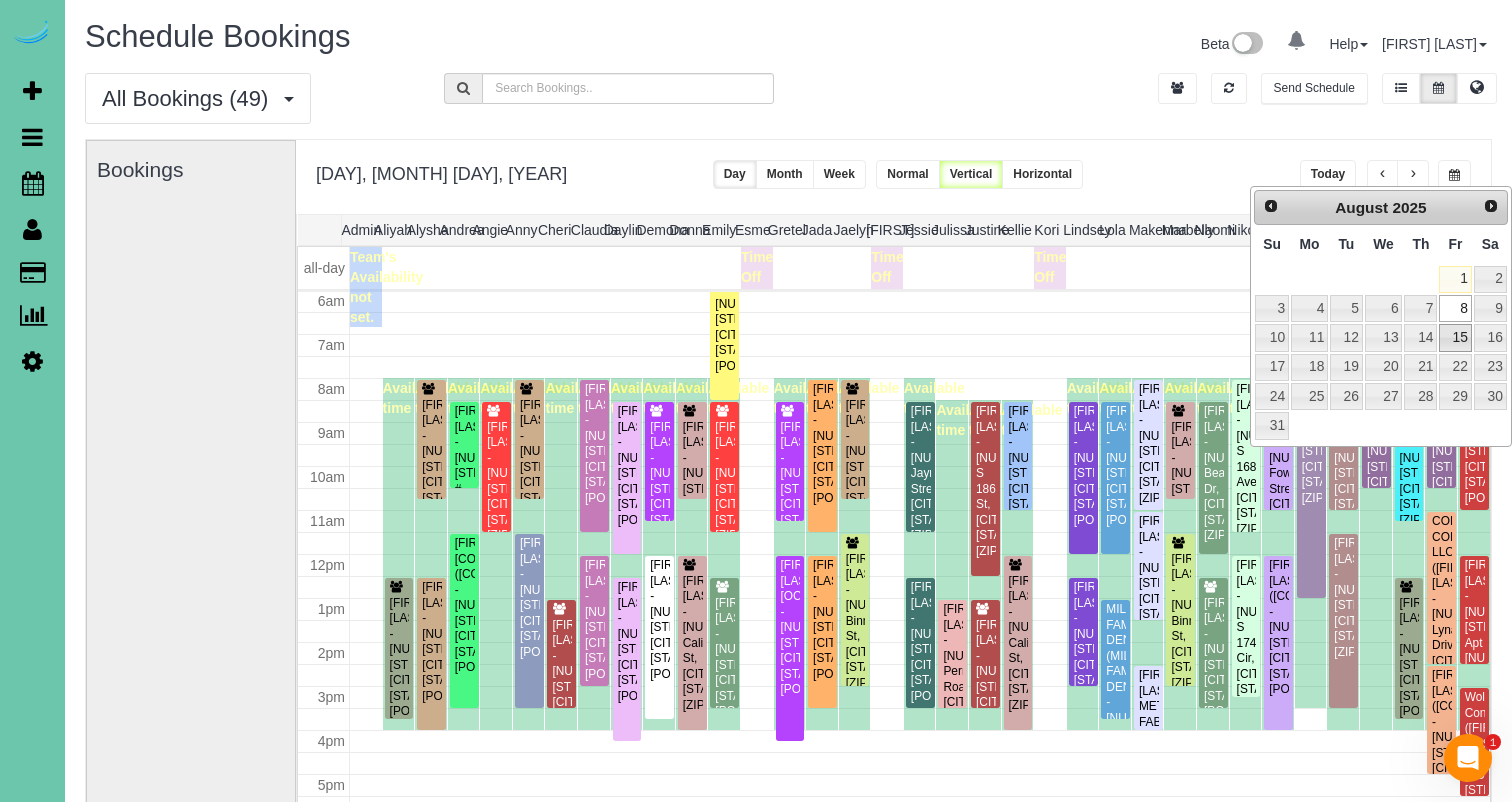 click on "15" at bounding box center (1455, 337) 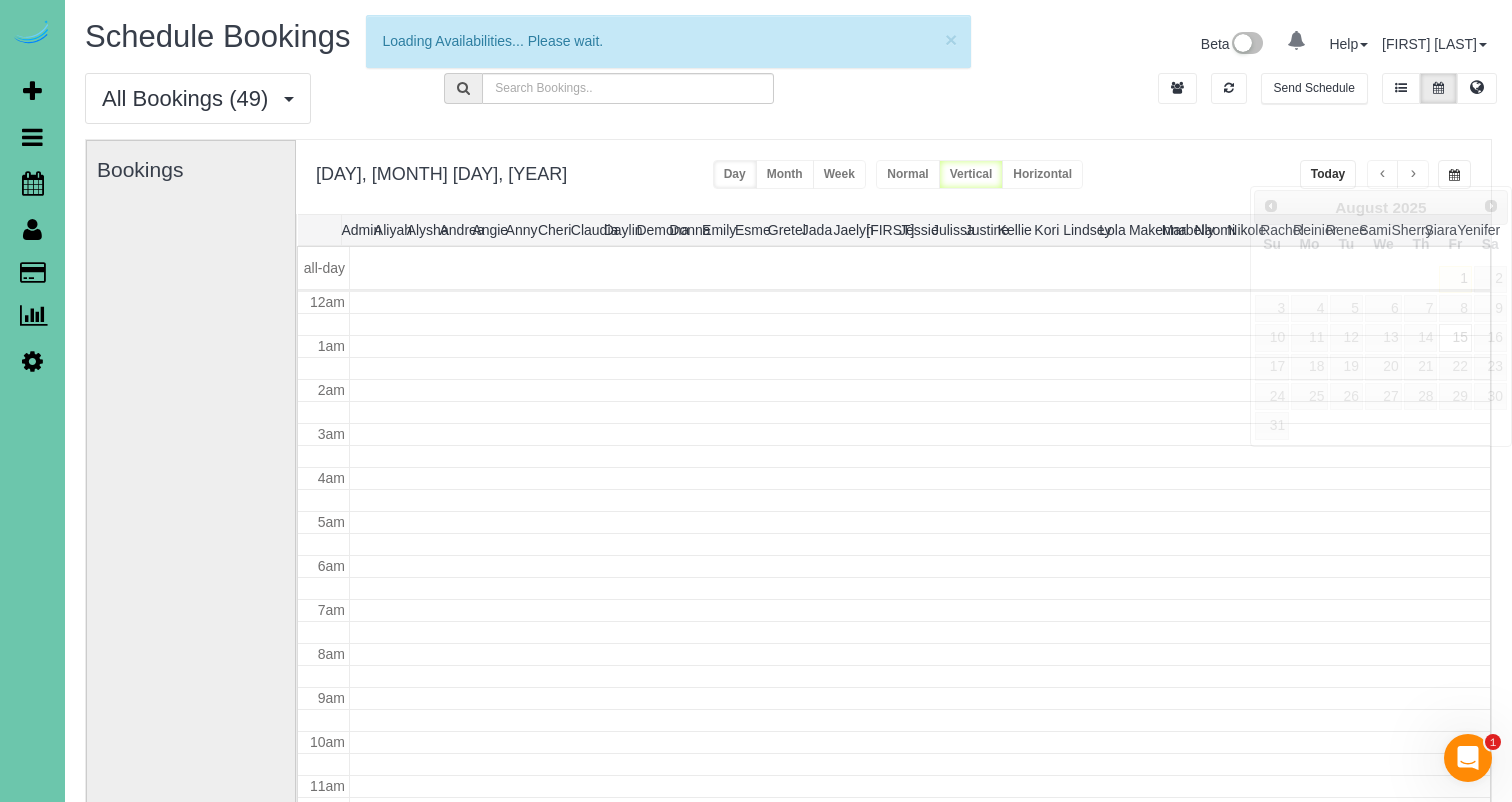 scroll, scrollTop: 265, scrollLeft: 0, axis: vertical 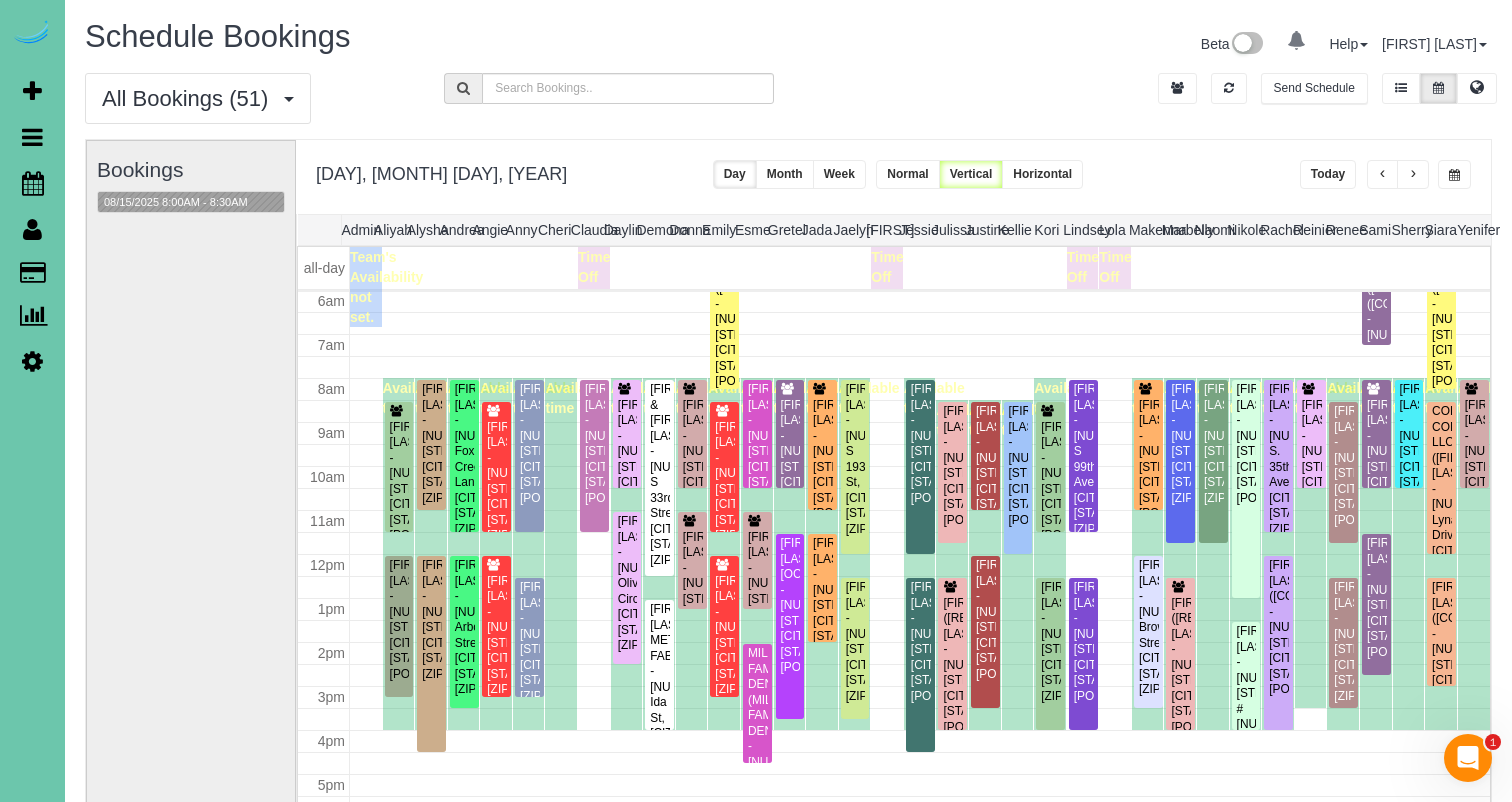 click on "graceprofessionalcleaners All Locations
All Locations
Active Locations
graceprofessionalcleaners
[default]" at bounding box center (968, 73) 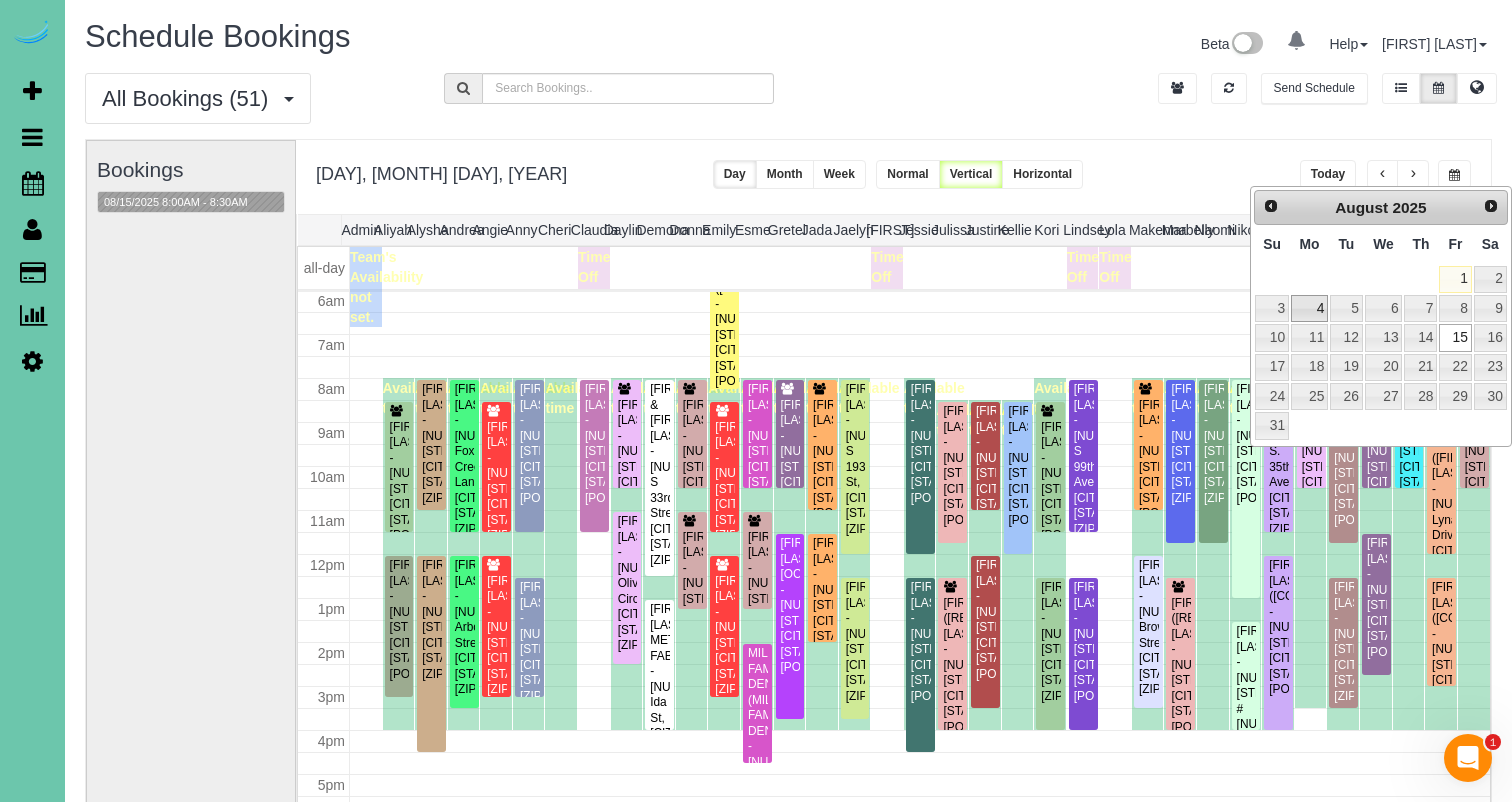 click on "4" at bounding box center (1309, 308) 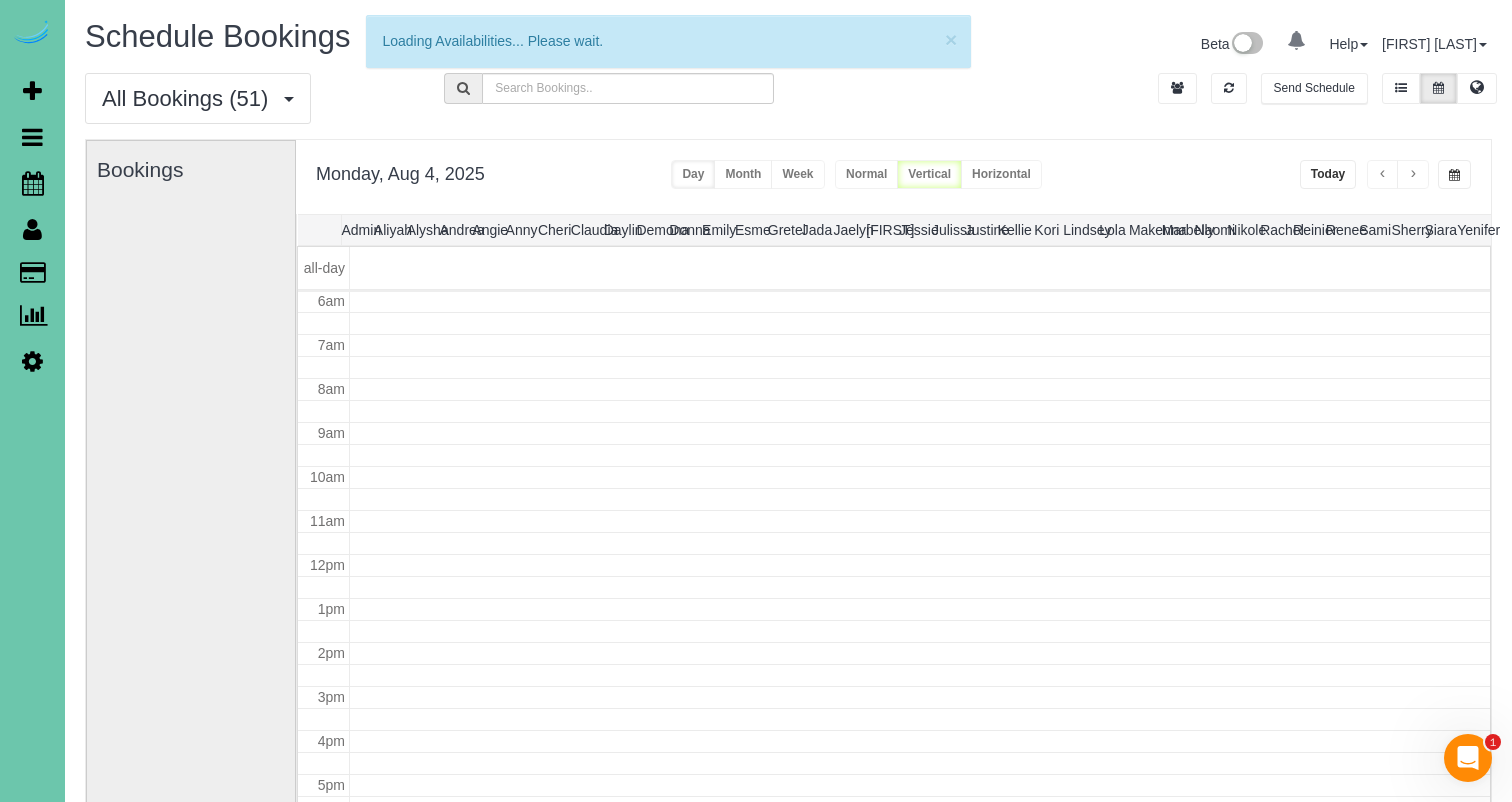 scroll, scrollTop: 265, scrollLeft: 0, axis: vertical 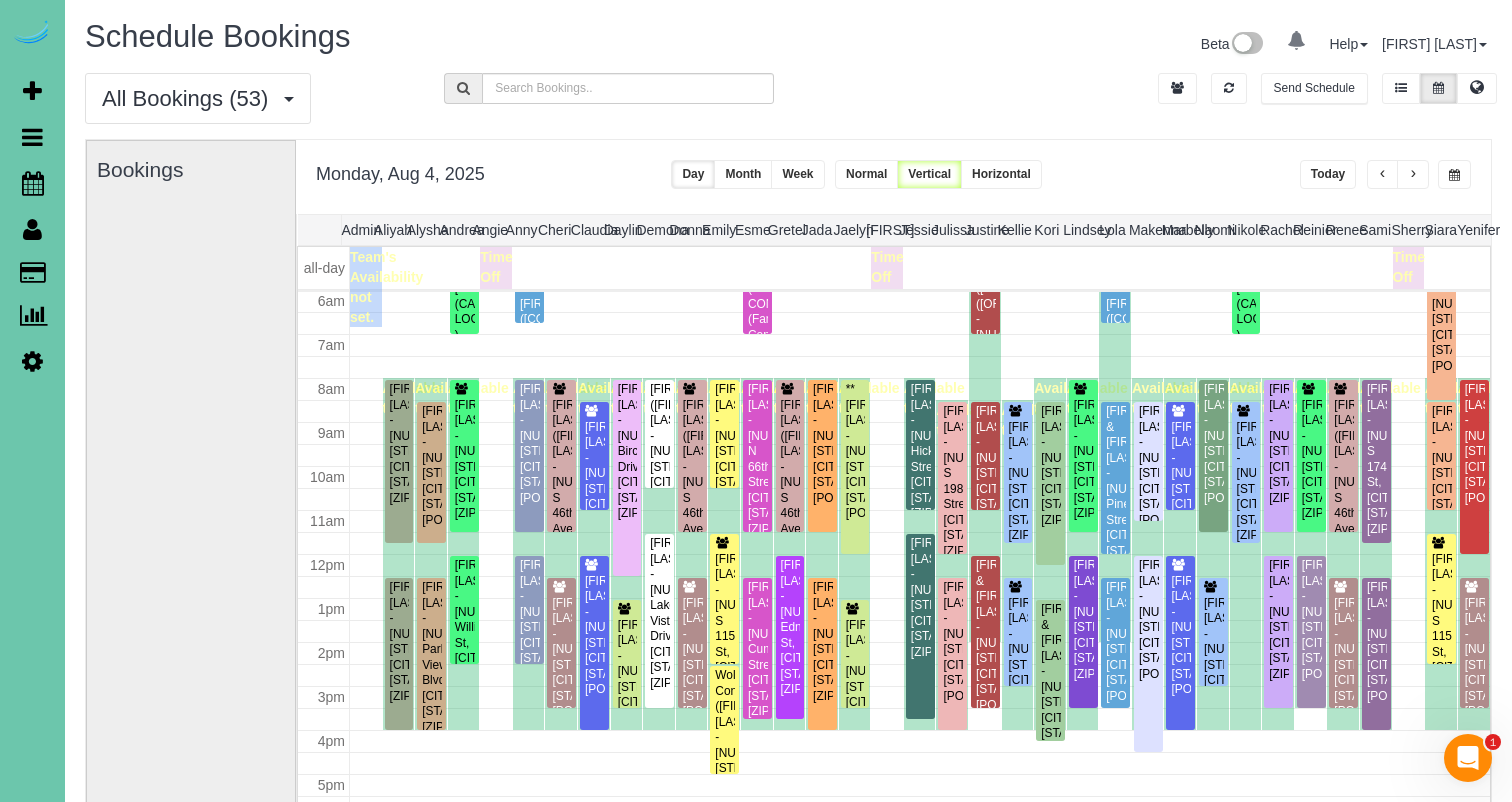 click at bounding box center [1413, 175] 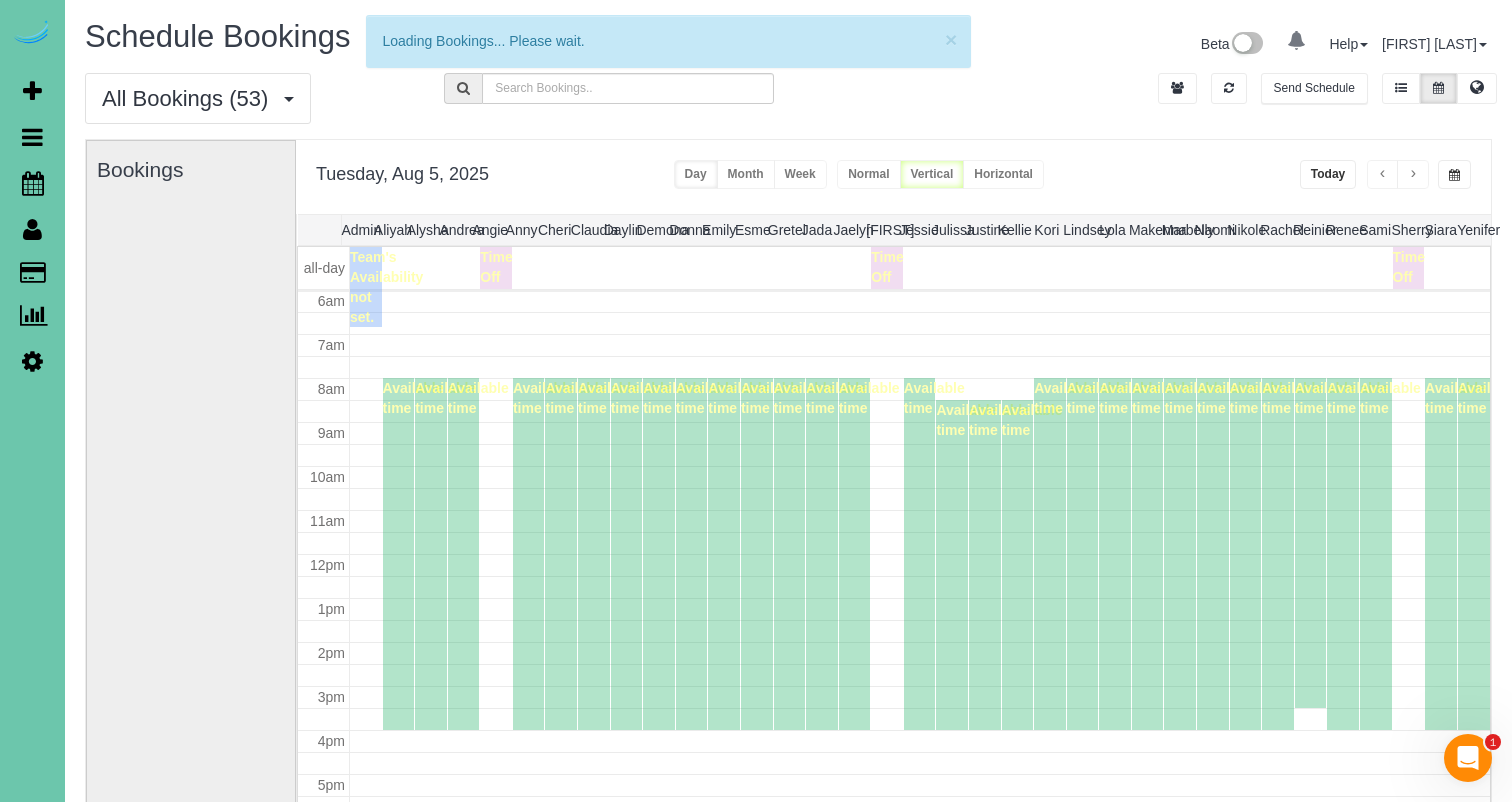 scroll, scrollTop: 265, scrollLeft: 0, axis: vertical 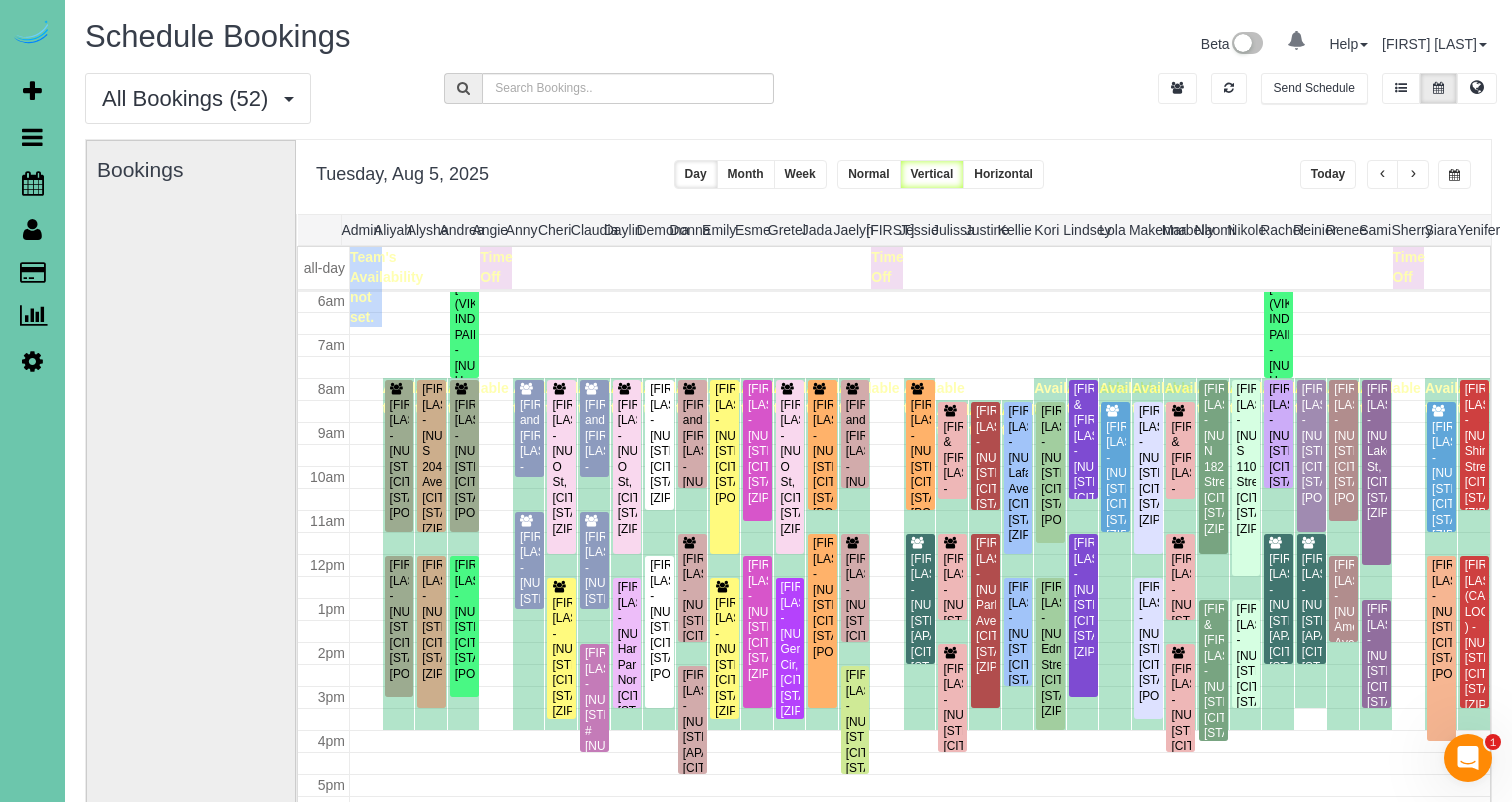click at bounding box center (1413, 175) 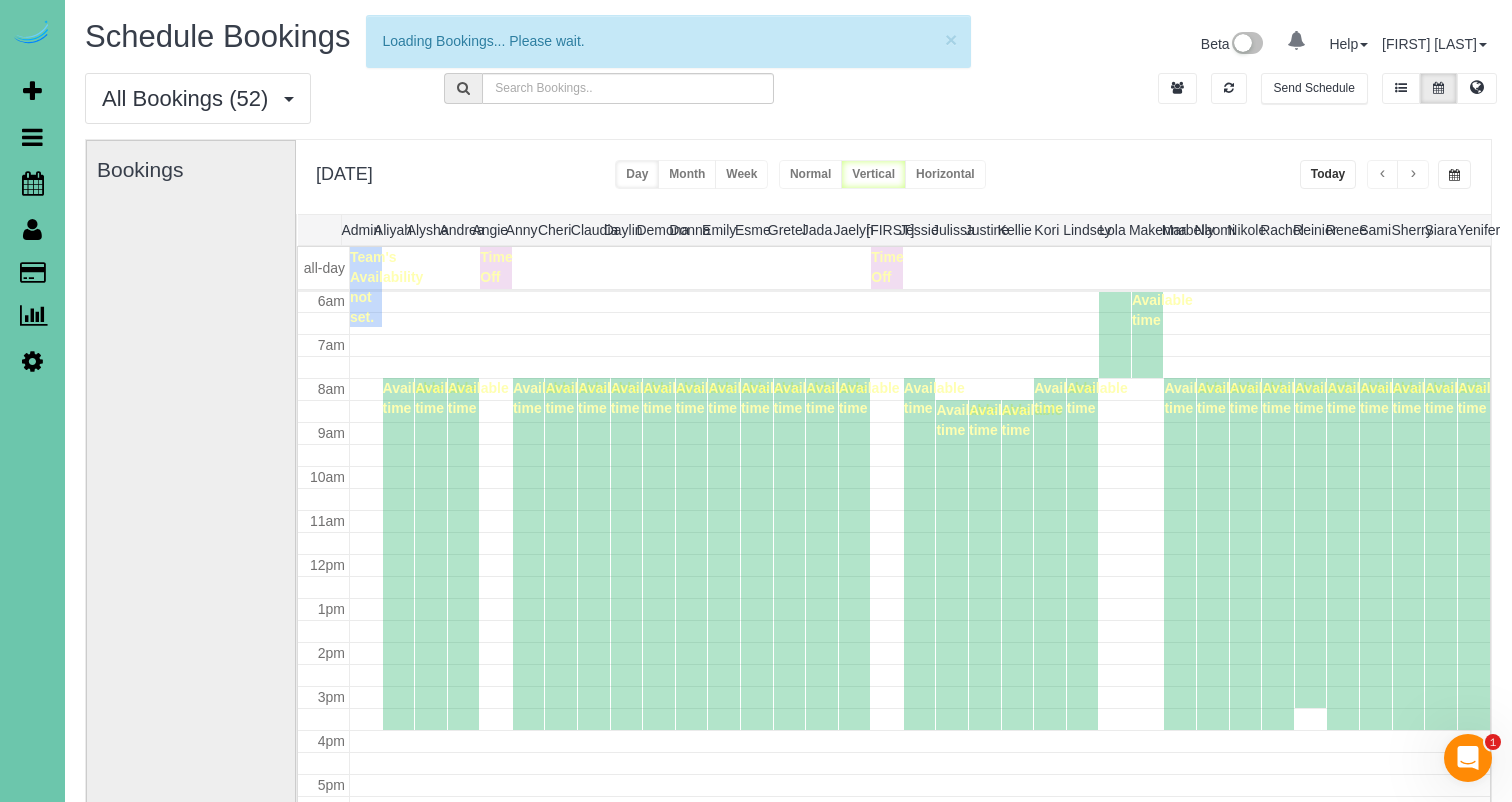 scroll, scrollTop: 265, scrollLeft: 0, axis: vertical 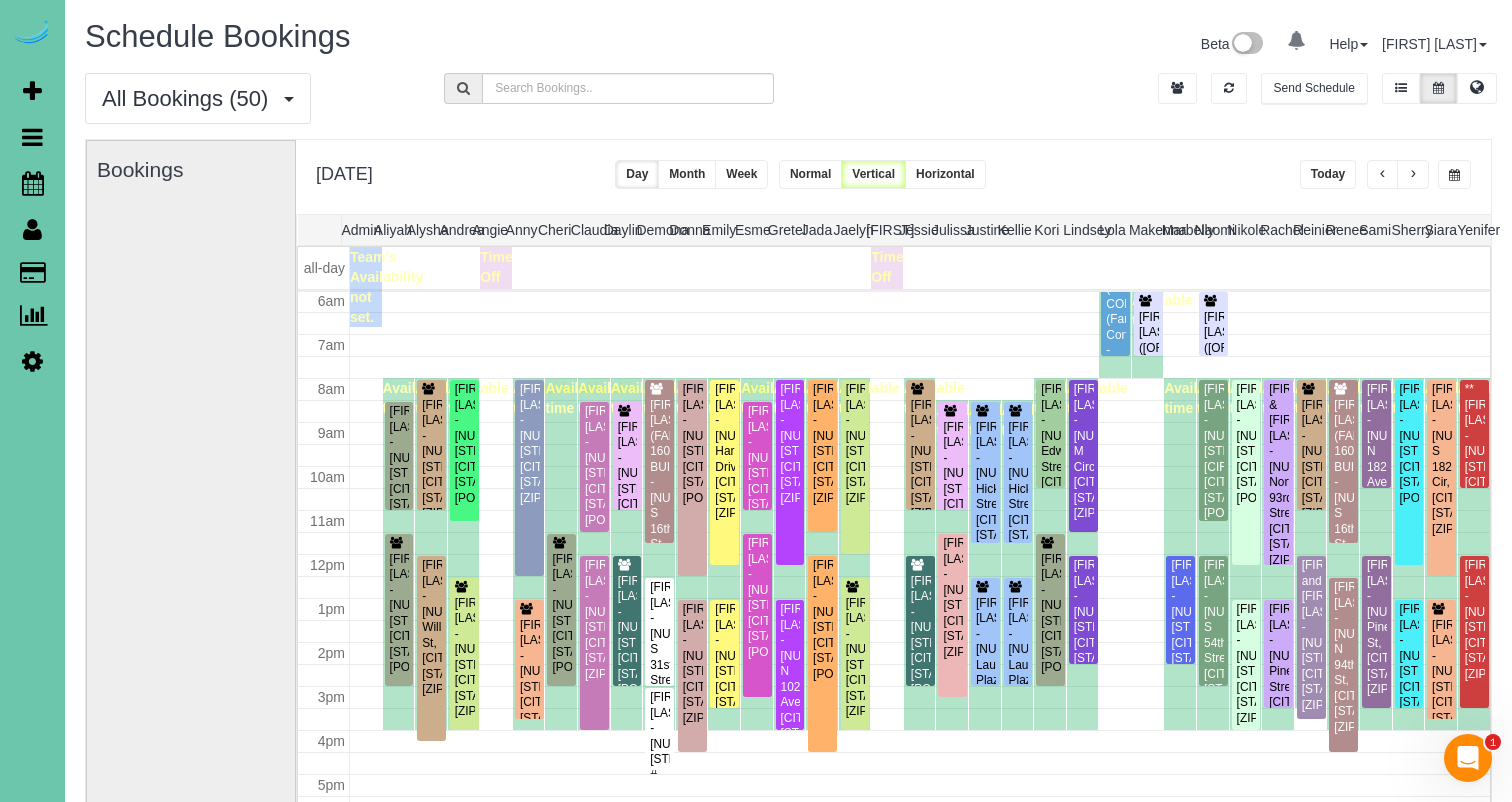 click at bounding box center [1413, 175] 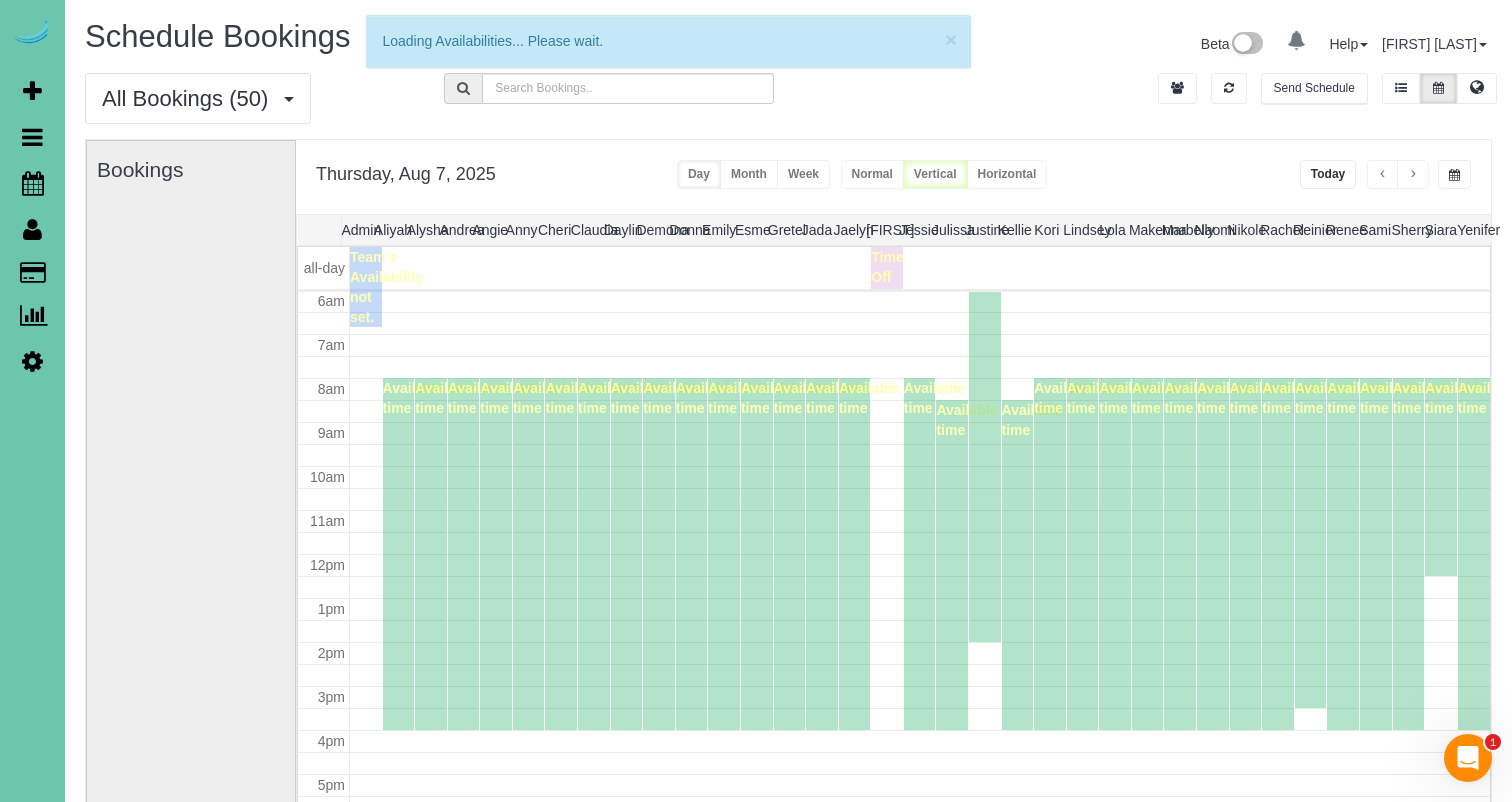 scroll, scrollTop: 265, scrollLeft: 0, axis: vertical 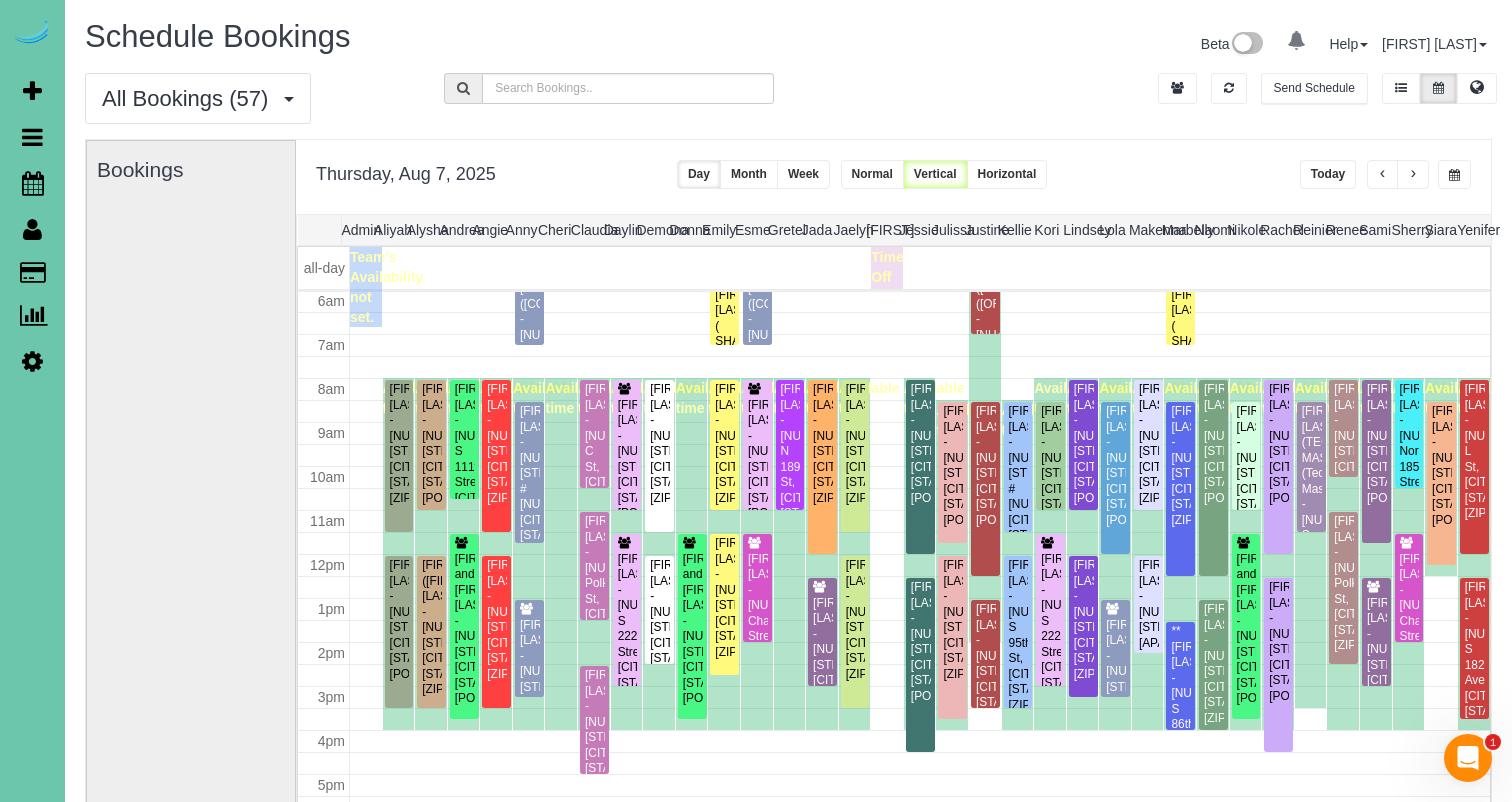 click at bounding box center [1413, 175] 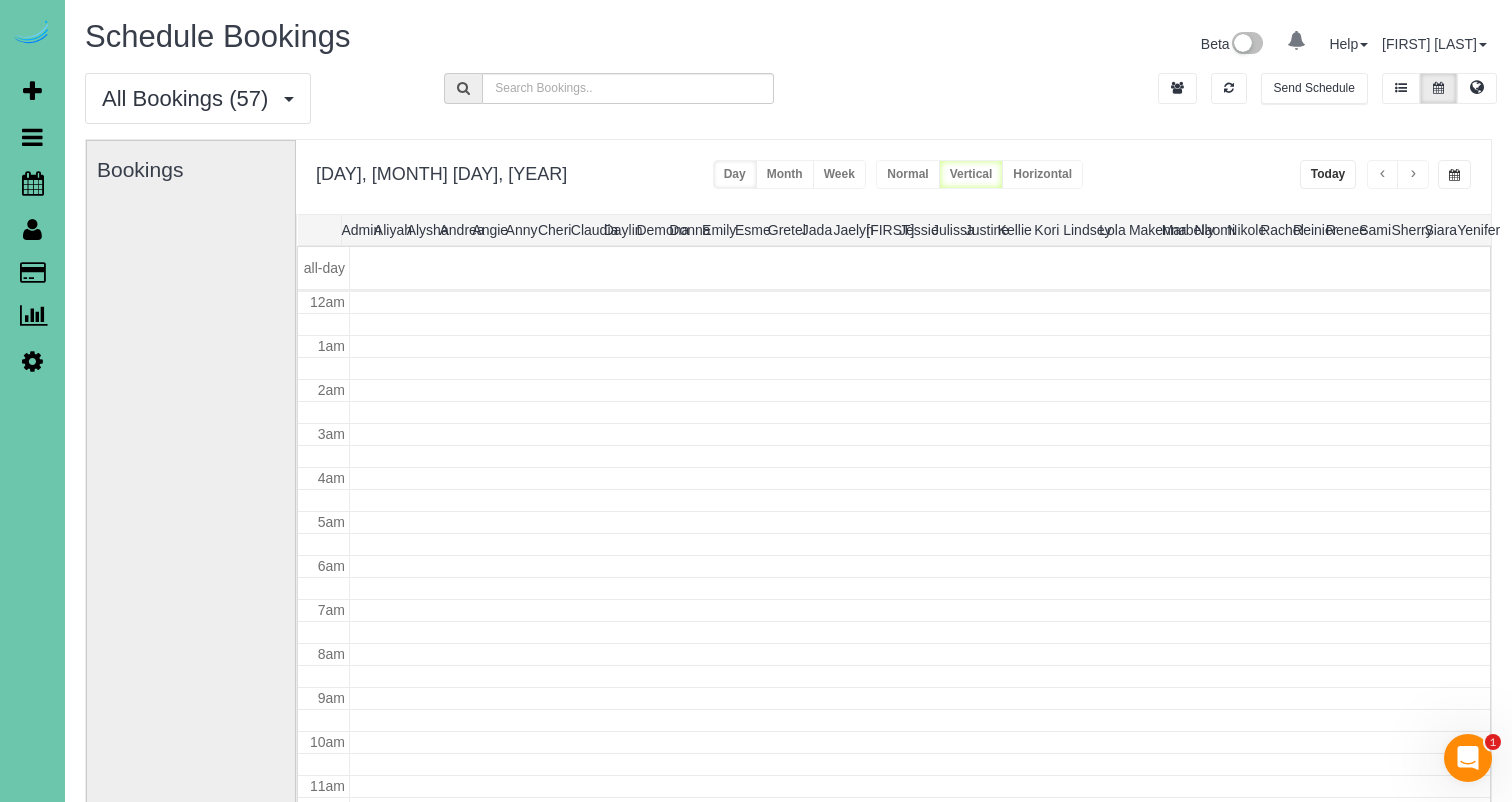 scroll, scrollTop: 265, scrollLeft: 0, axis: vertical 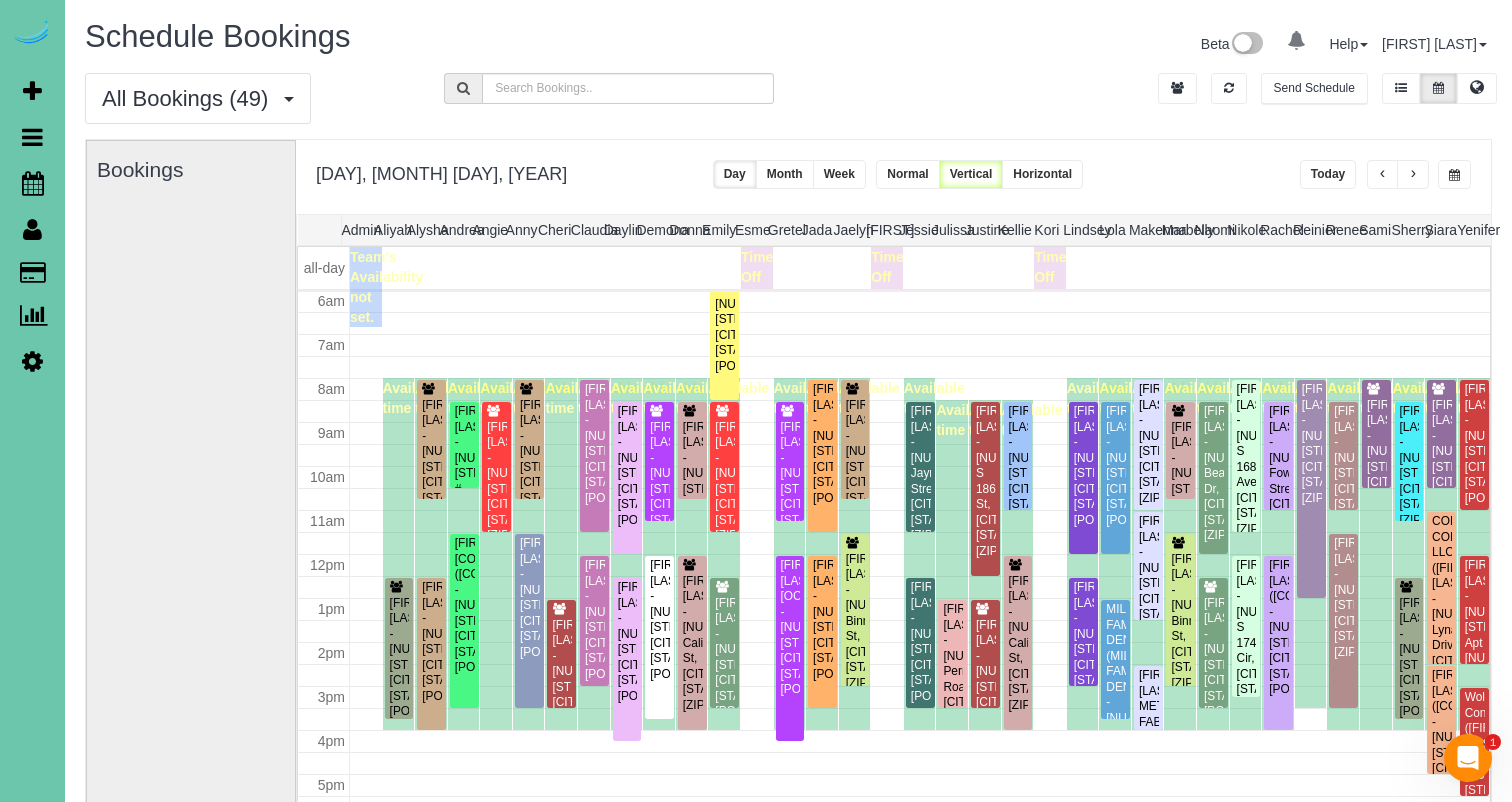 click at bounding box center (1413, 175) 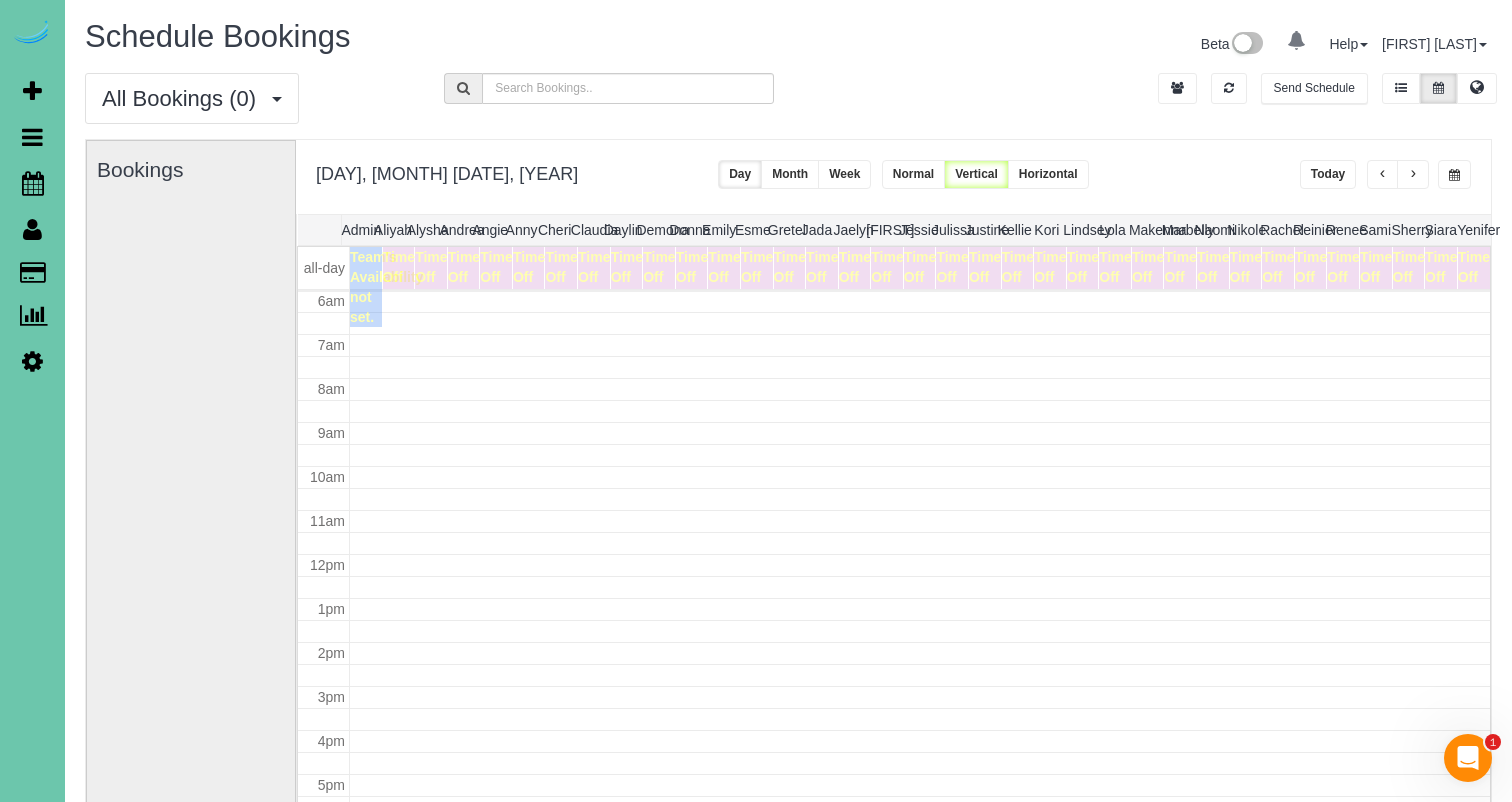 scroll, scrollTop: 265, scrollLeft: 0, axis: vertical 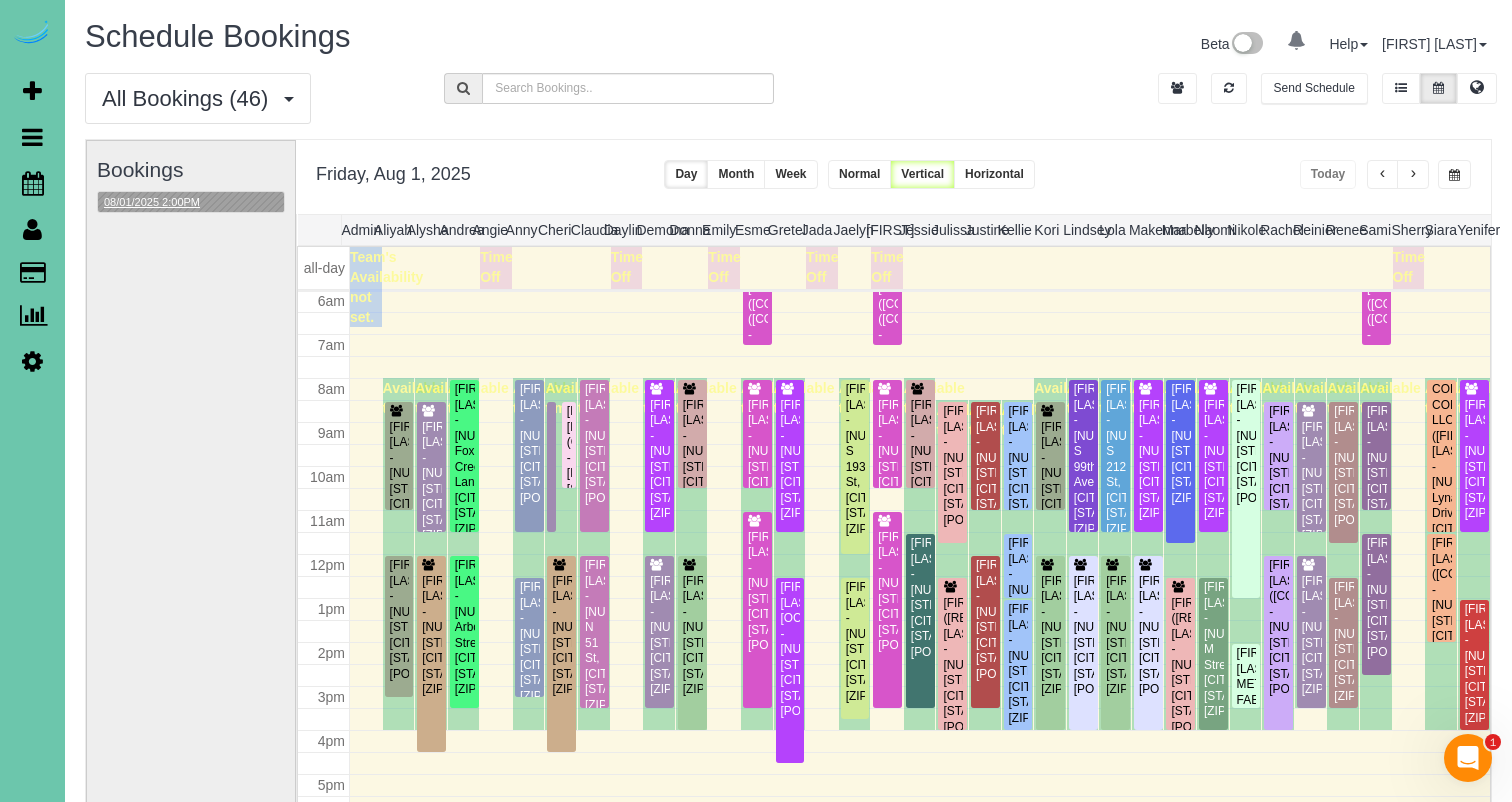 click on "08/01/2025 2:00PM" at bounding box center (152, 202) 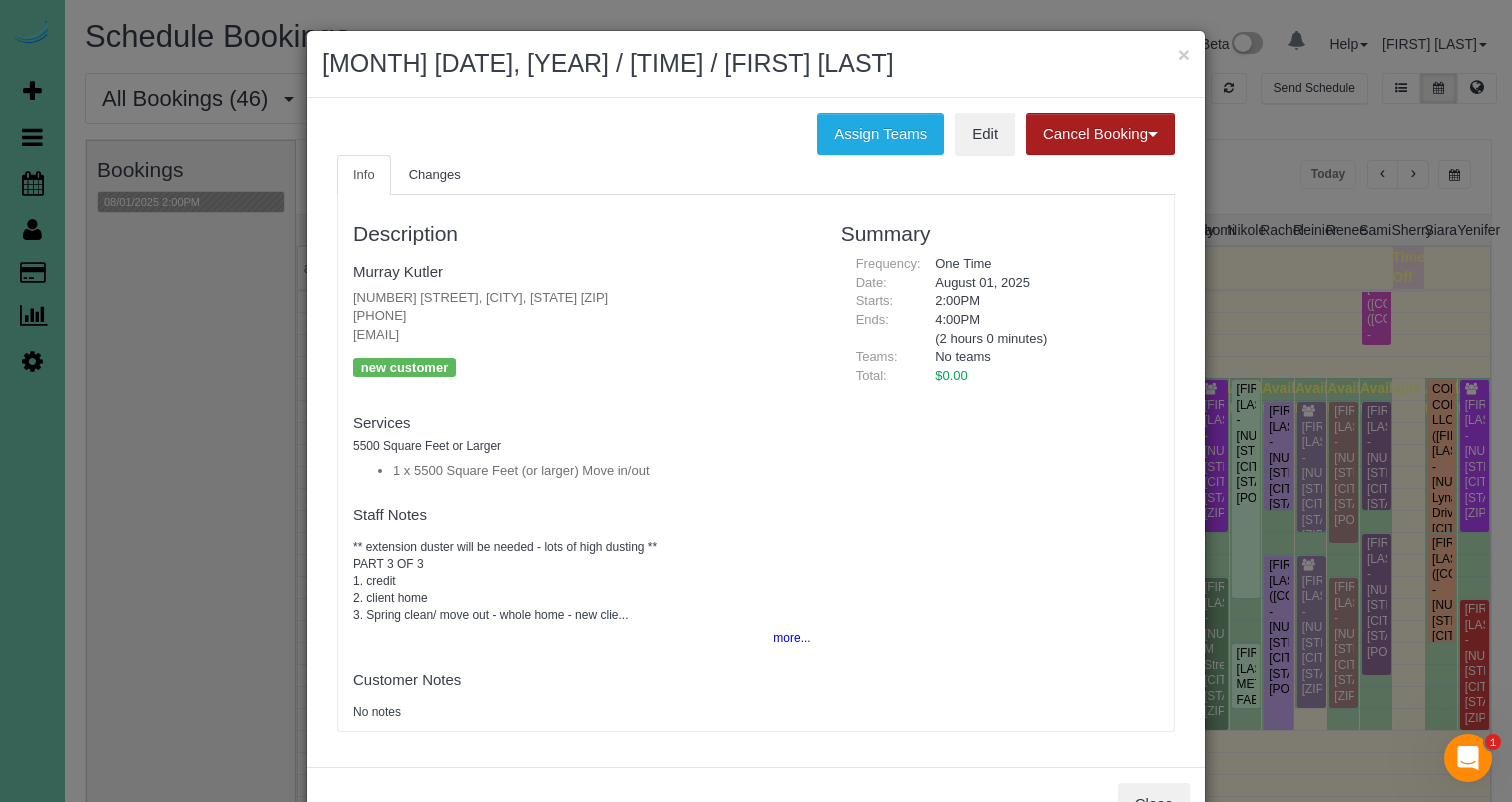 click on "Cancel Booking" at bounding box center [1100, 134] 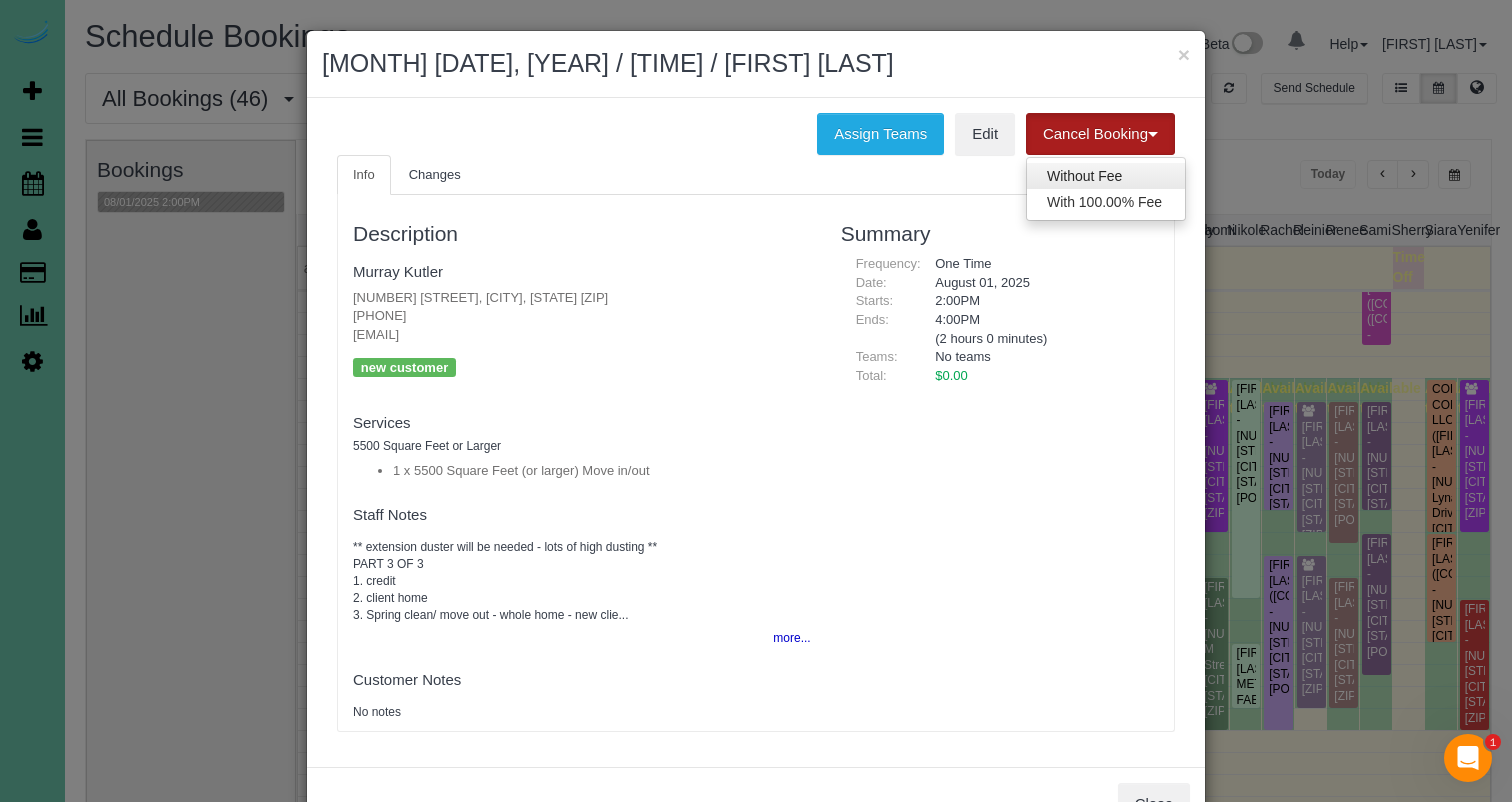 click on "Without Fee" at bounding box center [1106, 176] 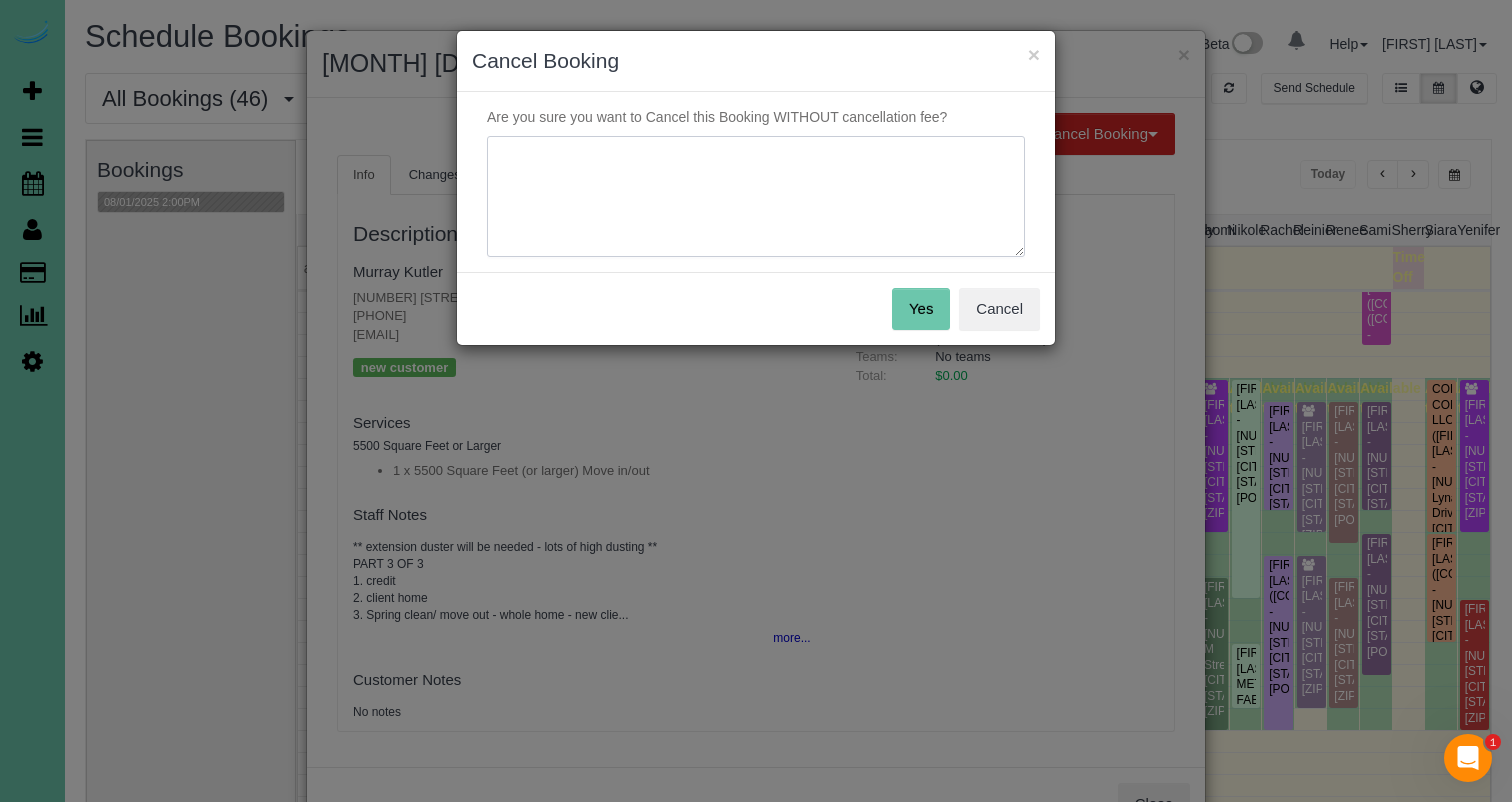 click at bounding box center (756, 197) 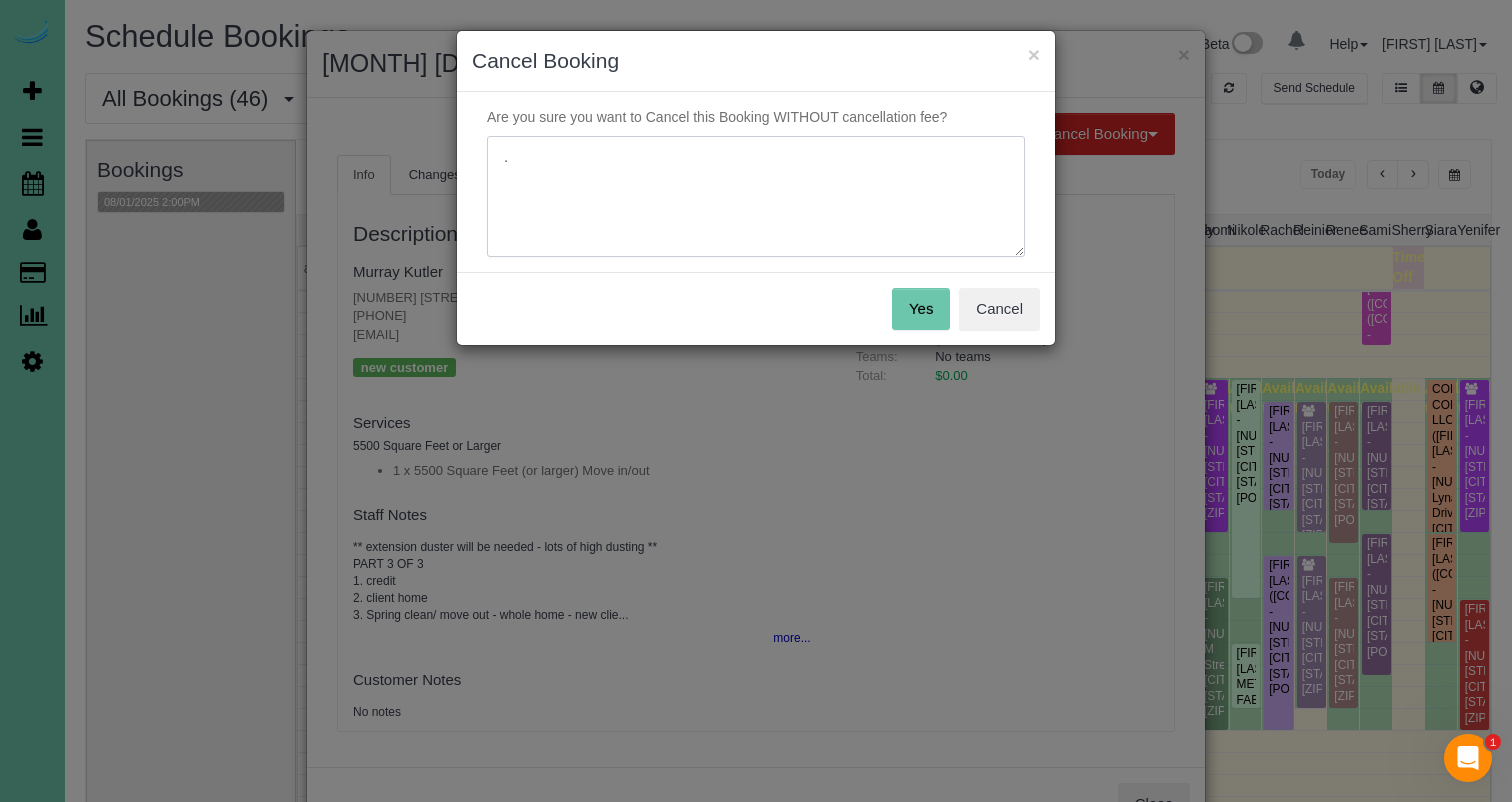type on "." 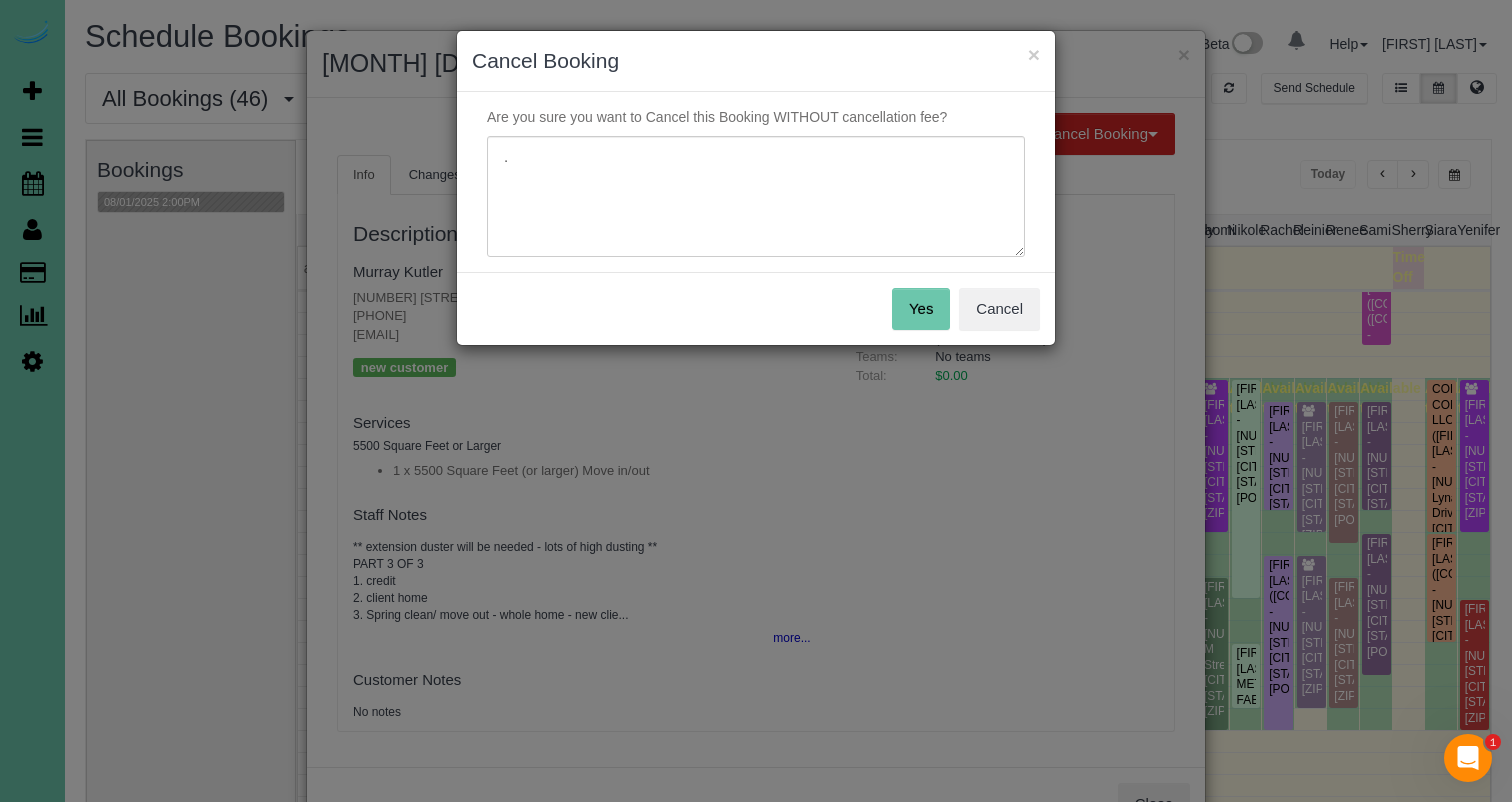 click on "Yes" at bounding box center (921, 309) 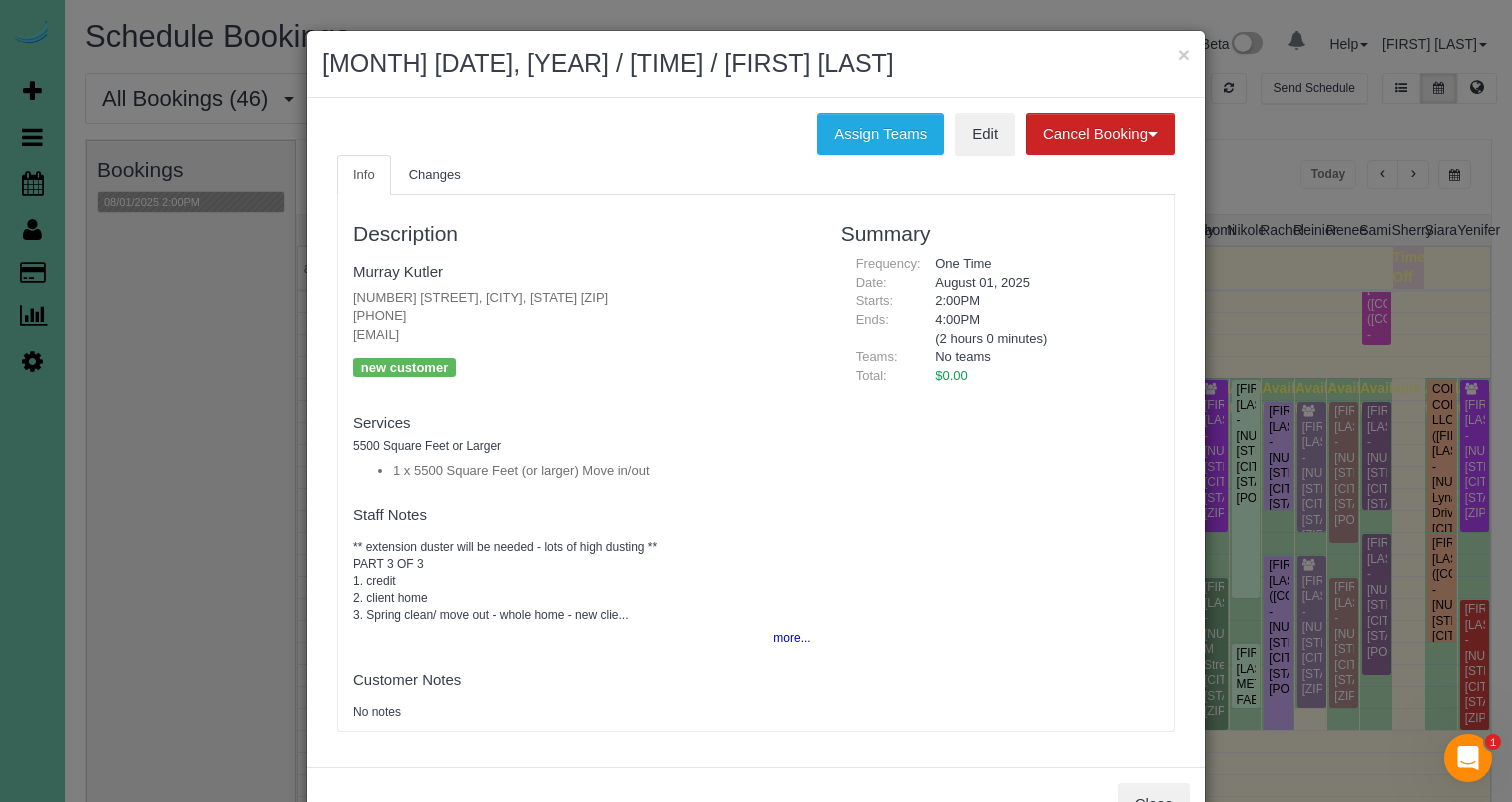 scroll, scrollTop: 265, scrollLeft: 0, axis: vertical 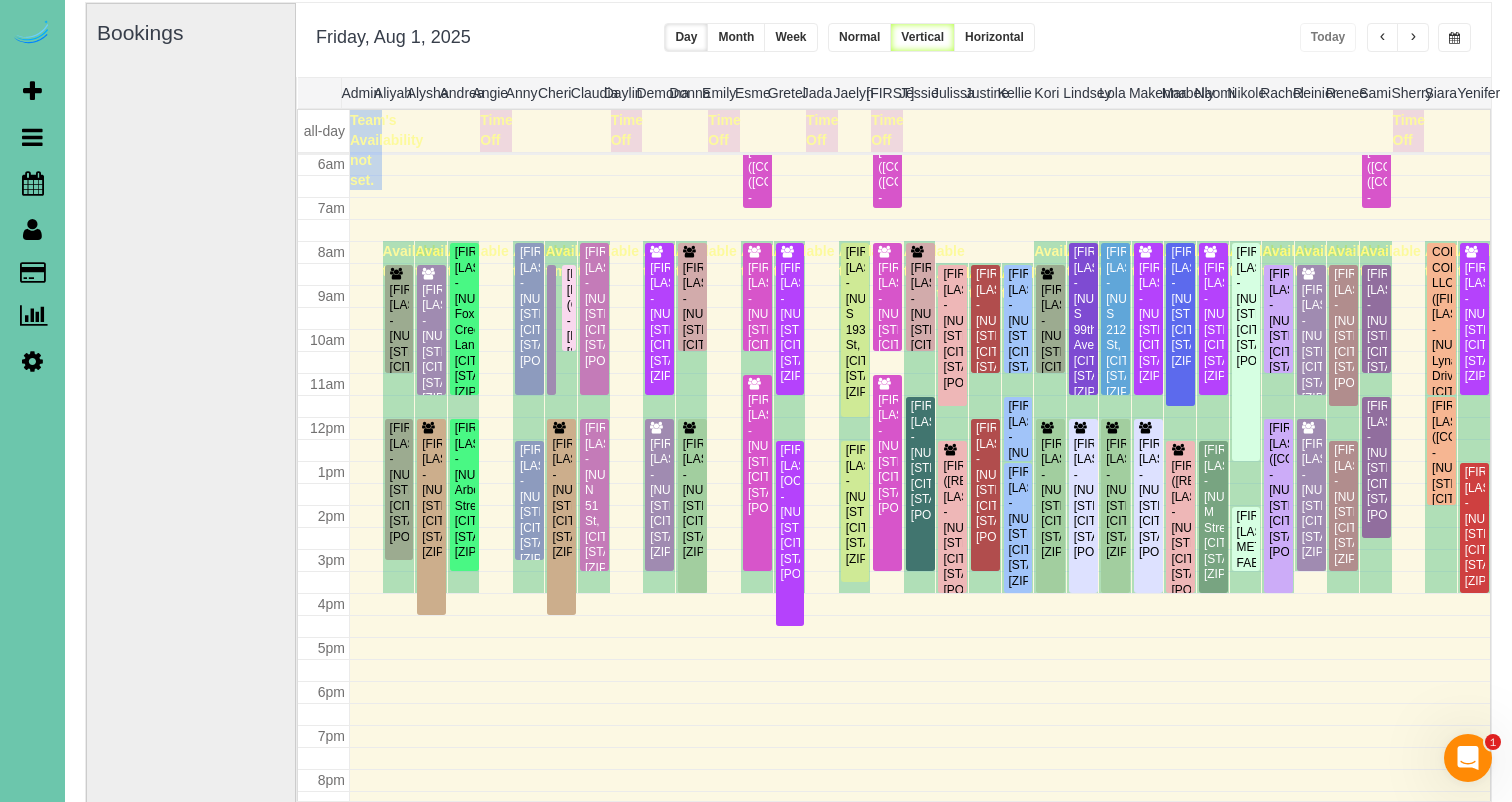 drag, startPoint x: 1130, startPoint y: 44, endPoint x: 1255, endPoint y: 32, distance: 125.57468 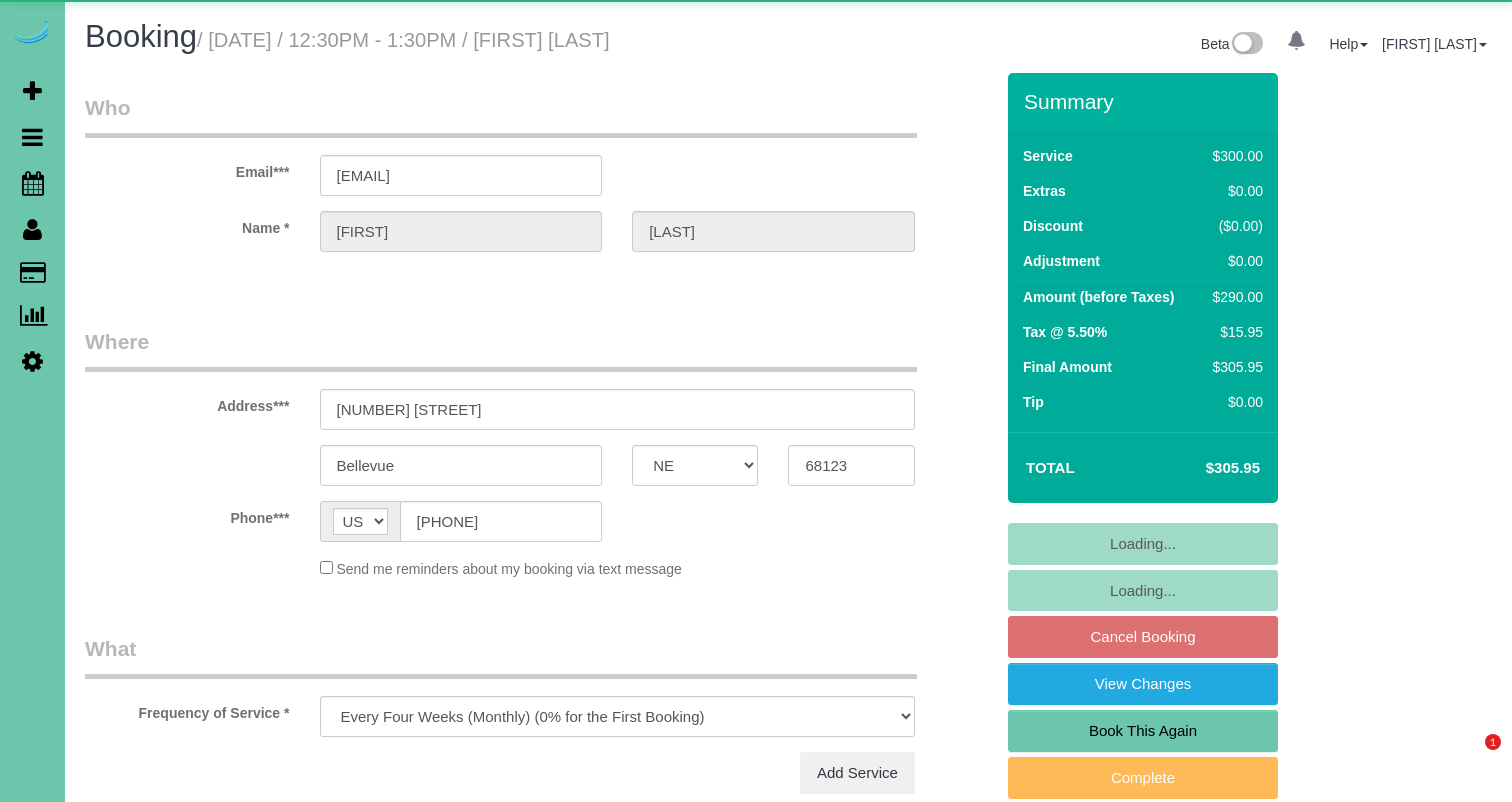 select on "NE" 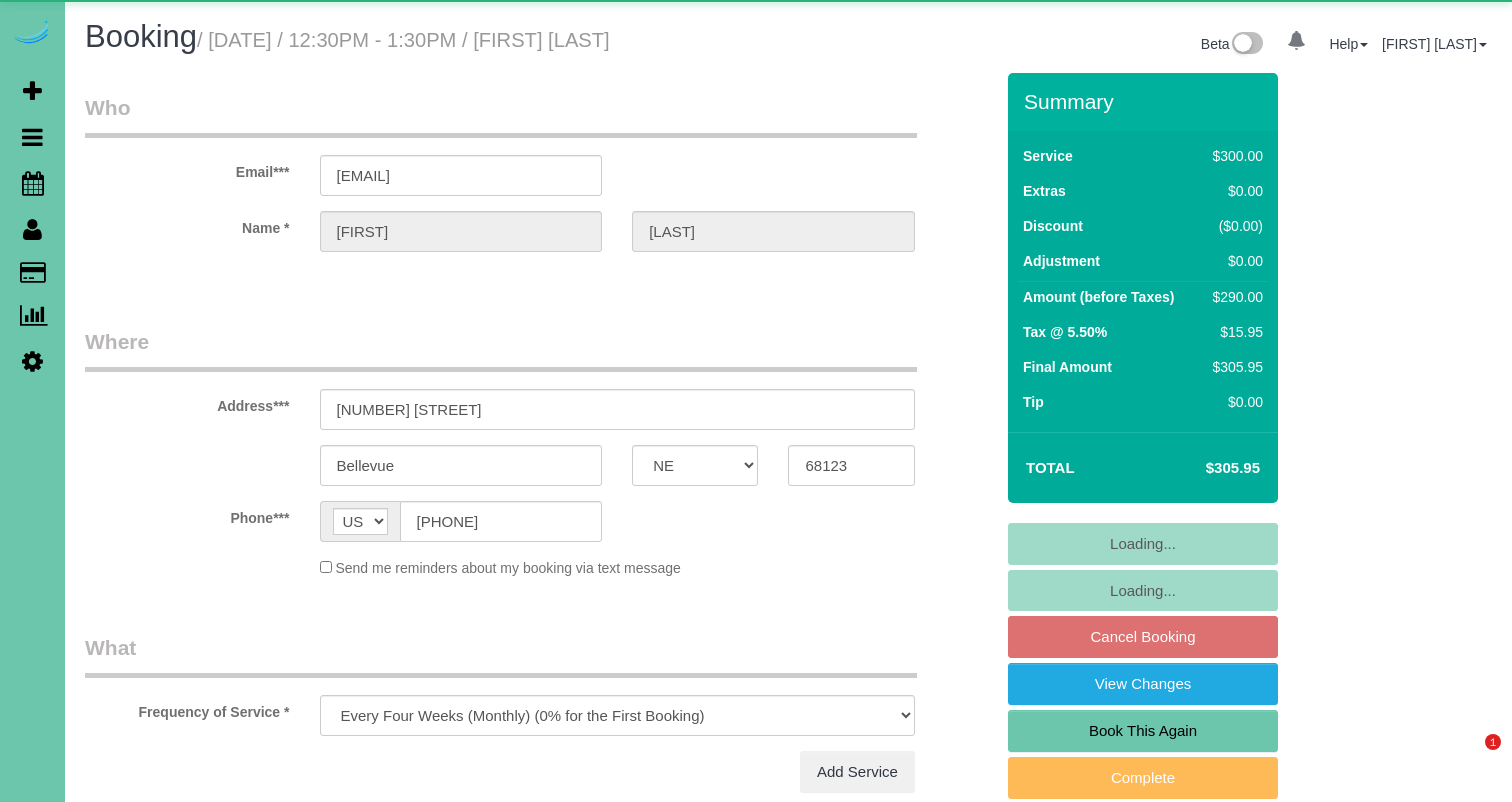 scroll, scrollTop: 0, scrollLeft: 0, axis: both 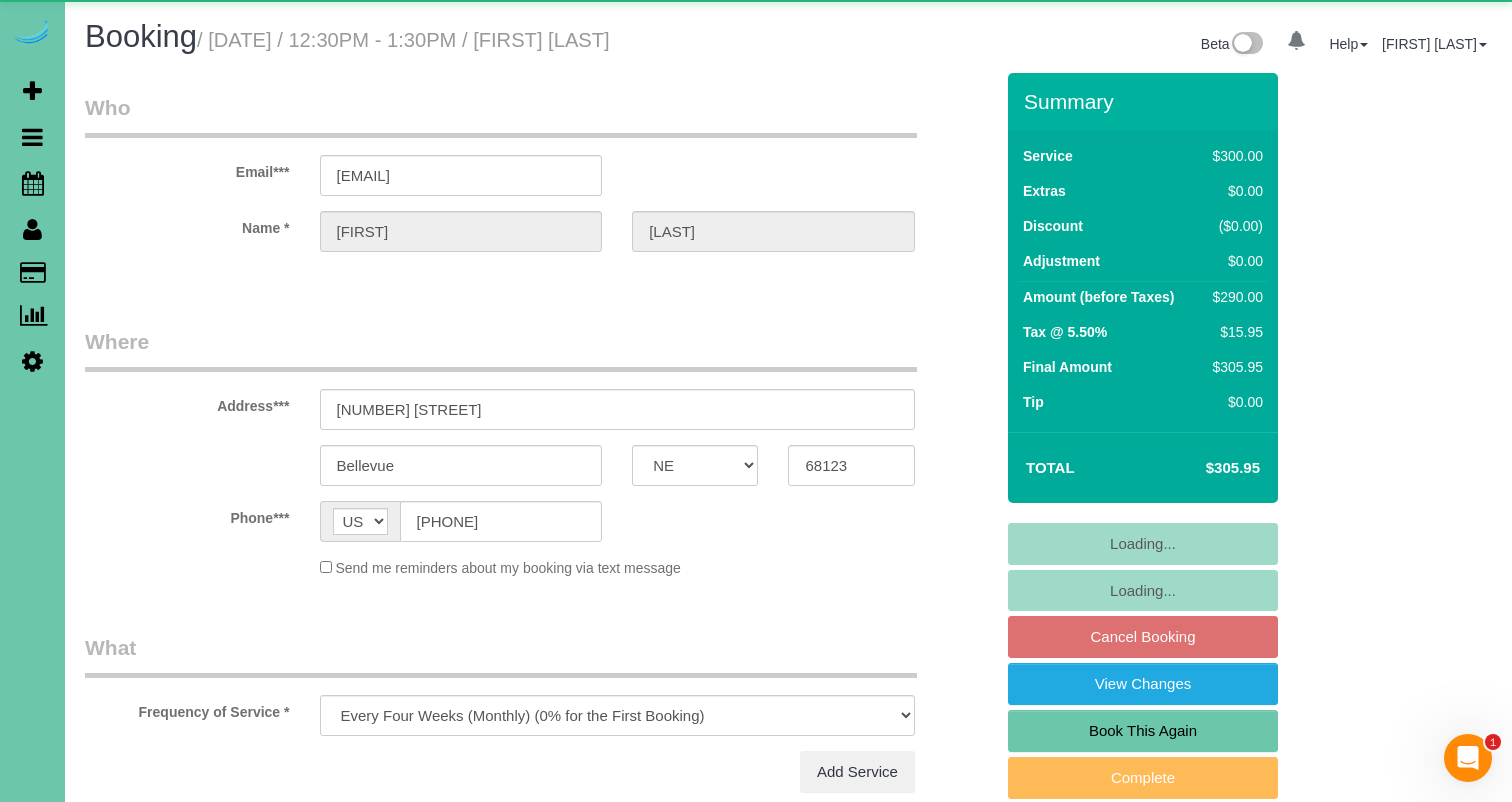 select on "object:654" 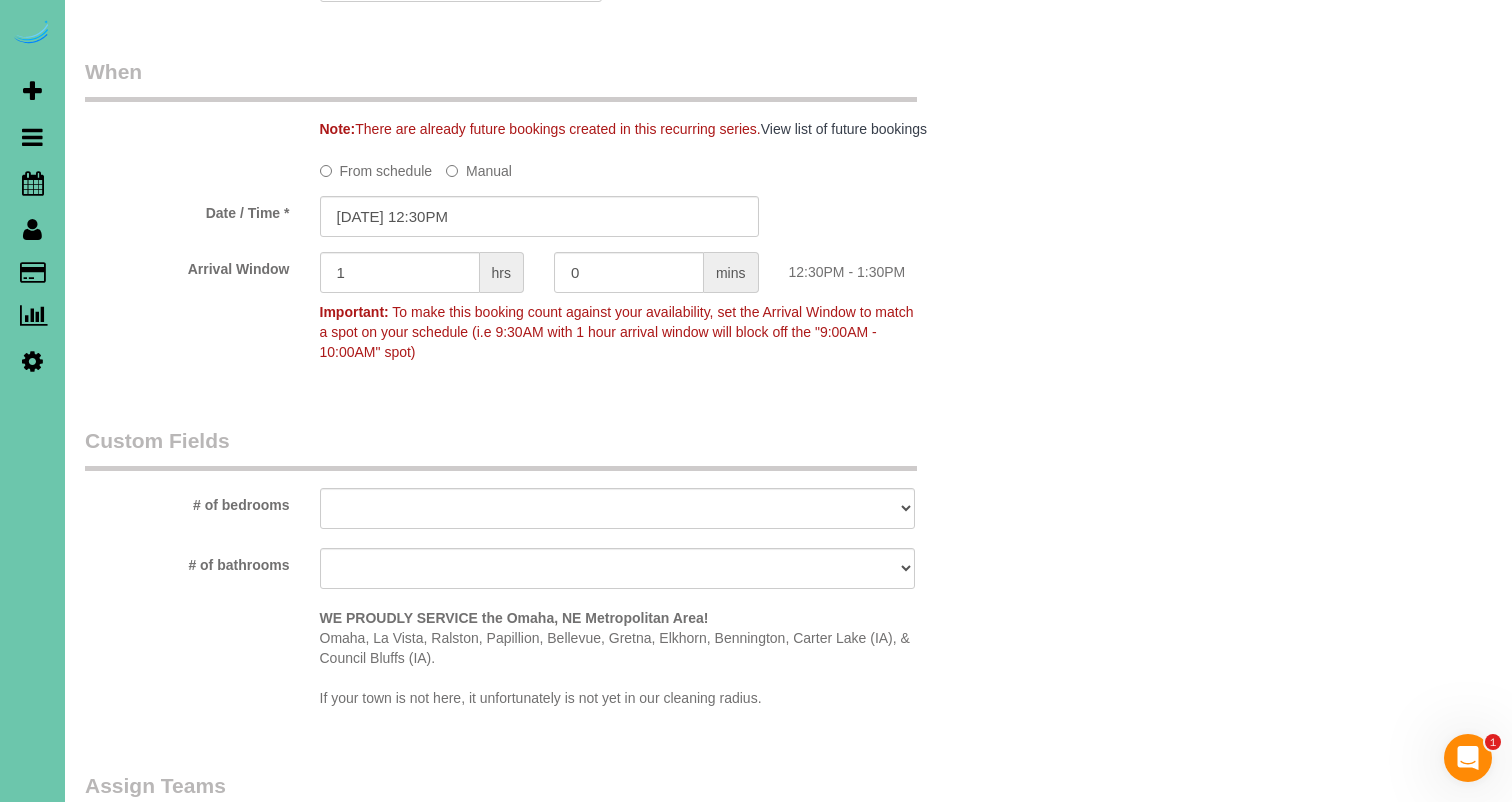 scroll, scrollTop: 1431, scrollLeft: 0, axis: vertical 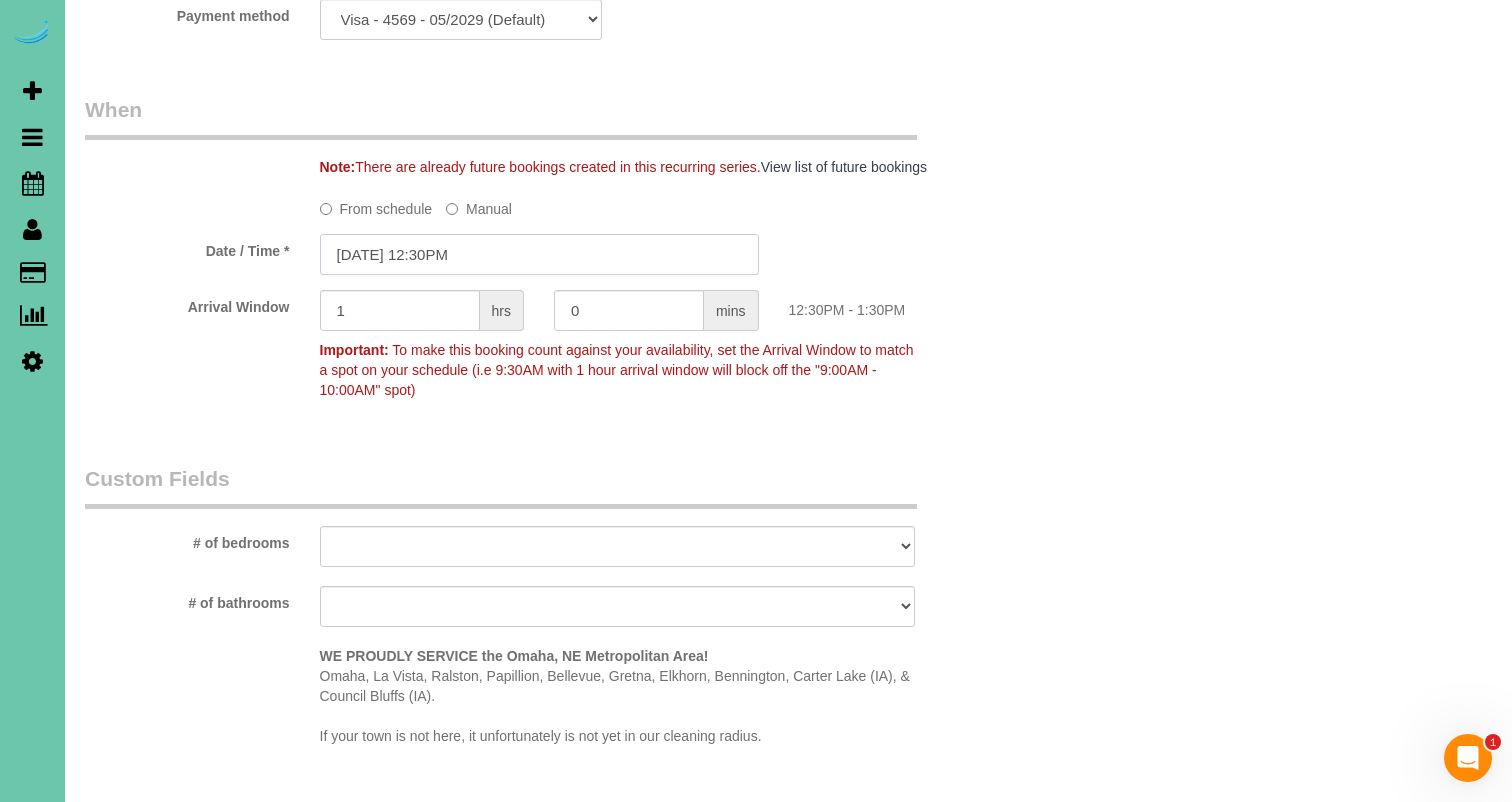 click on "[DATE] 12:30PM" at bounding box center (539, 254) 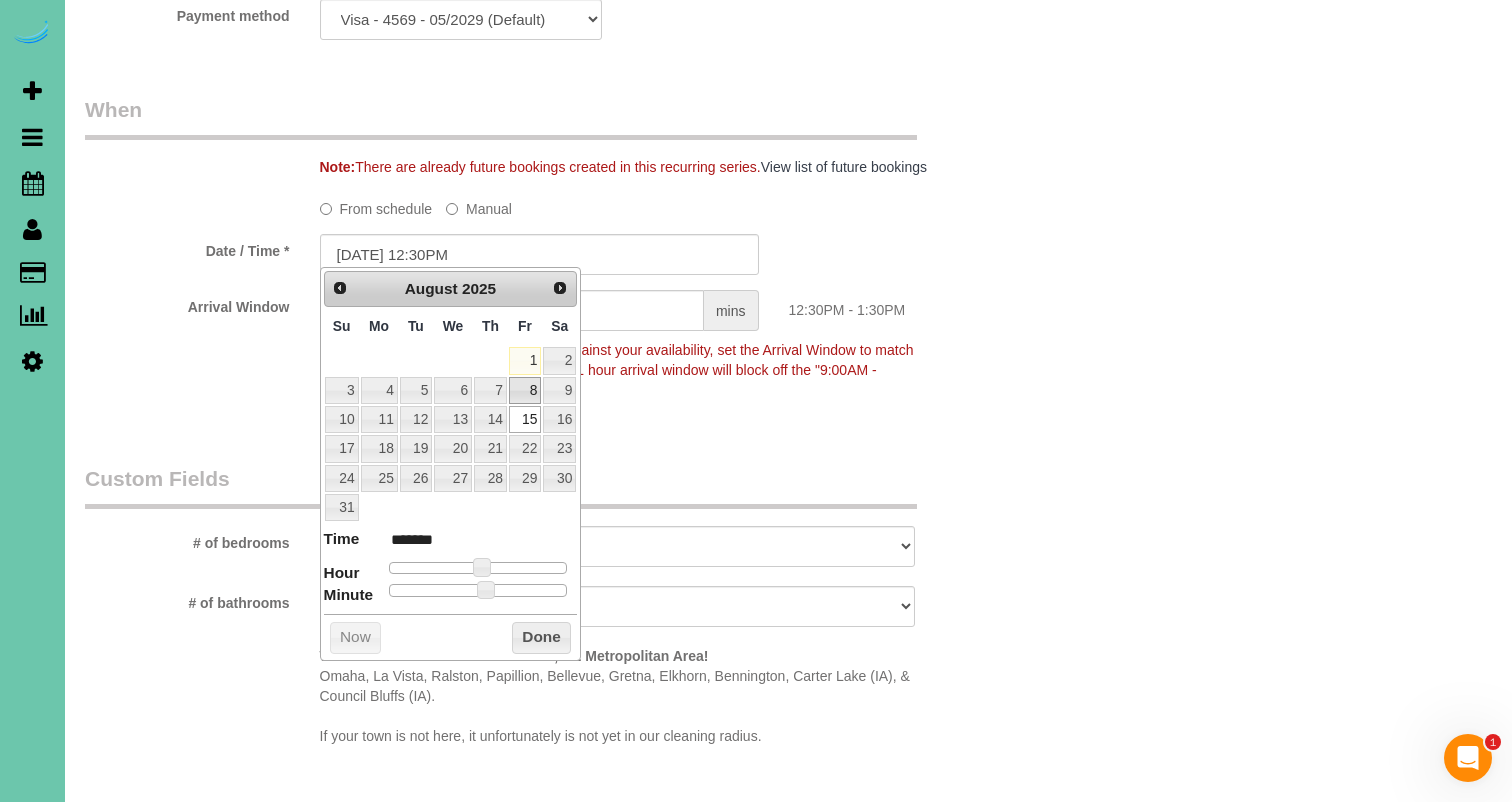 click on "8" at bounding box center [525, 390] 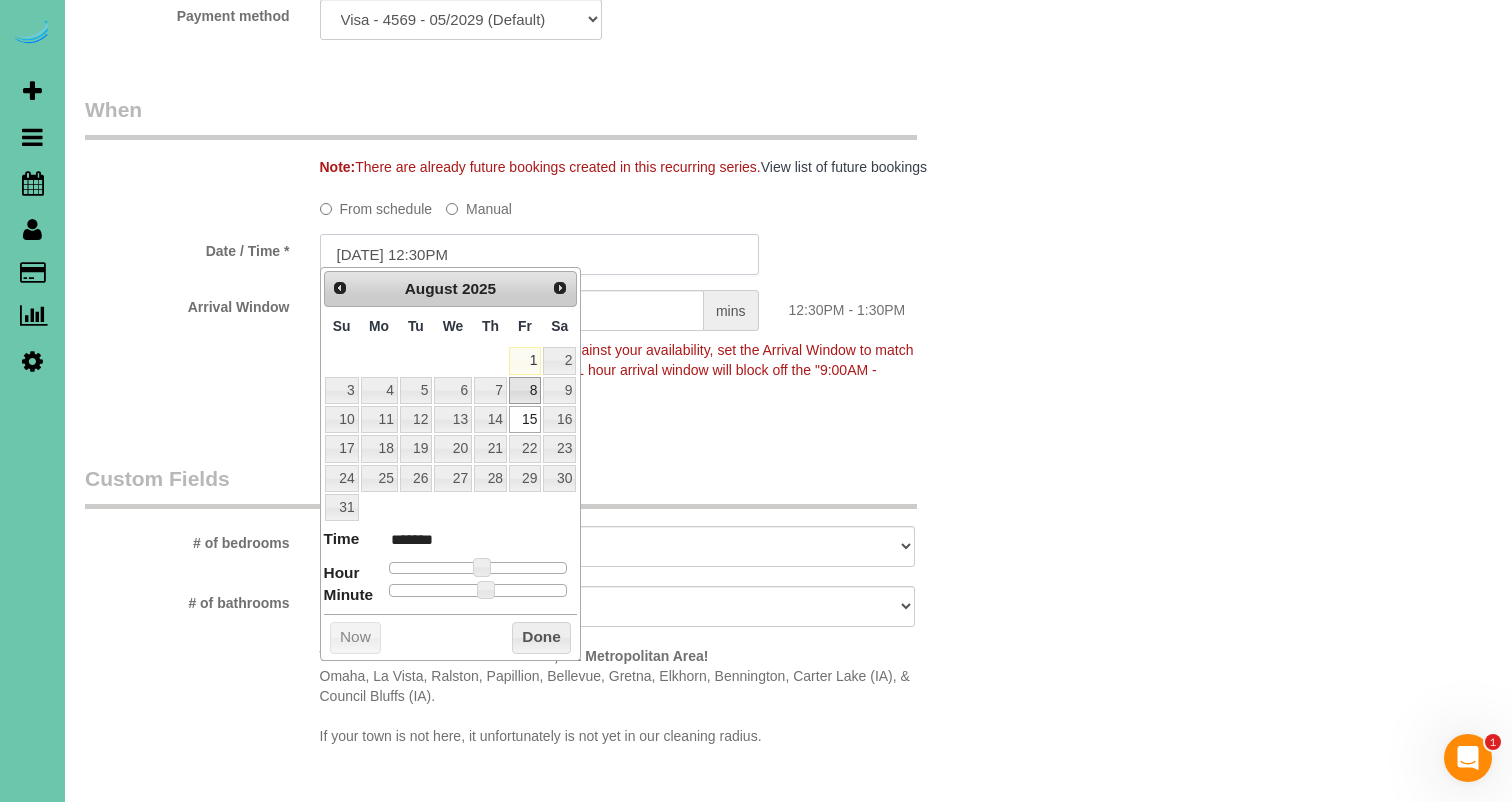 type on "08/08/2025 12:30PM" 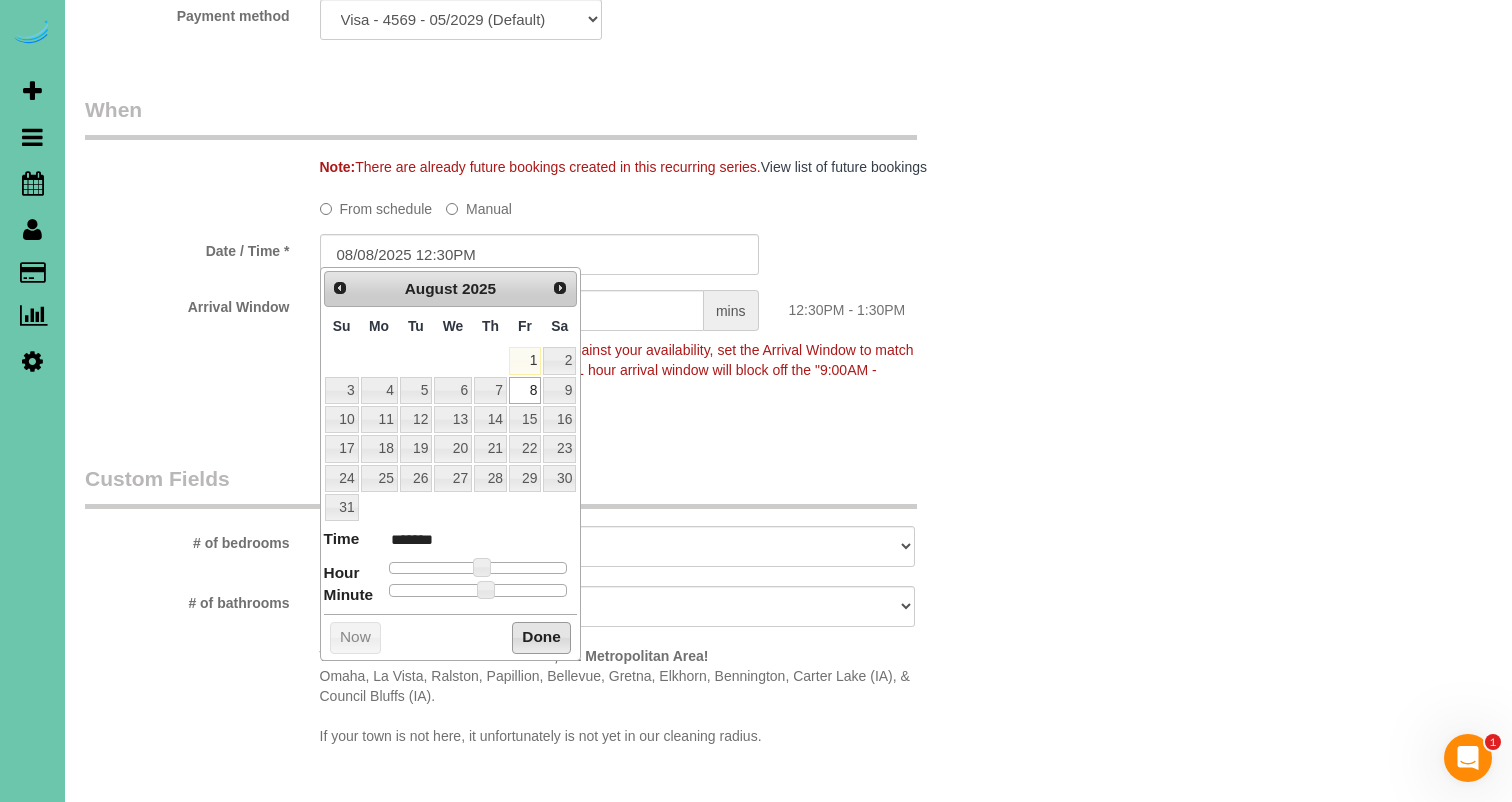 click on "Done" at bounding box center (541, 638) 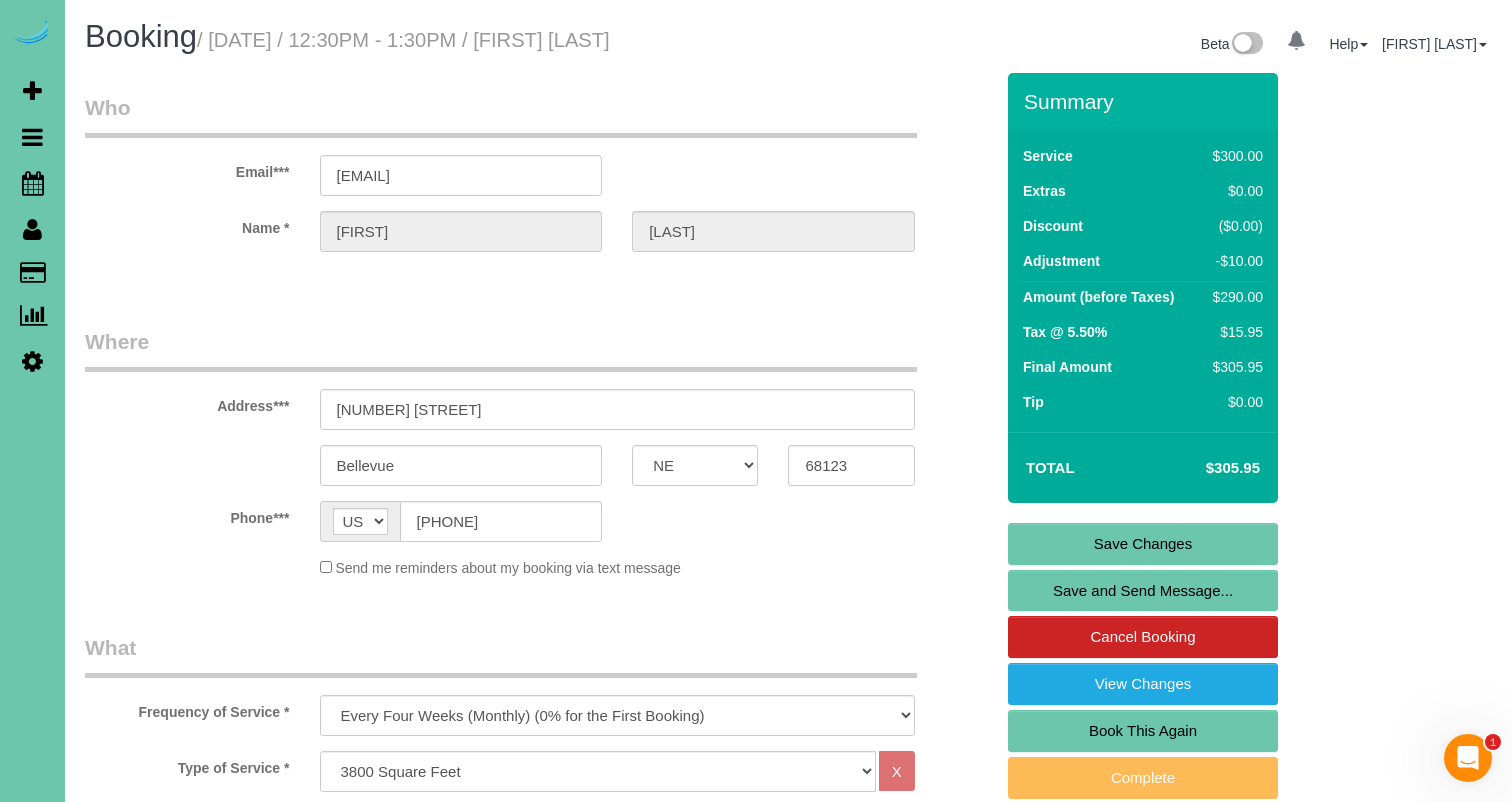 scroll, scrollTop: 0, scrollLeft: 0, axis: both 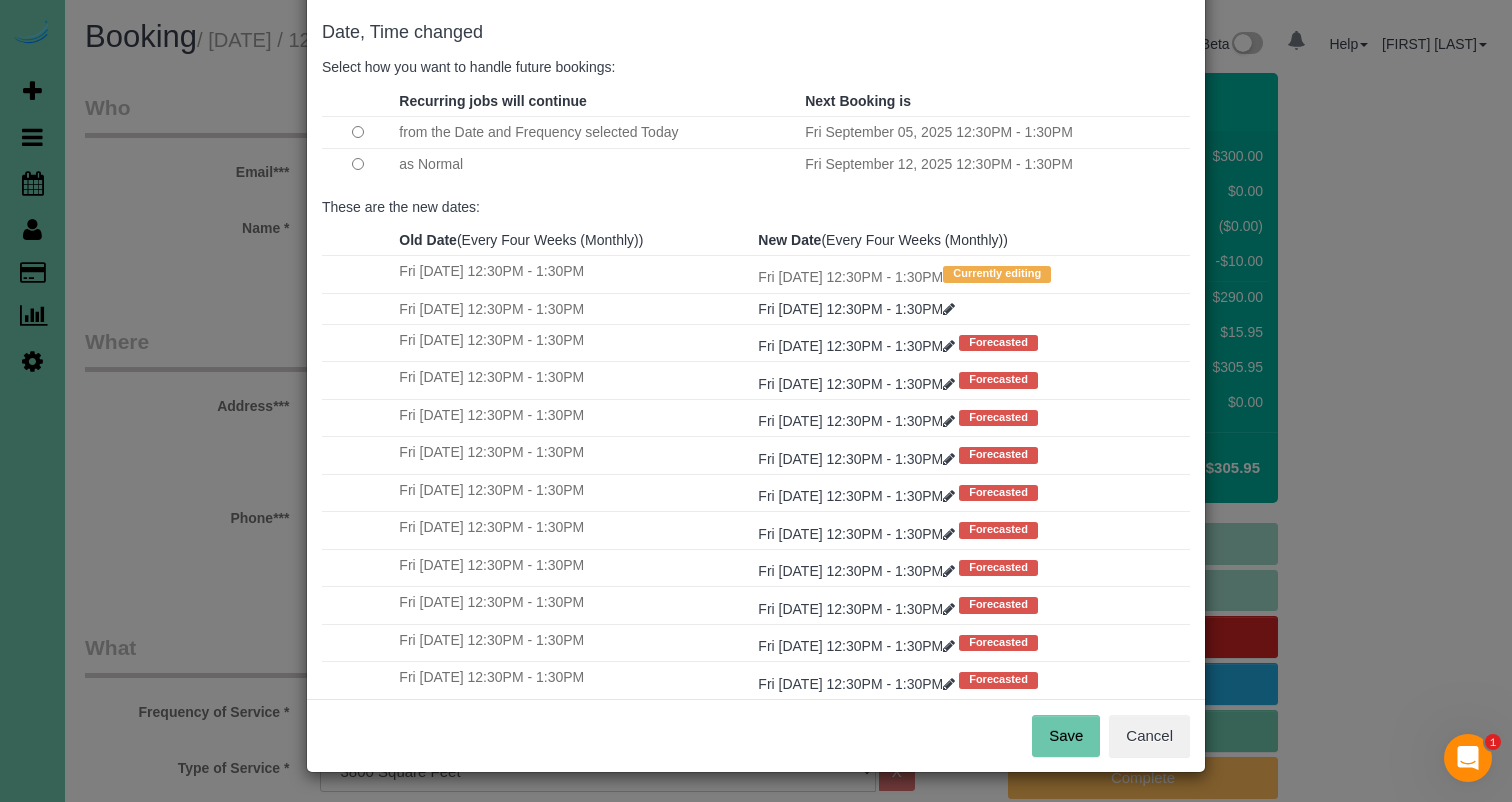 click on "Save" at bounding box center (1066, 736) 